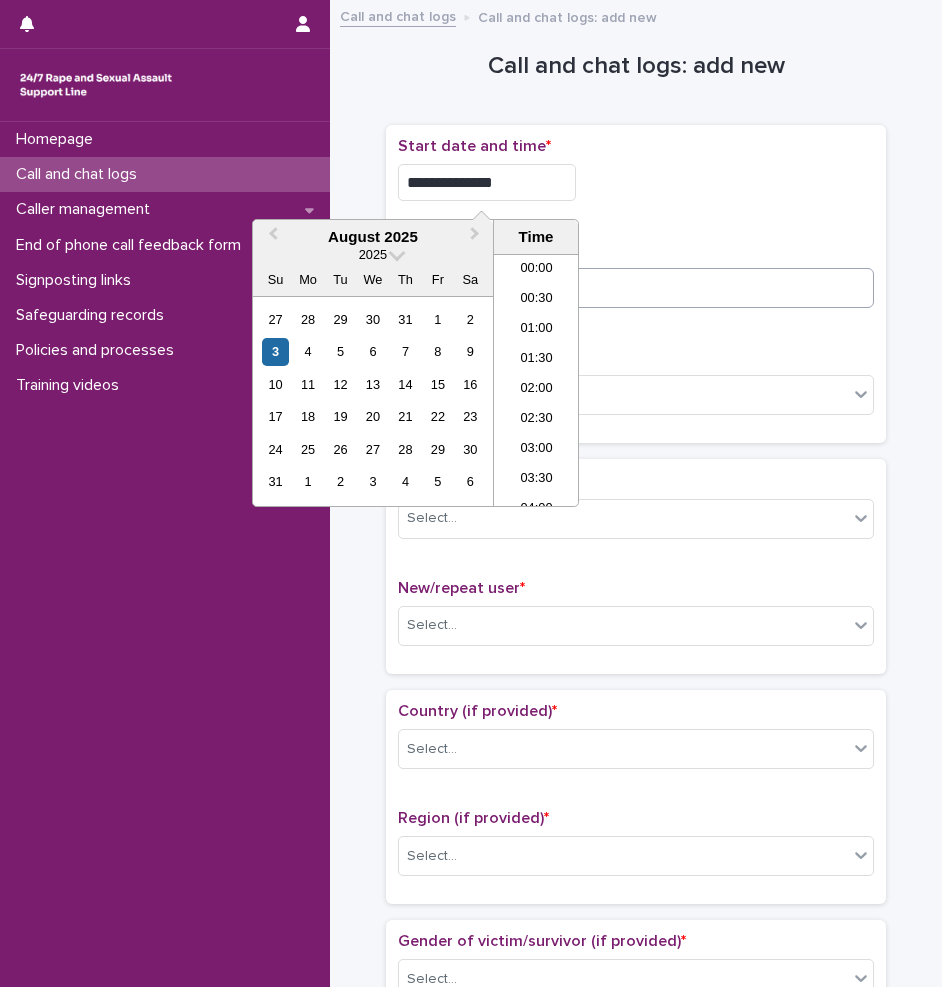 scroll, scrollTop: 0, scrollLeft: 0, axis: both 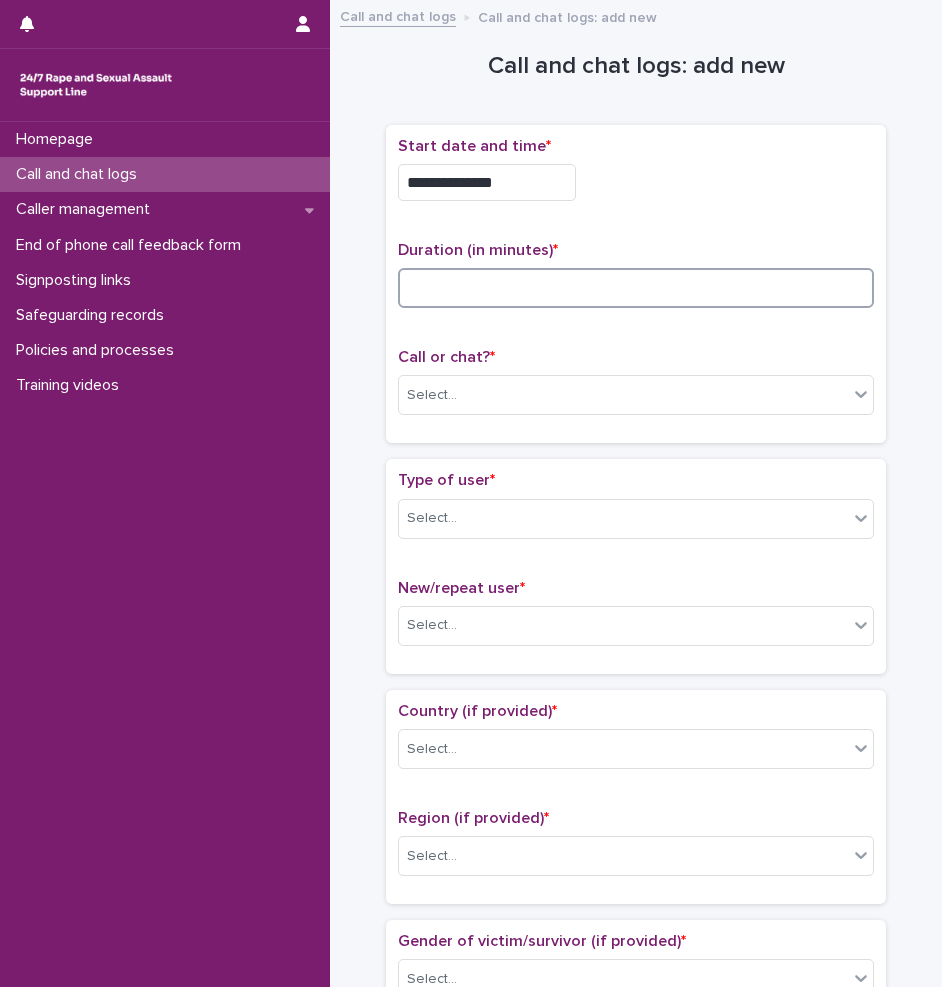click at bounding box center (636, 288) 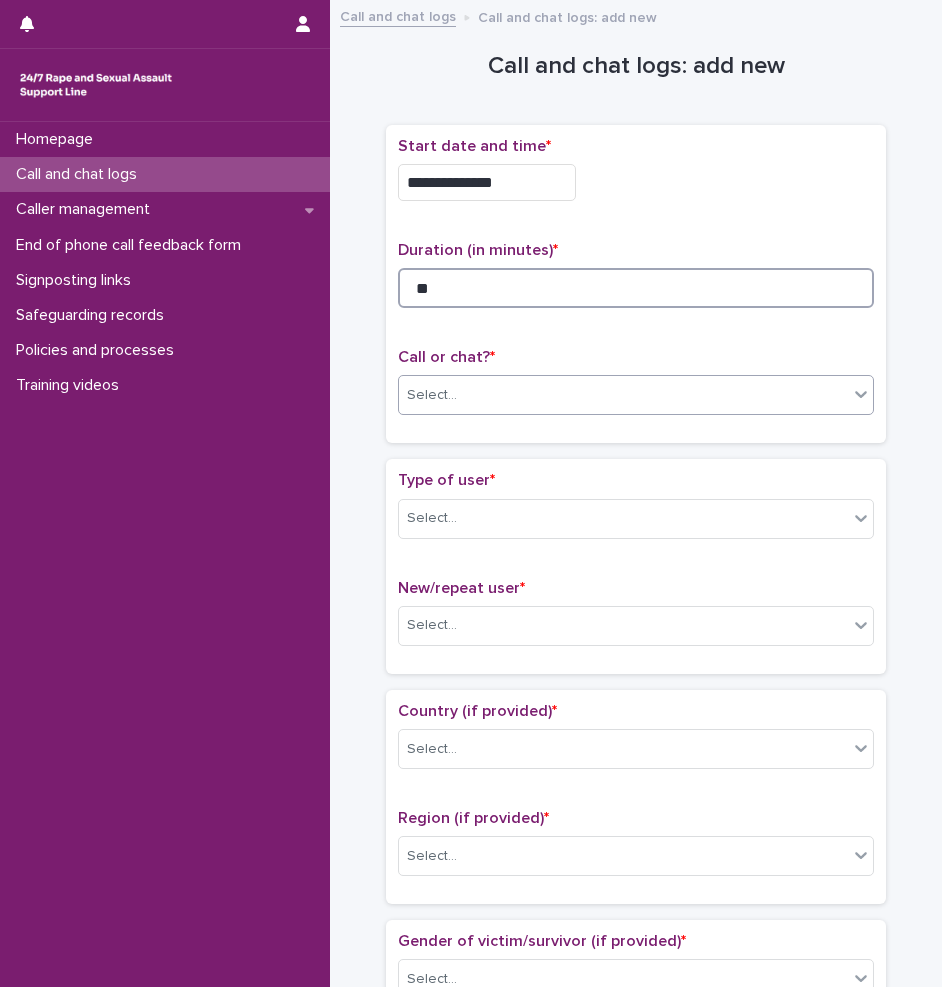 type on "**" 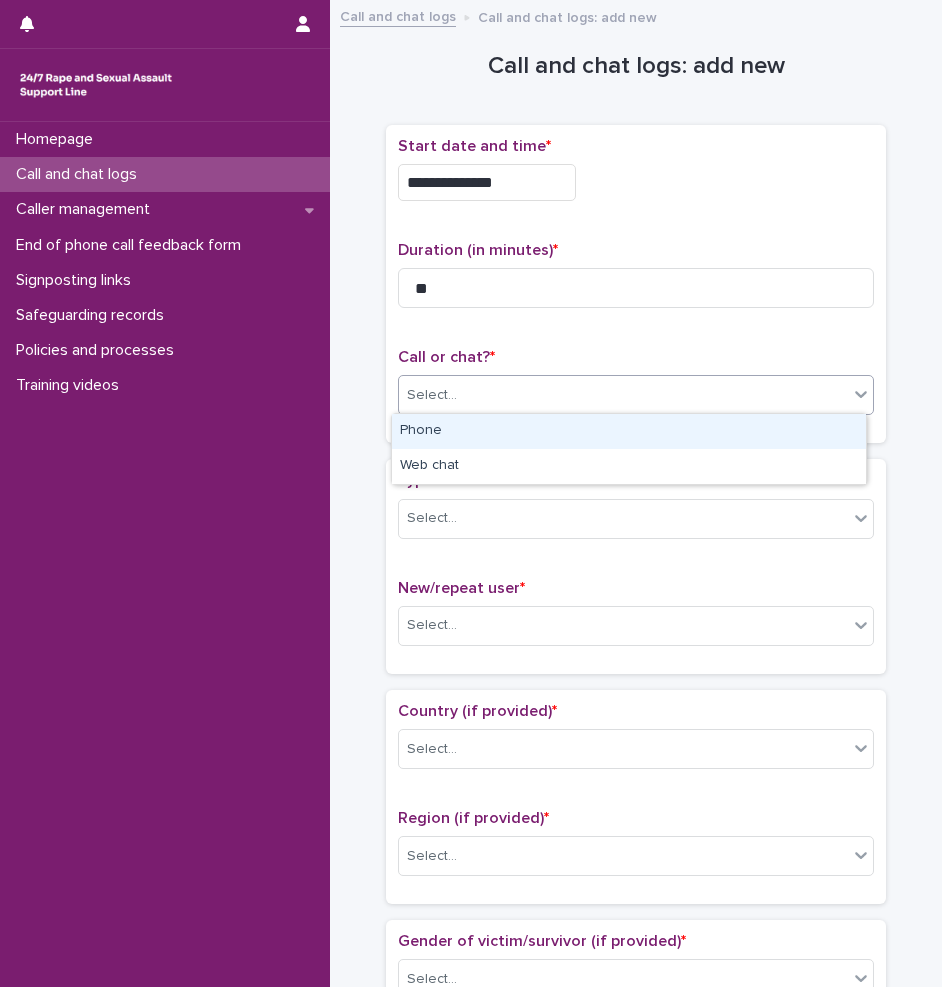 click on "Select..." at bounding box center [623, 395] 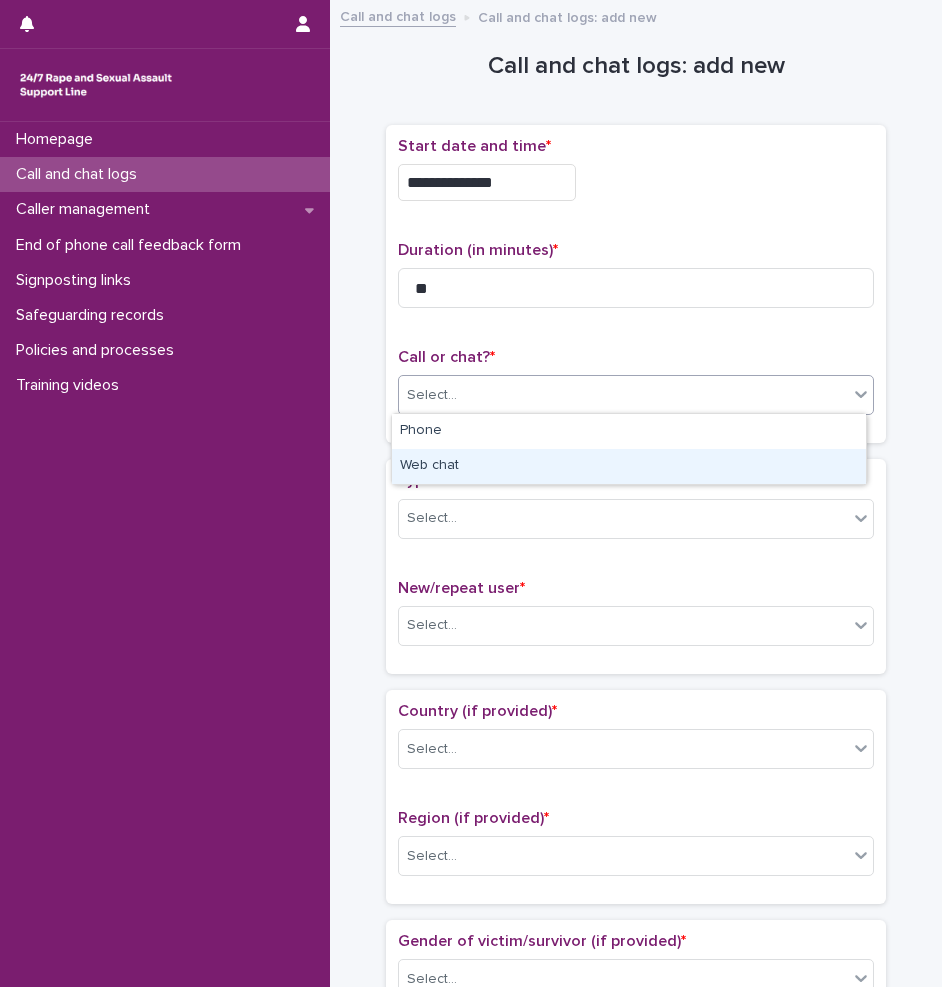 click on "Web chat" at bounding box center [629, 466] 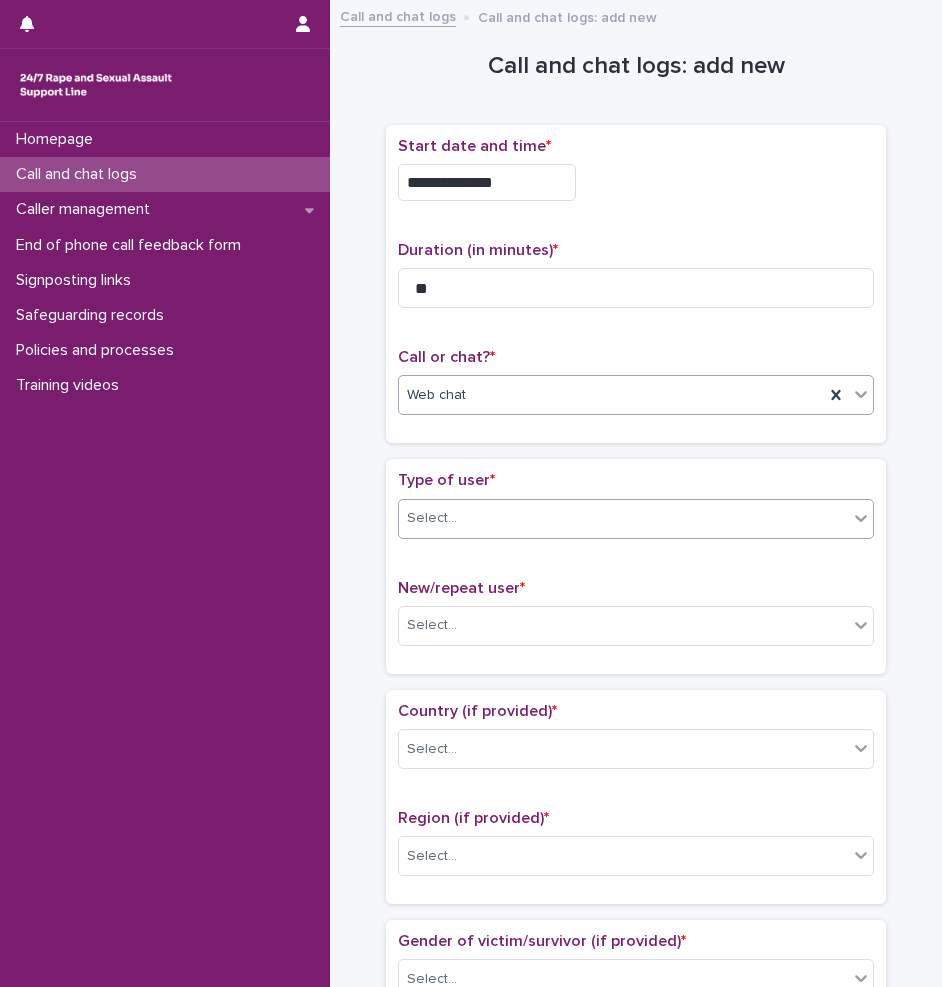 click on "Select..." at bounding box center [623, 518] 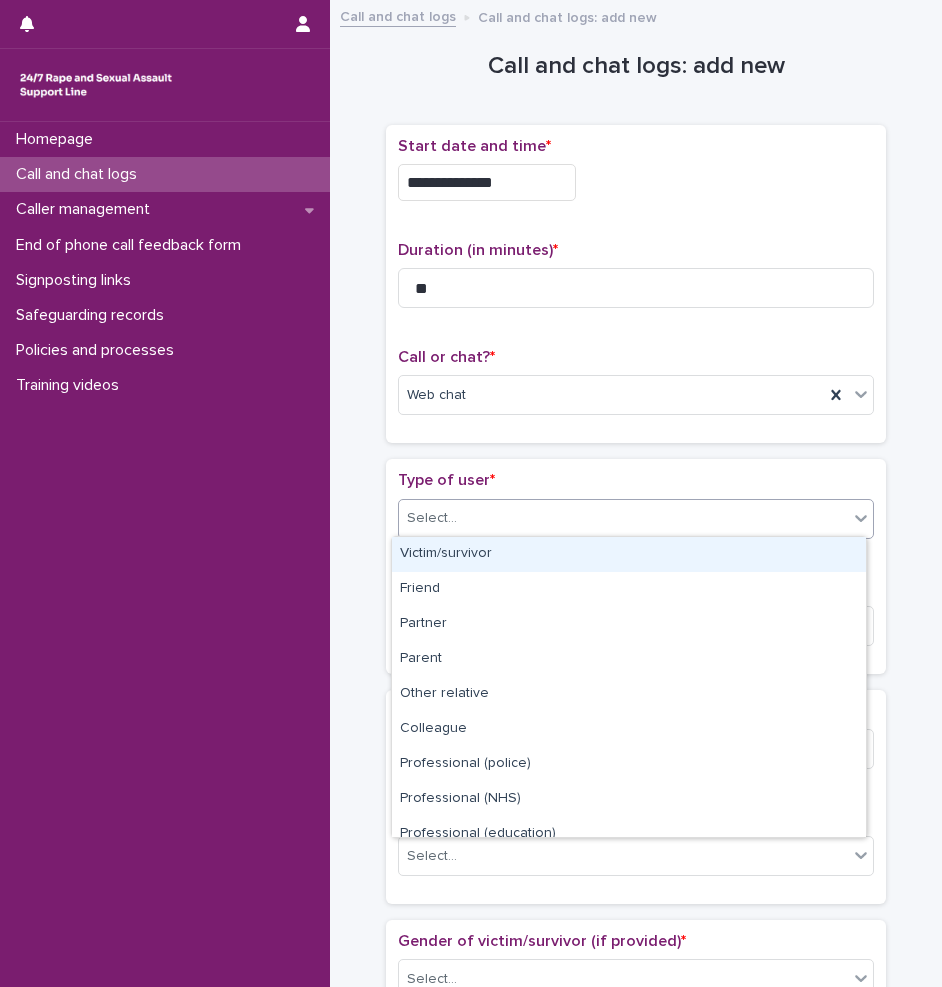 click on "Victim/survivor" at bounding box center (629, 554) 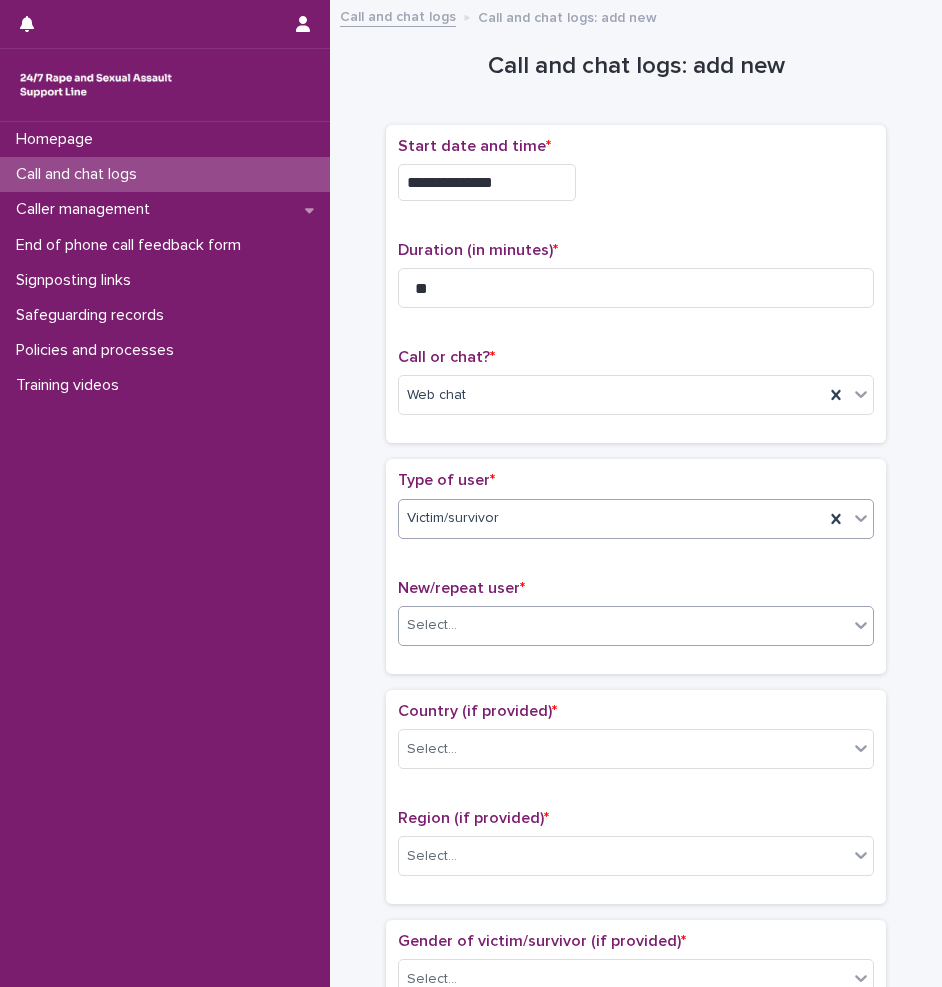 click on "Select..." at bounding box center (623, 625) 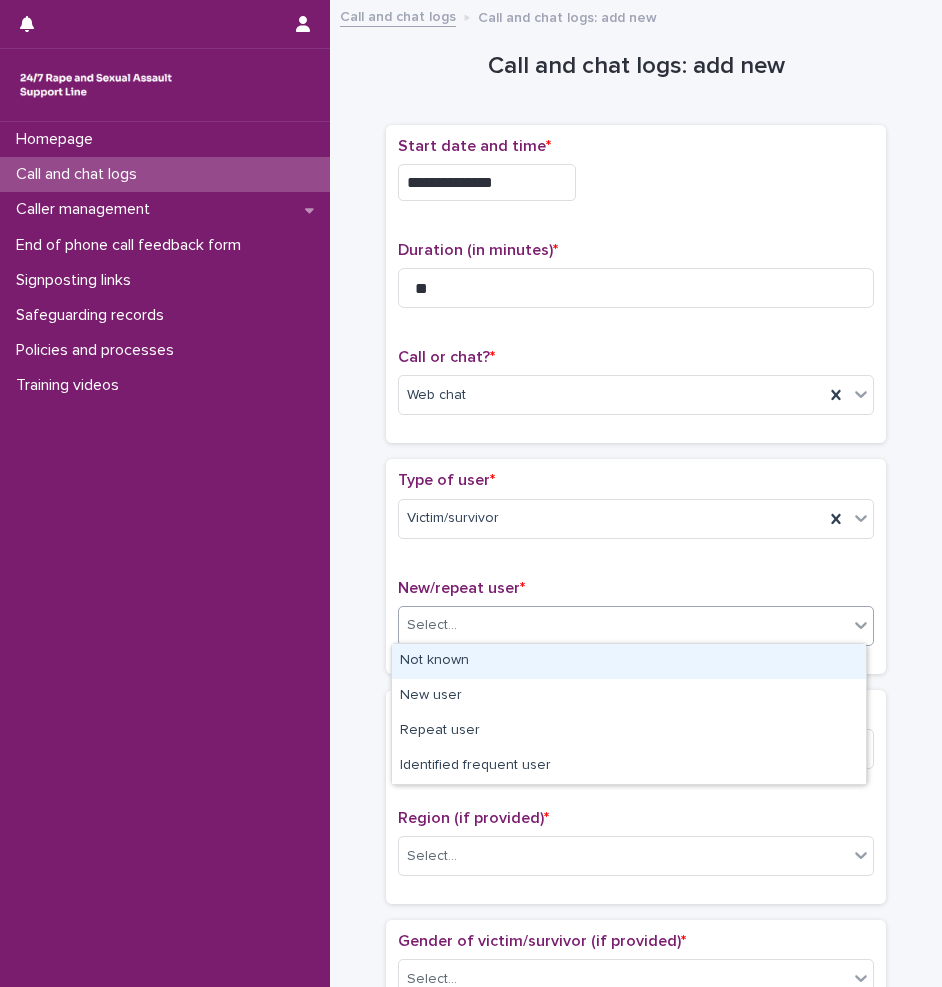 click on "Not known" at bounding box center (629, 661) 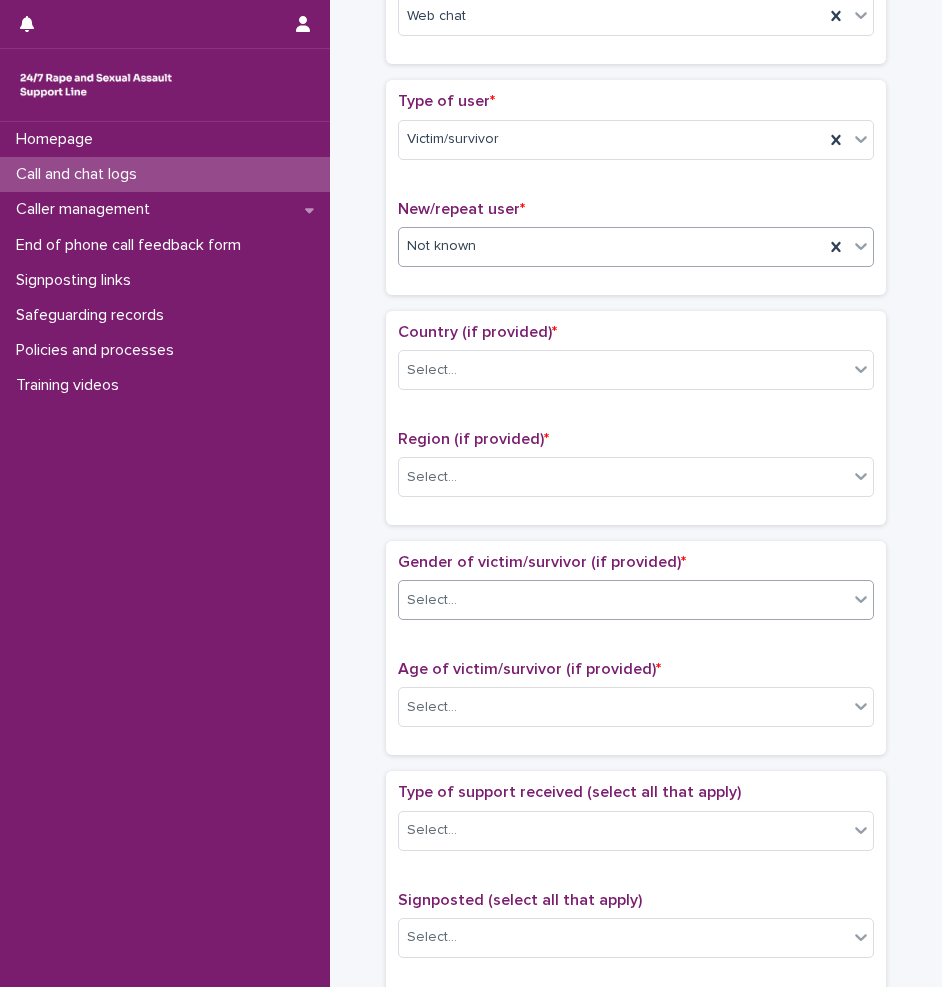 scroll, scrollTop: 500, scrollLeft: 0, axis: vertical 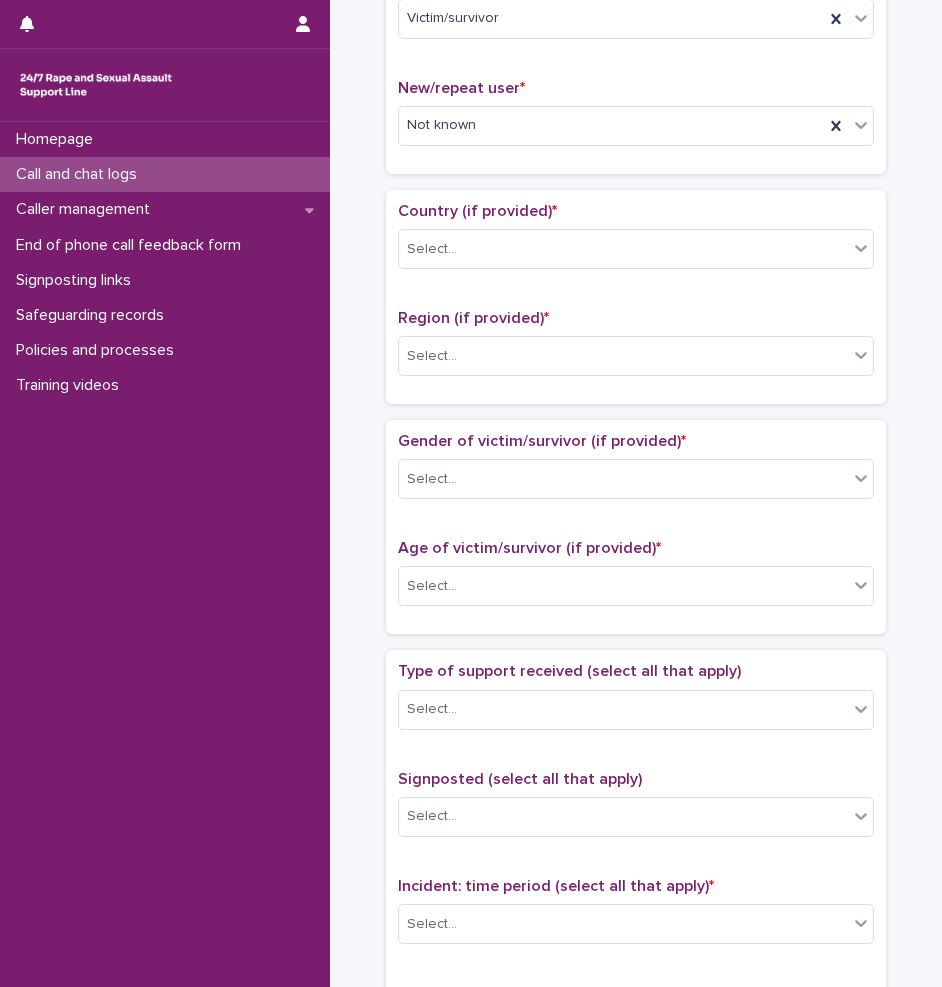 click on "Gender of victim/survivor (if provided) * Select..." at bounding box center (636, 473) 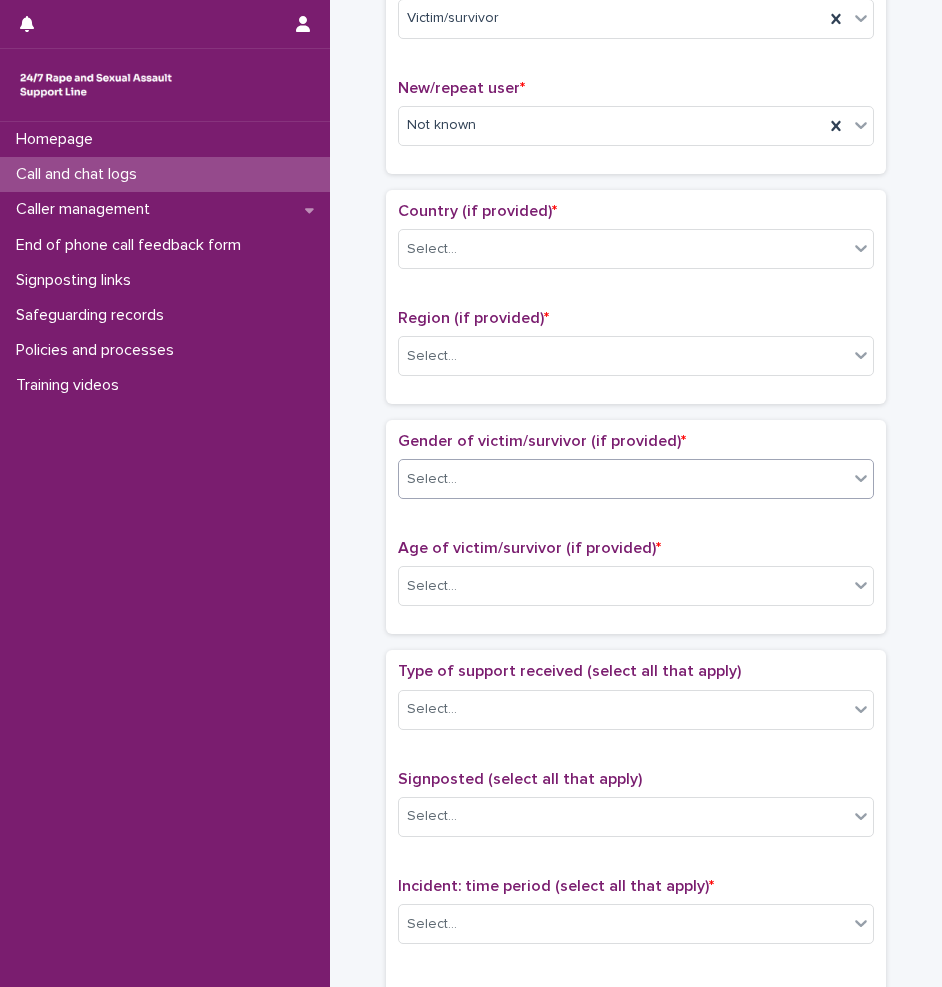 click on "Select..." at bounding box center [623, 479] 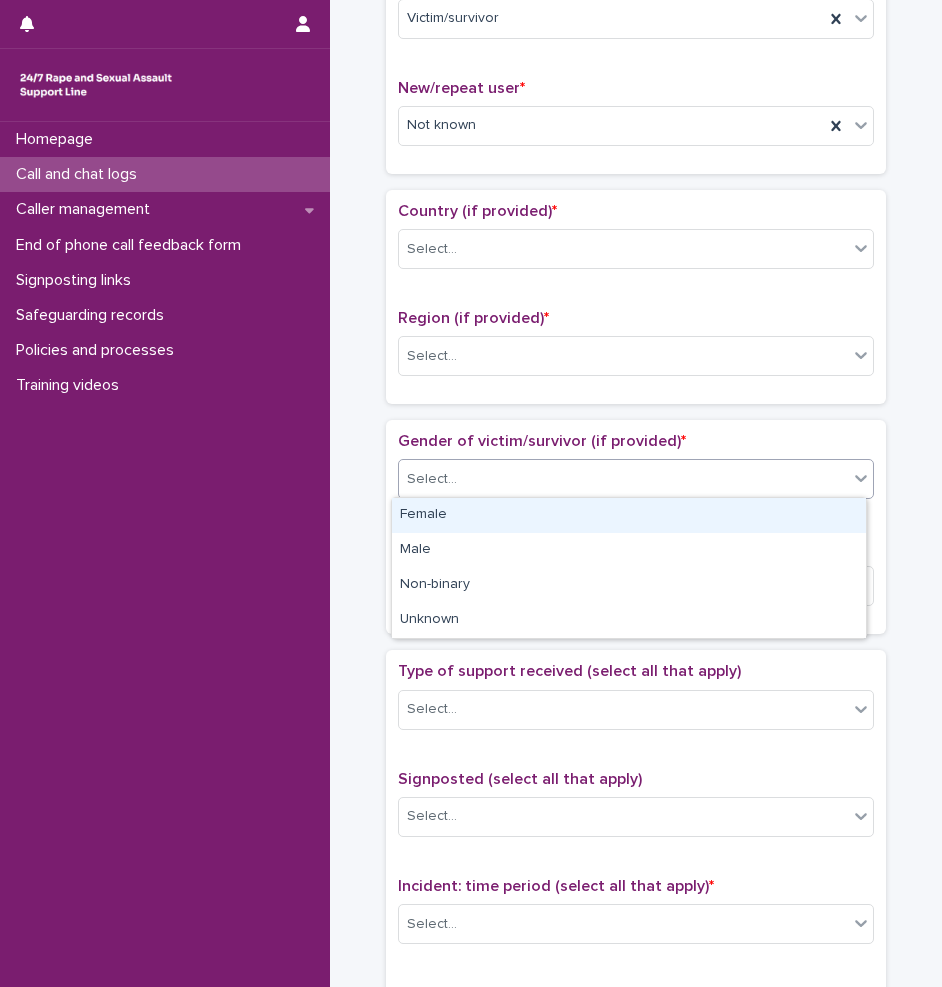 click on "Female" at bounding box center [629, 515] 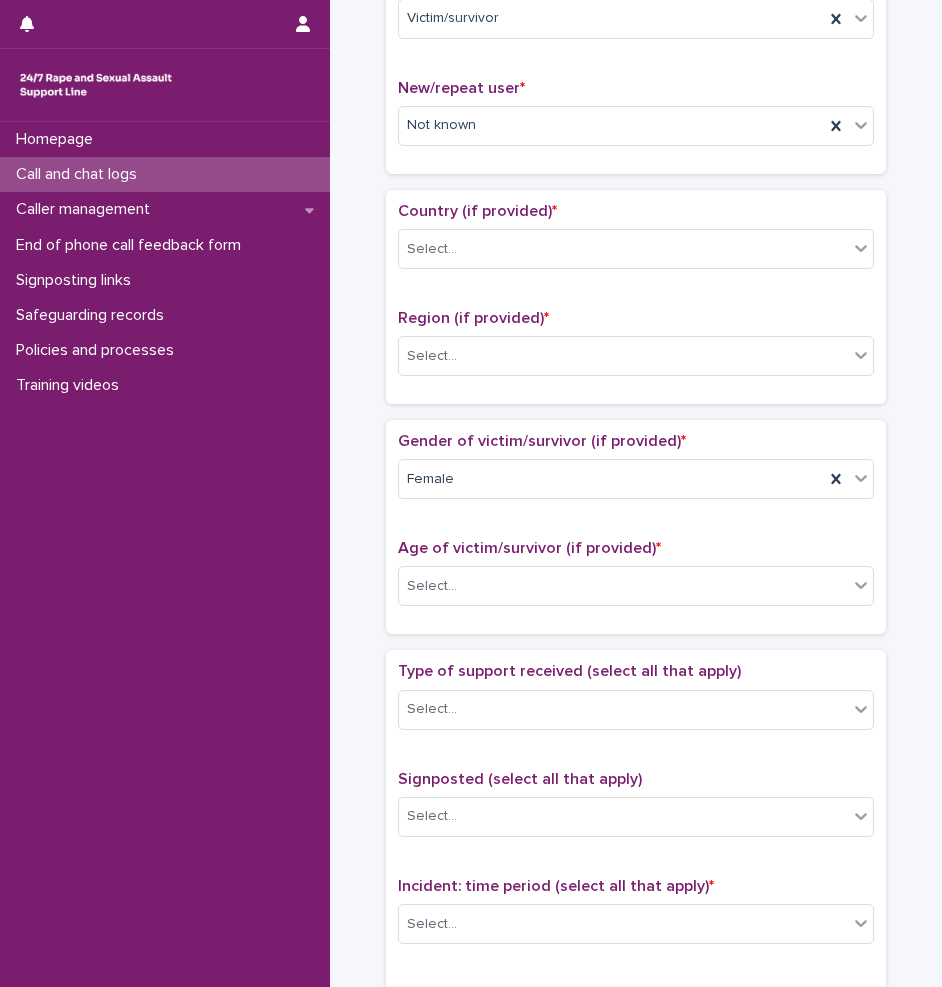 click on "Age of victim/survivor (if provided) * Select..." at bounding box center (636, 580) 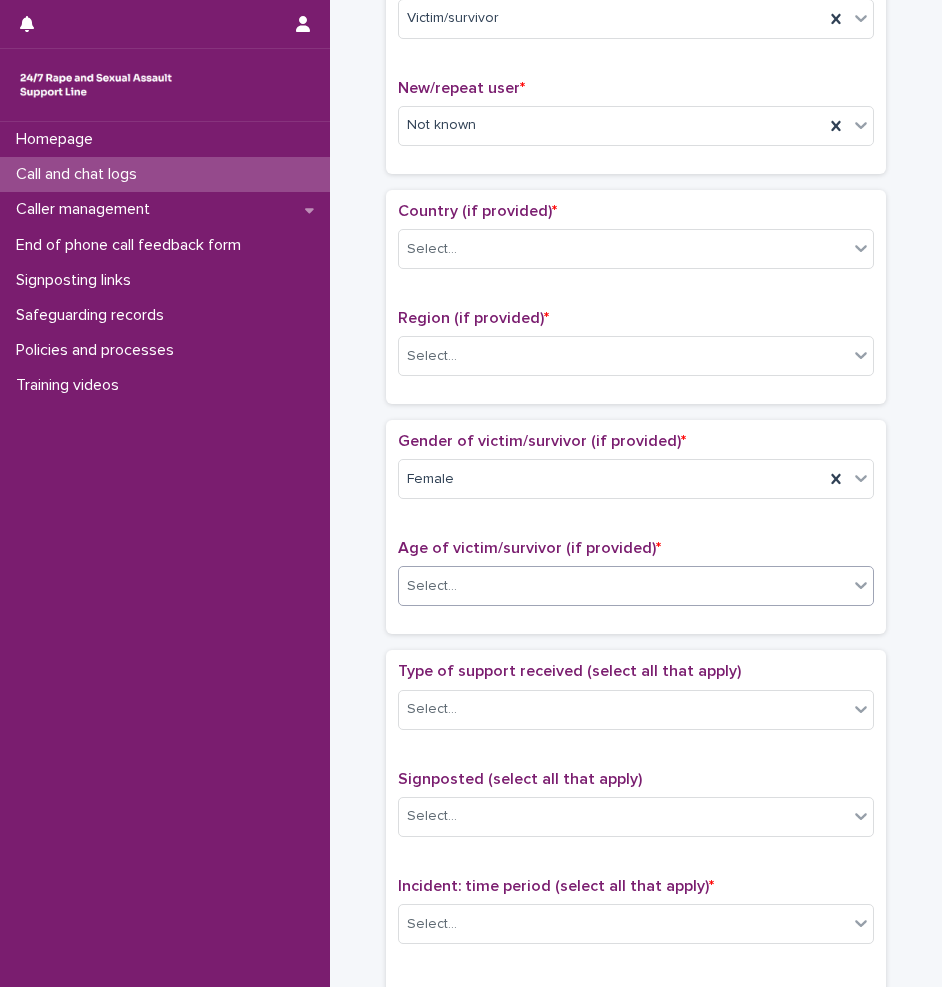 click on "Select..." at bounding box center (623, 586) 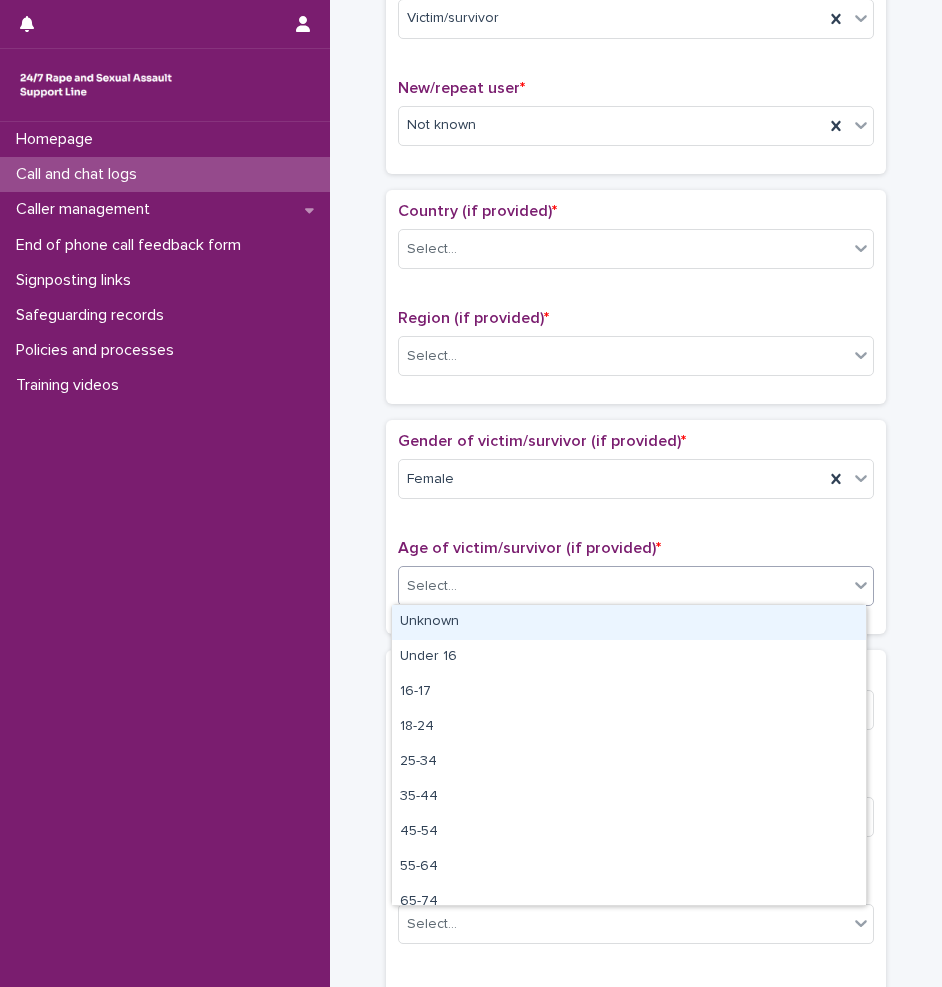click on "Unknown" at bounding box center (629, 622) 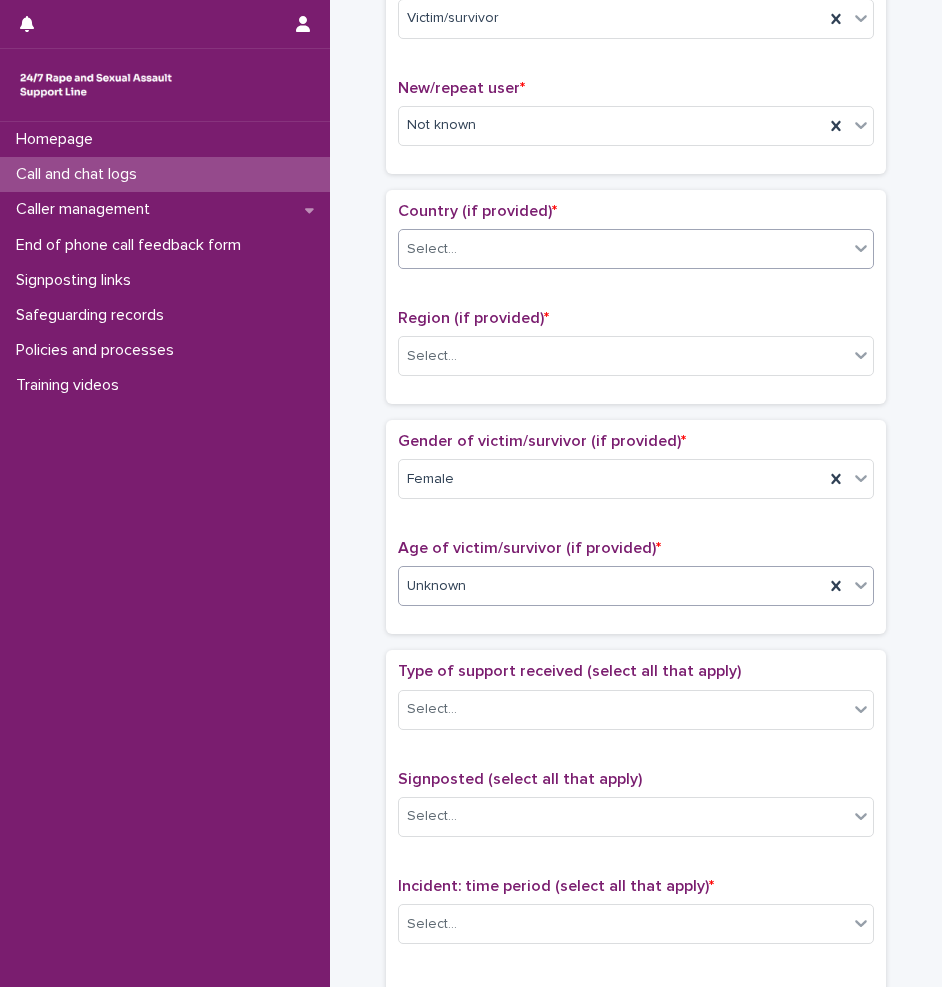 click on "Select..." at bounding box center (636, 249) 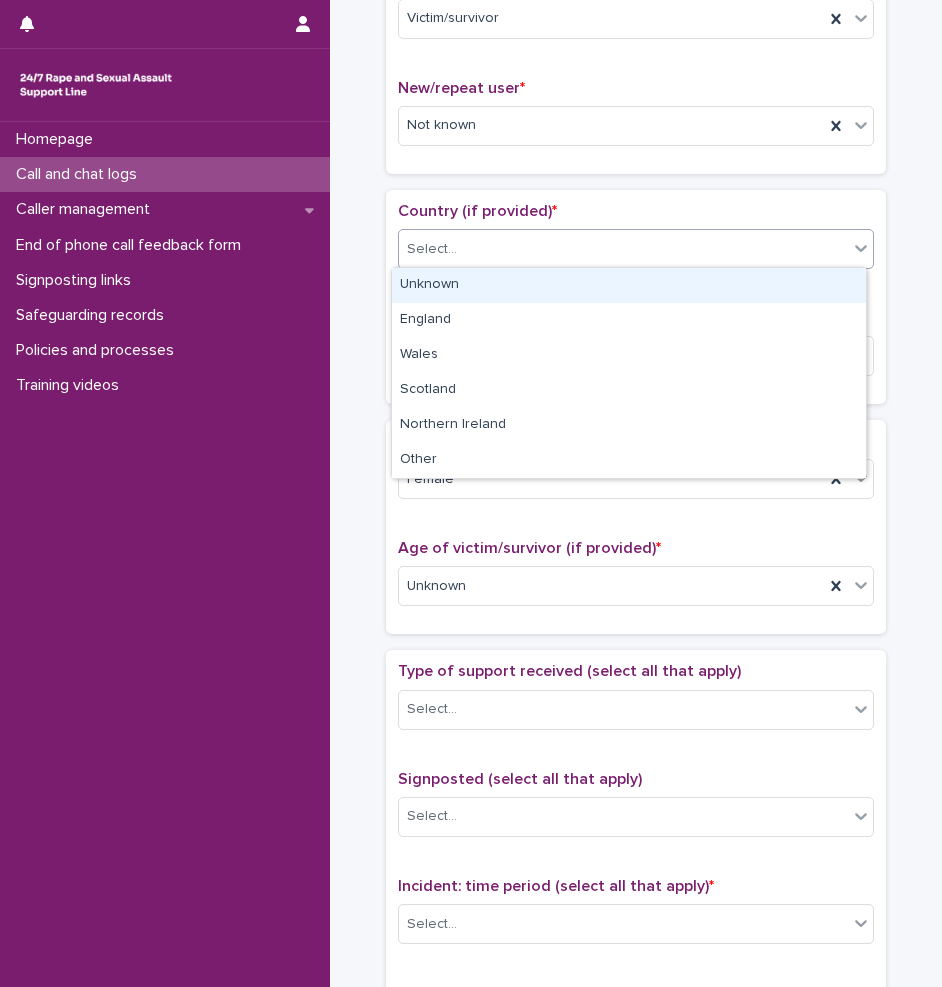 click on "Unknown" at bounding box center (629, 285) 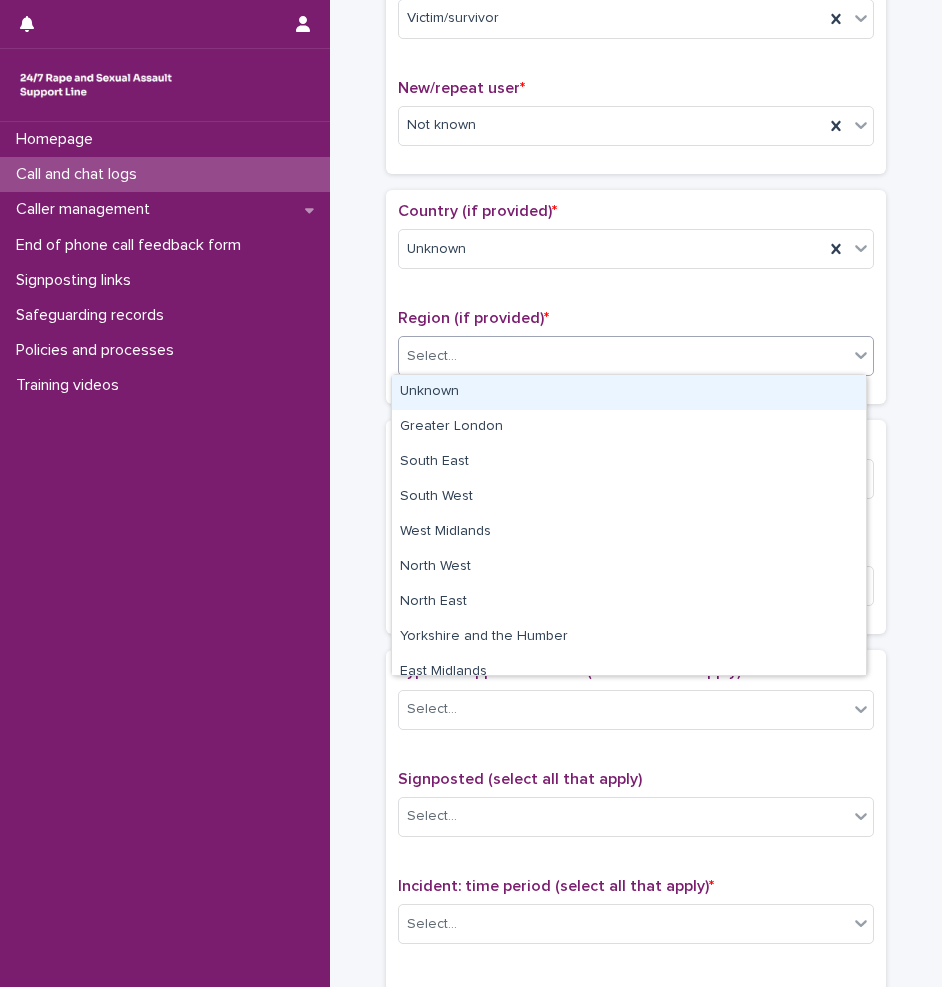 click on "Select..." at bounding box center (623, 356) 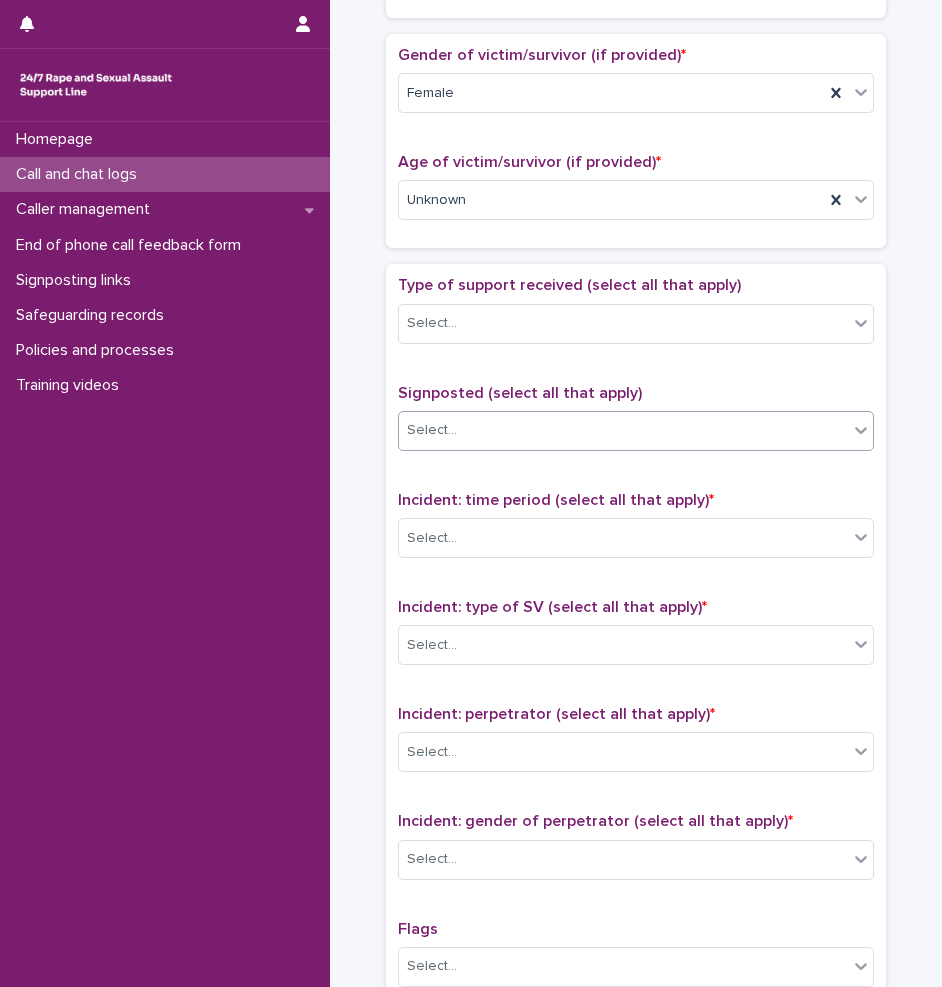 scroll, scrollTop: 900, scrollLeft: 0, axis: vertical 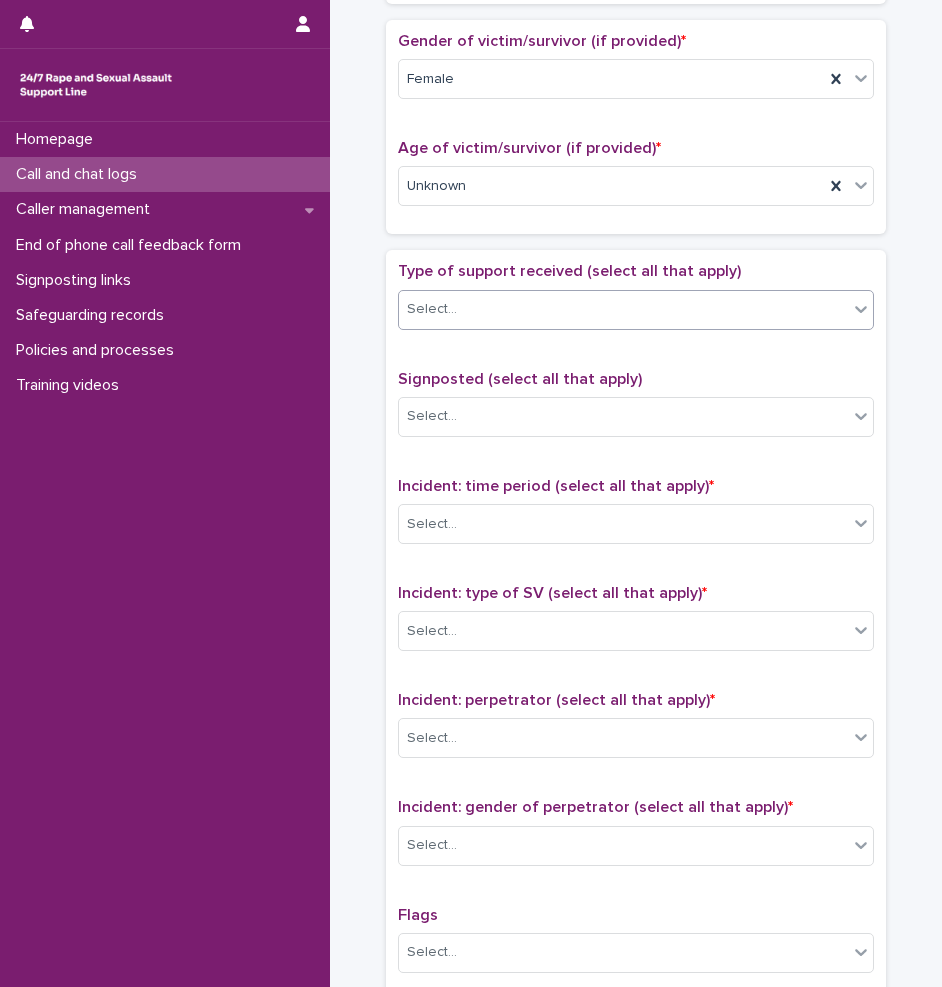 click on "Select..." at bounding box center (623, 309) 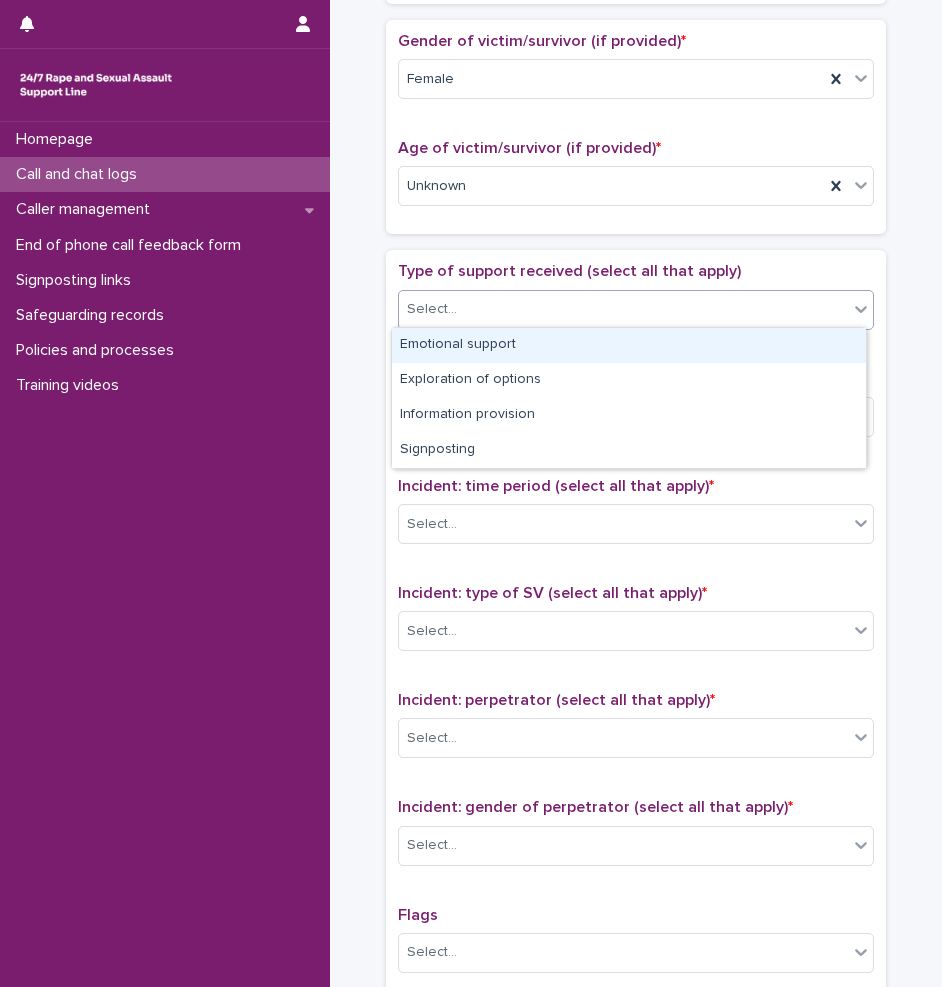 click on "Emotional support" at bounding box center [629, 345] 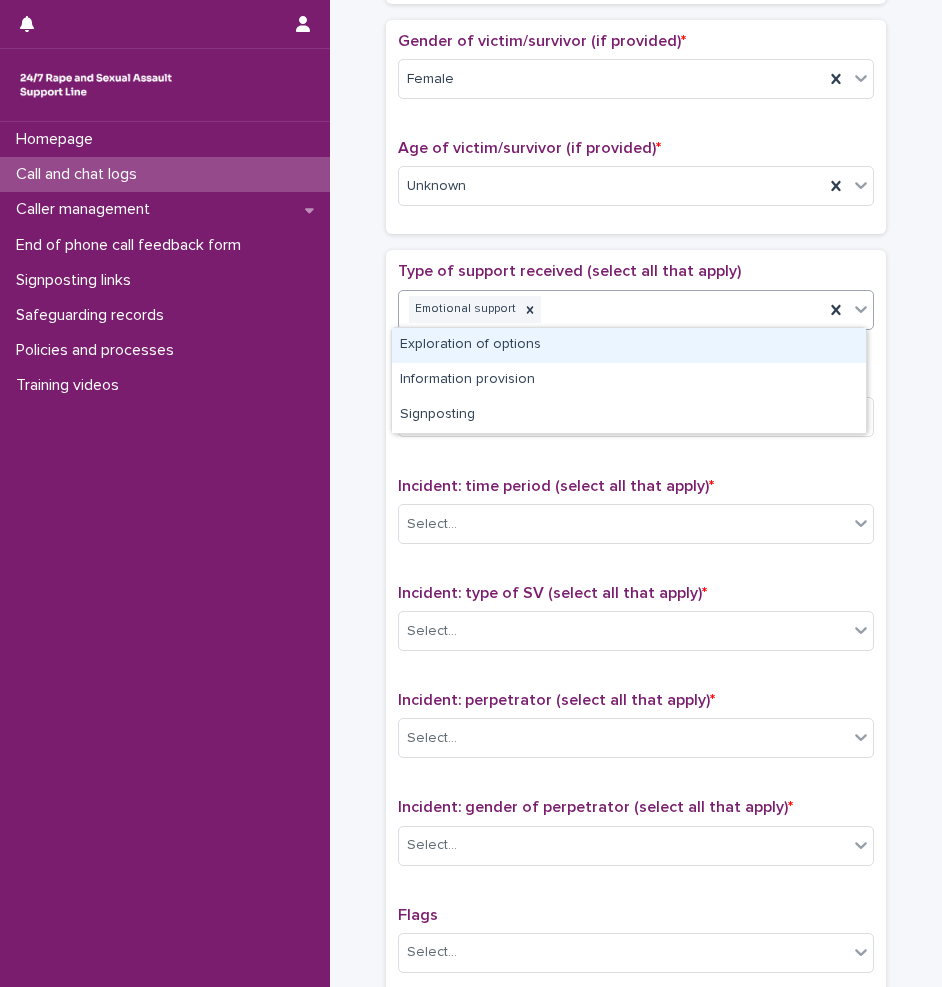 click on "Emotional support" at bounding box center [611, 309] 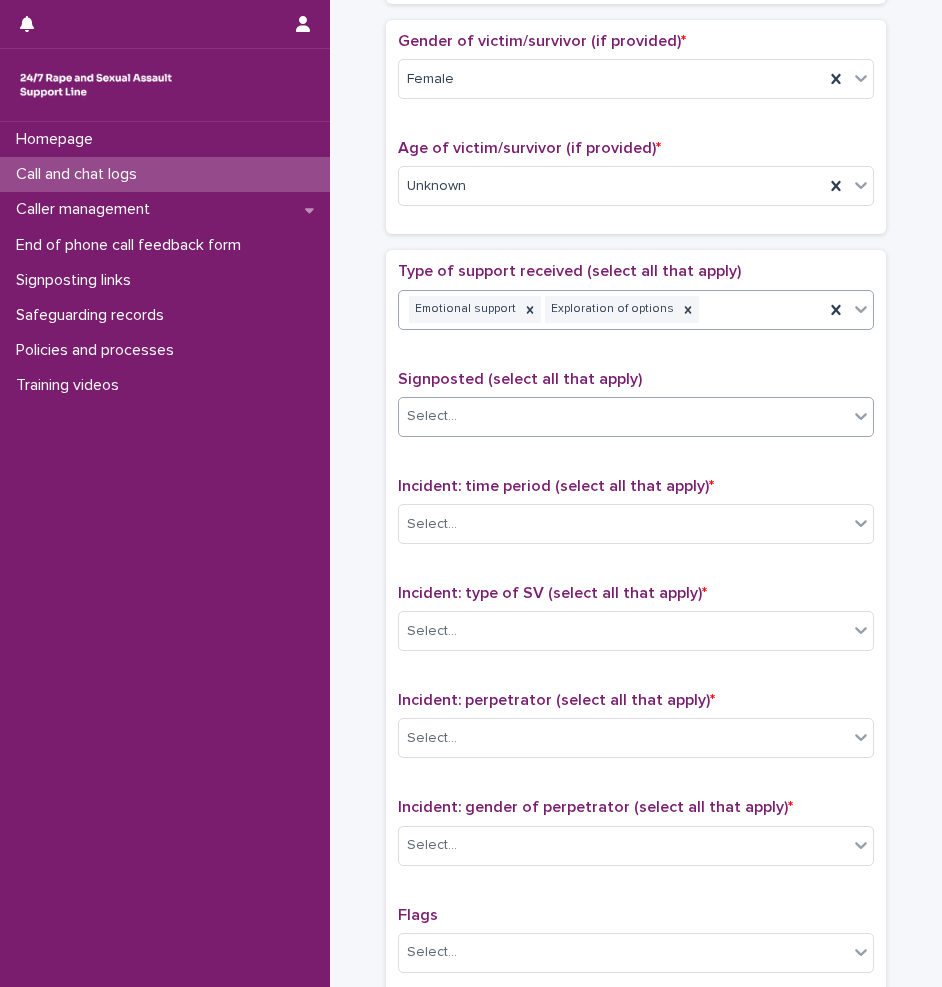 click on "Select..." at bounding box center [623, 416] 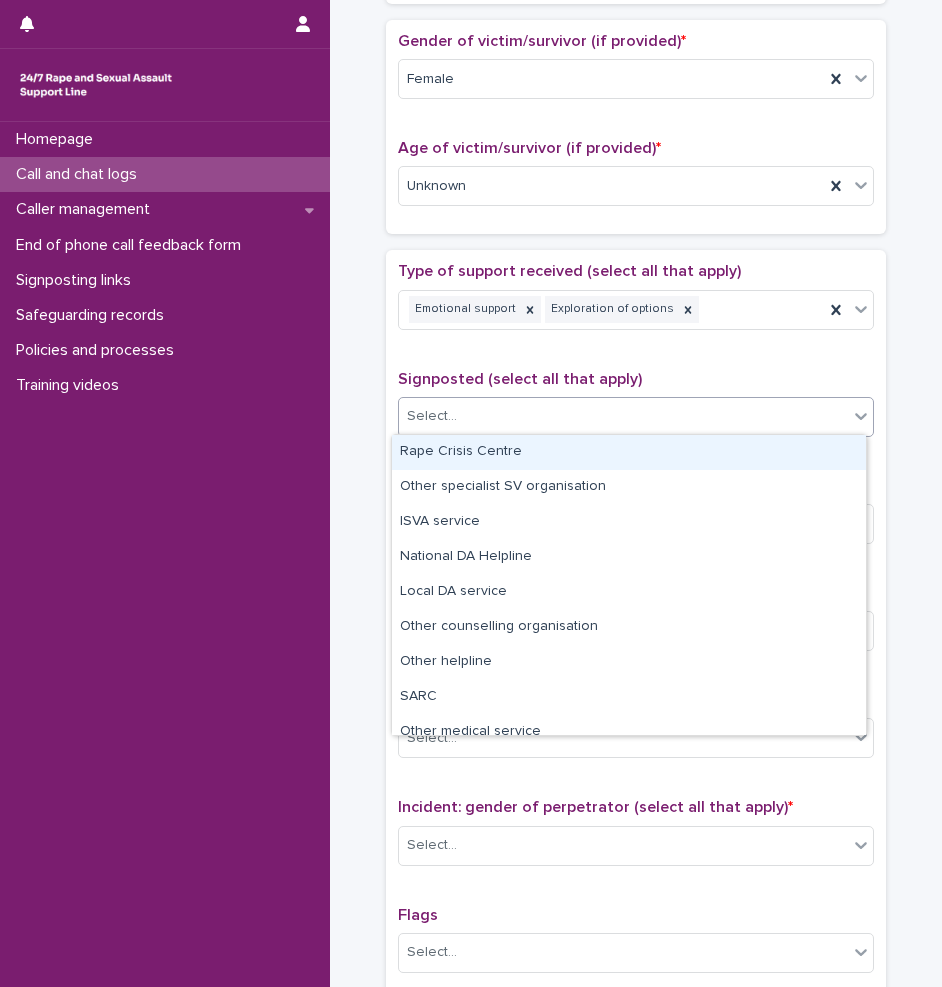 click on "Homepage Call and chat logs Caller management End of phone call feedback form Signposting links Safeguarding records Policies and processes Training videos" at bounding box center (165, 554) 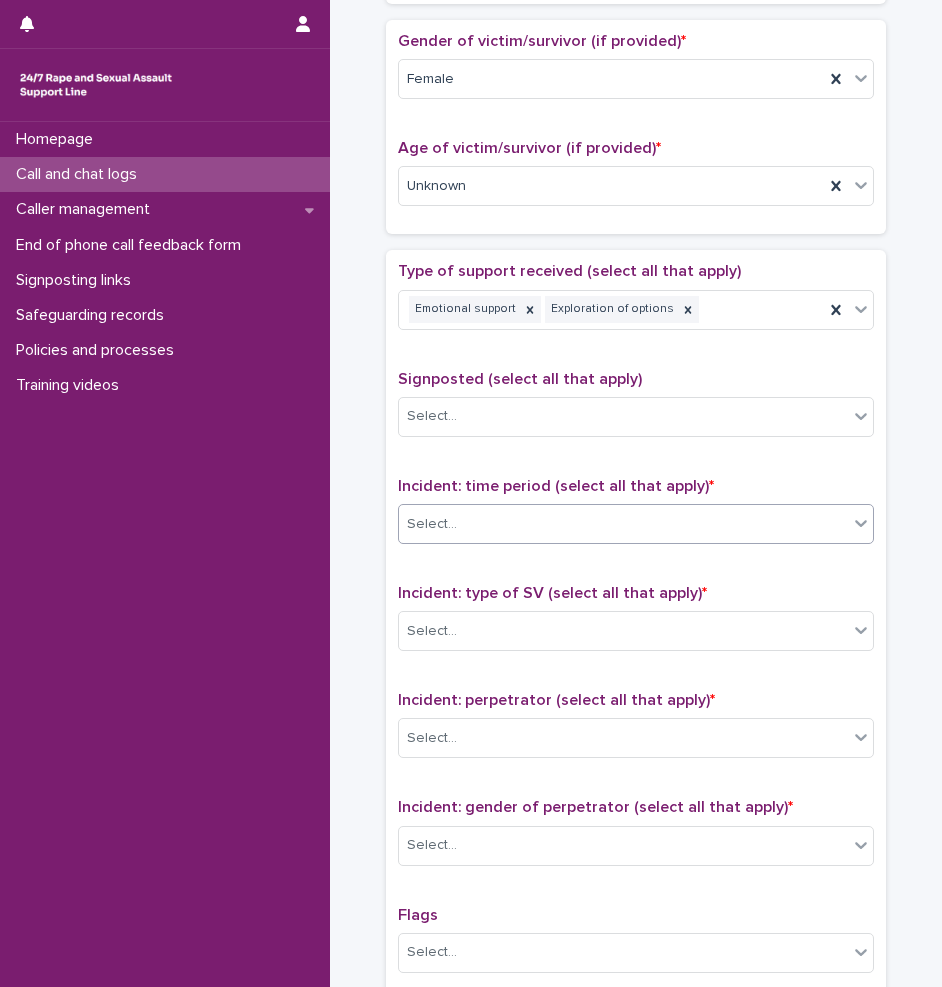 click on "Select..." at bounding box center [636, 524] 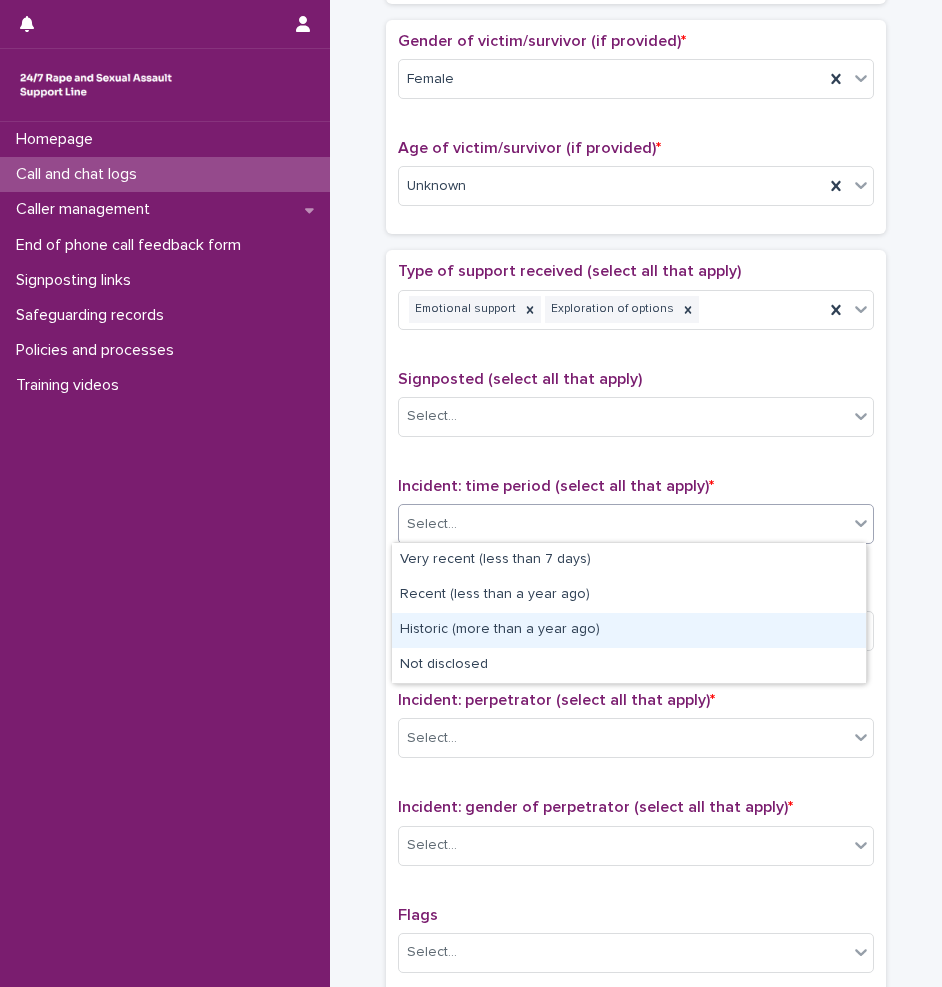 drag, startPoint x: 552, startPoint y: 609, endPoint x: 552, endPoint y: 626, distance: 17 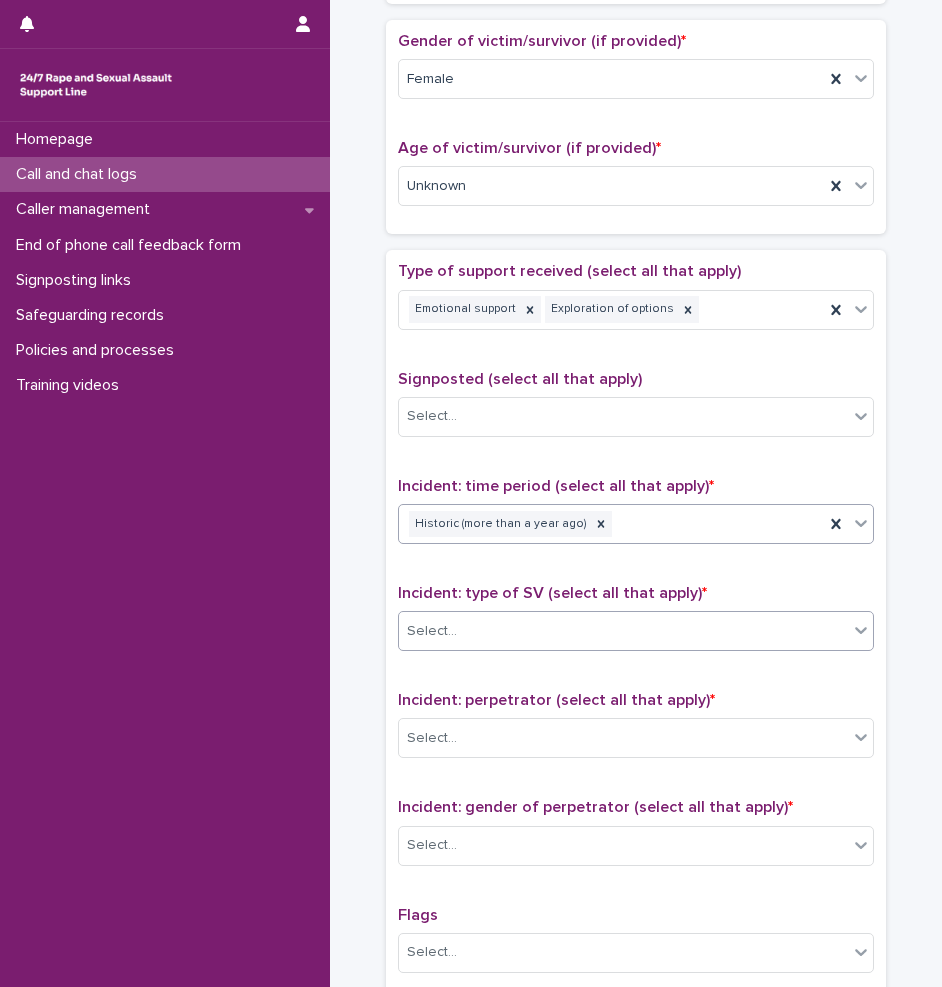 click on "Select..." at bounding box center [623, 631] 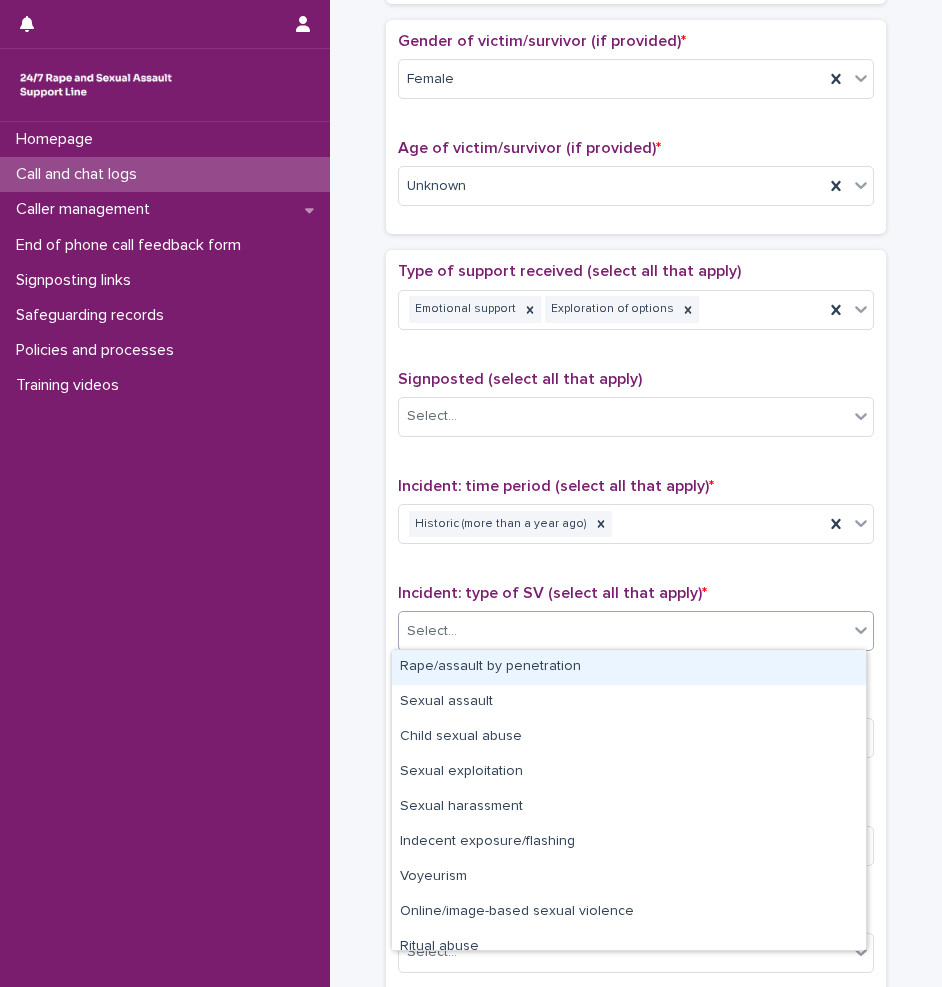 click on "Rape/assault by penetration" at bounding box center (629, 667) 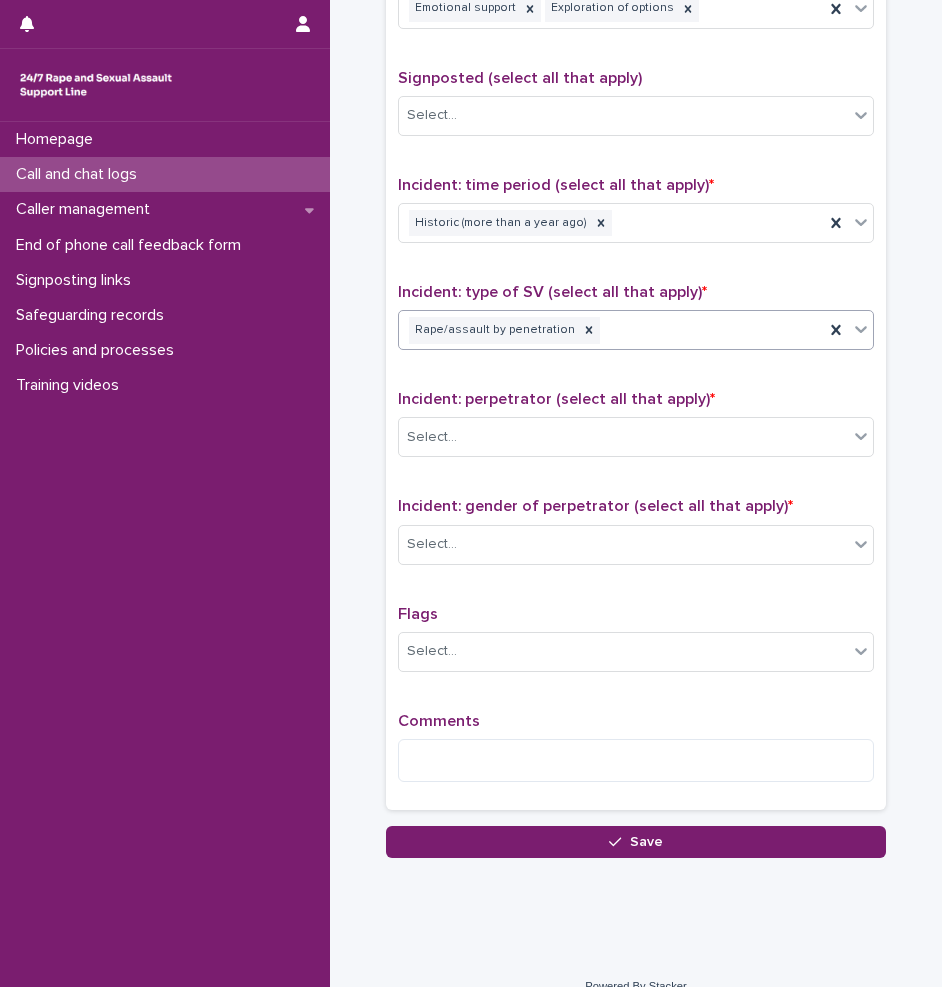 scroll, scrollTop: 1226, scrollLeft: 0, axis: vertical 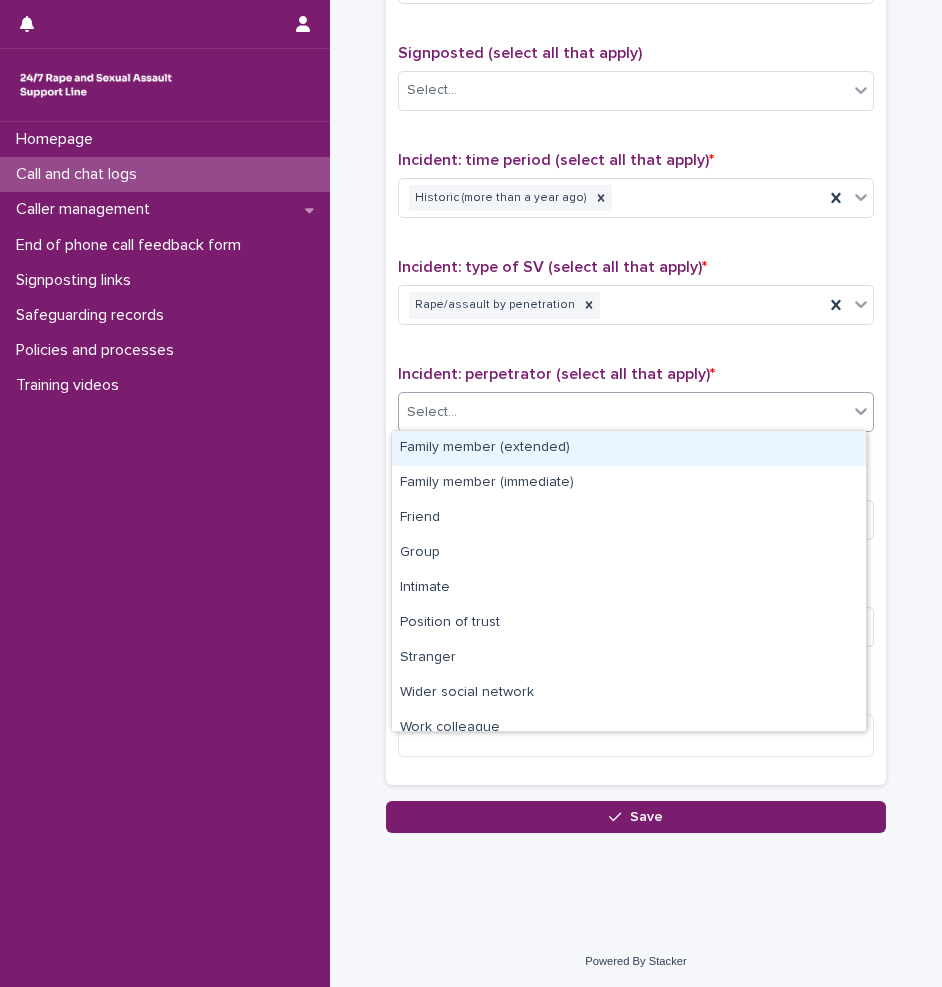 click on "Select..." at bounding box center (432, 412) 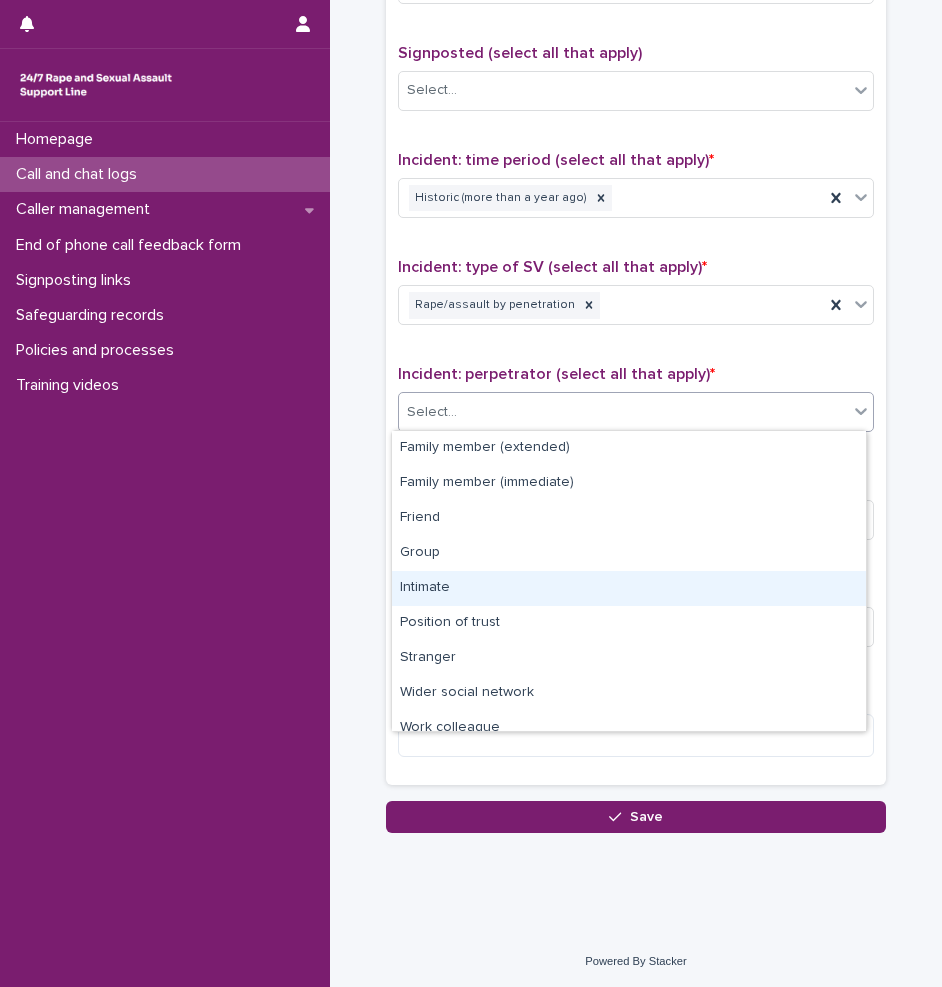 click on "Intimate" at bounding box center (629, 588) 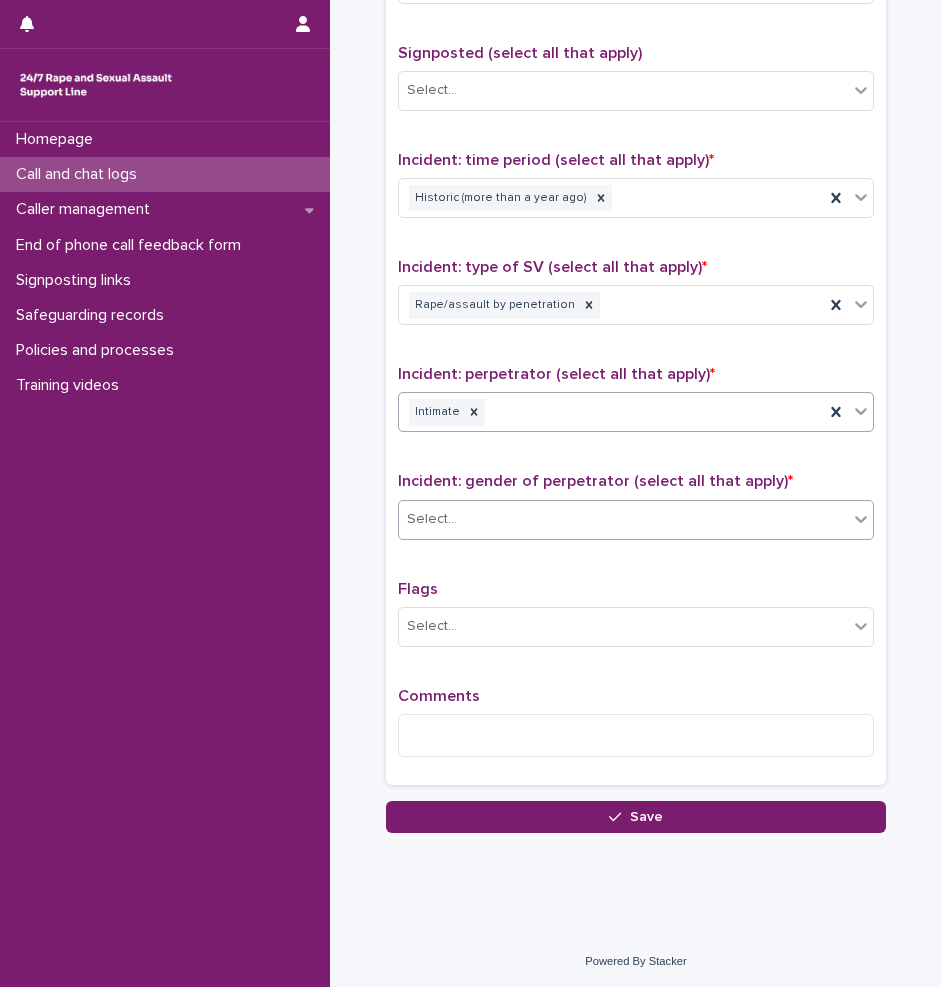 click on "Select..." at bounding box center (623, 519) 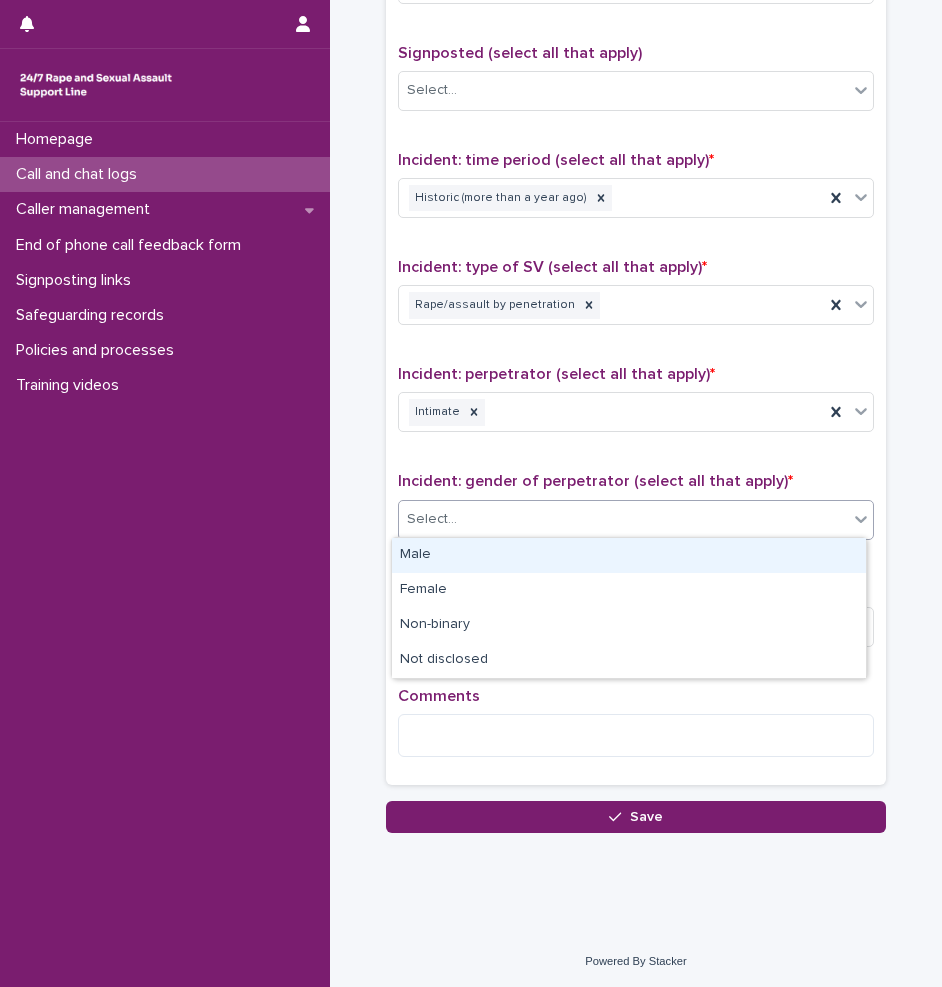 click on "Male" at bounding box center (629, 555) 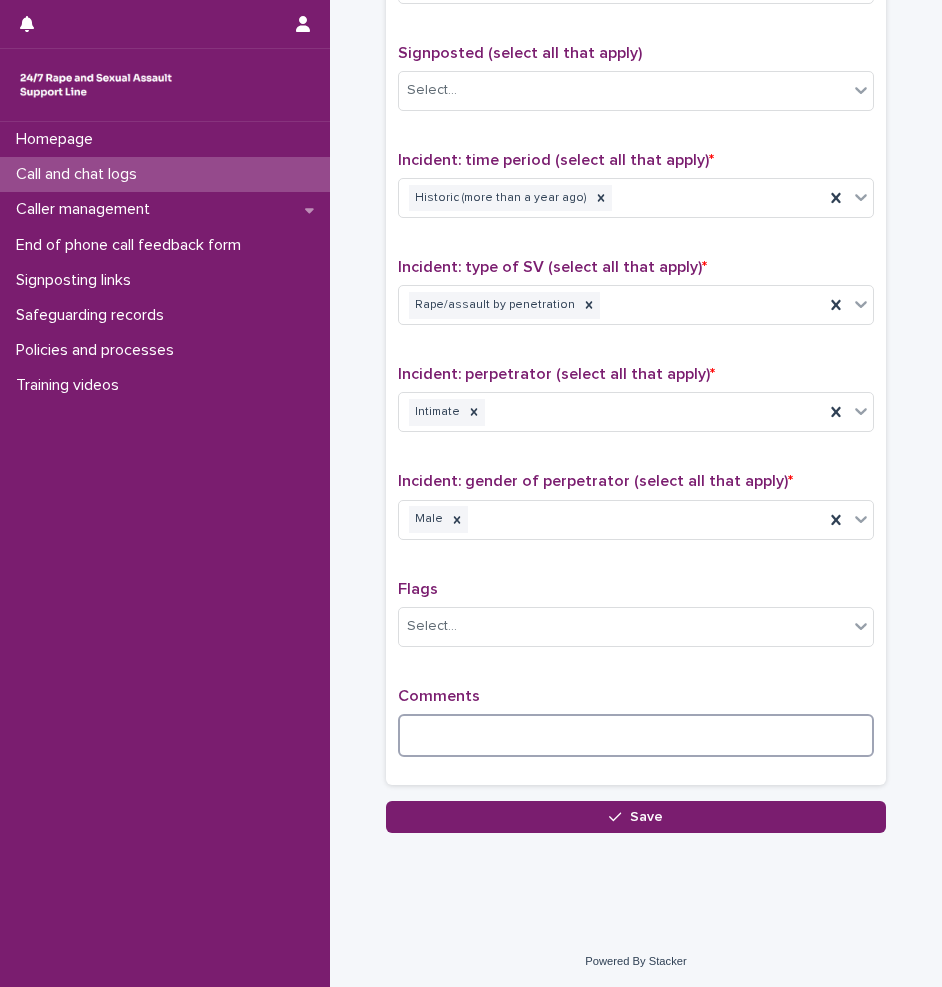 click at bounding box center (636, 735) 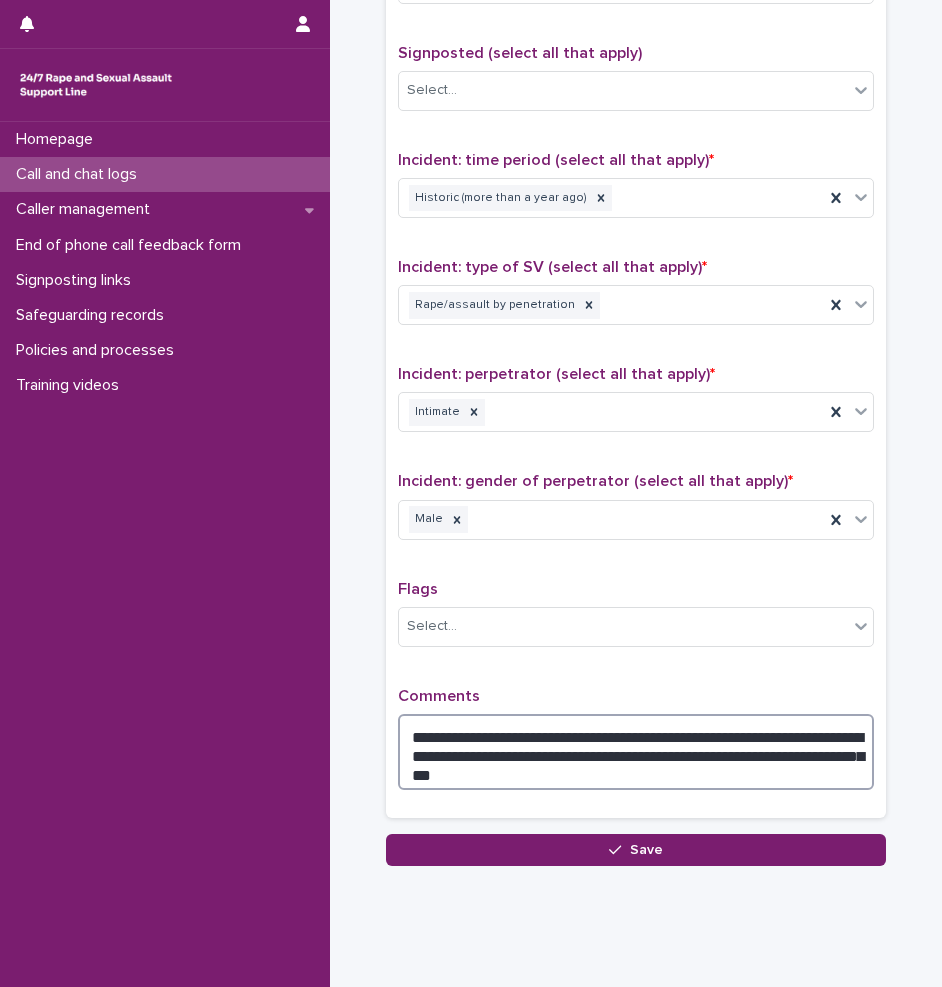 type on "**********" 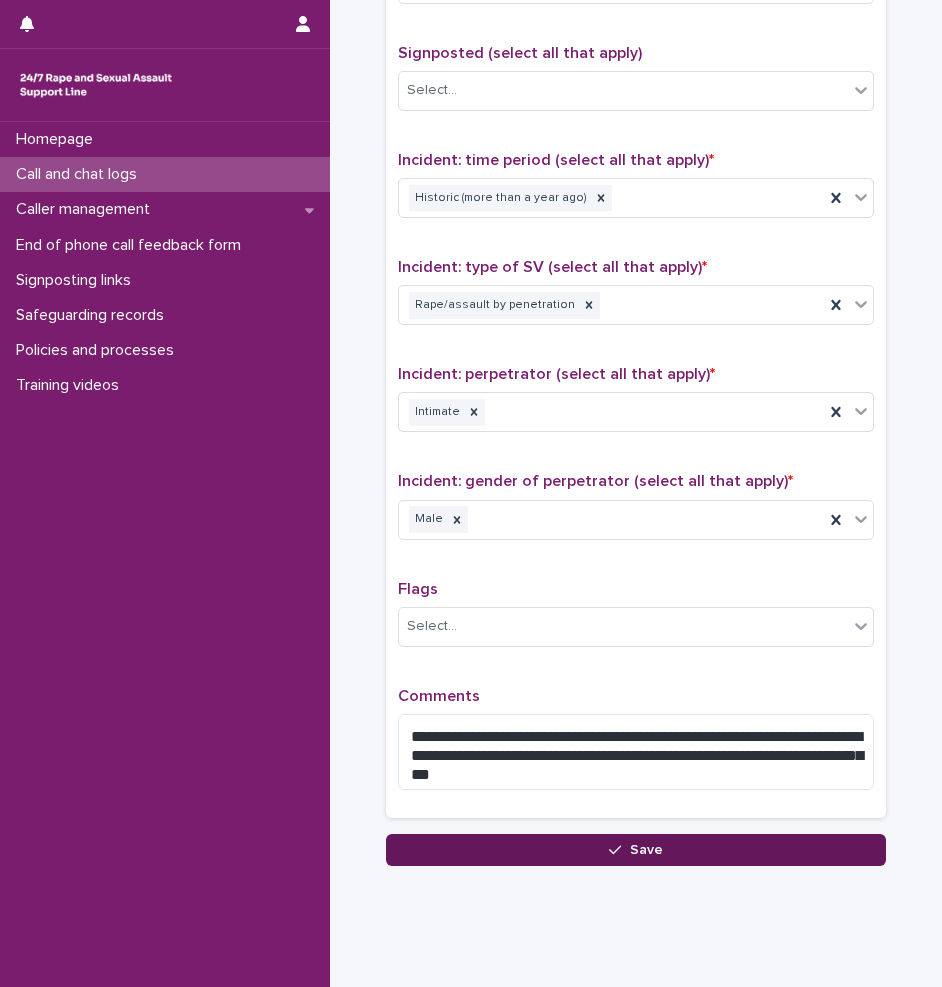 click on "Save" at bounding box center [636, 850] 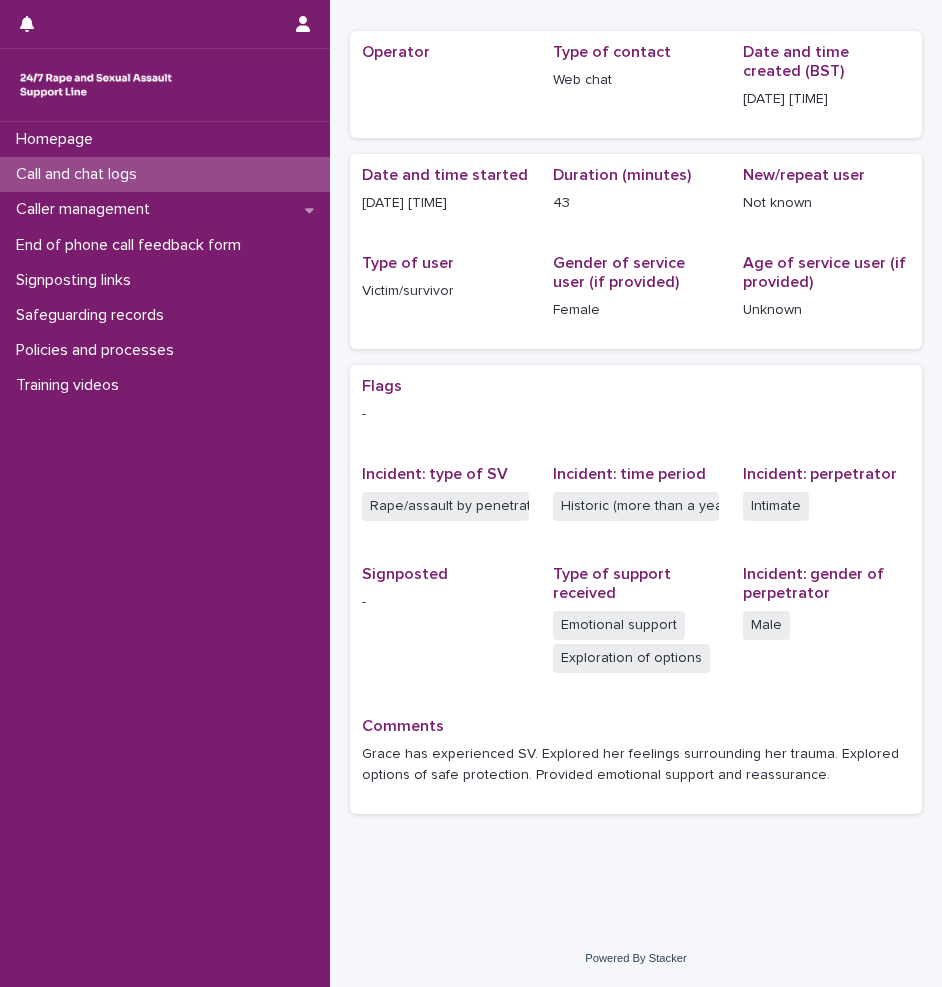 scroll, scrollTop: 0, scrollLeft: 0, axis: both 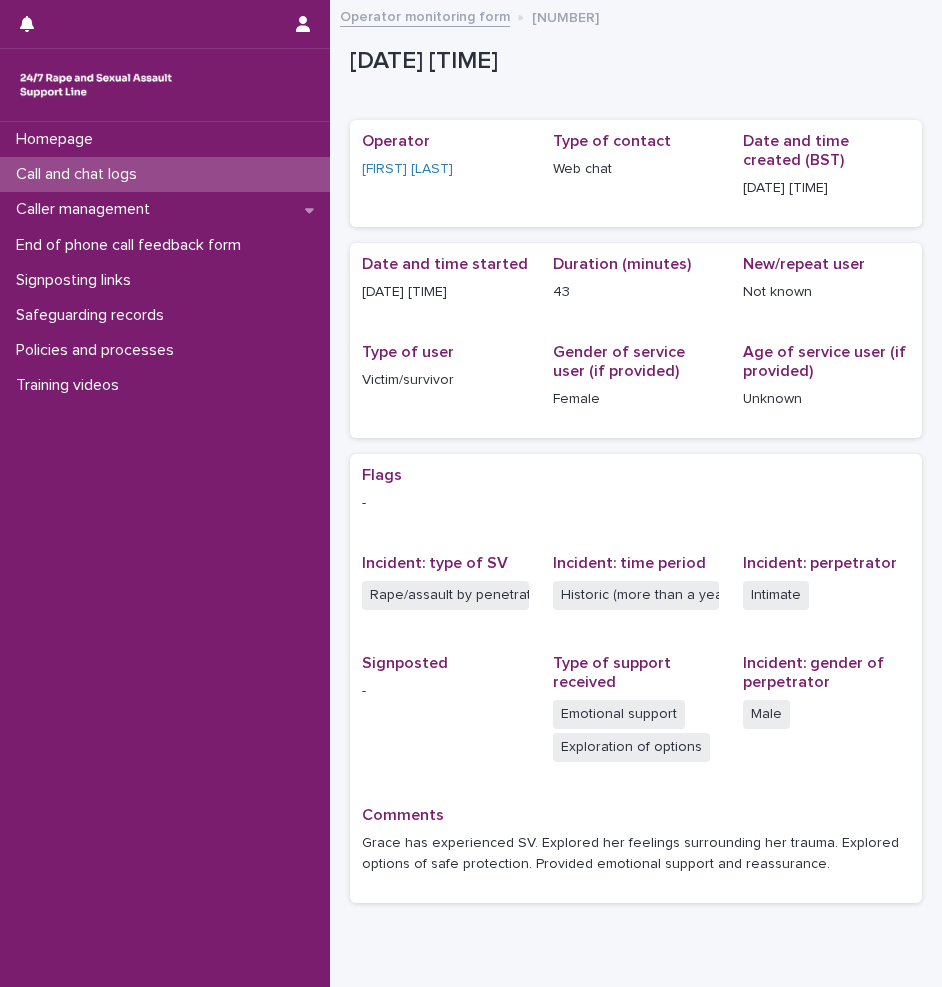 click on "Call and chat logs" at bounding box center (80, 174) 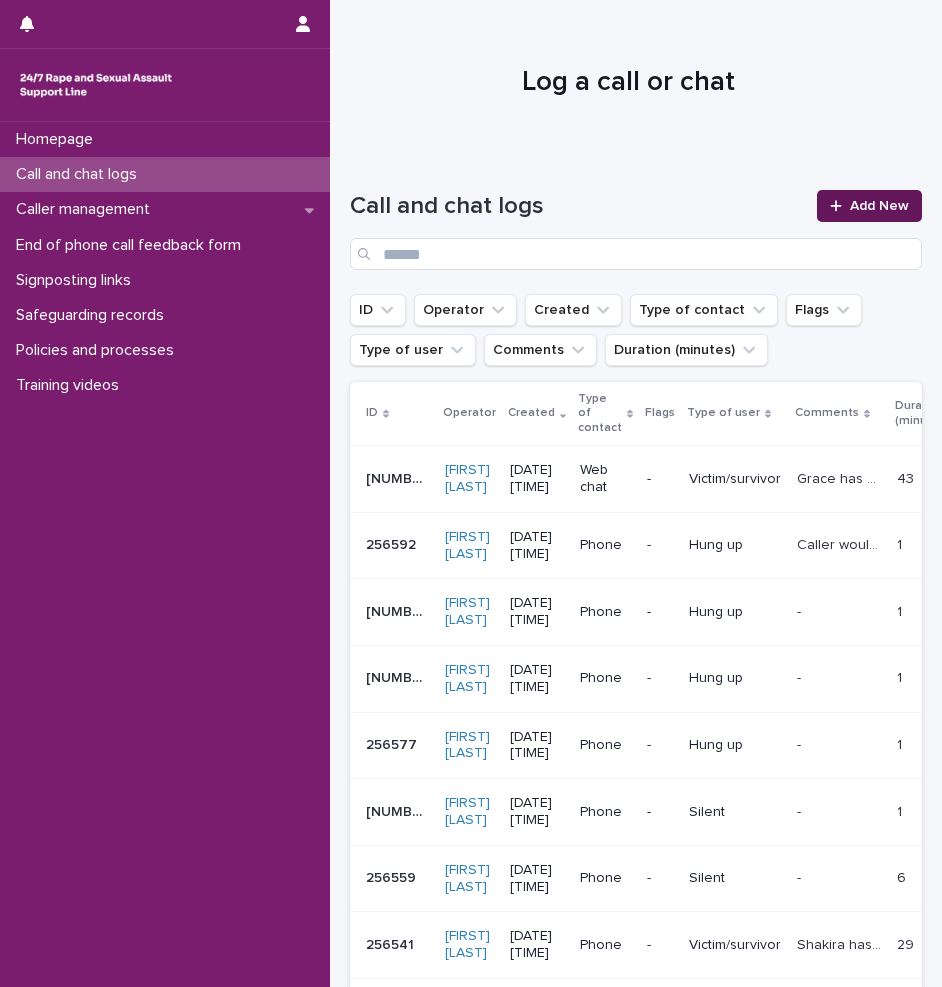 click on "Add New" at bounding box center (879, 206) 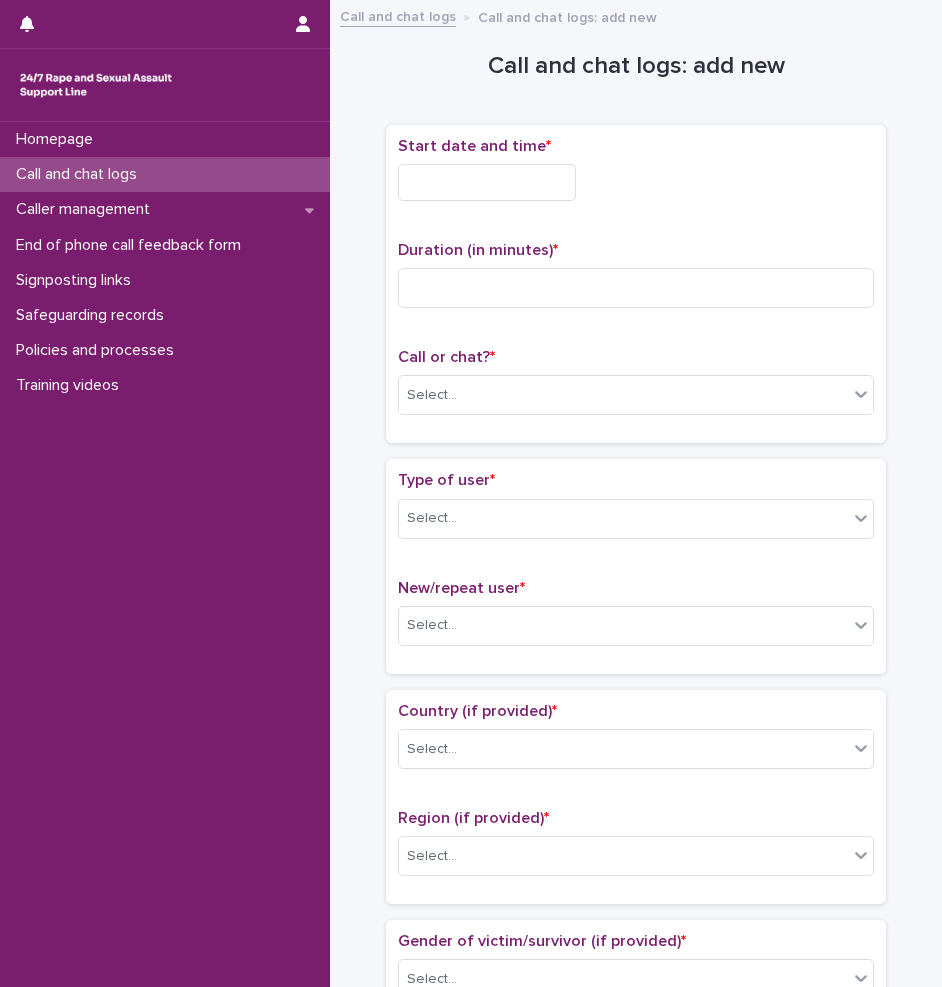 click at bounding box center [487, 182] 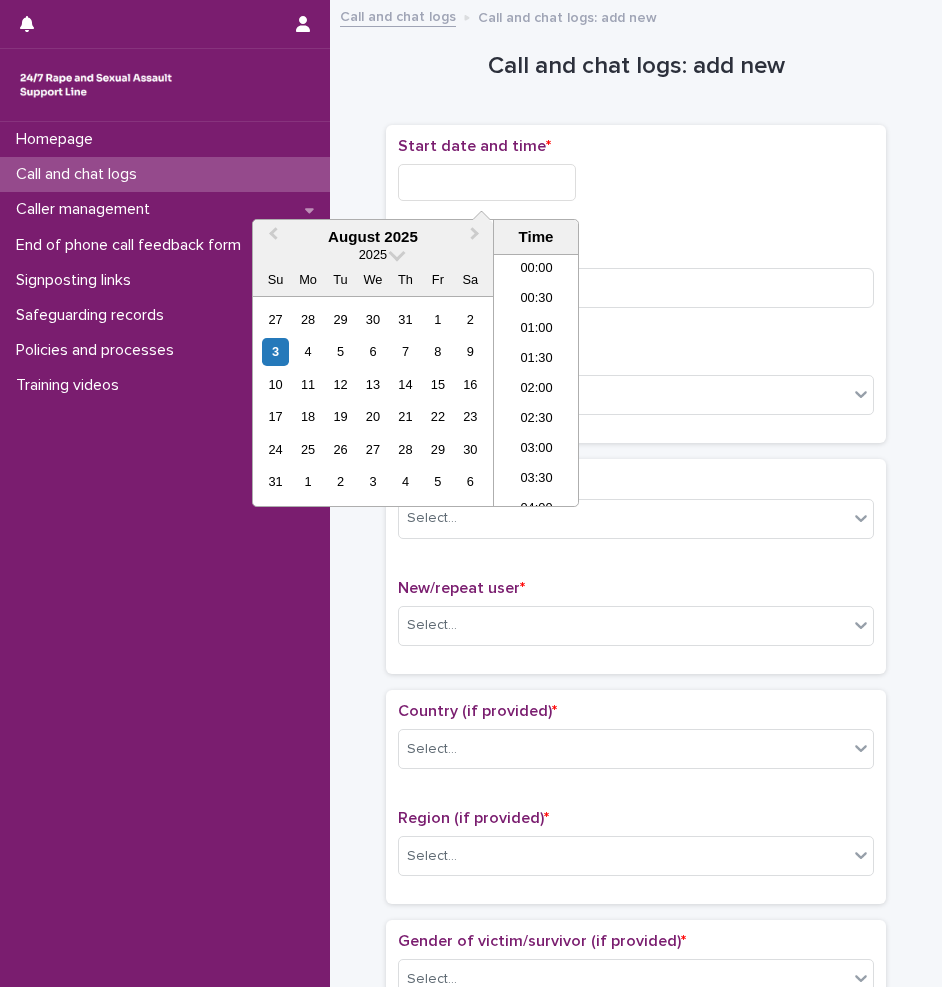 scroll, scrollTop: 1180, scrollLeft: 0, axis: vertical 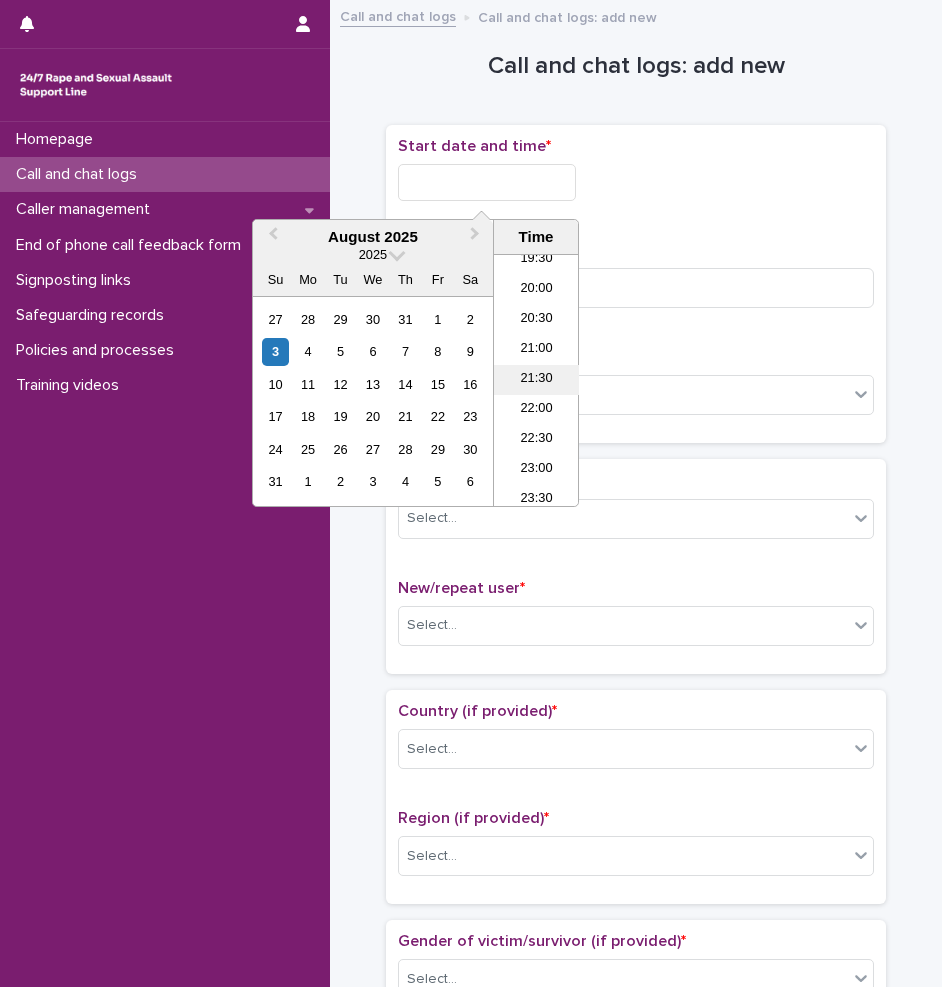 click on "21:30" at bounding box center (536, 380) 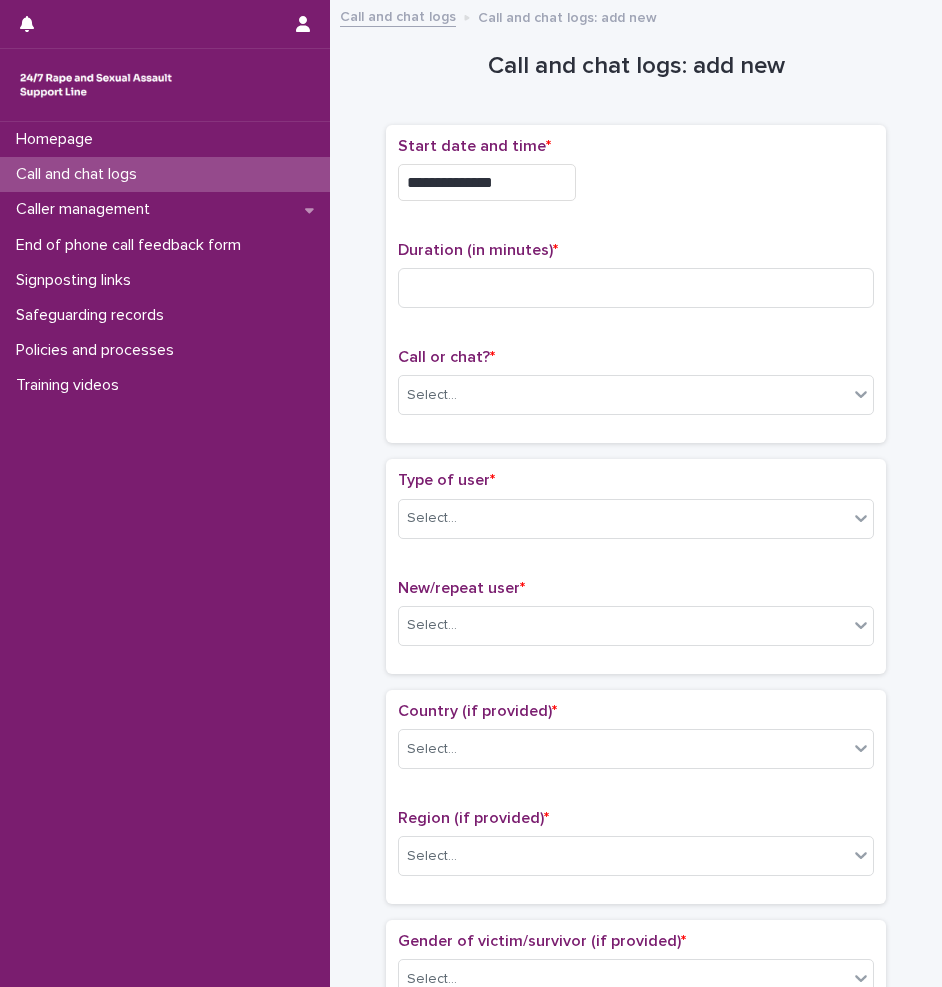click on "**********" at bounding box center [487, 182] 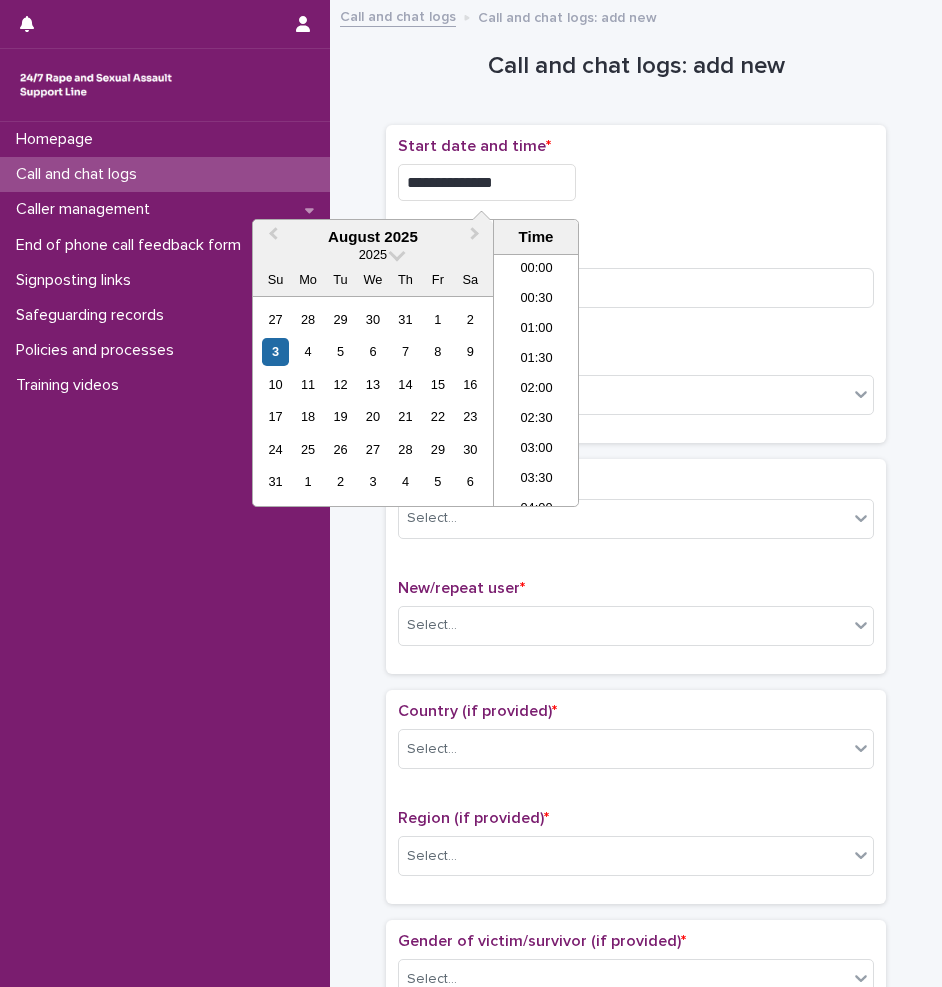 scroll, scrollTop: 1180, scrollLeft: 0, axis: vertical 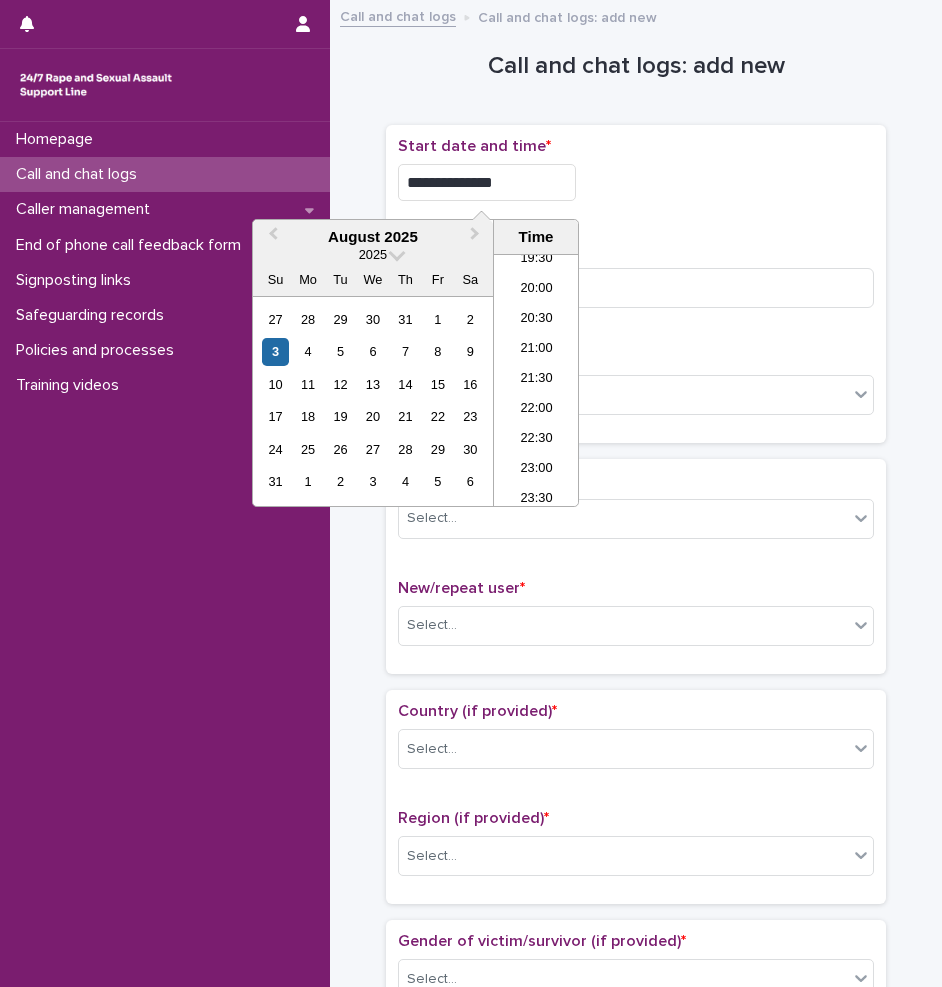 type on "**********" 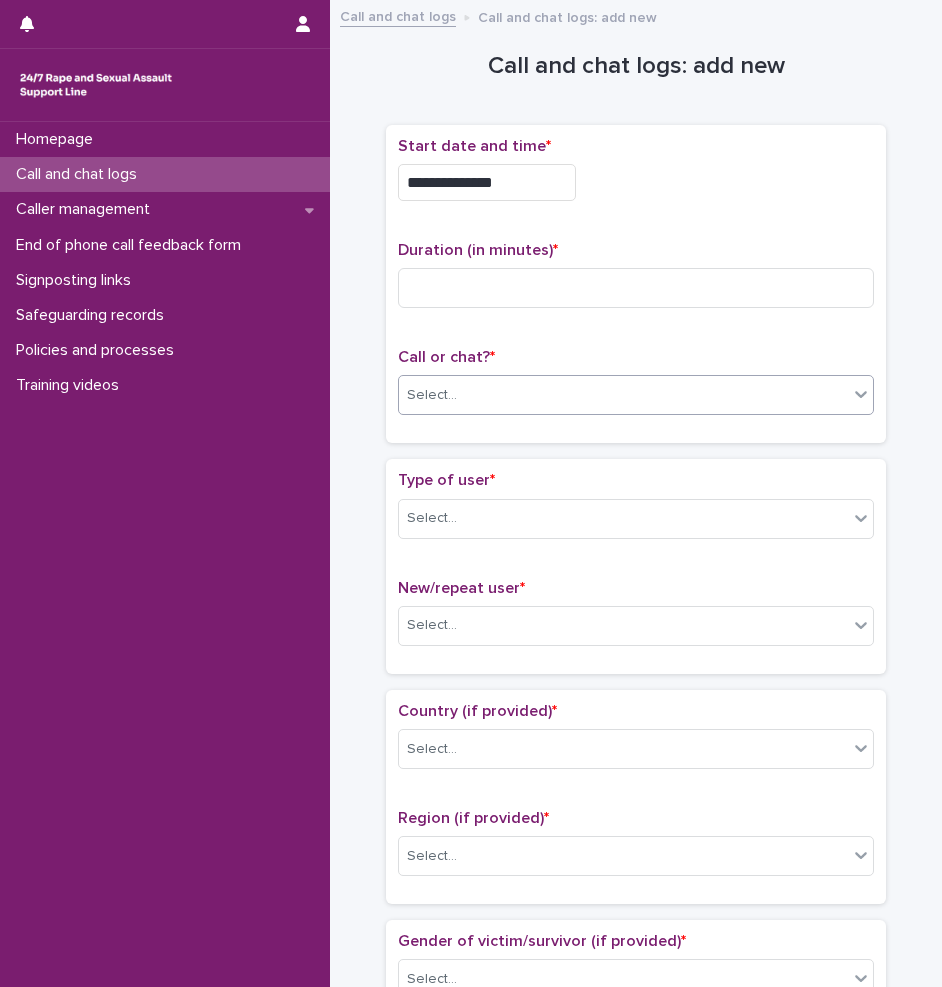 drag, startPoint x: 502, startPoint y: 415, endPoint x: 482, endPoint y: 387, distance: 34.4093 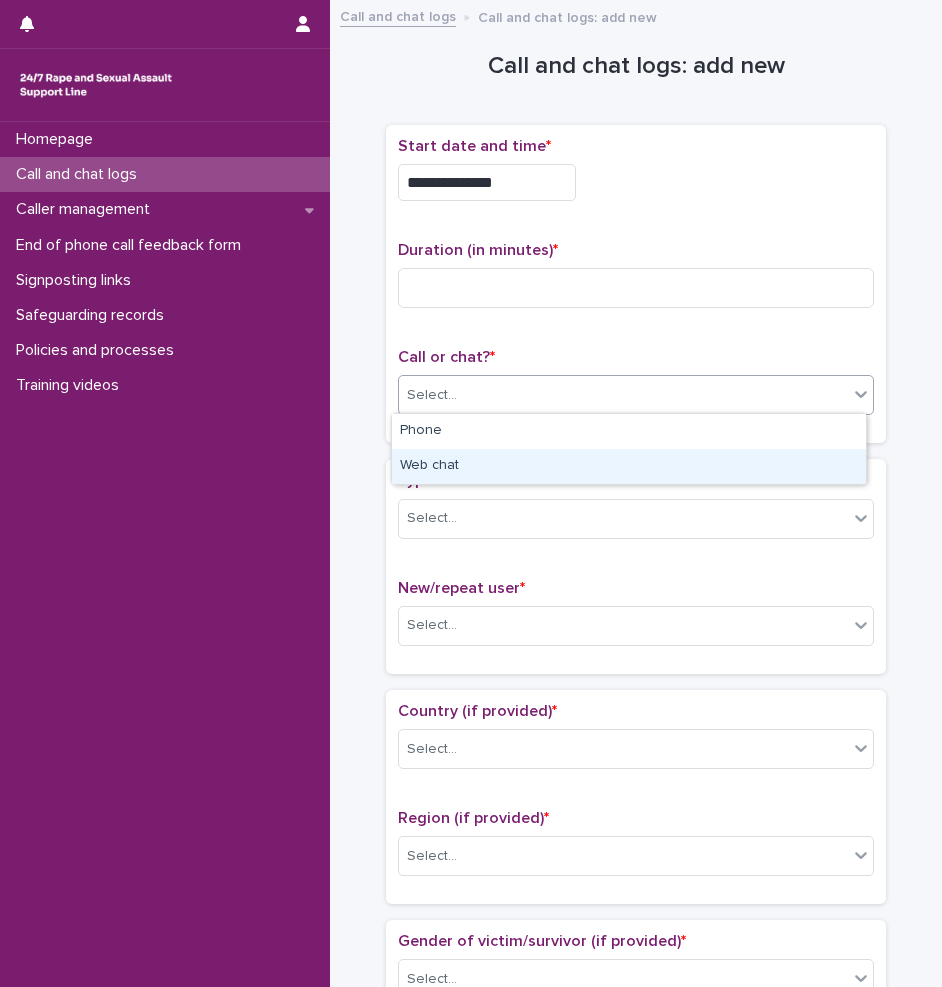 click on "Web chat" at bounding box center (629, 466) 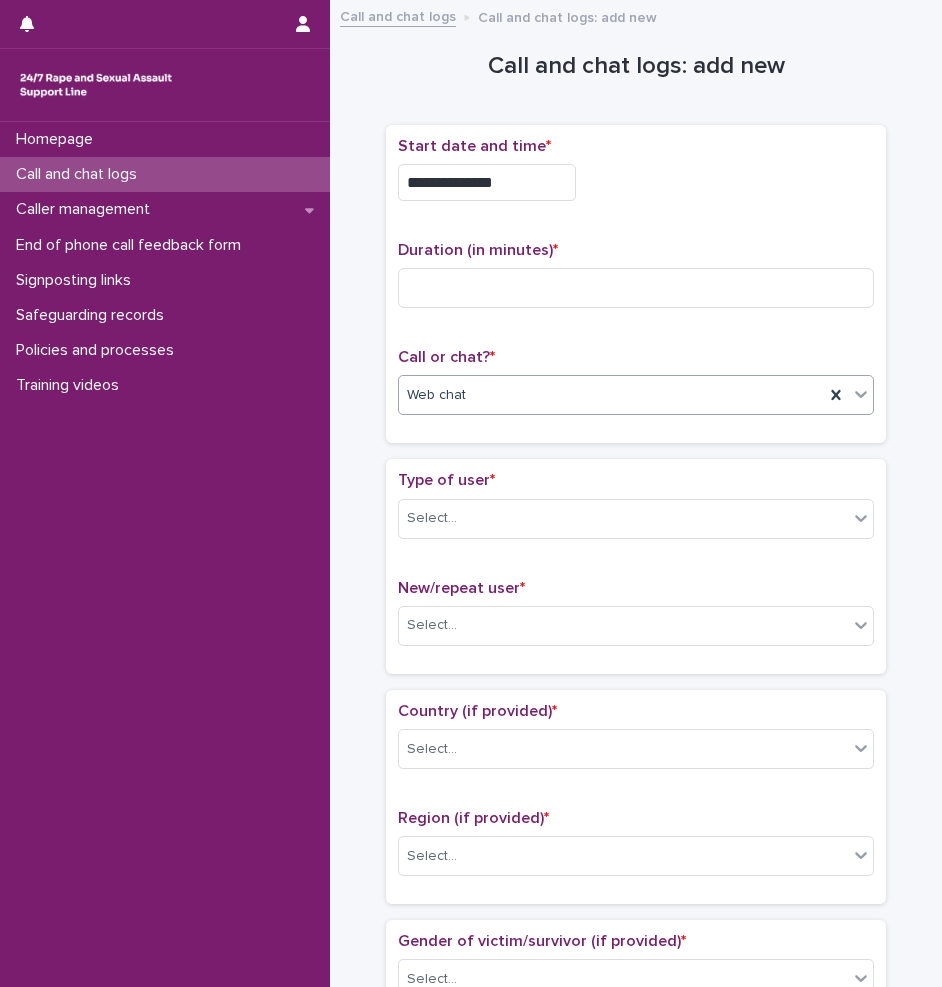 click on "Type of user * Select..." at bounding box center (636, 512) 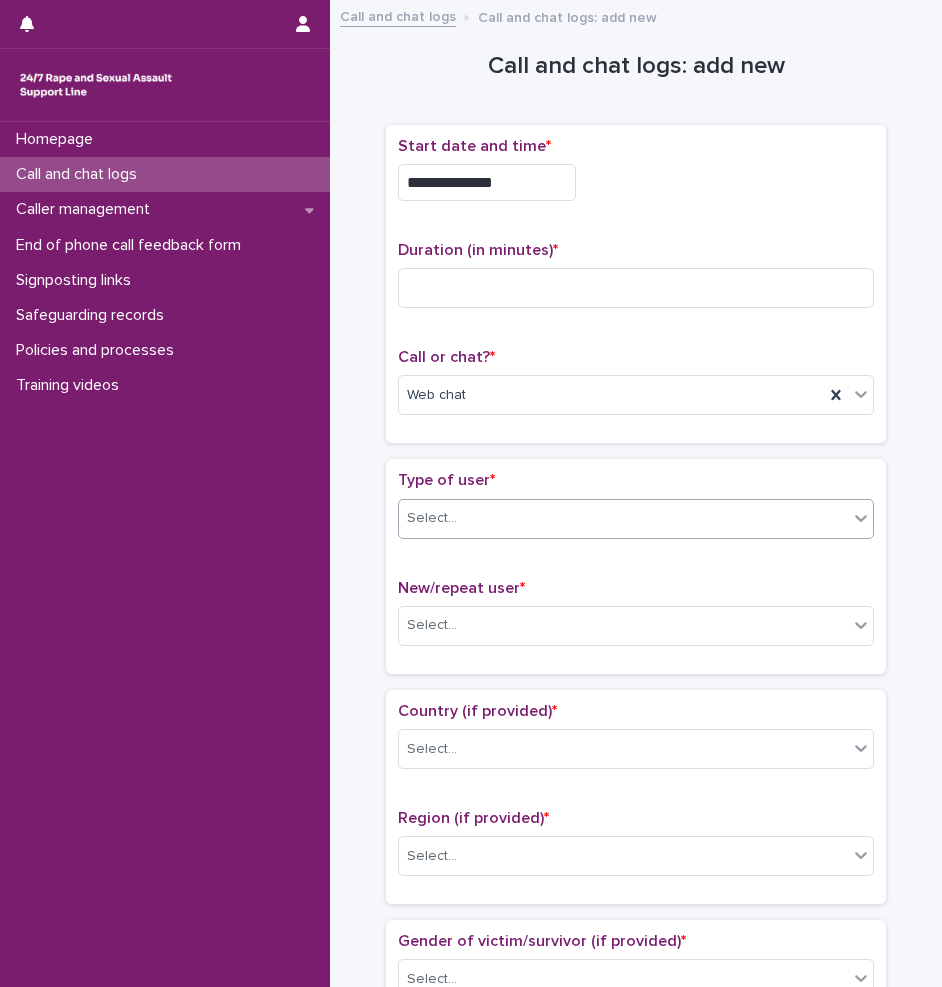 click on "Select..." at bounding box center [623, 518] 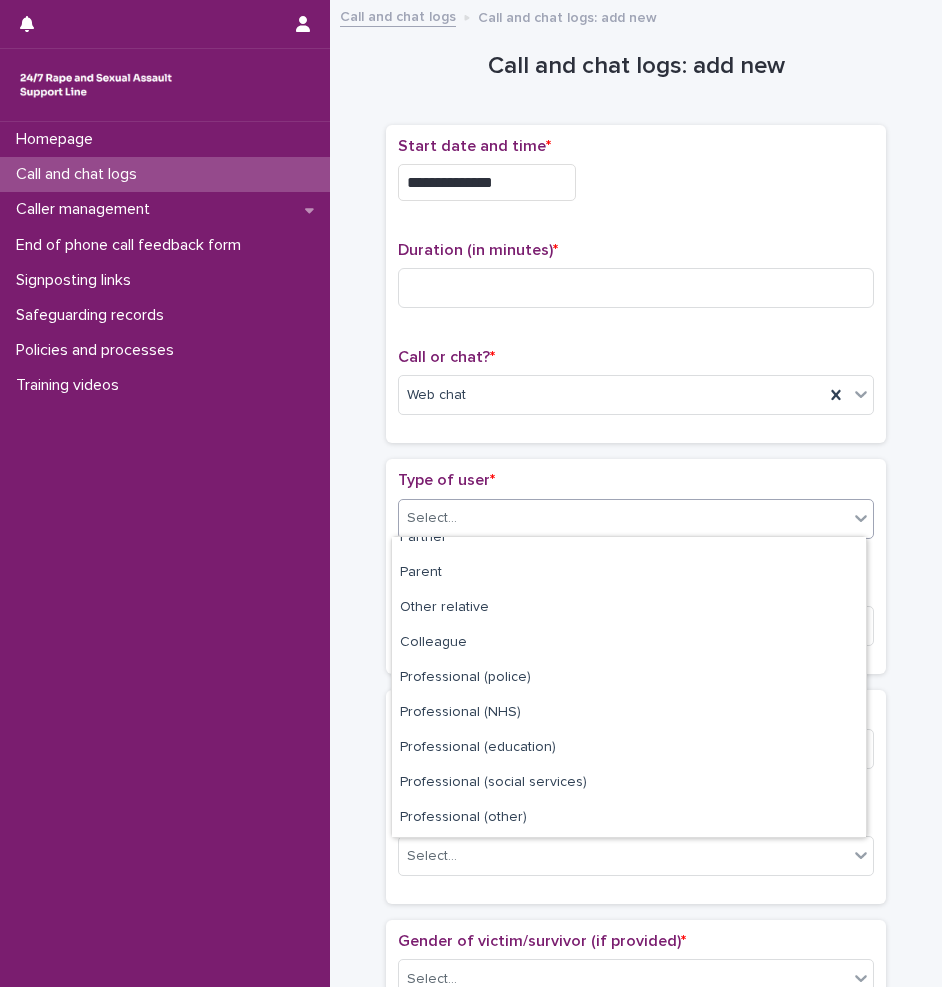 scroll, scrollTop: 0, scrollLeft: 0, axis: both 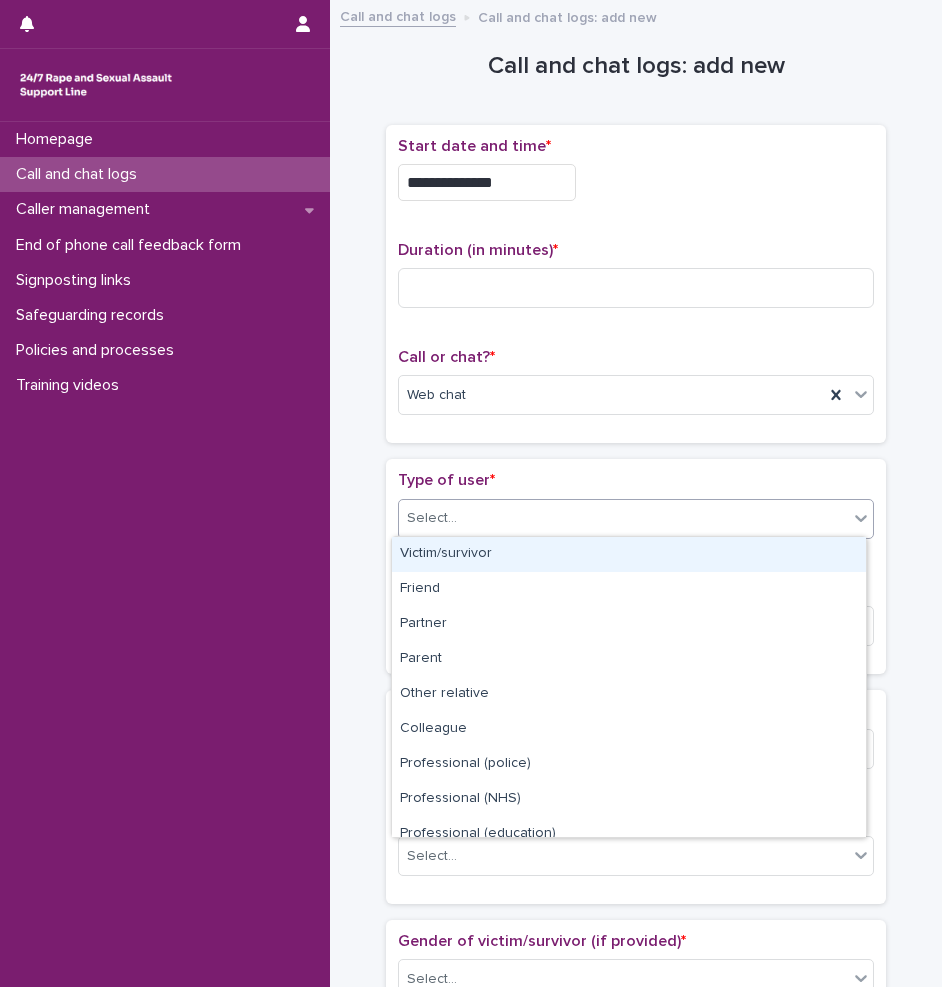 click on "Victim/survivor" at bounding box center [629, 554] 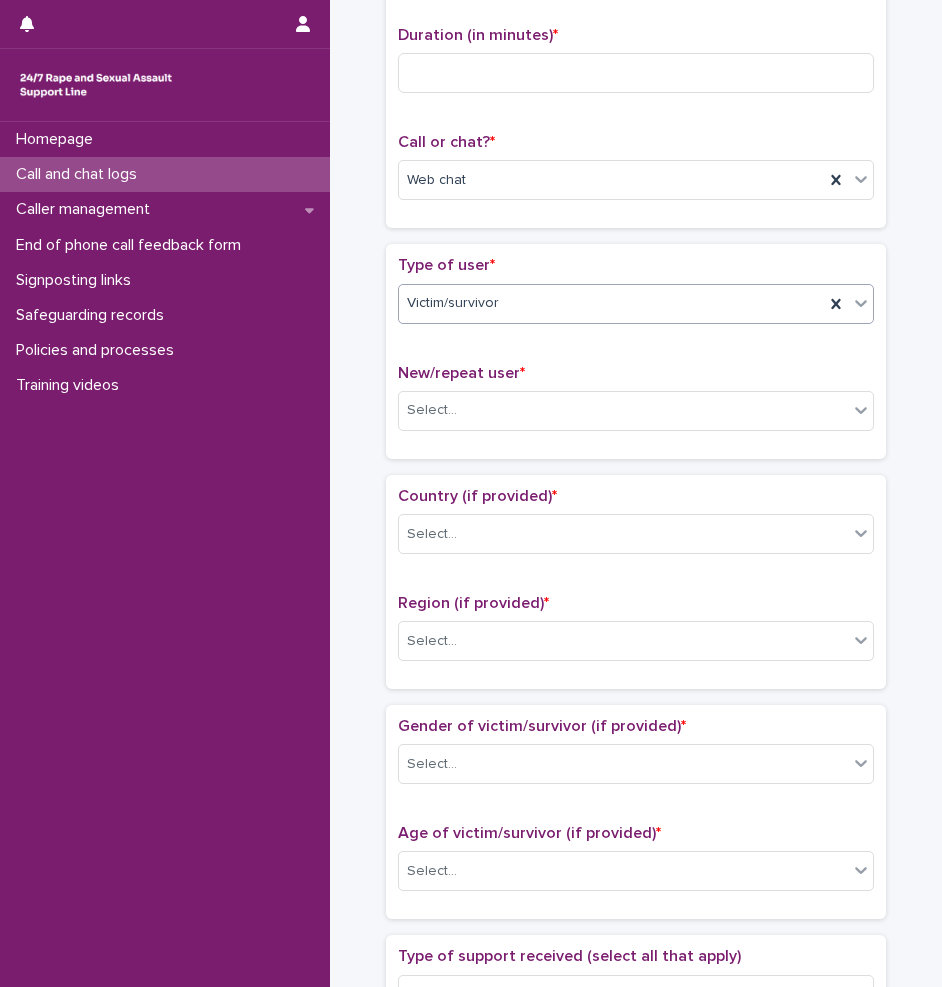 scroll, scrollTop: 500, scrollLeft: 0, axis: vertical 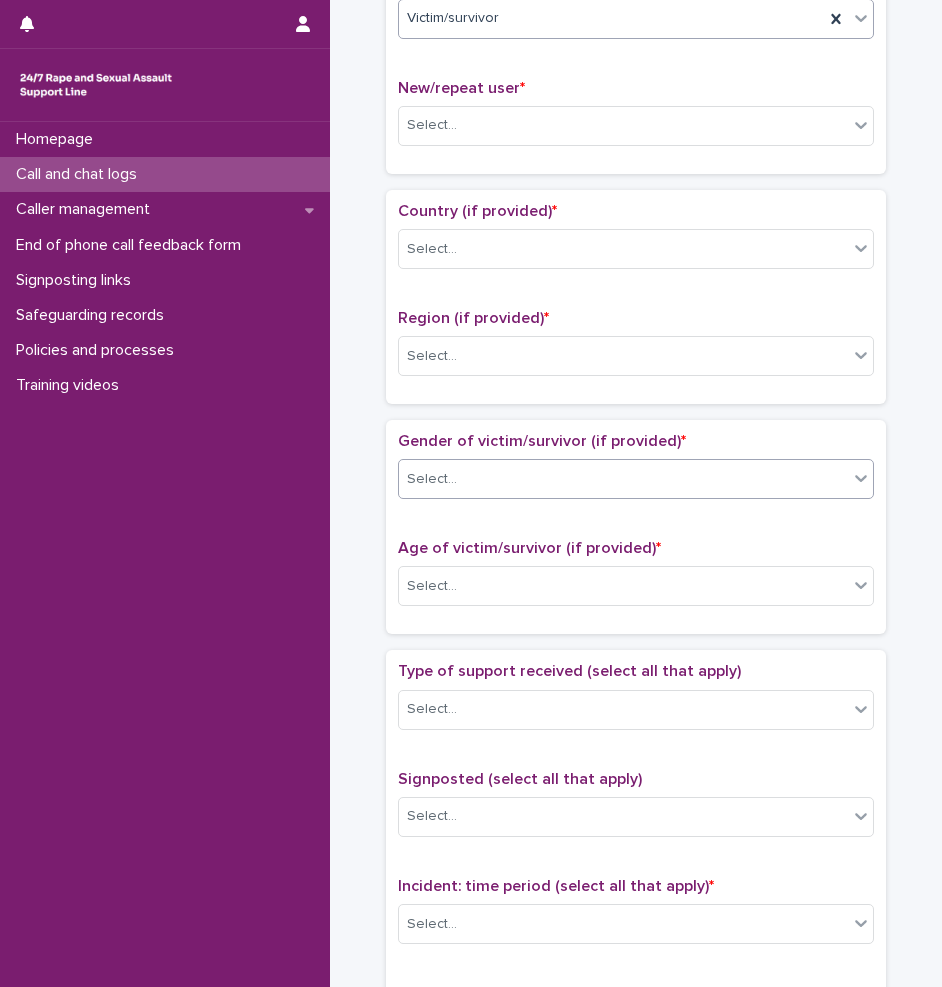 click on "Select..." at bounding box center [623, 479] 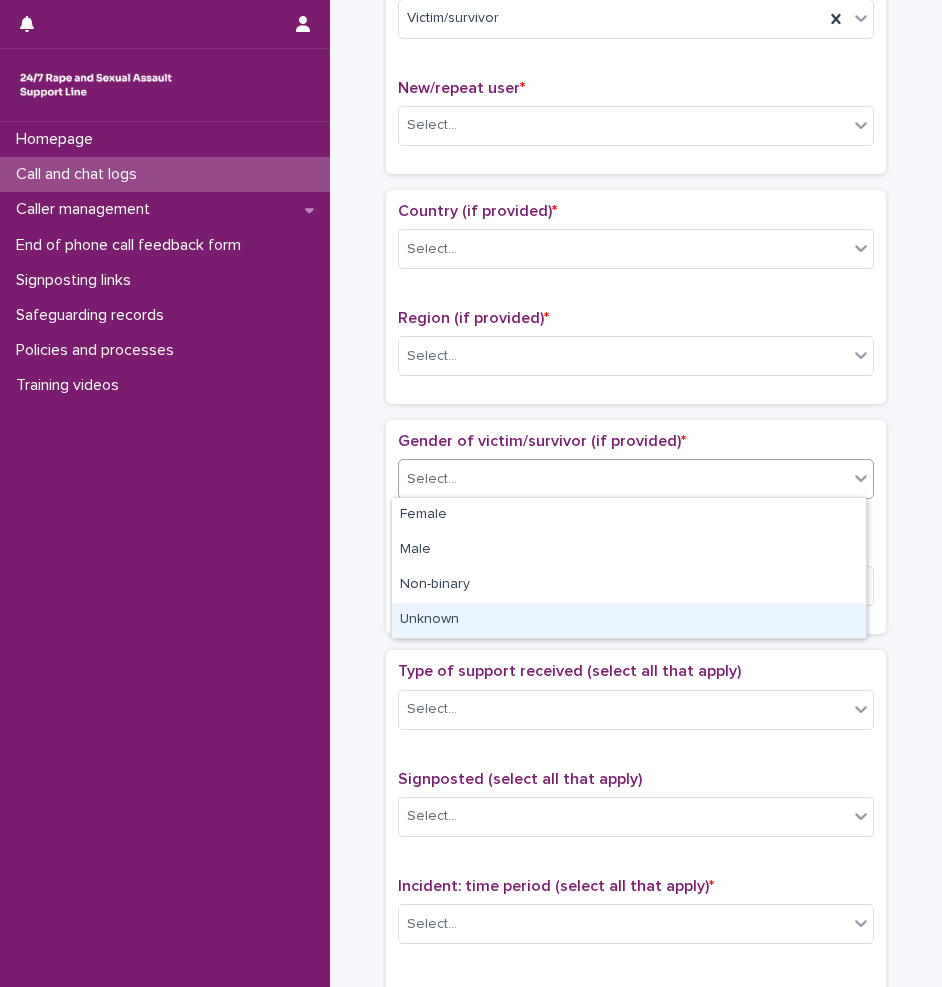 click on "Unknown" at bounding box center (629, 620) 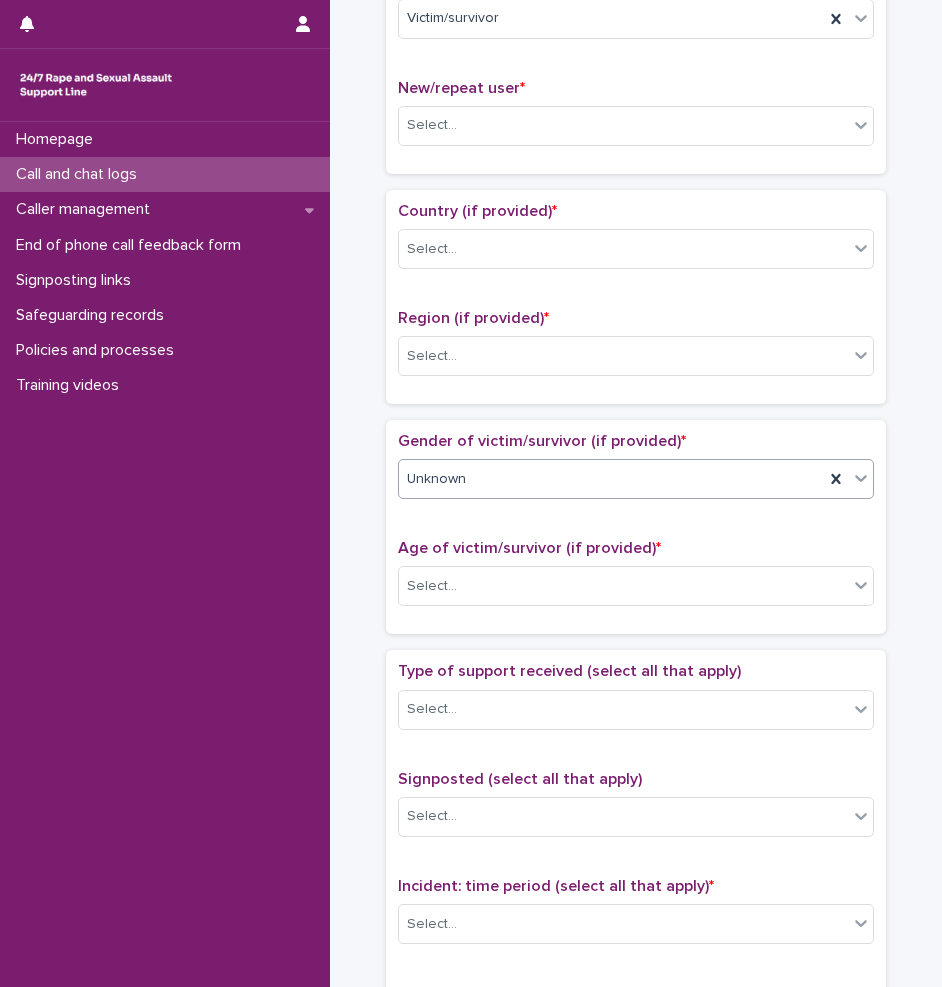 click on "Age of victim/survivor (if provided) *" at bounding box center [529, 548] 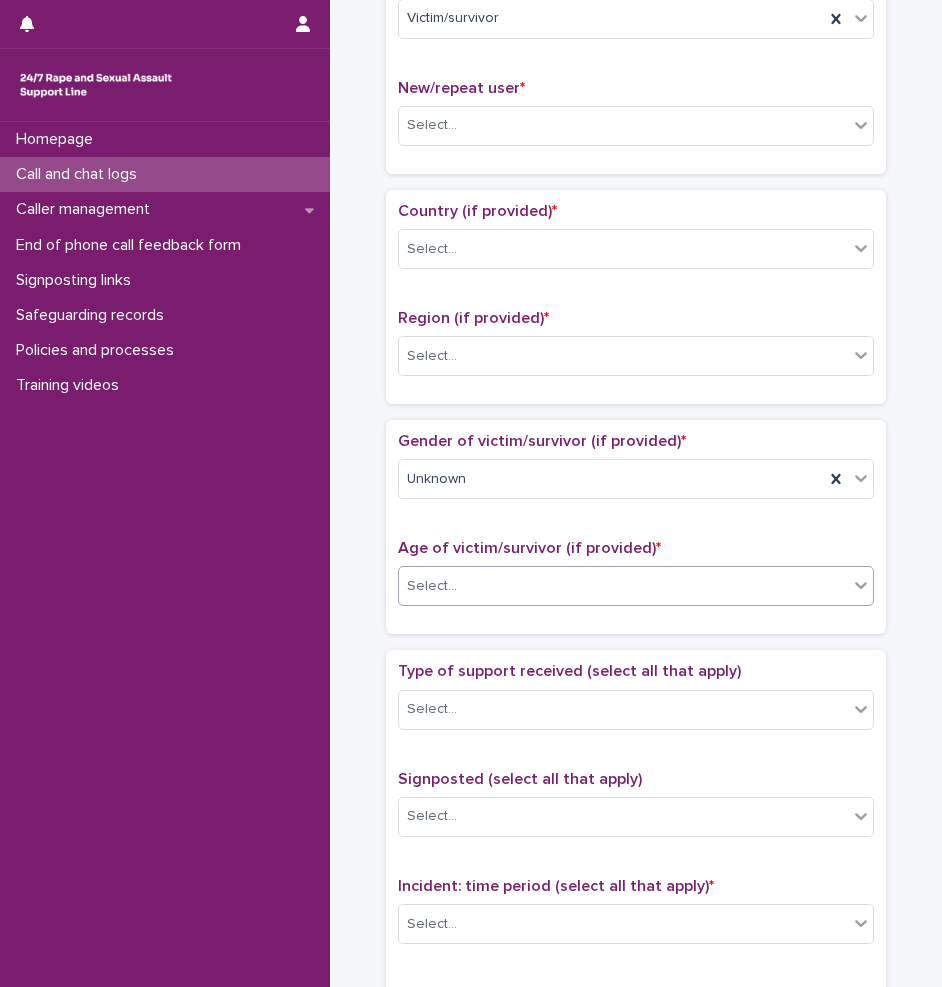 click on "Select..." at bounding box center [623, 586] 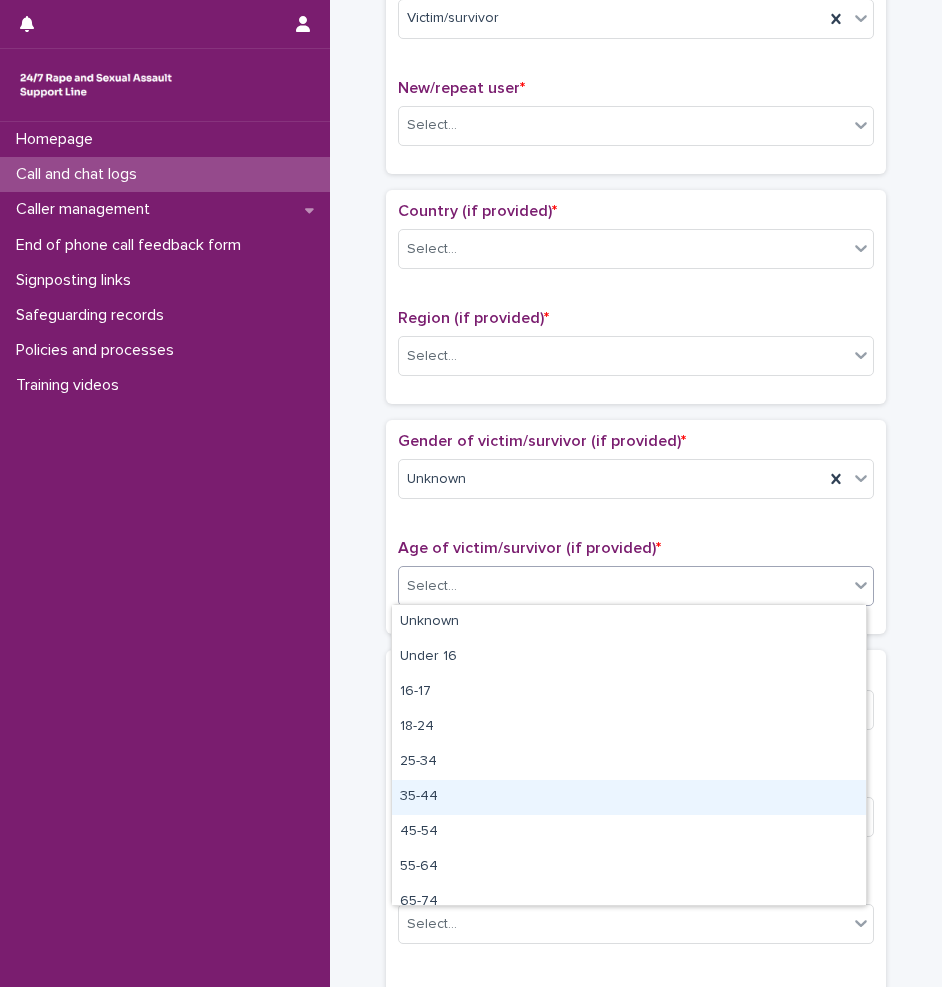 click on "35-44" at bounding box center [629, 797] 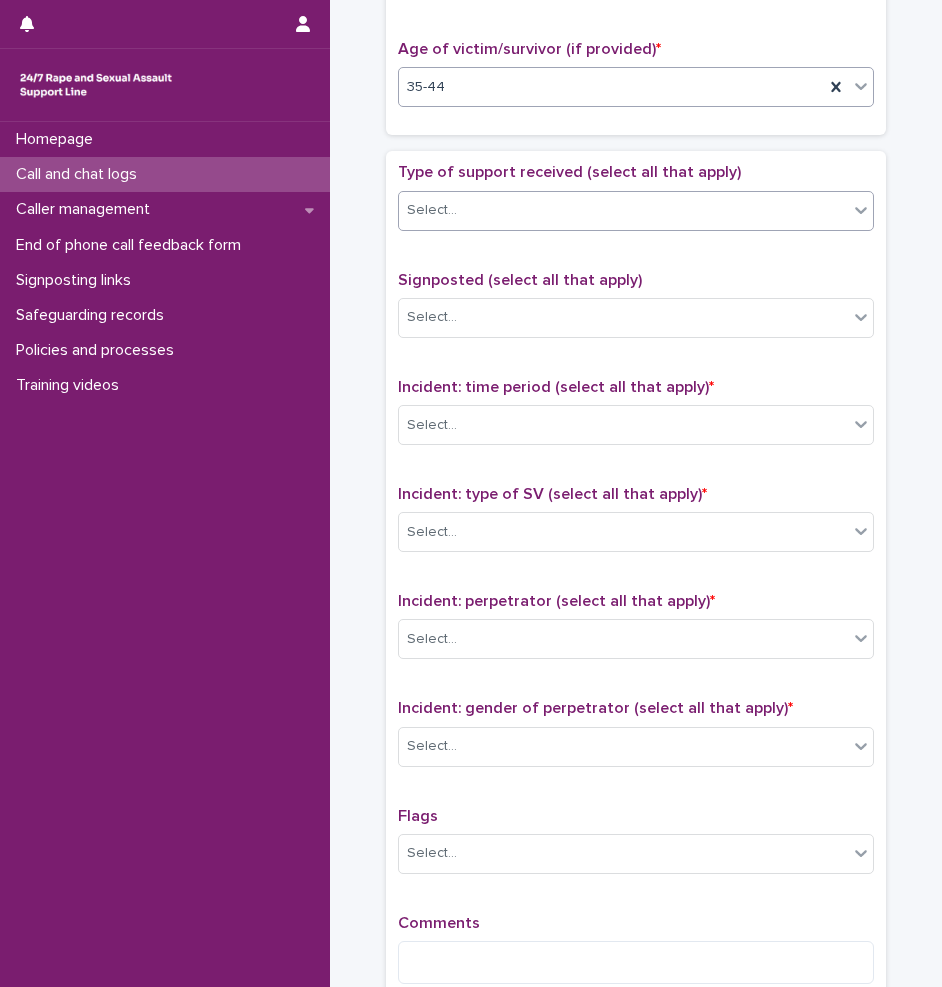scroll, scrollTop: 1000, scrollLeft: 0, axis: vertical 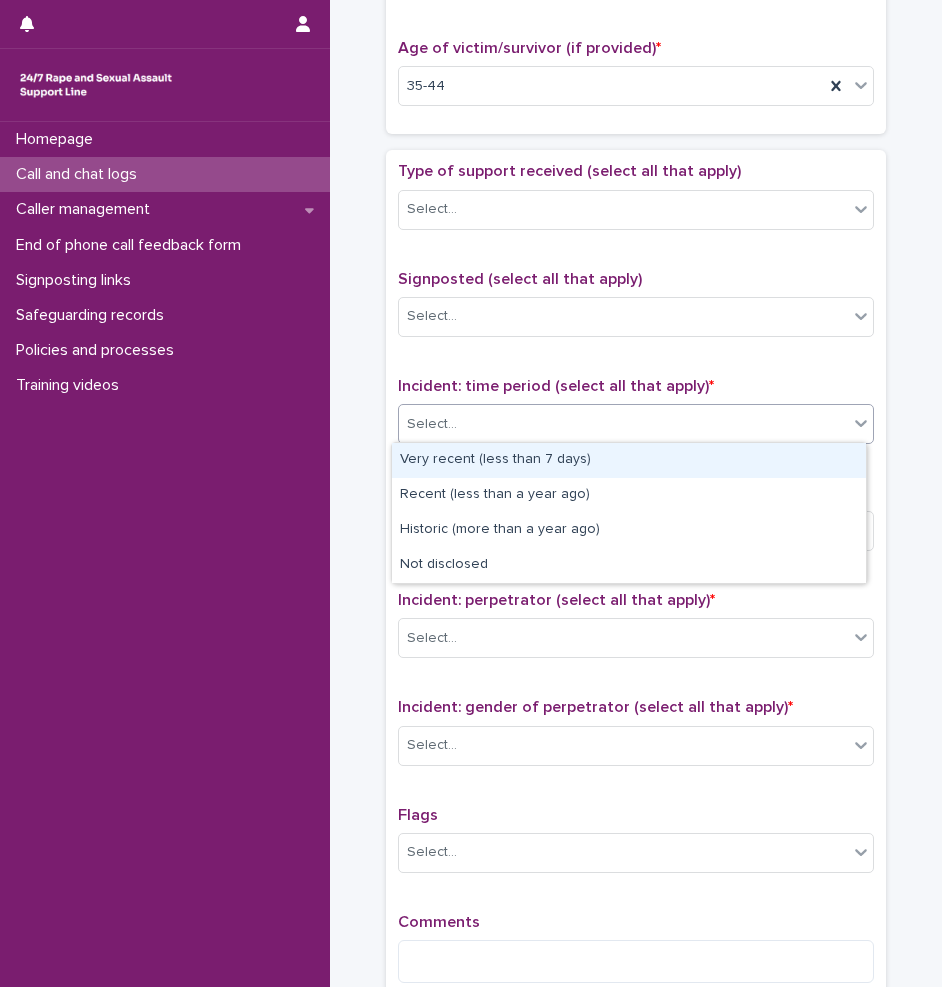 click on "Select..." at bounding box center [623, 424] 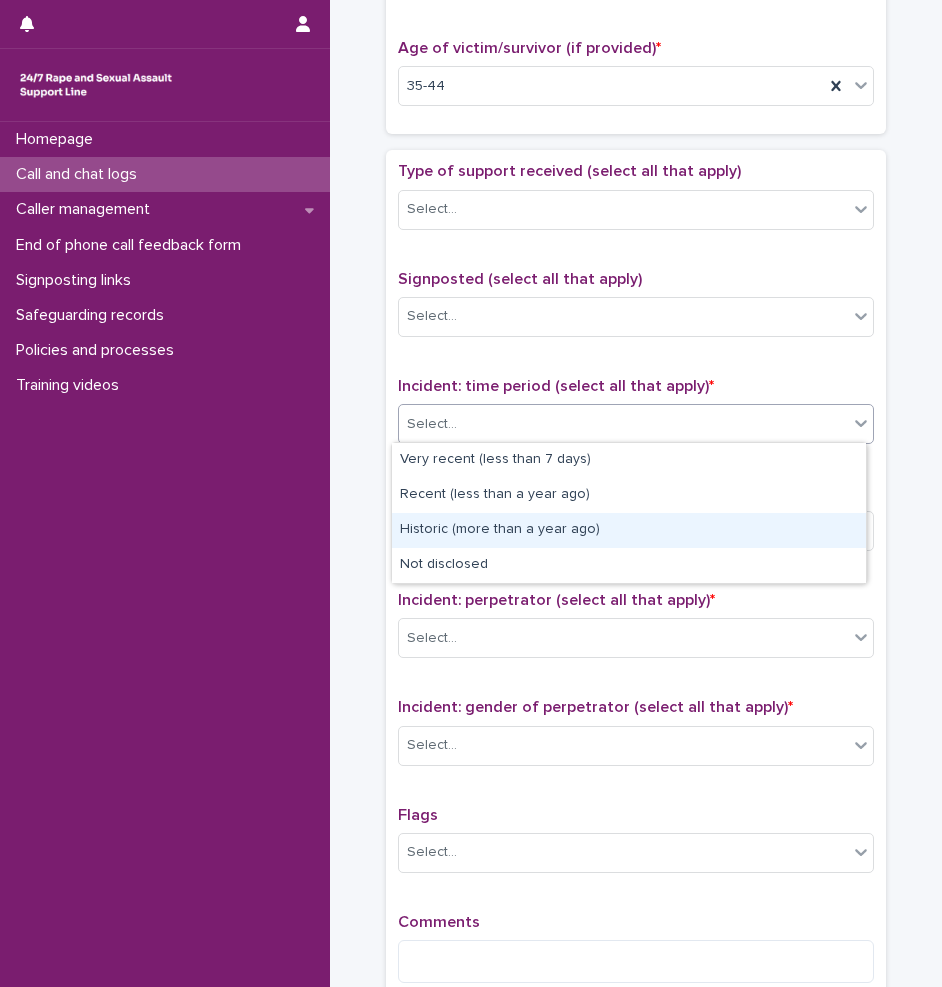 click on "Historic (more than a year ago)" at bounding box center (629, 530) 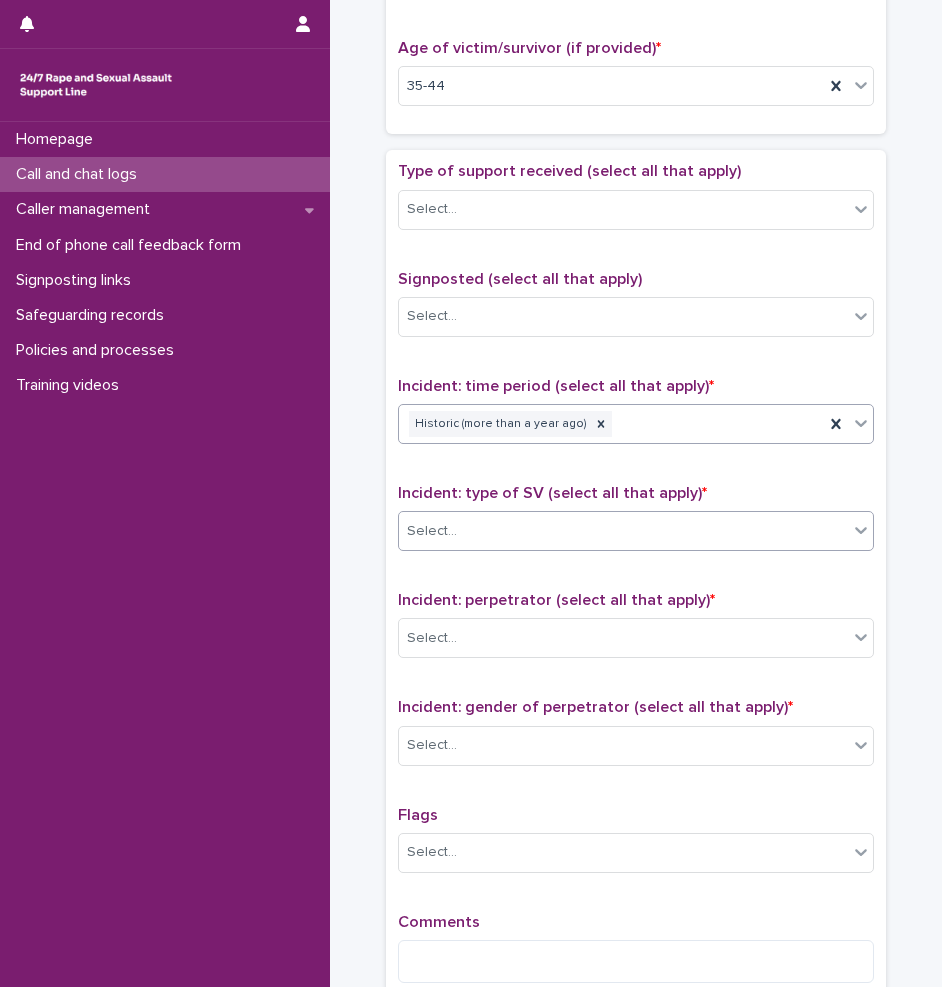 click on "Select..." at bounding box center (623, 531) 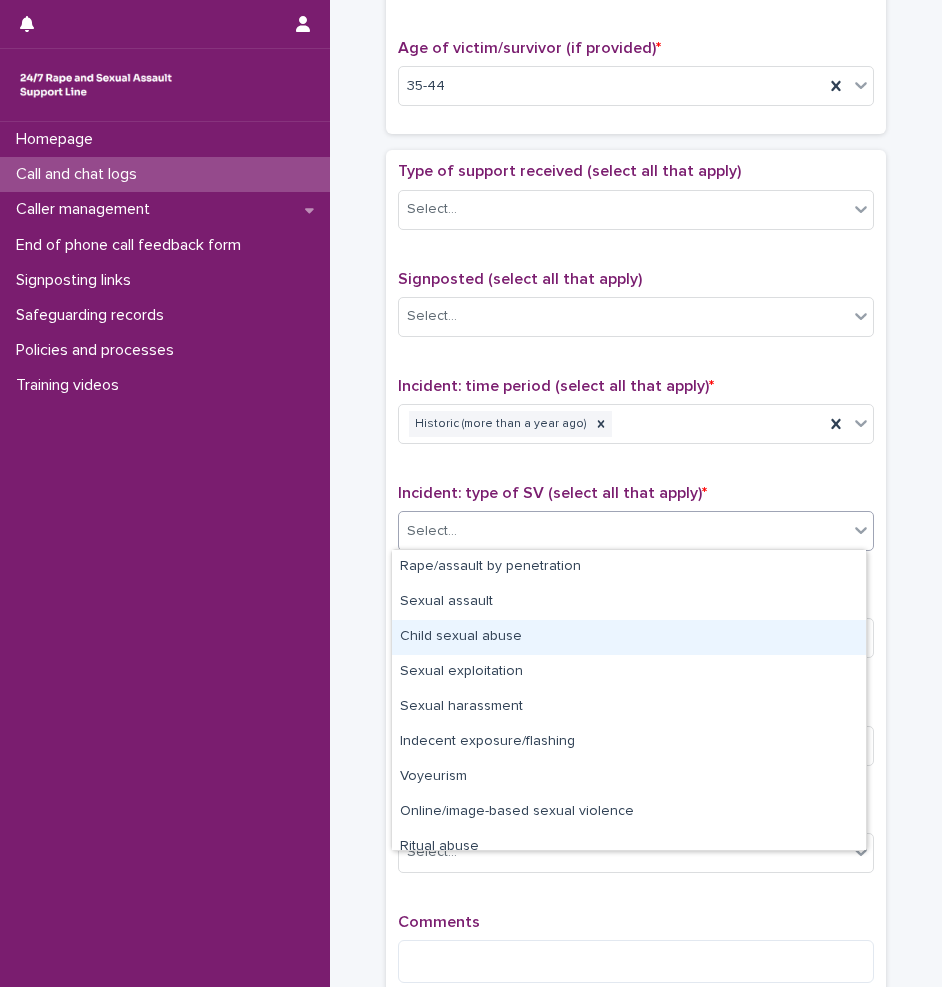 click on "Child sexual abuse" at bounding box center (629, 637) 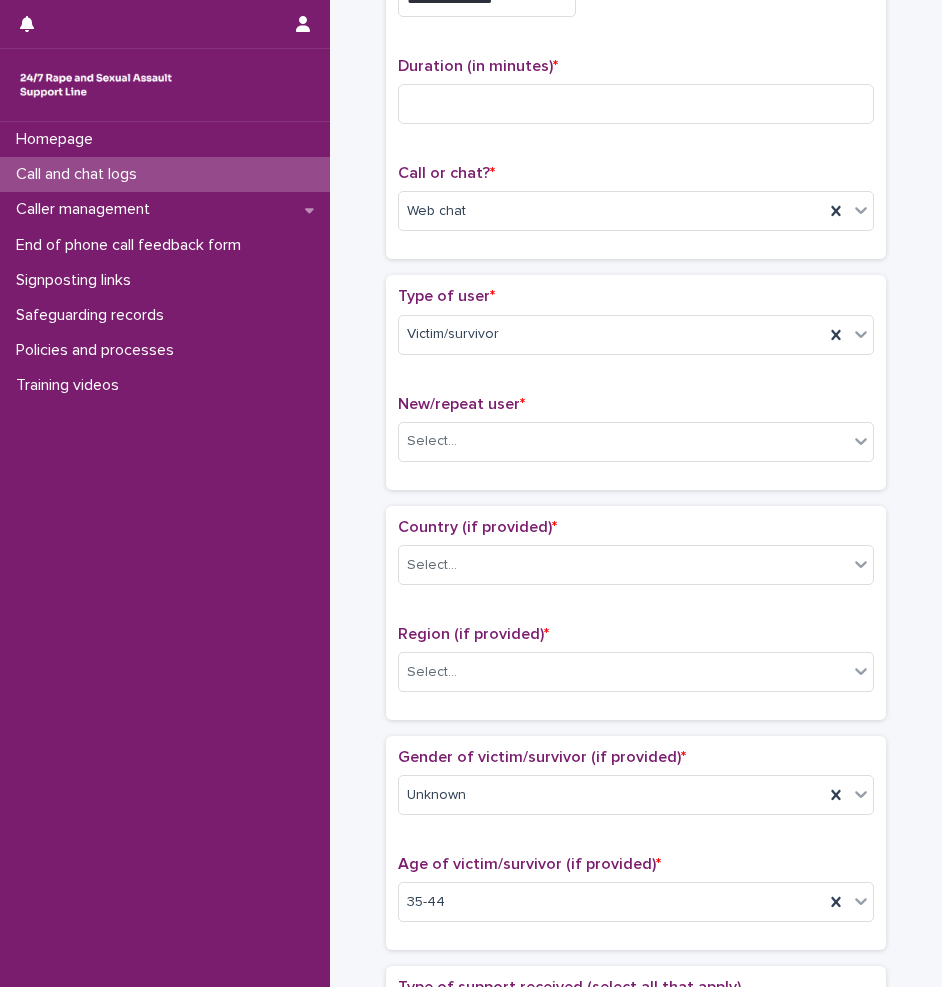 scroll, scrollTop: 0, scrollLeft: 0, axis: both 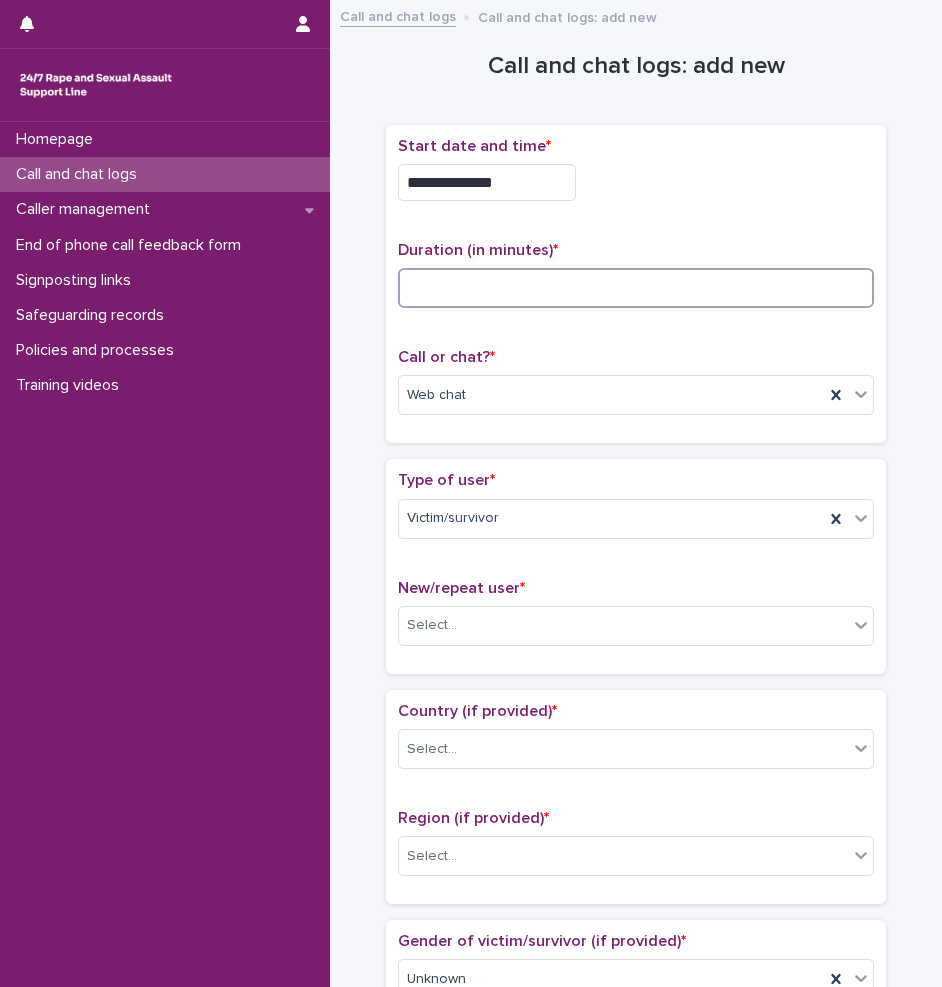 click at bounding box center [636, 288] 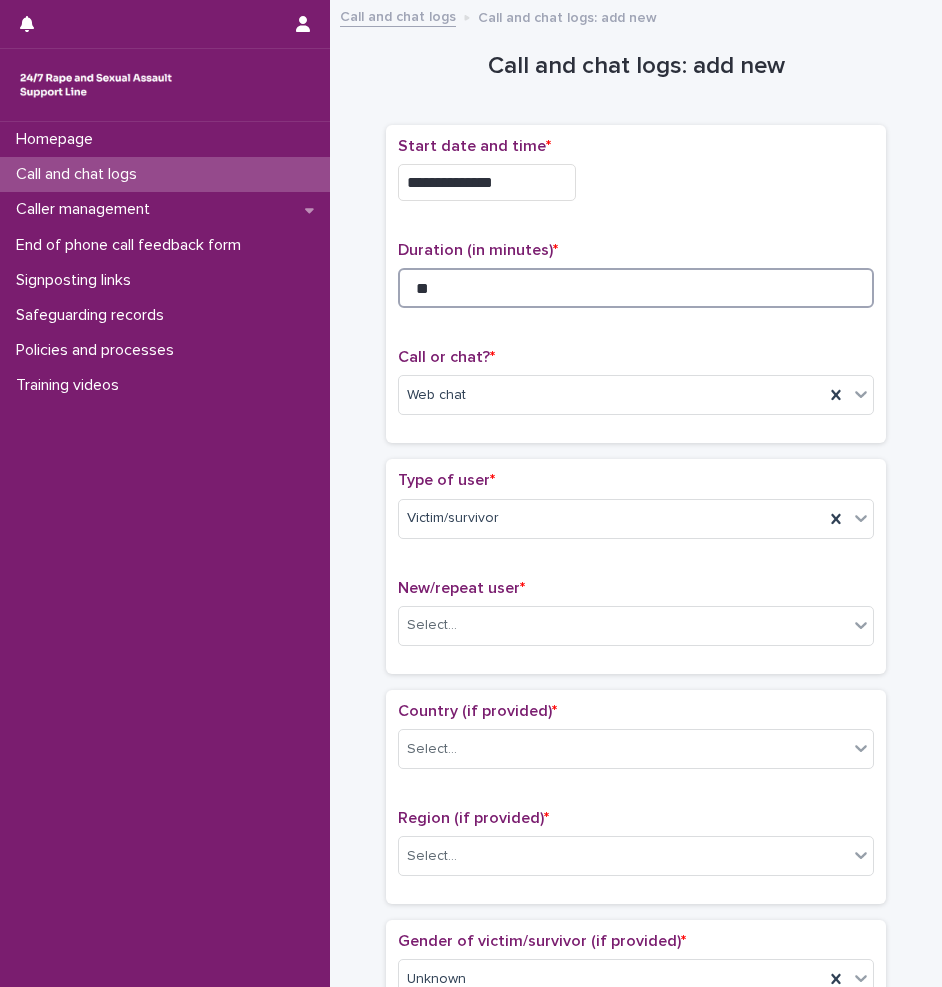 type on "**" 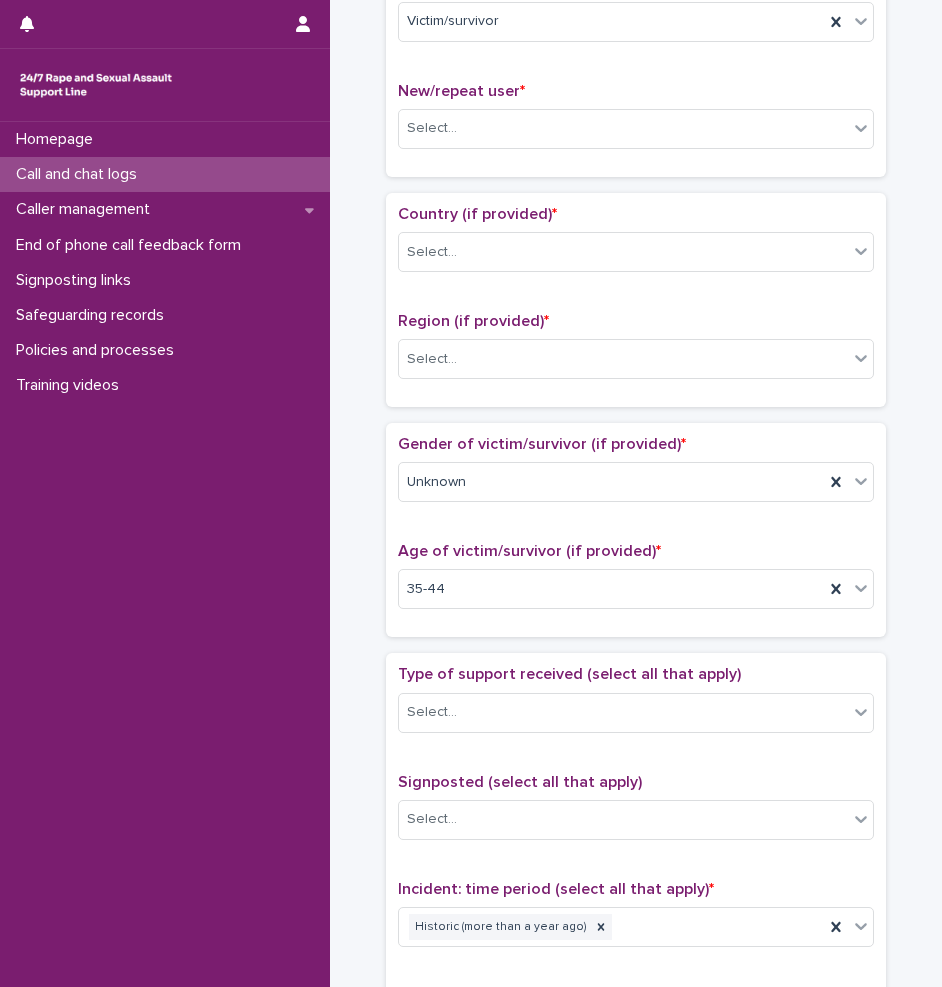 scroll, scrollTop: 400, scrollLeft: 0, axis: vertical 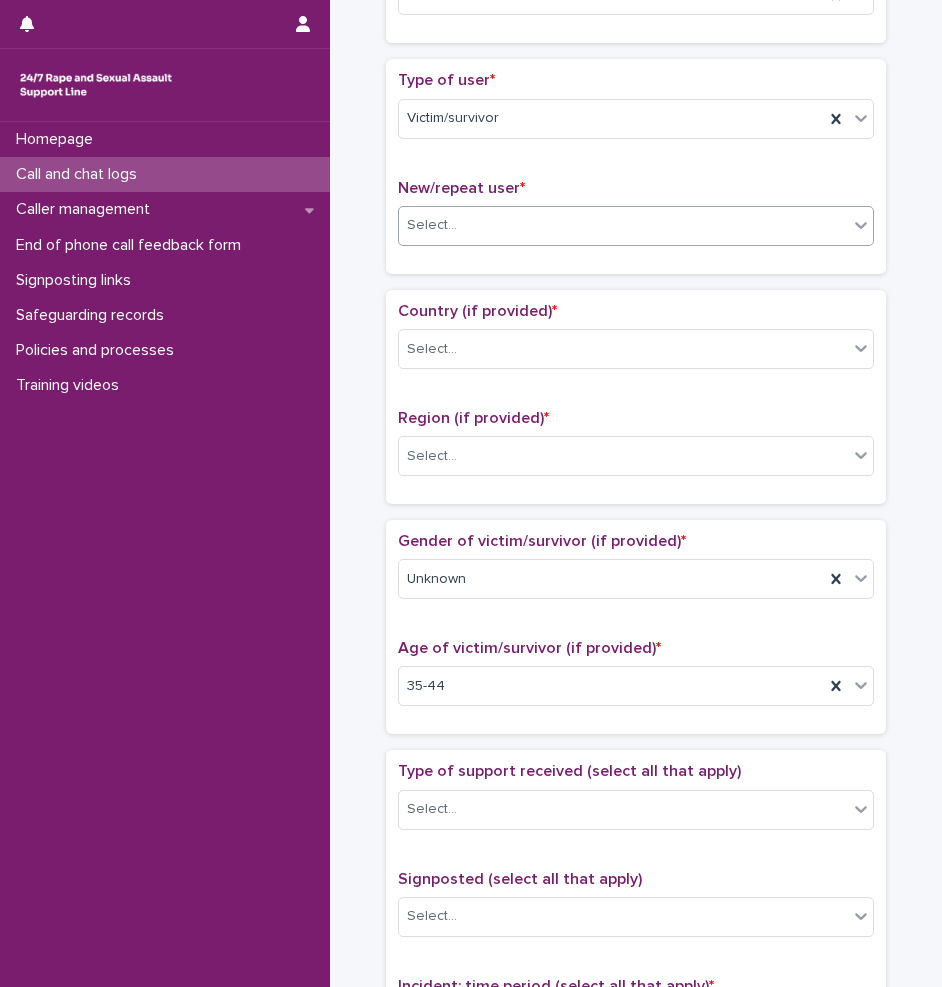 click on "Select..." at bounding box center [623, 225] 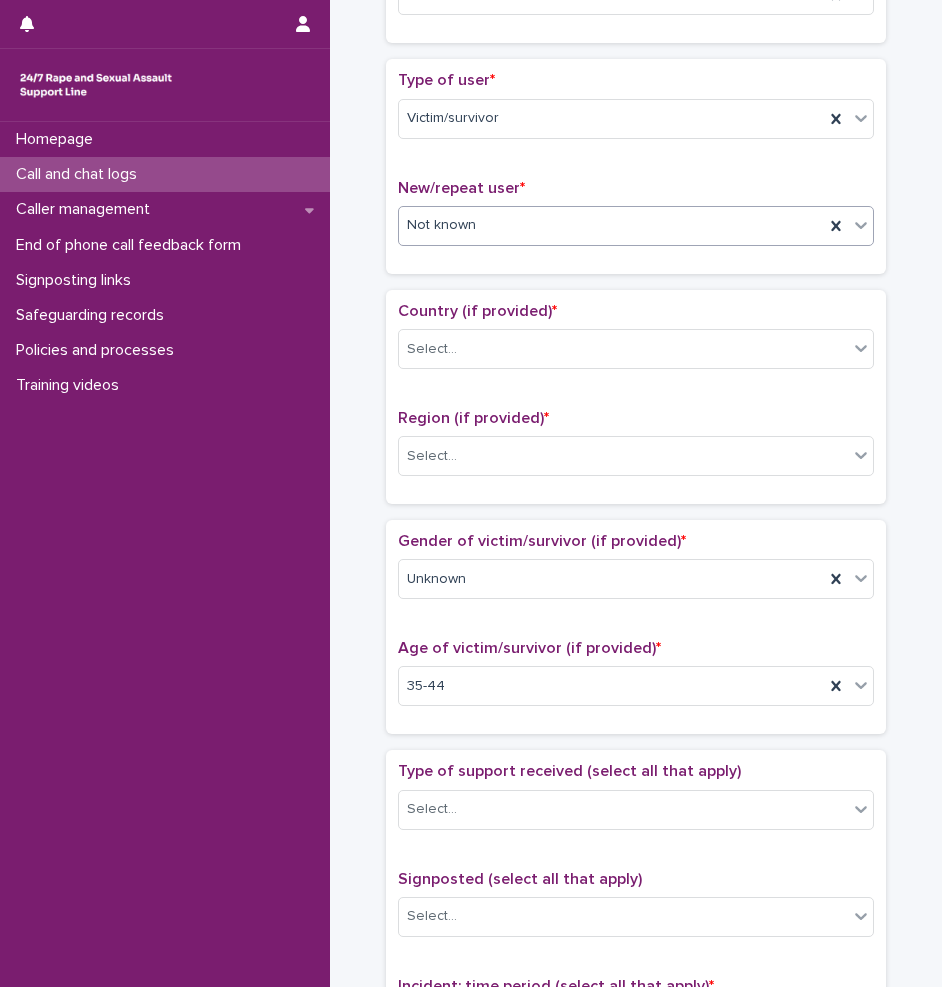 click on "Gender of victim/survivor (if provided) * Unknown" at bounding box center (636, 573) 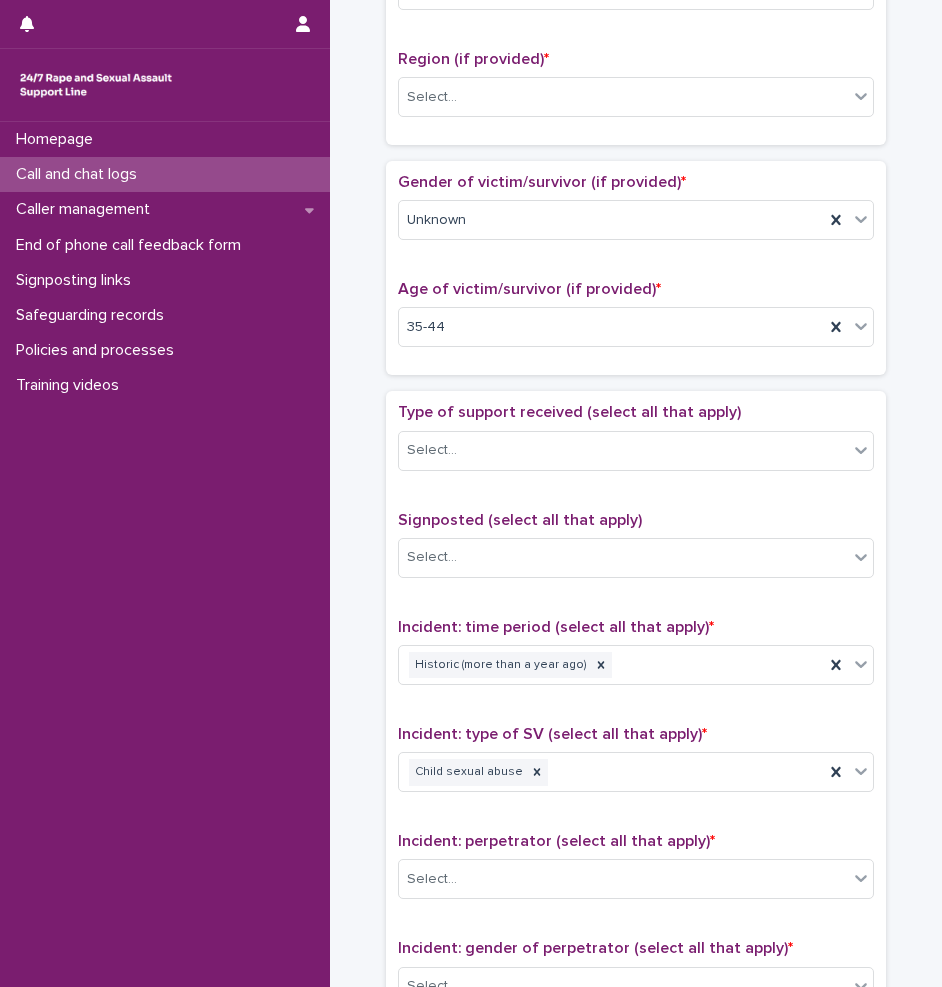 scroll, scrollTop: 800, scrollLeft: 0, axis: vertical 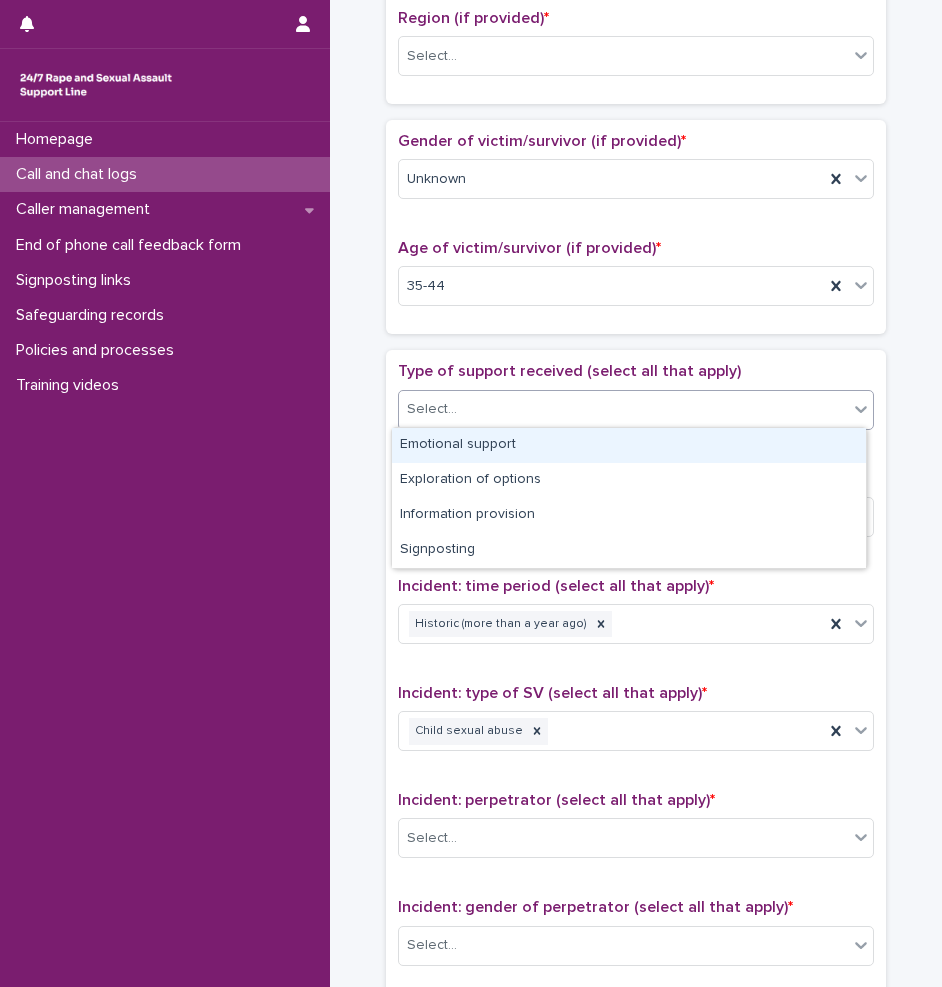 click on "Select..." at bounding box center (623, 409) 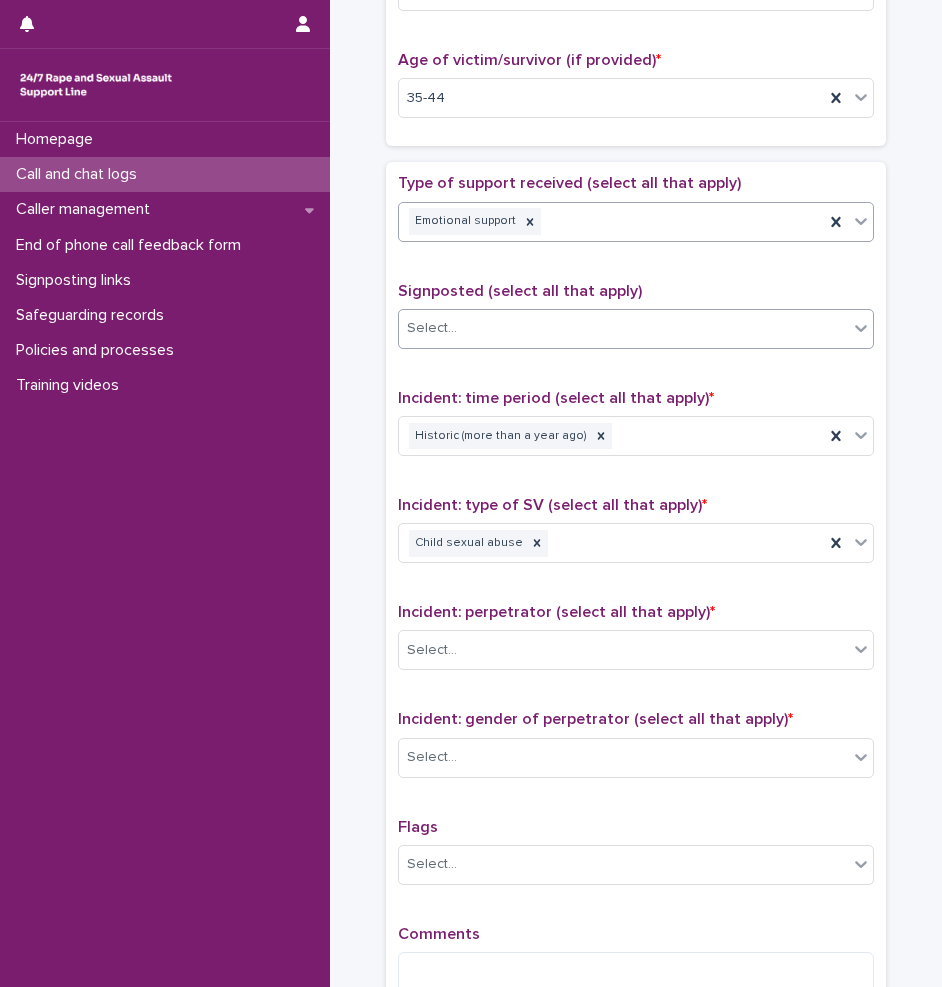 scroll, scrollTop: 1226, scrollLeft: 0, axis: vertical 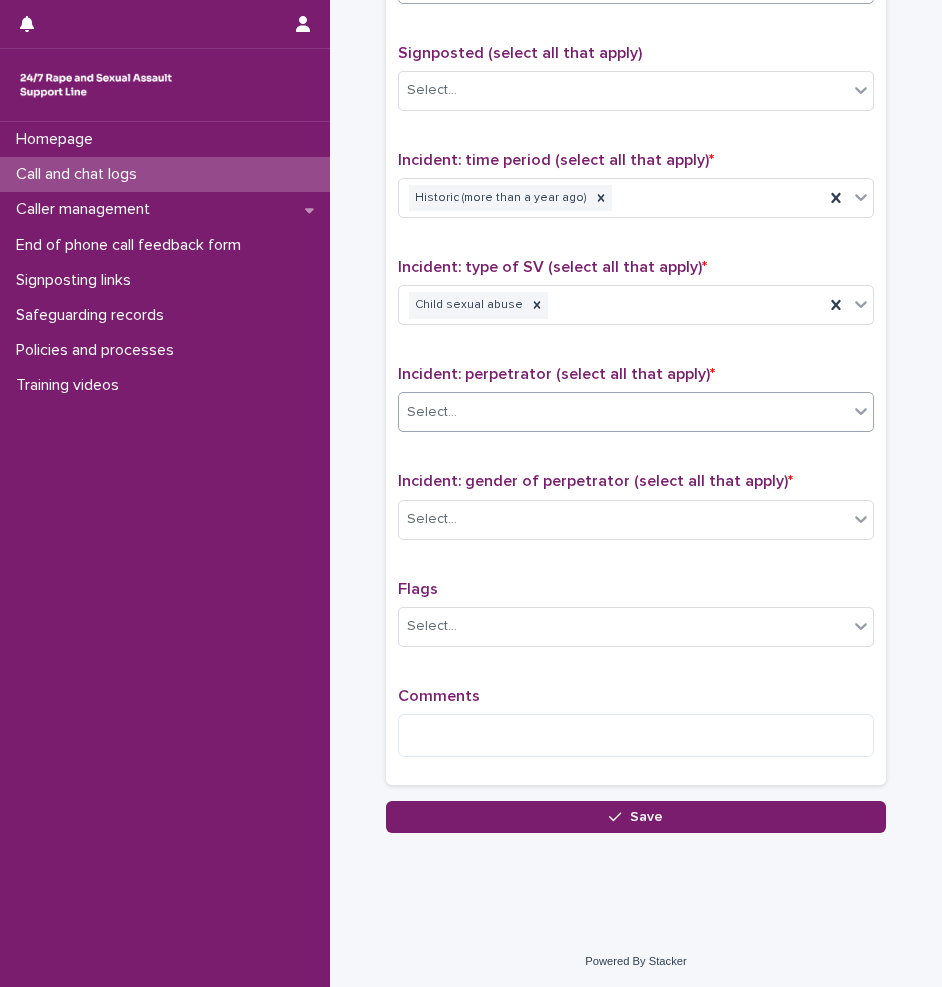click on "Select..." at bounding box center [623, 412] 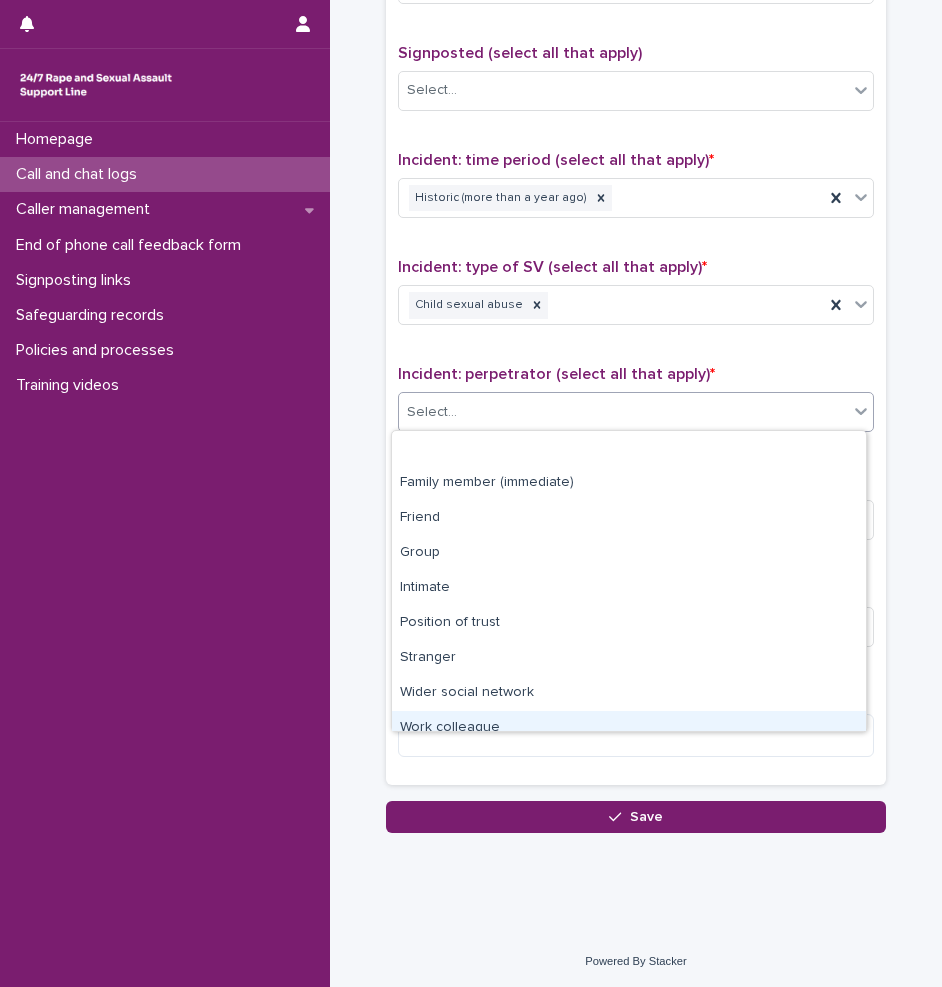 scroll, scrollTop: 85, scrollLeft: 0, axis: vertical 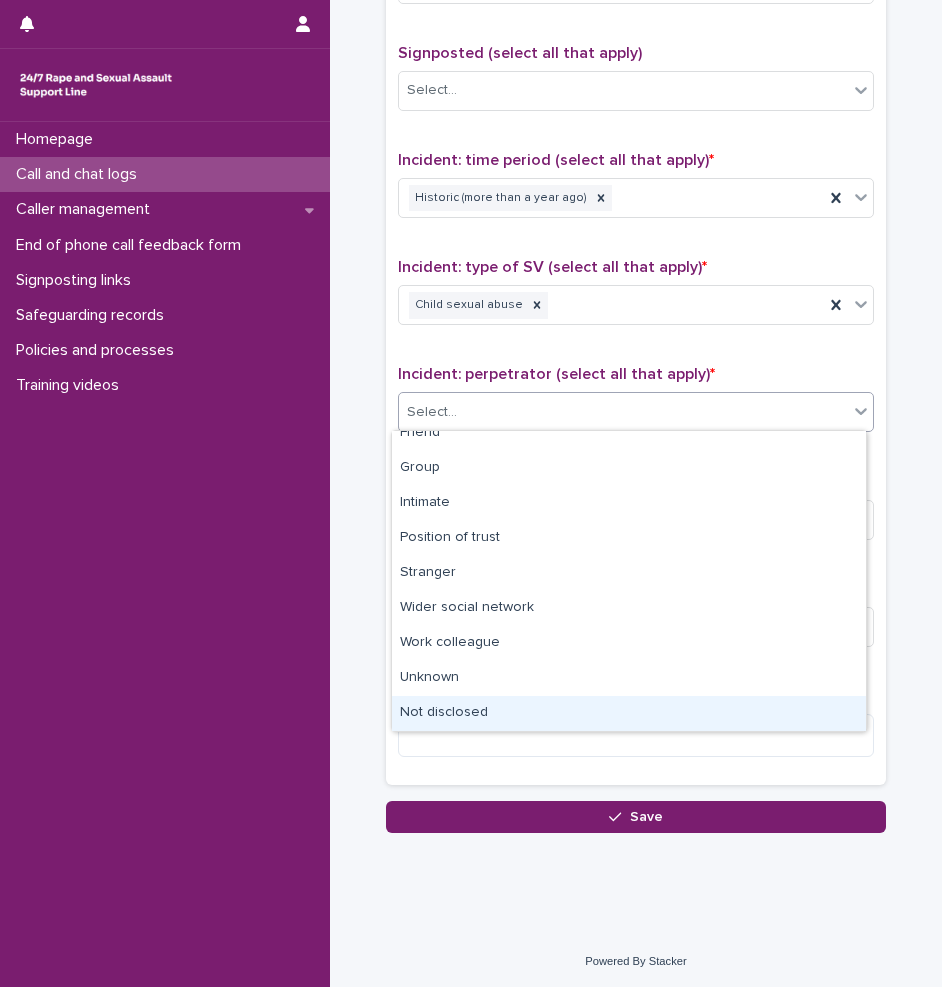 click on "Not disclosed" at bounding box center (629, 713) 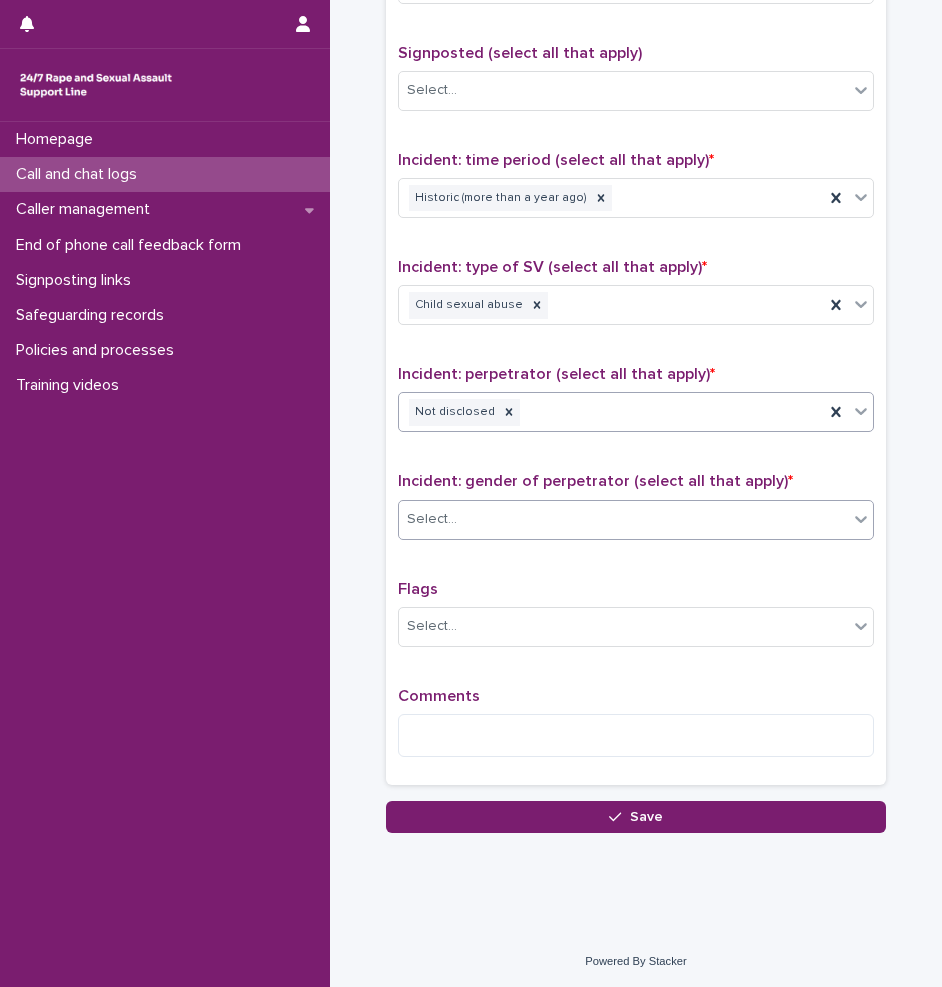click on "Select..." at bounding box center (623, 519) 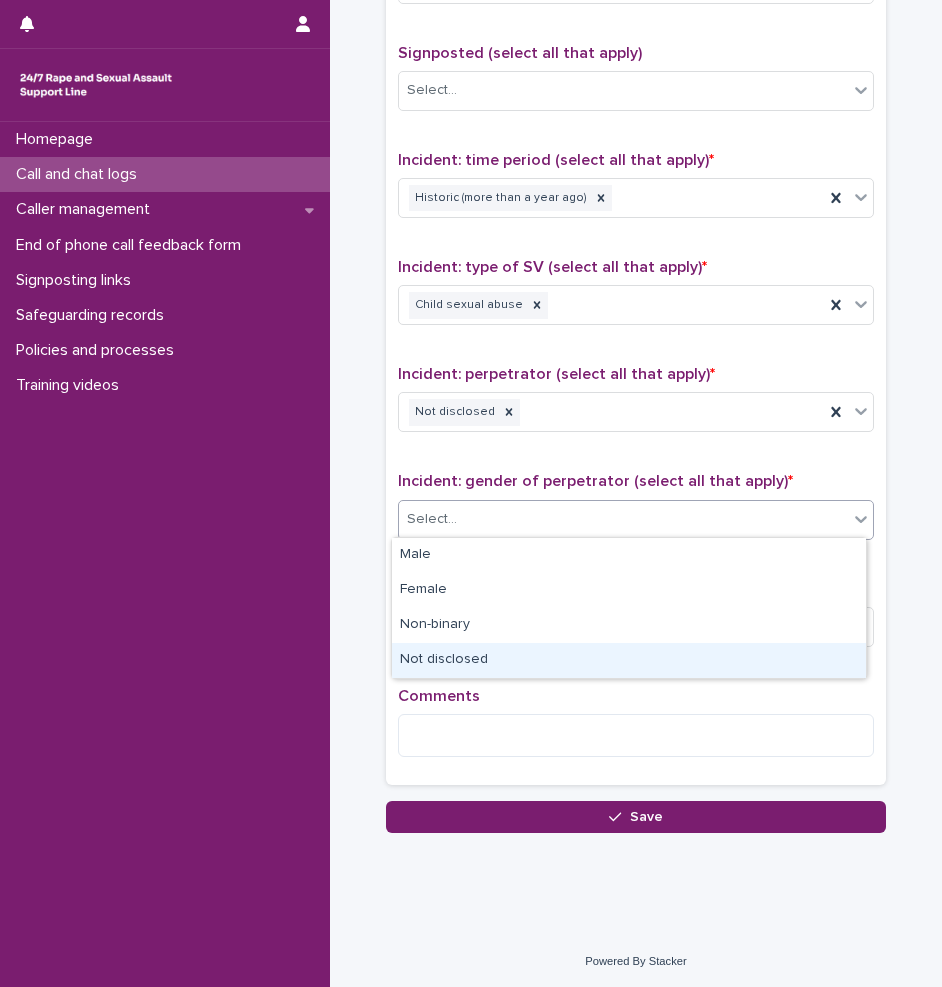 click on "Not disclosed" at bounding box center (629, 660) 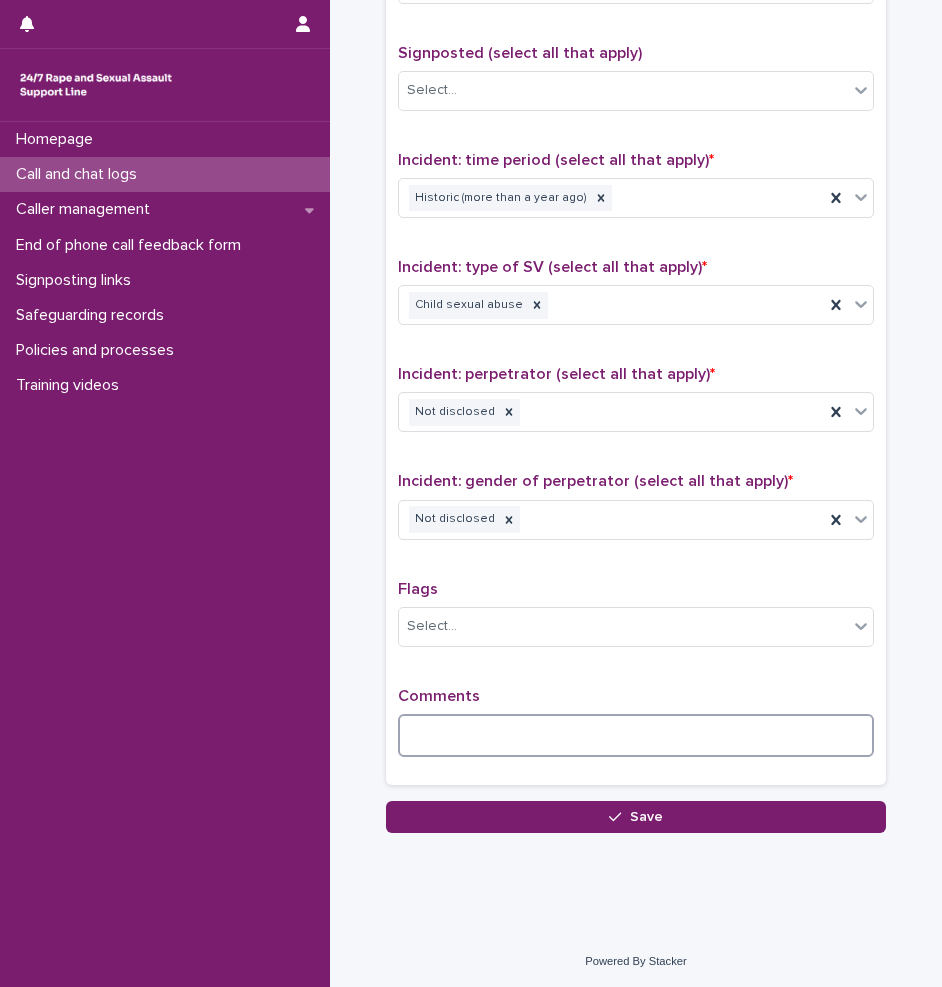 click at bounding box center (636, 735) 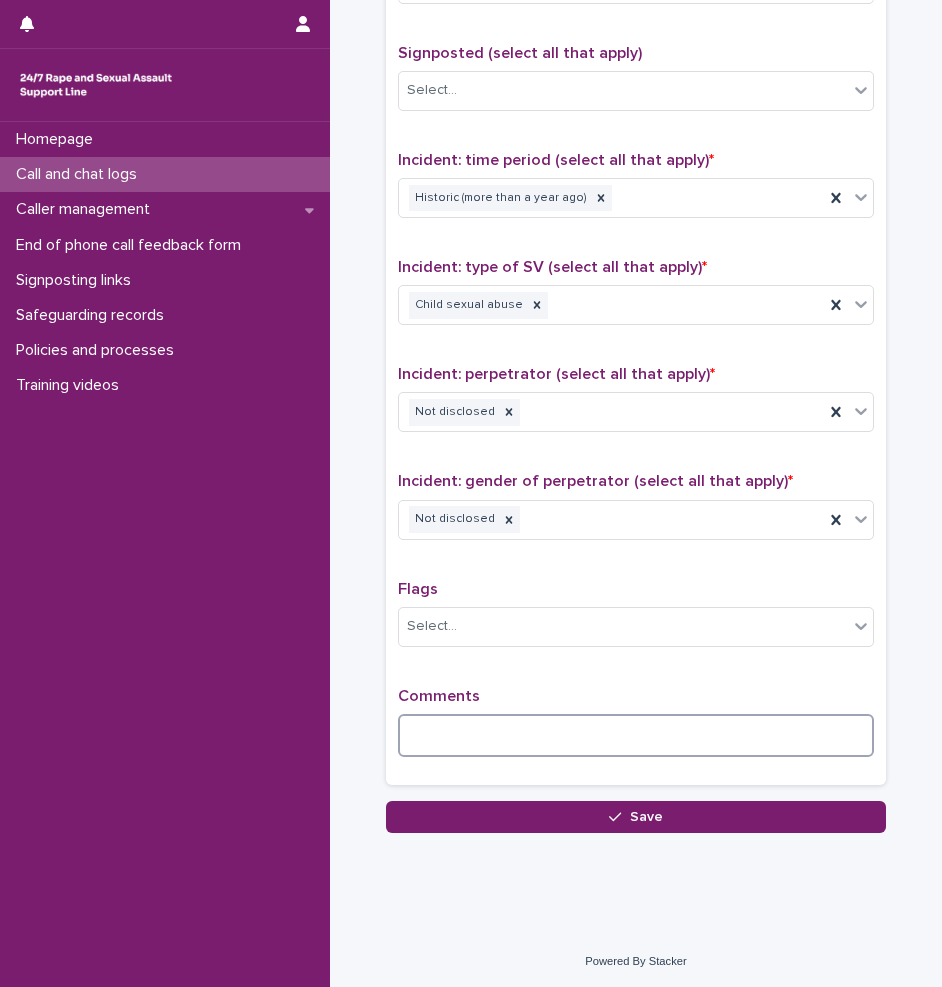 type on "*" 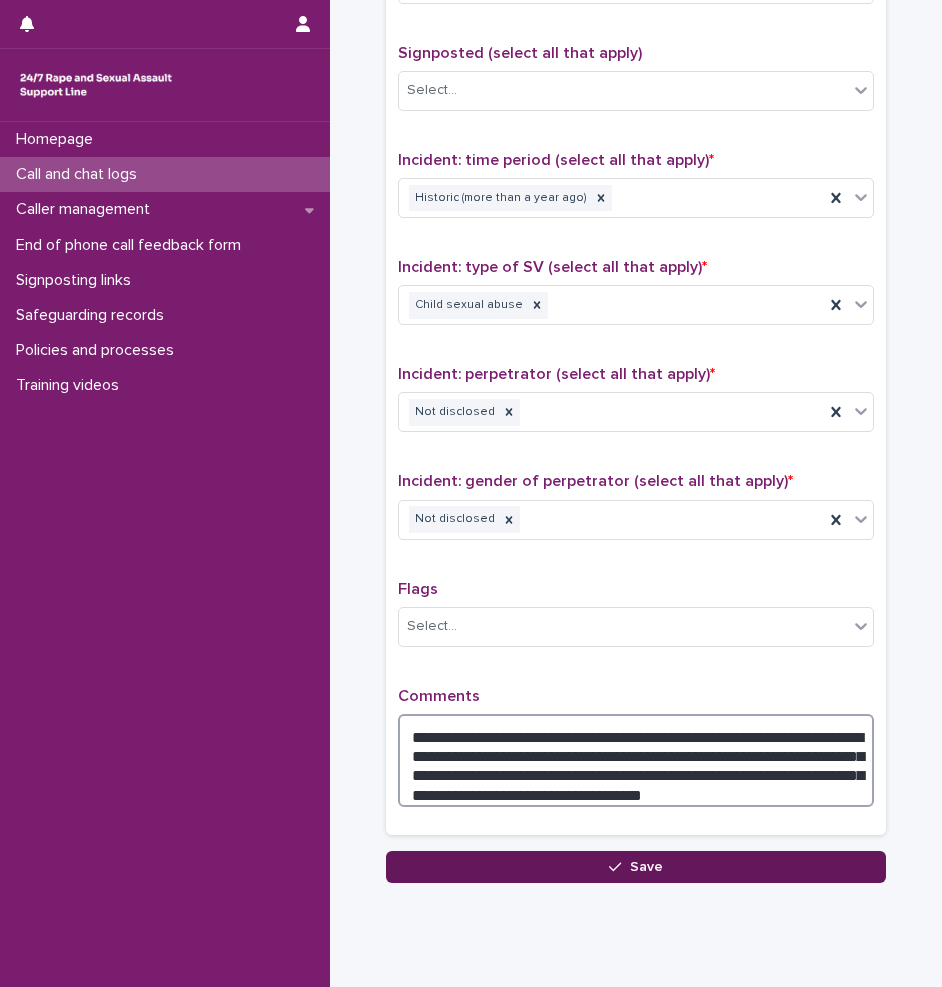 type on "**********" 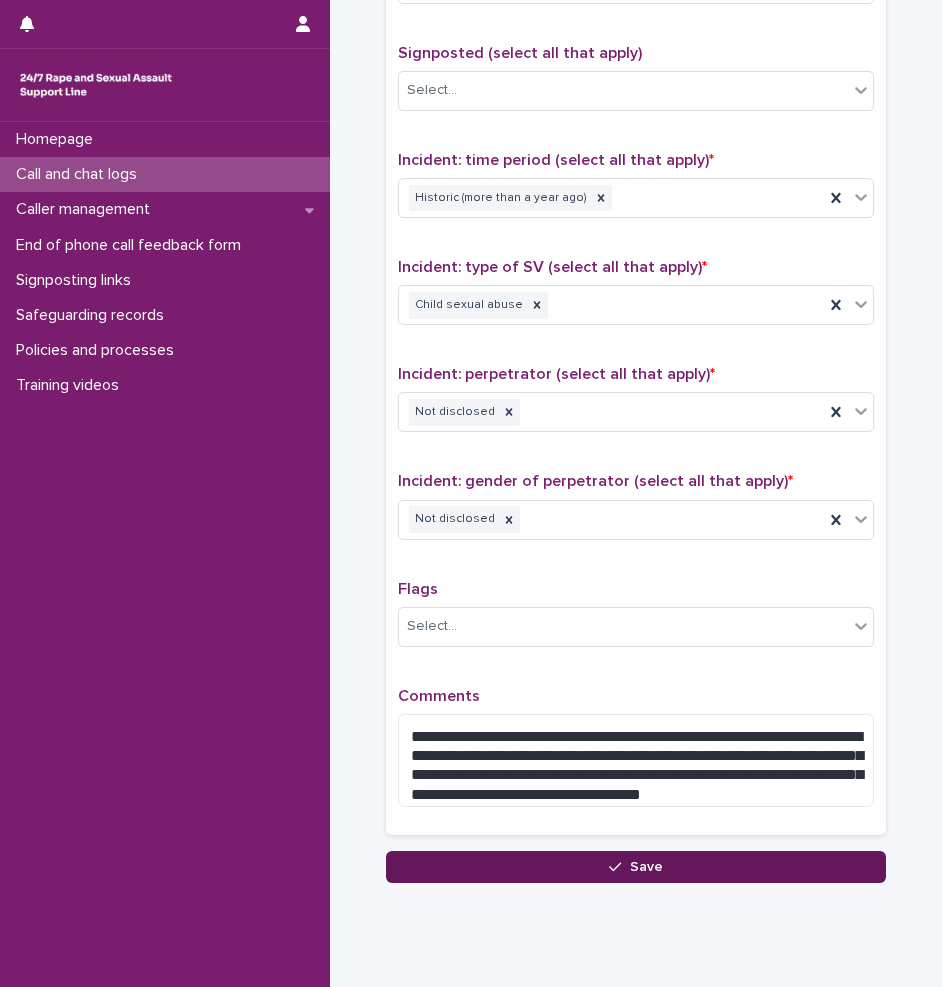 click on "Save" at bounding box center [636, 867] 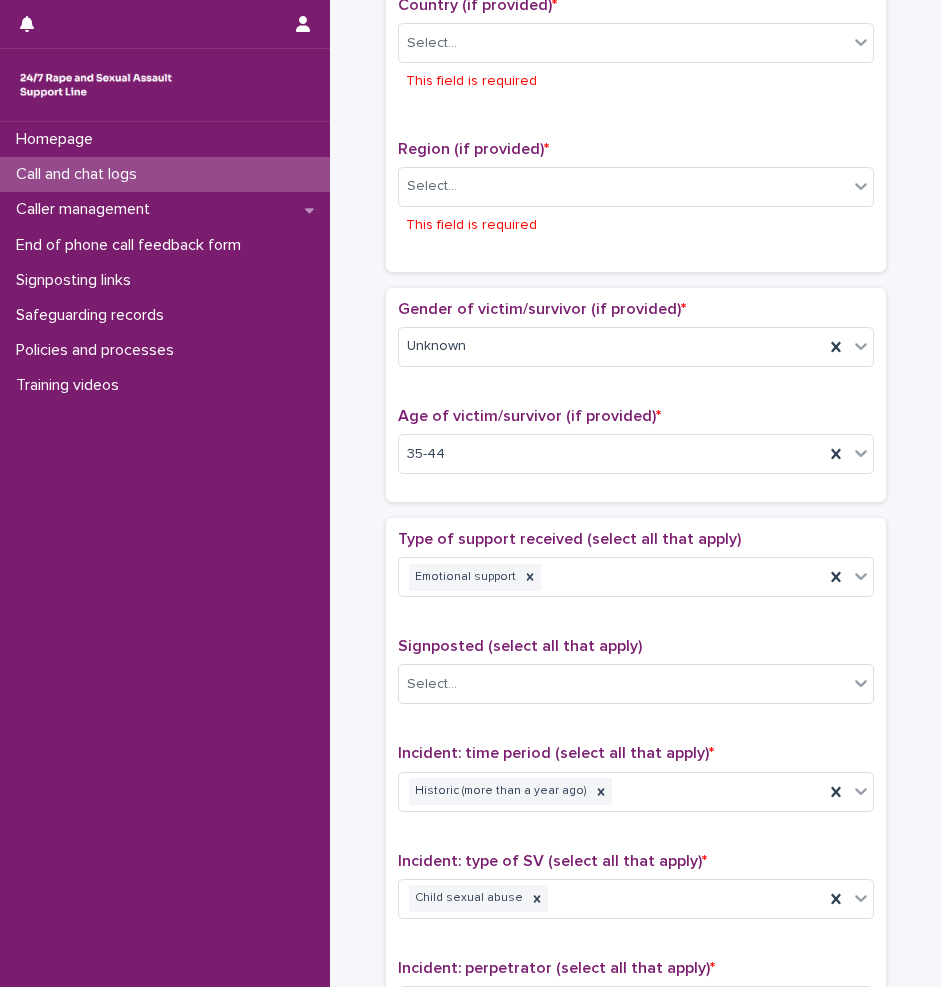 scroll, scrollTop: 713, scrollLeft: 0, axis: vertical 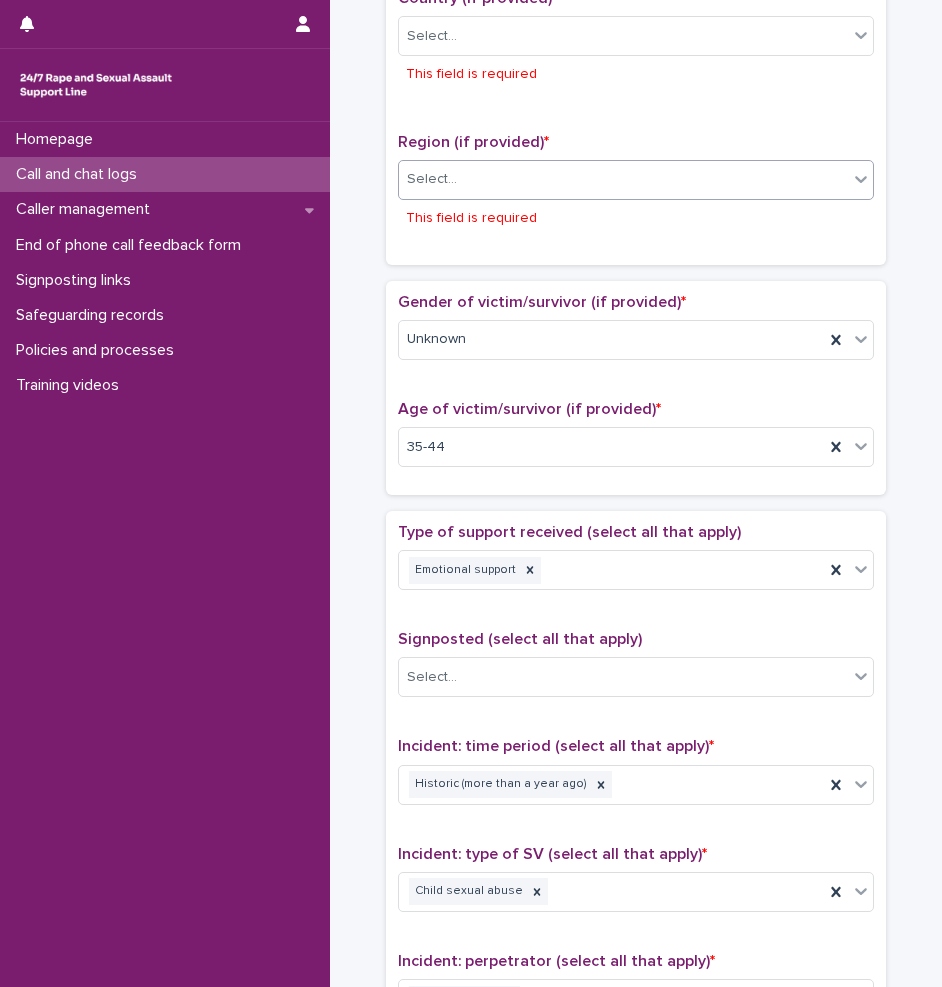 click on "Select..." at bounding box center [623, 179] 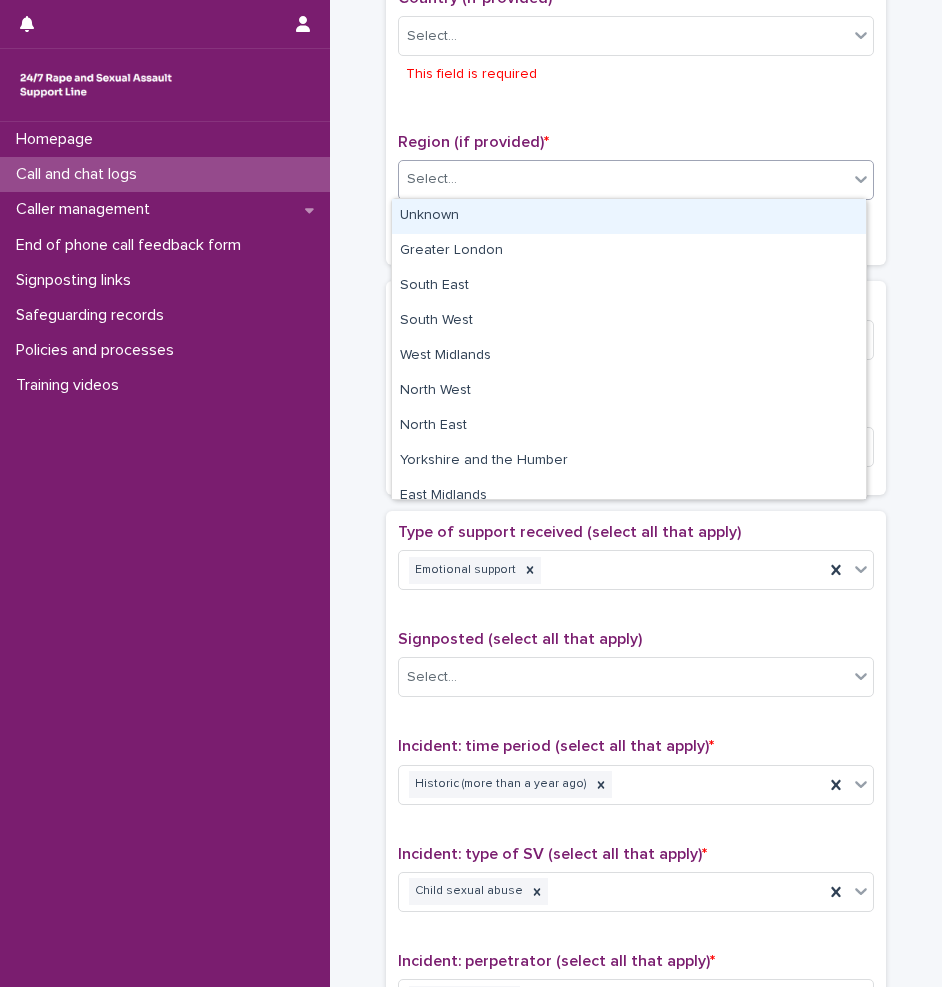 click on "Unknown" at bounding box center (629, 216) 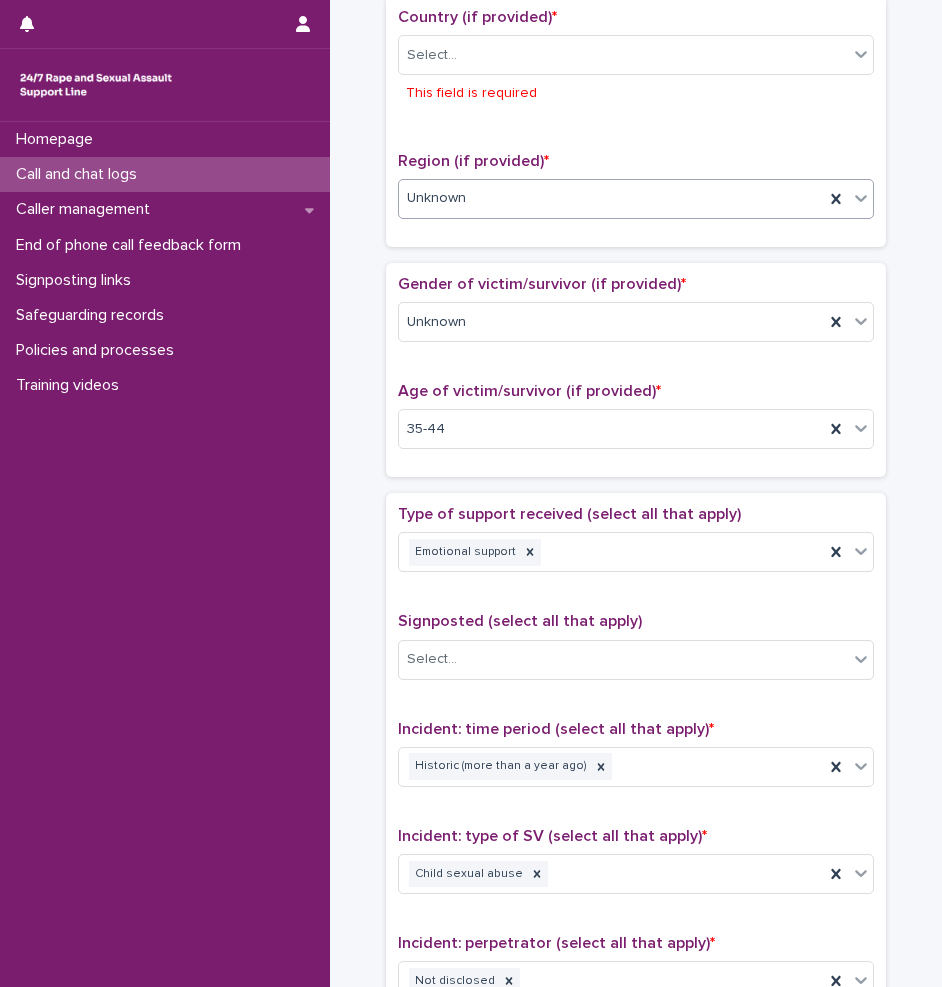 scroll, scrollTop: 680, scrollLeft: 0, axis: vertical 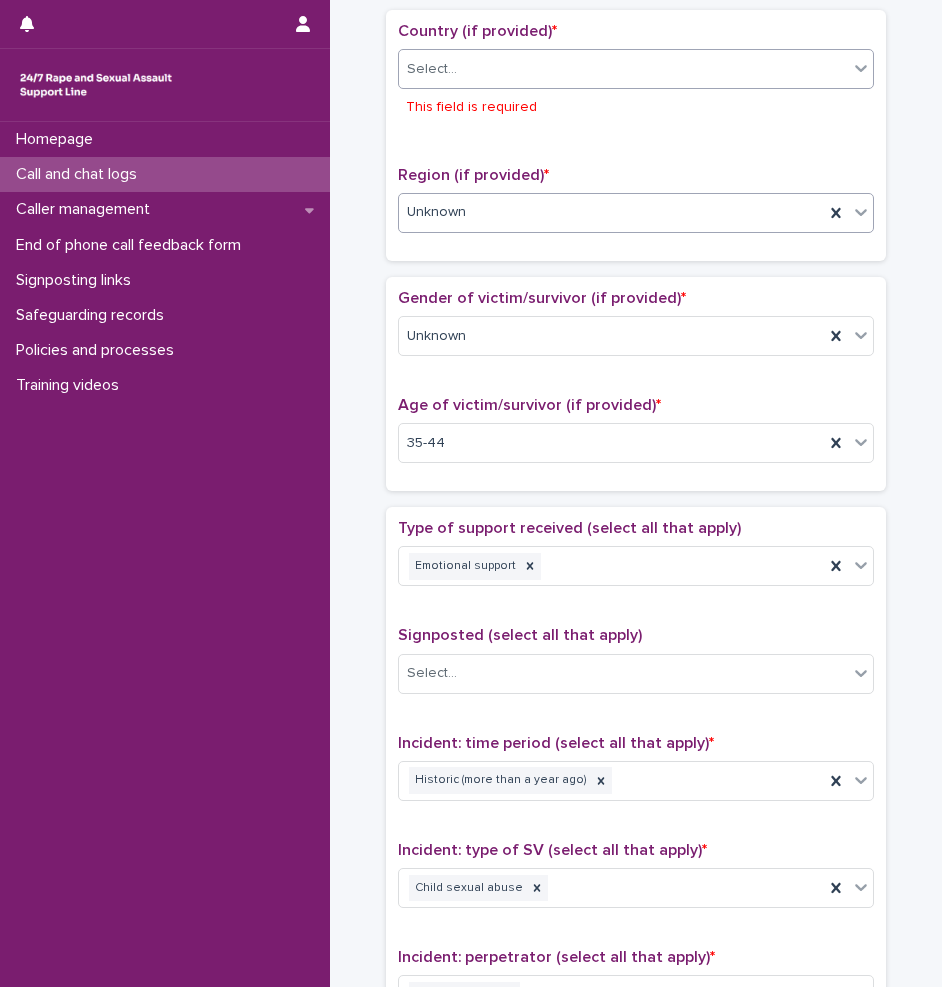 click on "Select..." at bounding box center [623, 69] 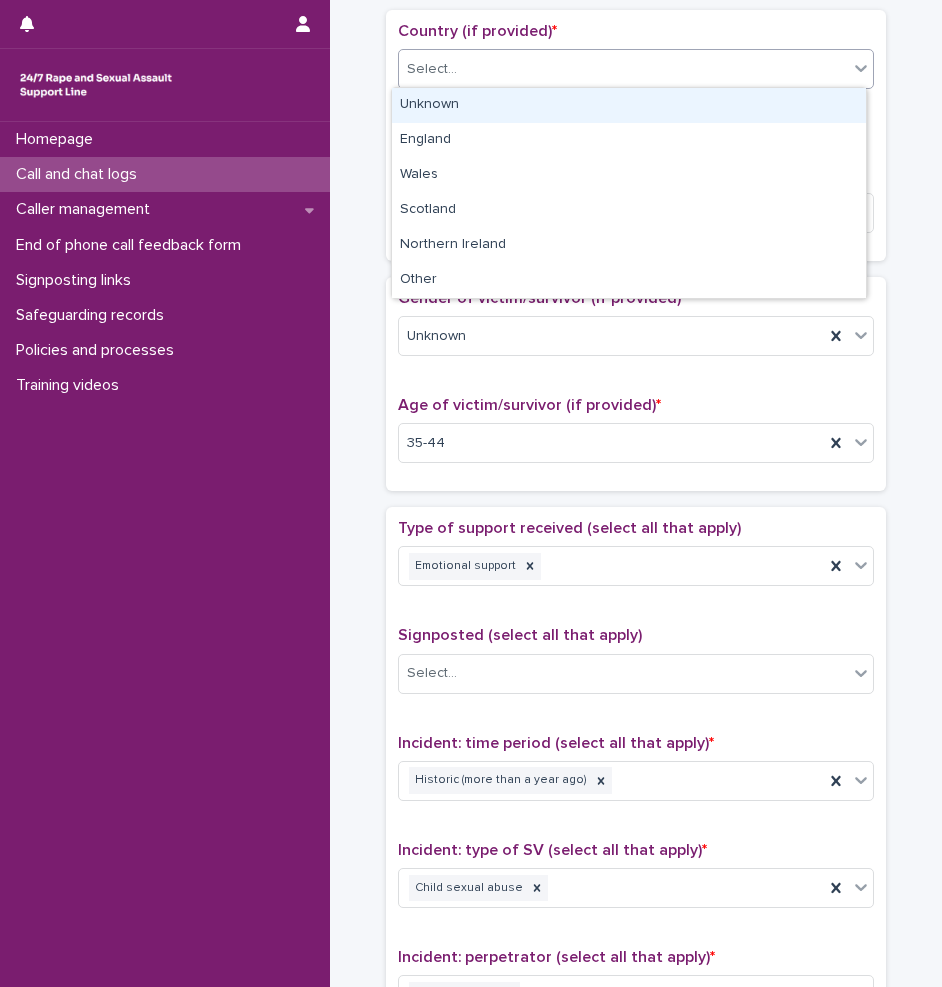 click on "Unknown" at bounding box center [629, 105] 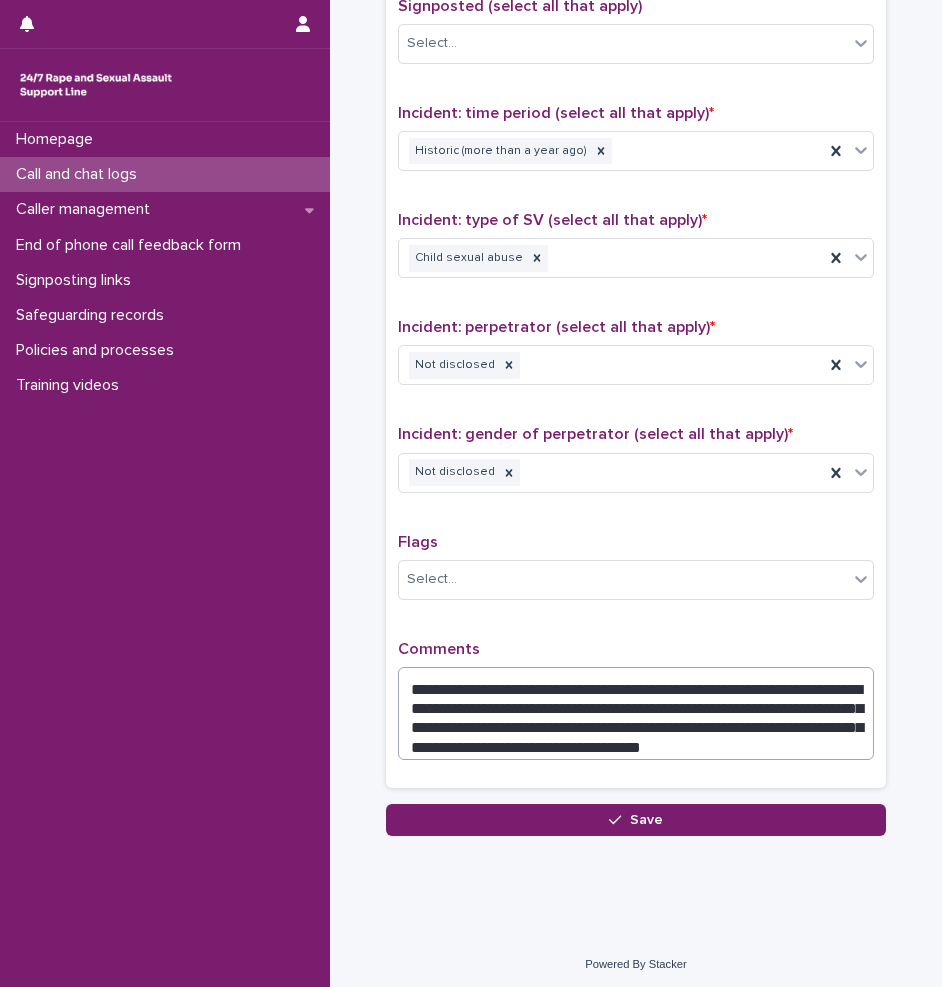 scroll, scrollTop: 1276, scrollLeft: 0, axis: vertical 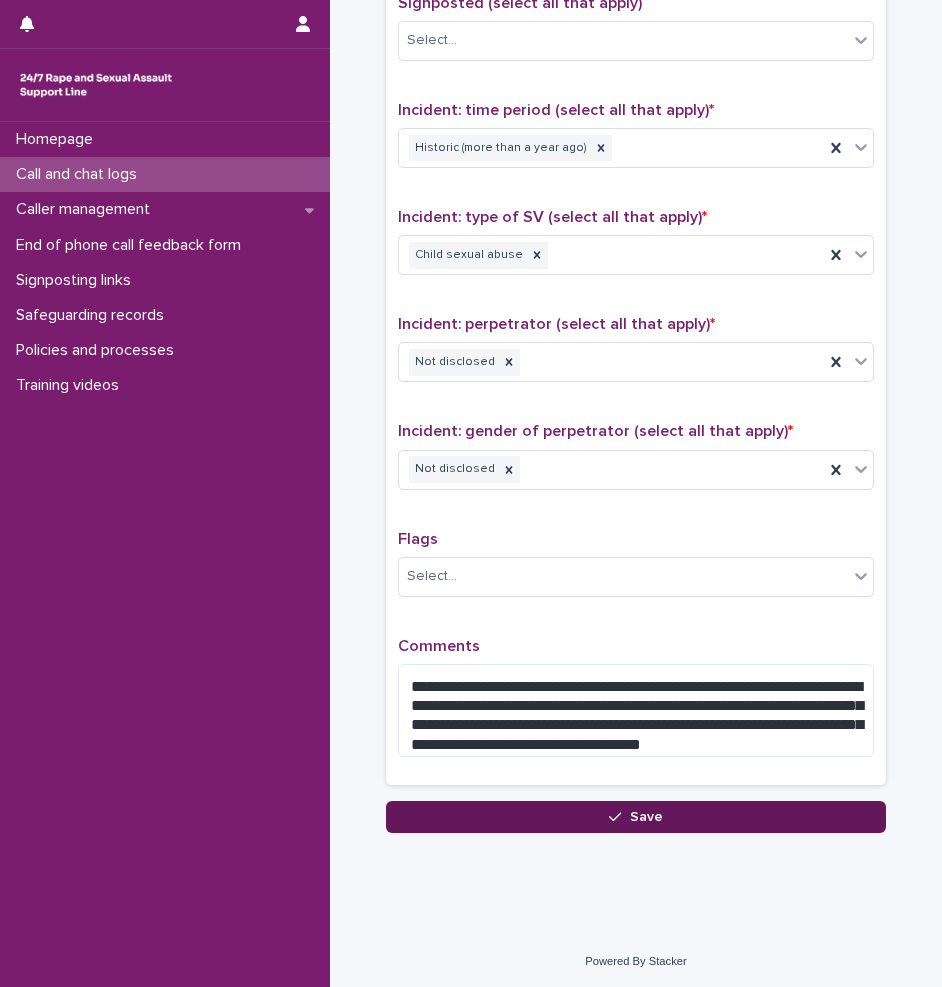 click on "Save" at bounding box center [636, 817] 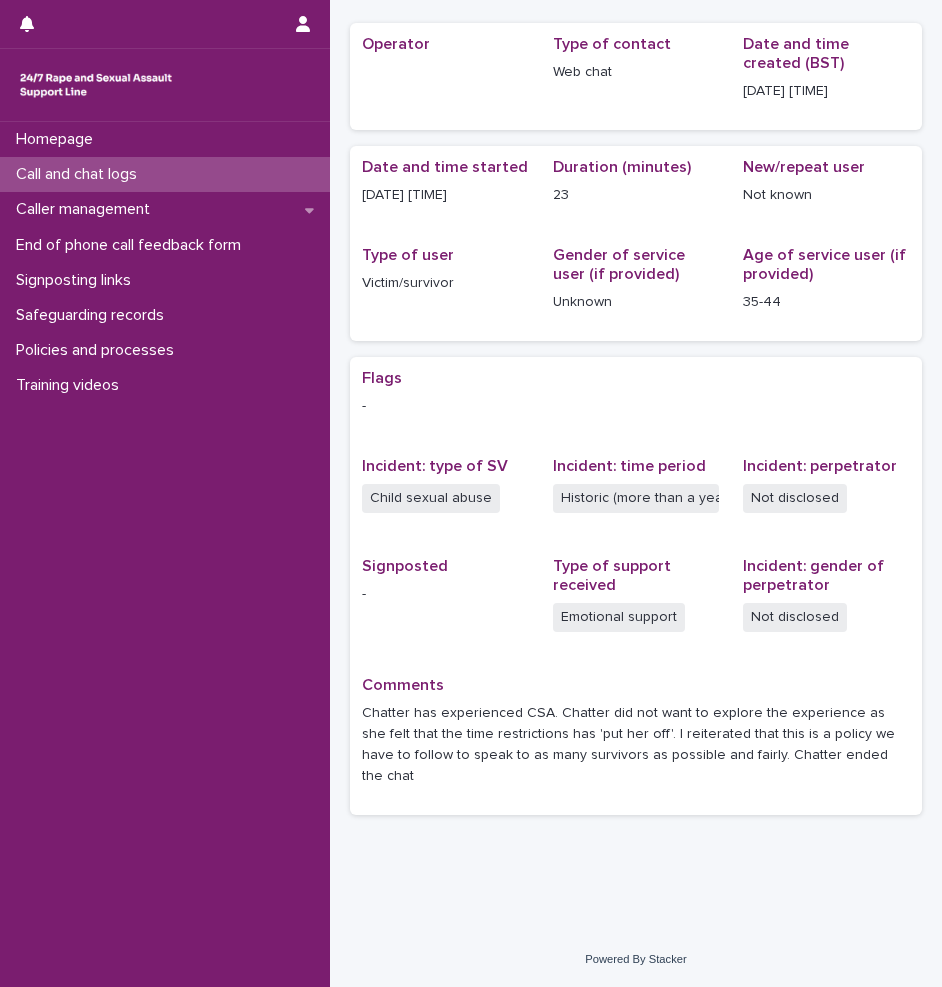 scroll, scrollTop: 0, scrollLeft: 0, axis: both 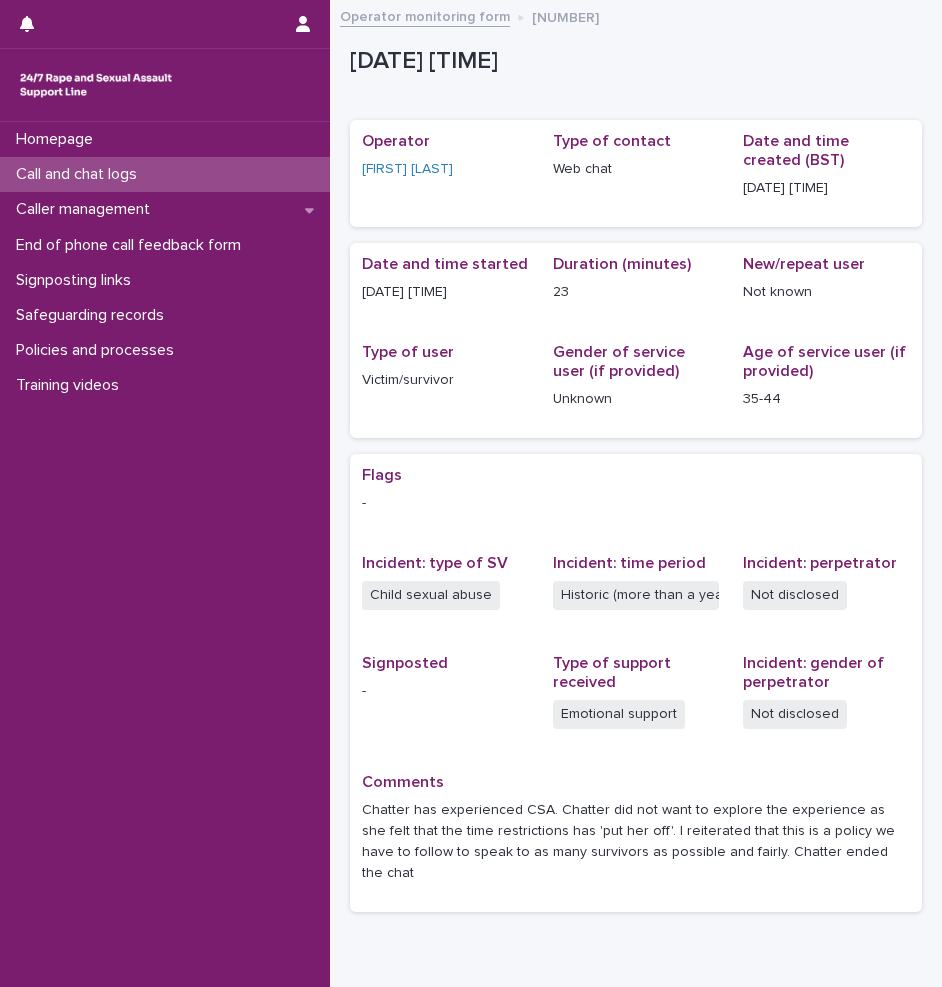 click on "Call and chat logs" at bounding box center (165, 174) 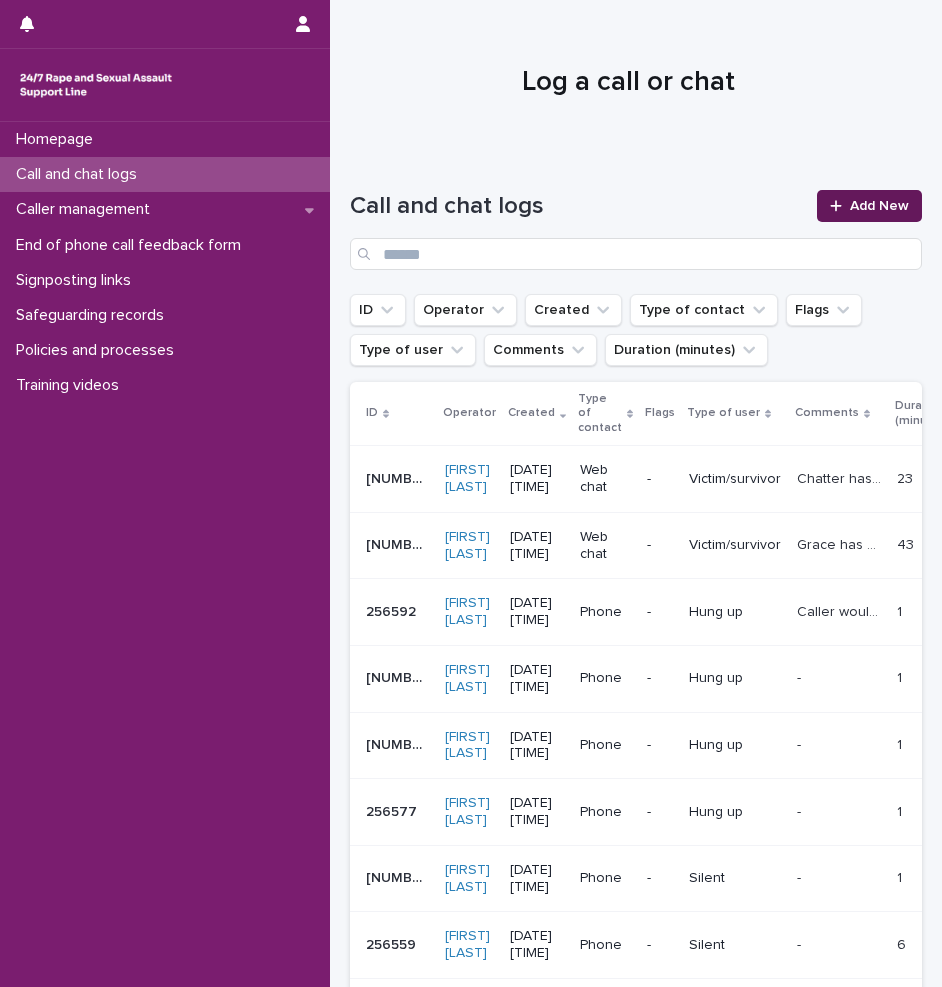 click on "Add New" at bounding box center [869, 206] 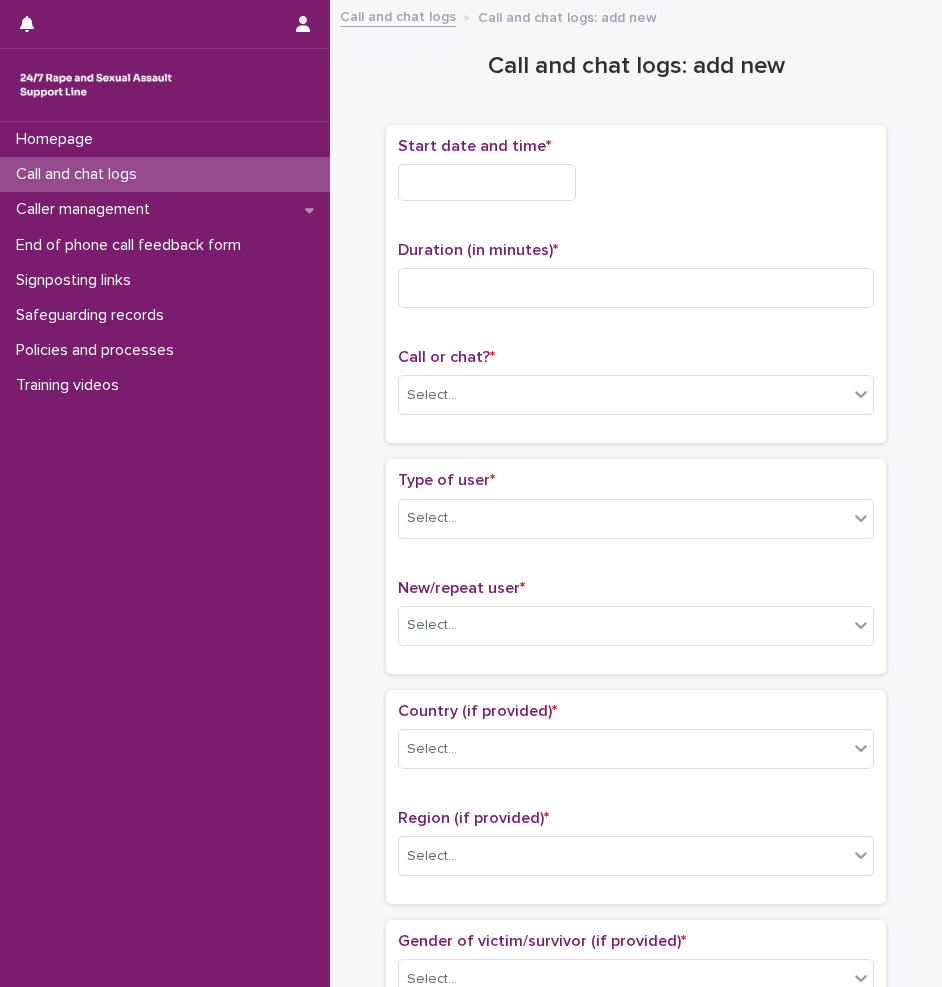 click on "Start date and time *" at bounding box center [636, 177] 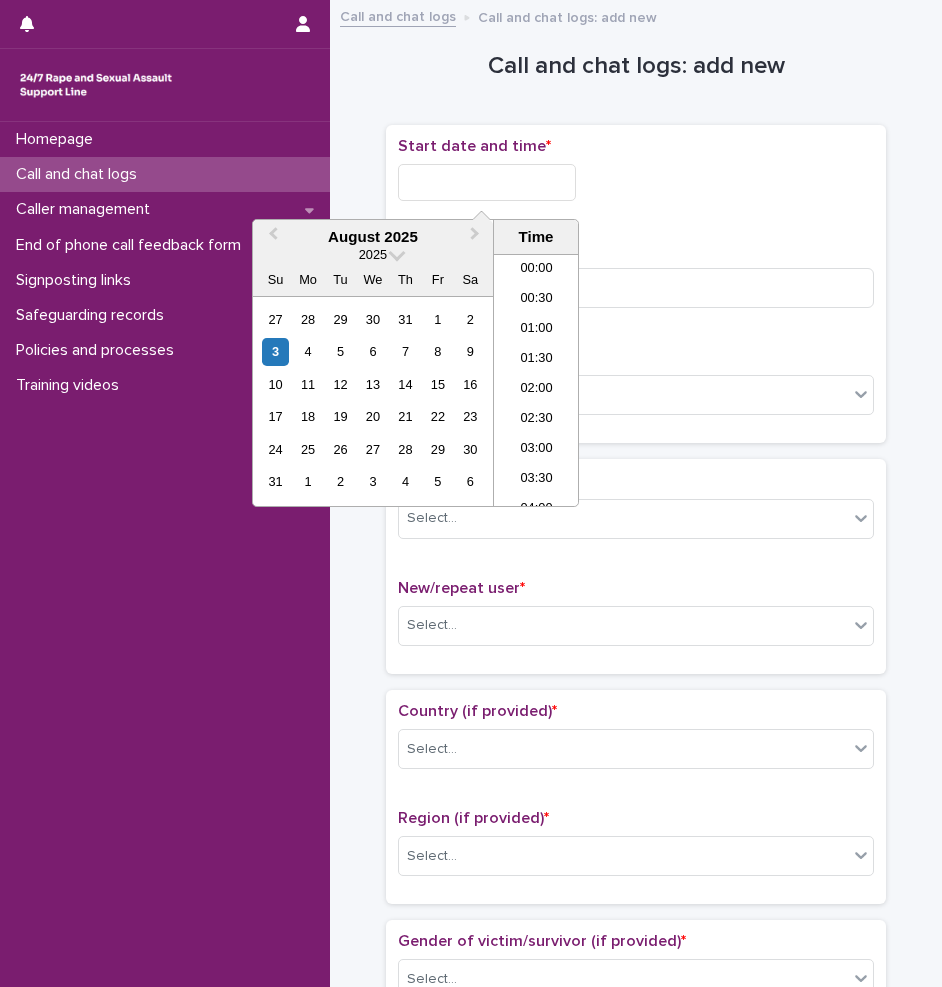 click at bounding box center (487, 182) 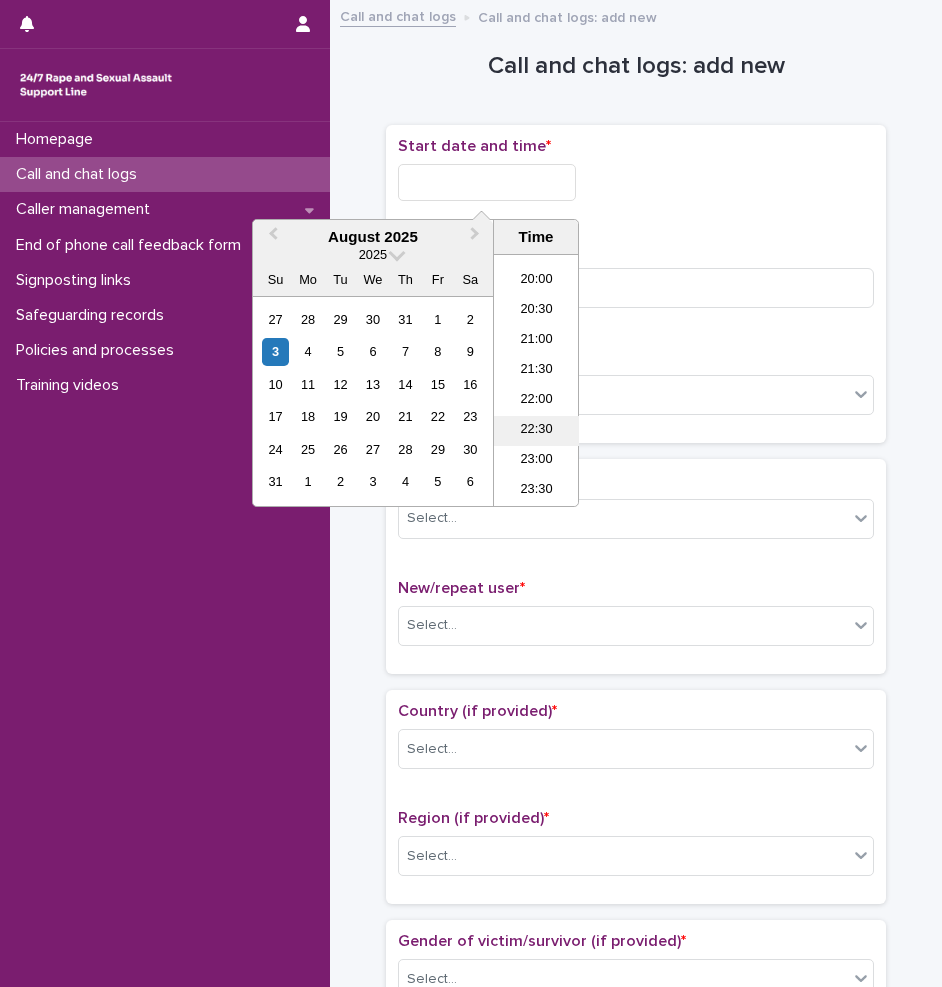 click on "22:30" at bounding box center (536, 431) 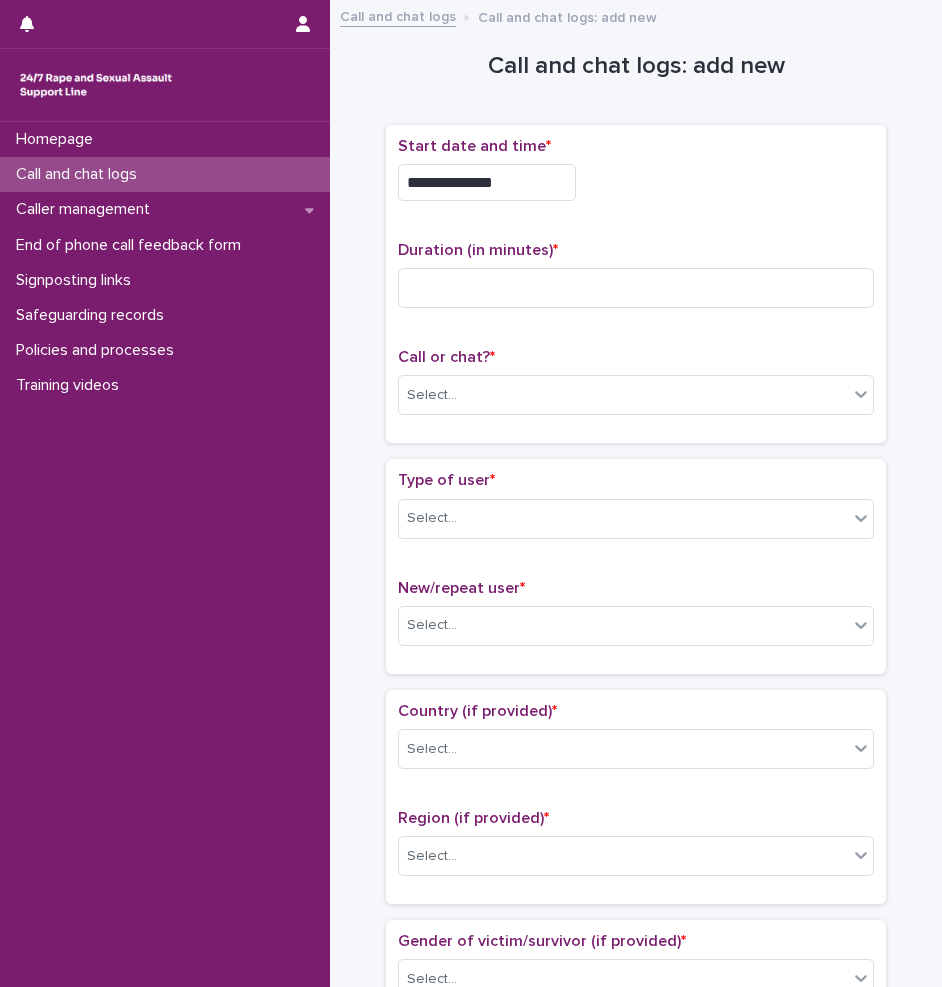 click on "**********" at bounding box center [487, 182] 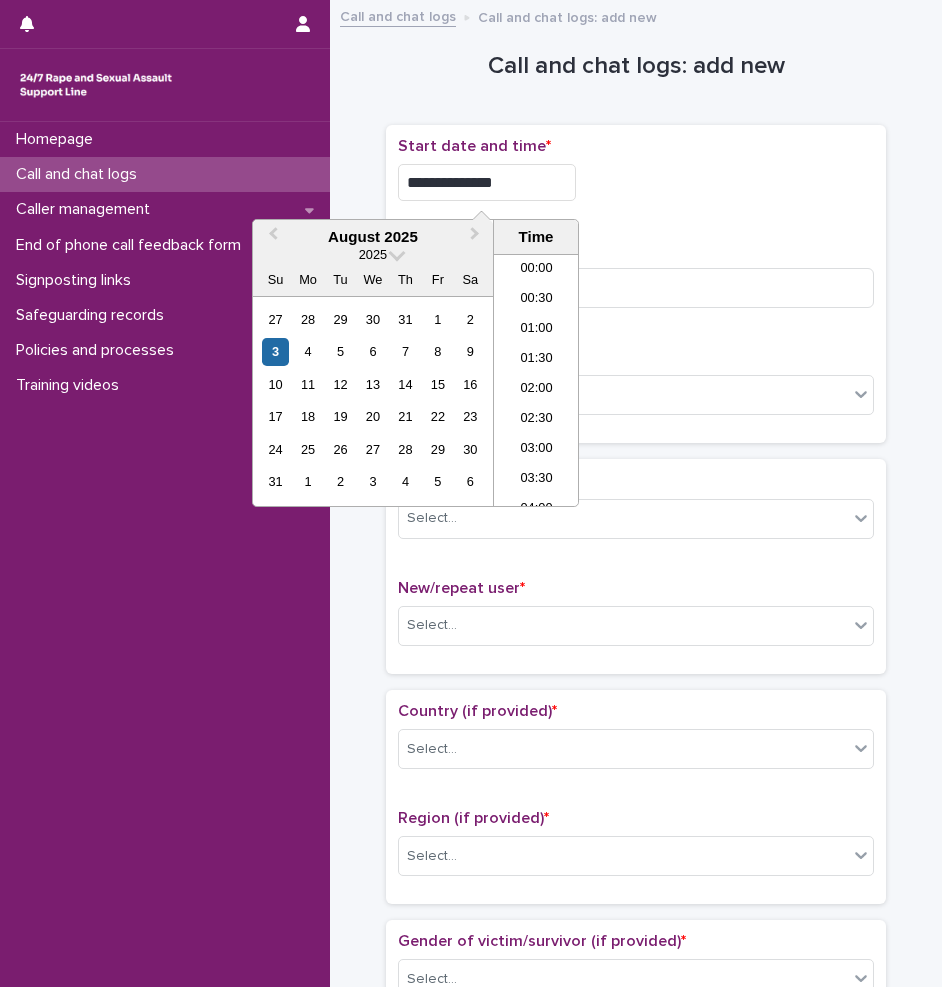 scroll, scrollTop: 1189, scrollLeft: 0, axis: vertical 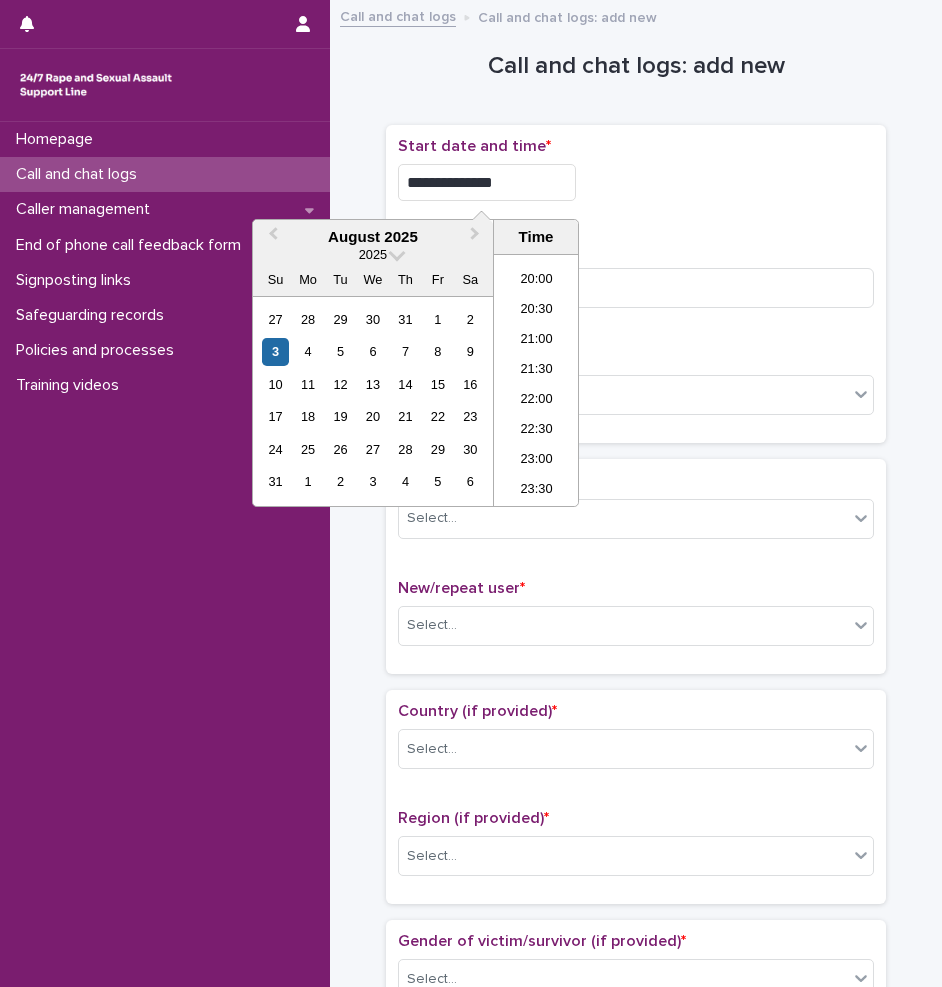 type on "**********" 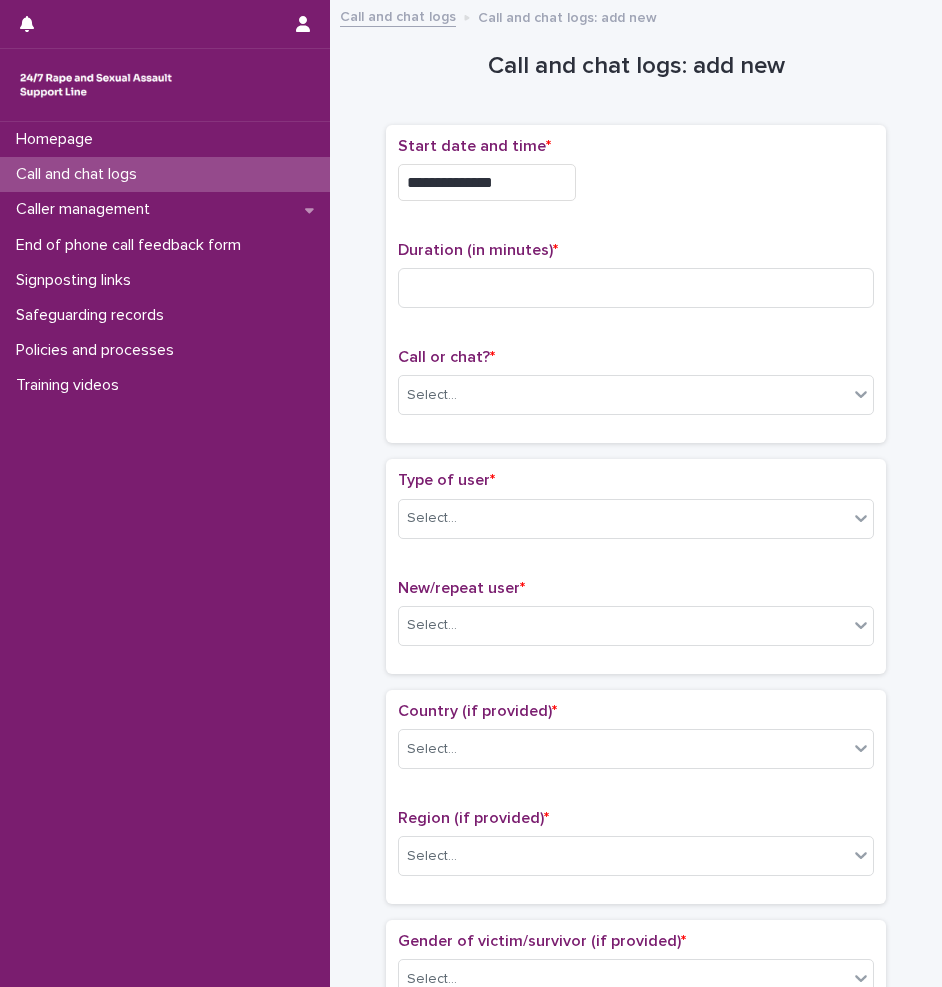 click on "Start date and time *" at bounding box center [636, 146] 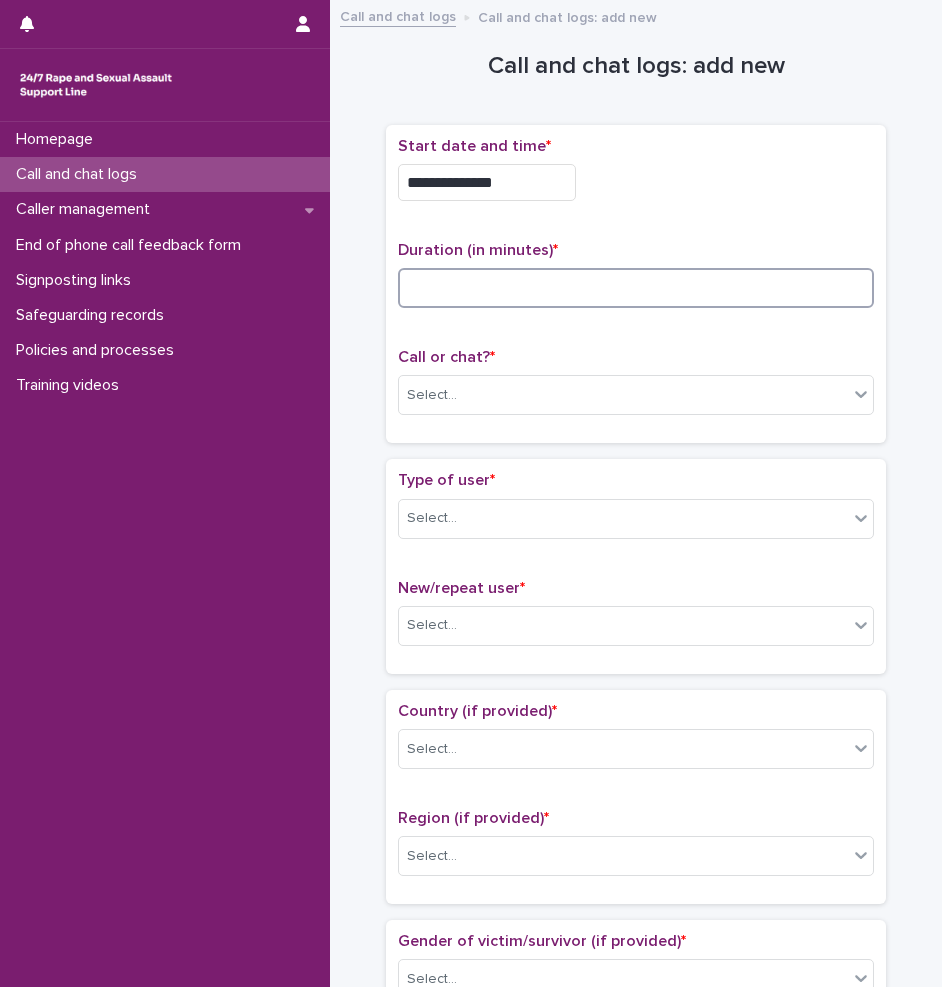 click at bounding box center (636, 288) 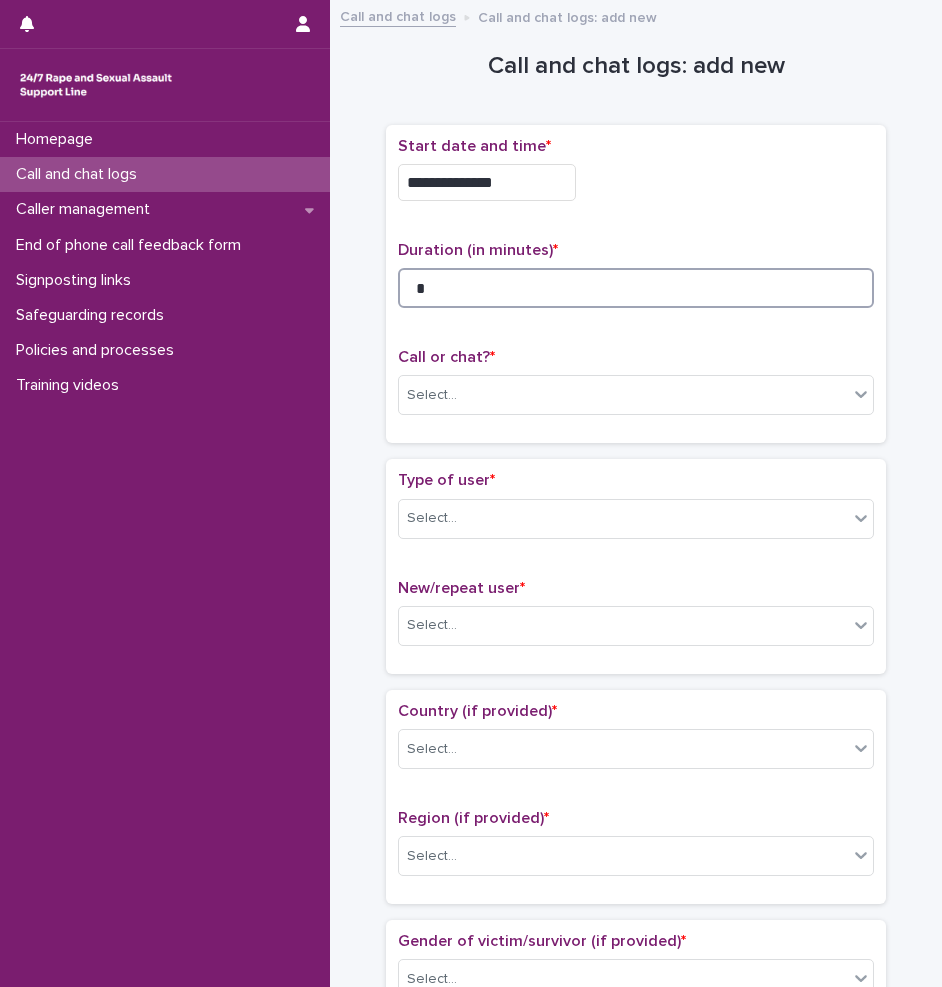 type on "*" 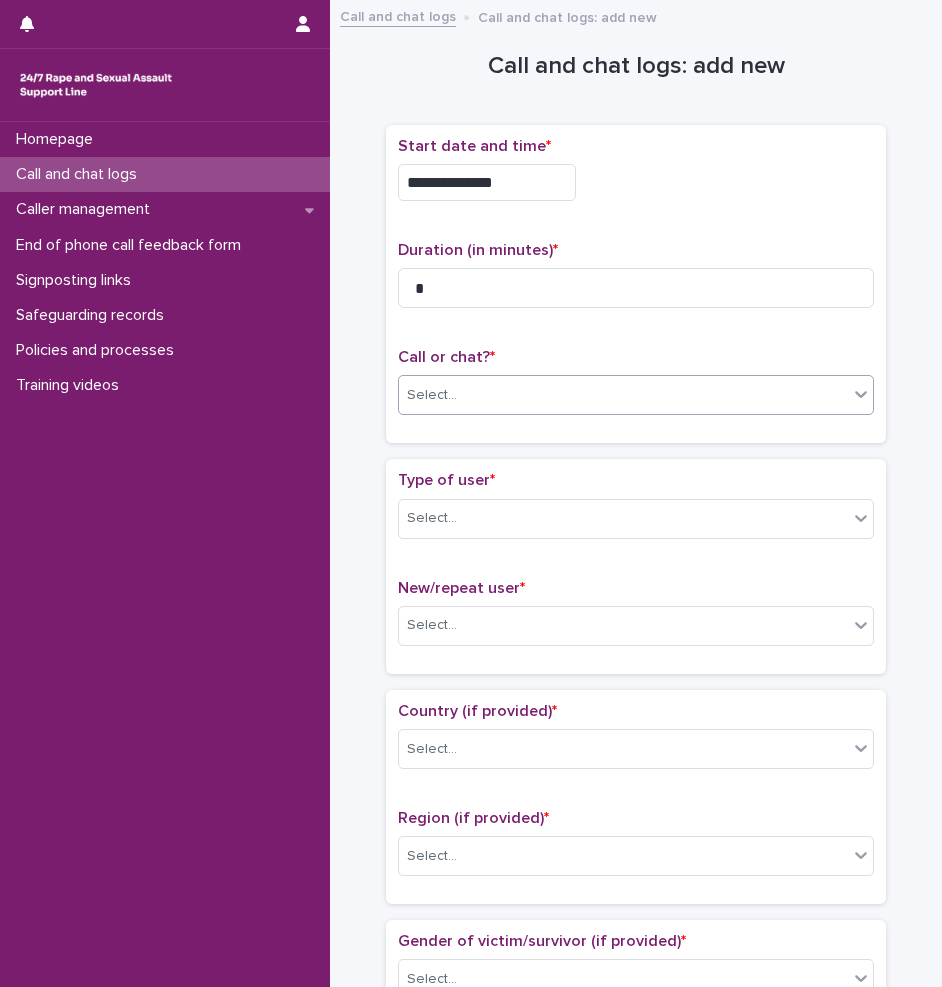 click on "Select..." at bounding box center (623, 395) 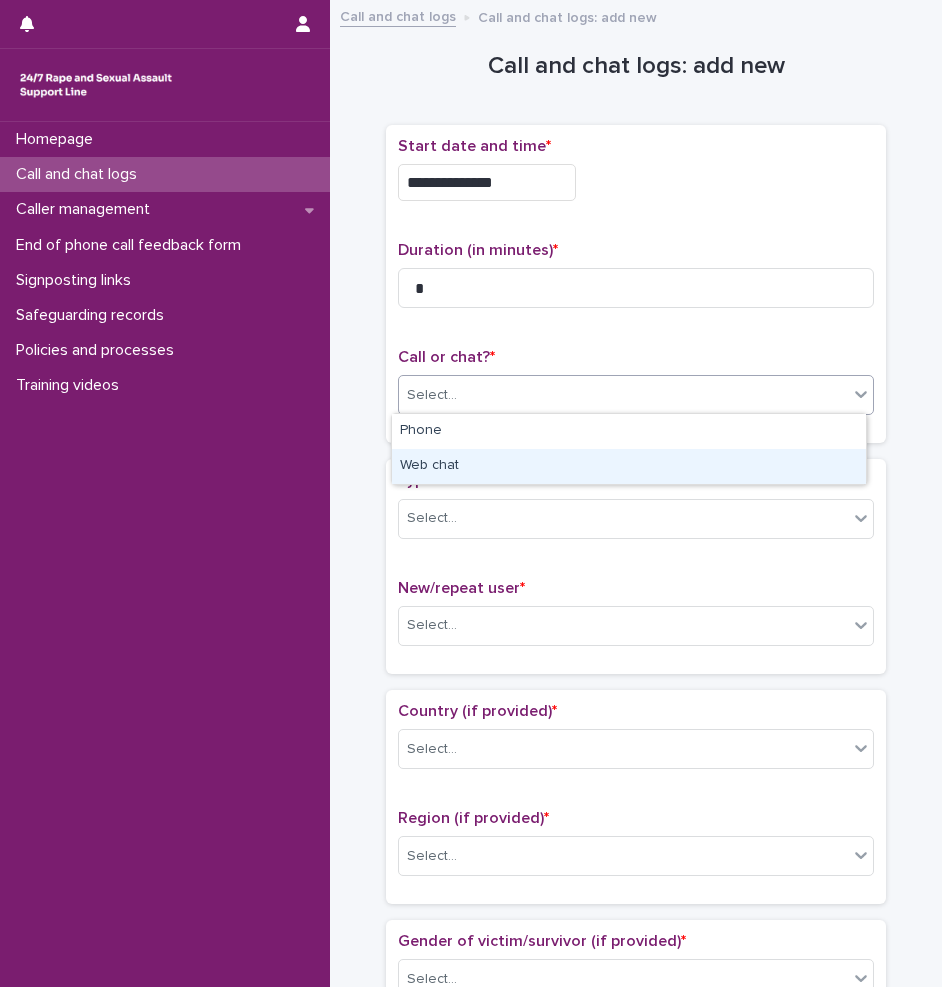 click on "Web chat" at bounding box center (629, 466) 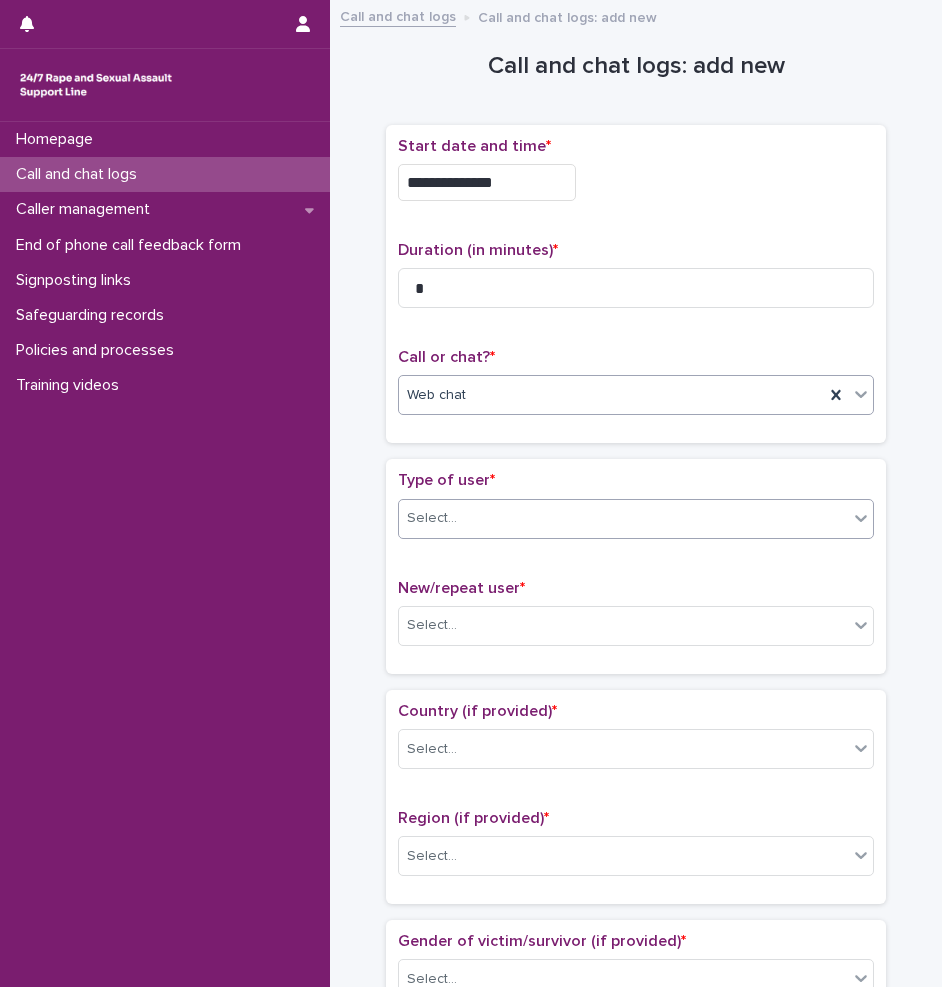 click on "Select..." at bounding box center (623, 518) 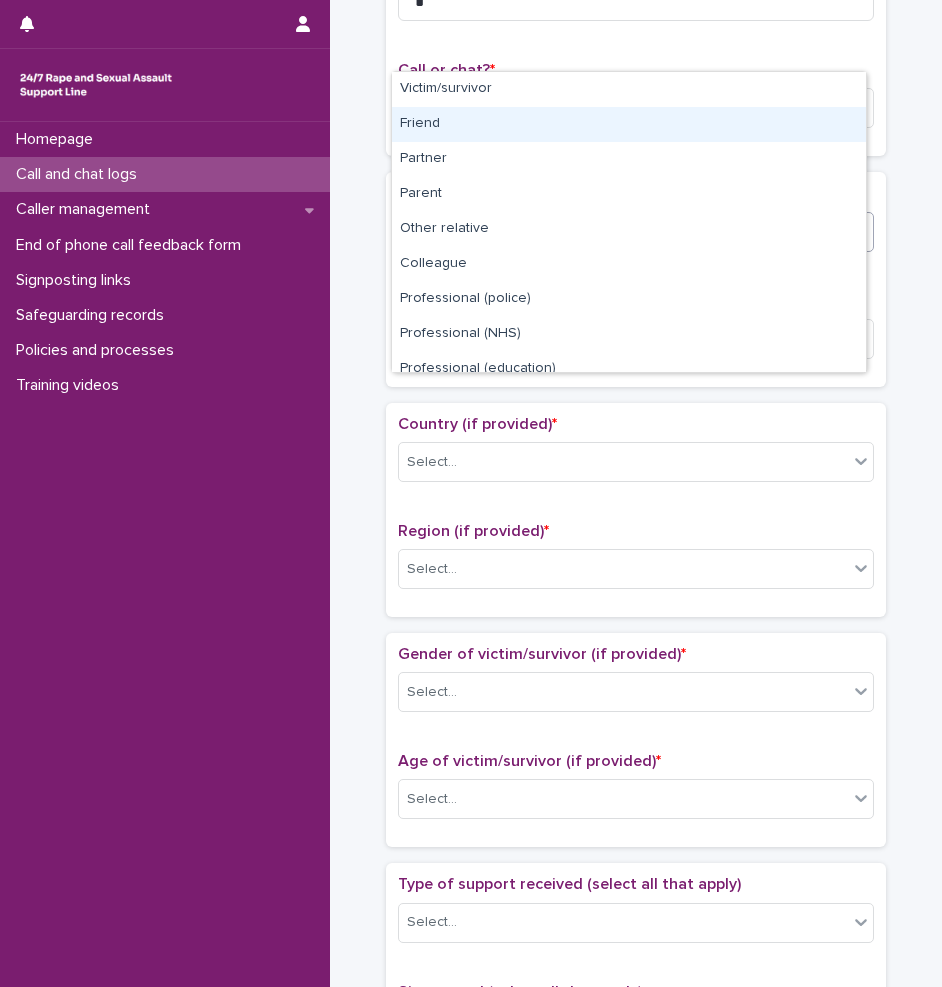 scroll, scrollTop: 500, scrollLeft: 0, axis: vertical 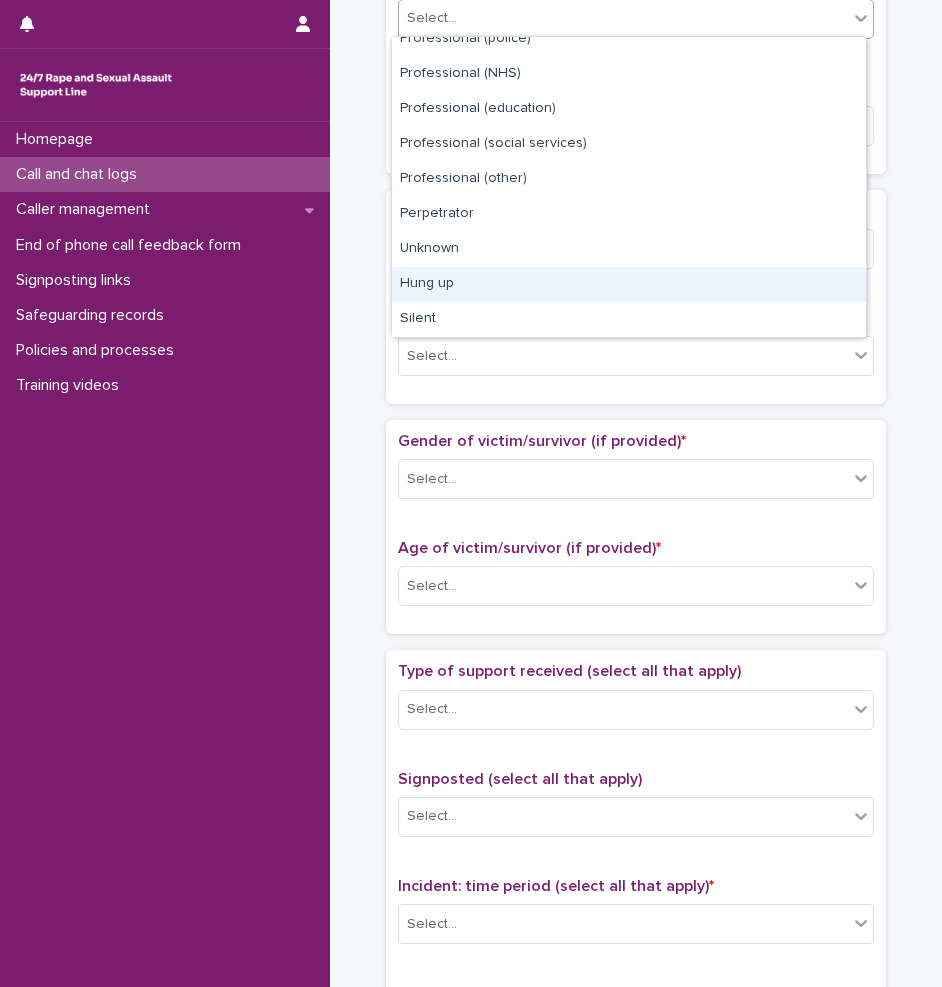 click on "Hung up" at bounding box center (629, 284) 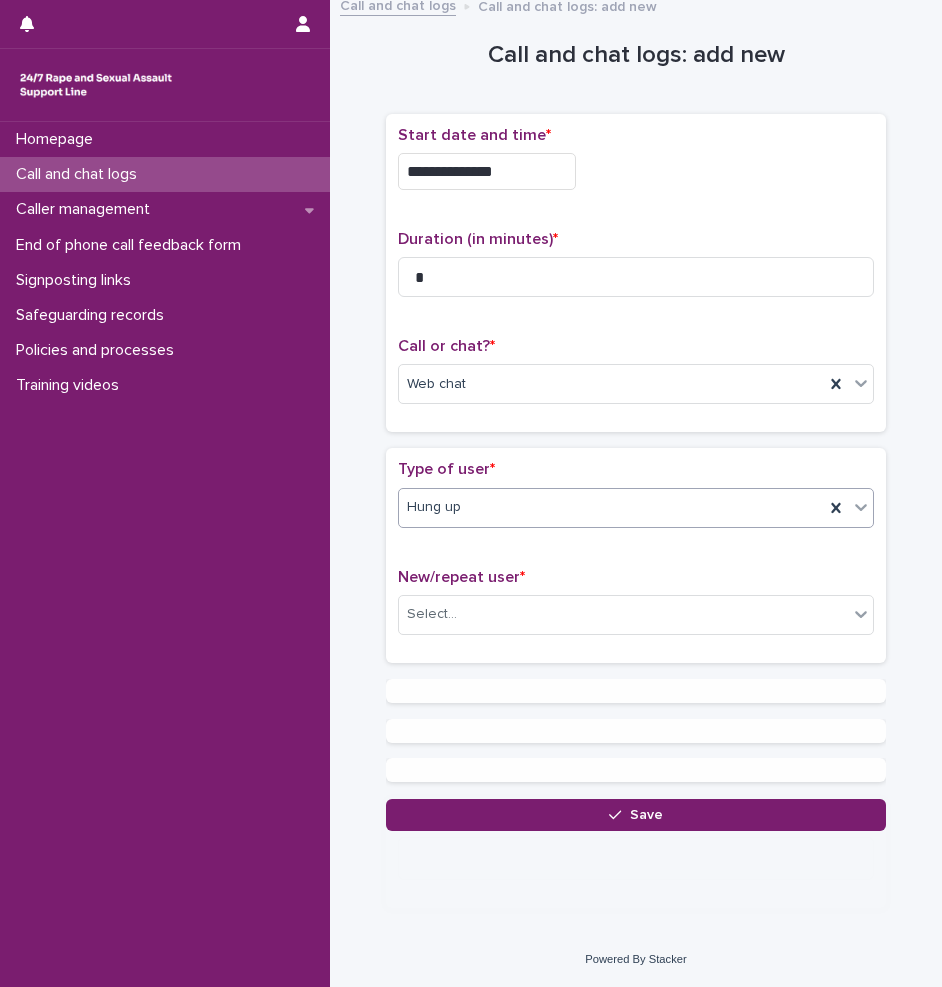 scroll, scrollTop: 0, scrollLeft: 0, axis: both 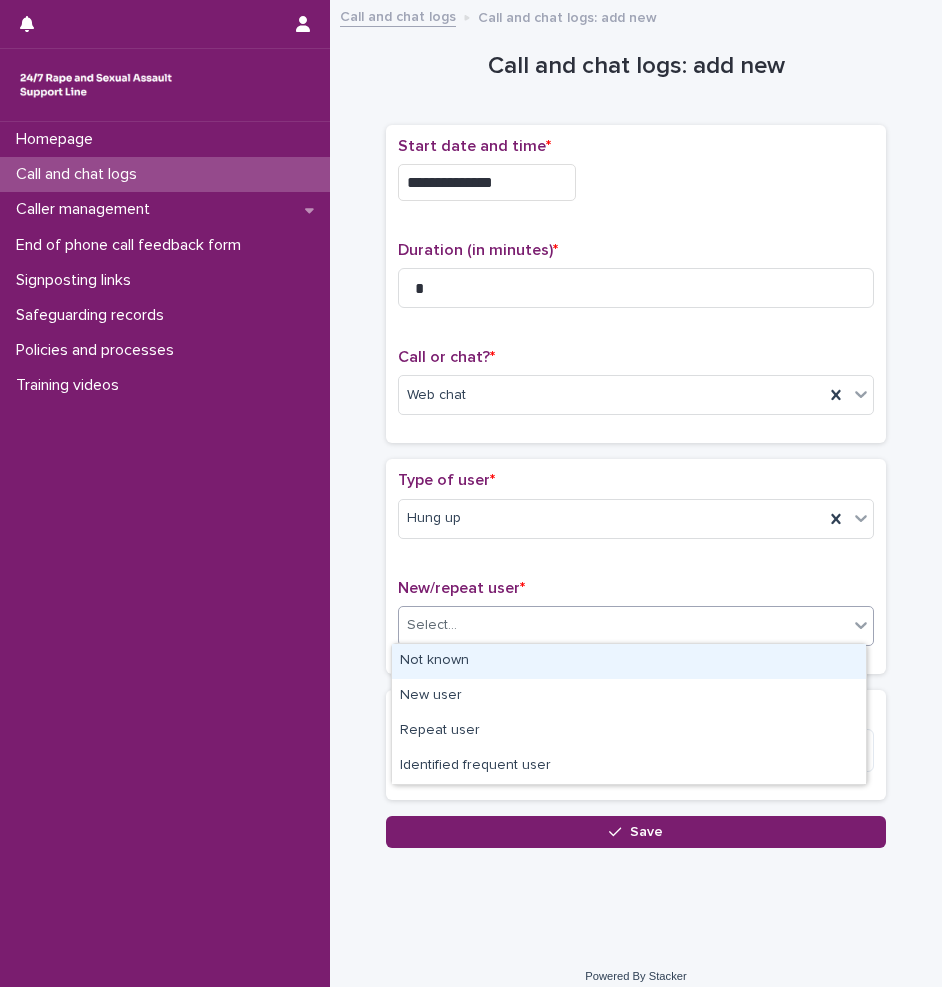 click on "Select..." at bounding box center [623, 625] 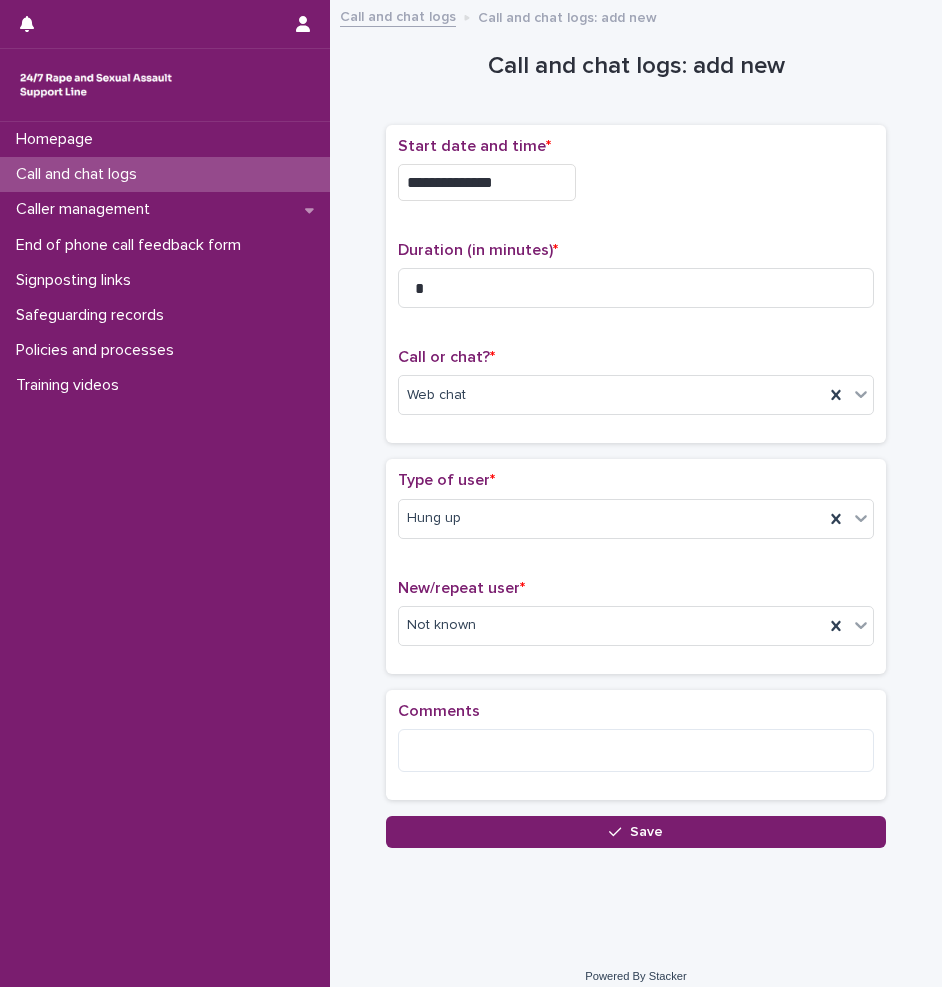 click on "**********" at bounding box center (636, 455) 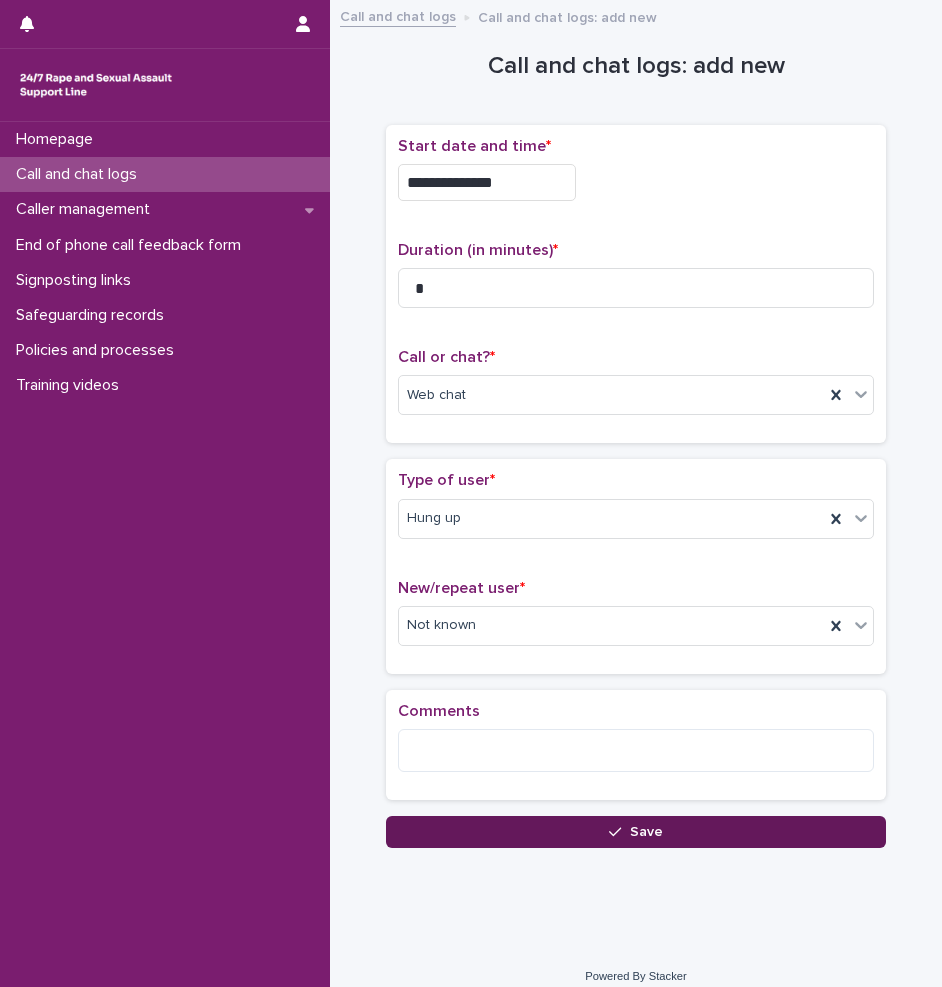 click on "Save" at bounding box center [636, 832] 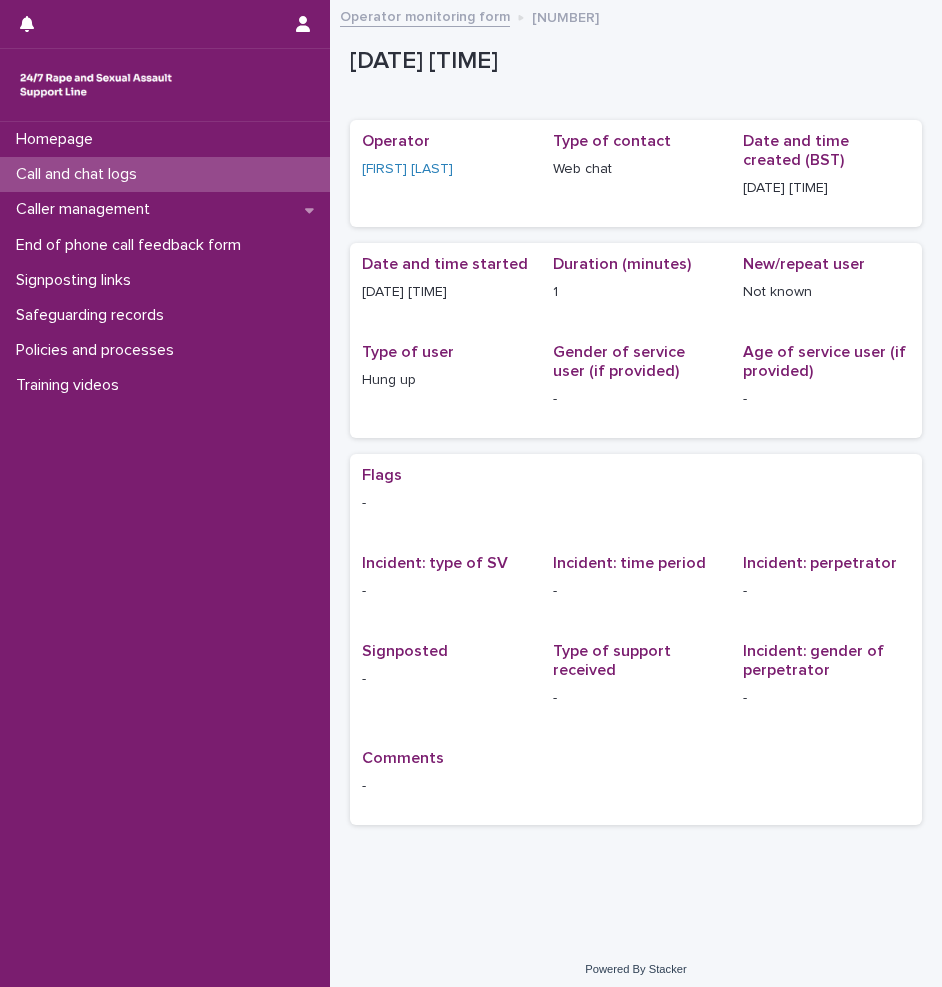 click on "Call and chat logs" at bounding box center (80, 174) 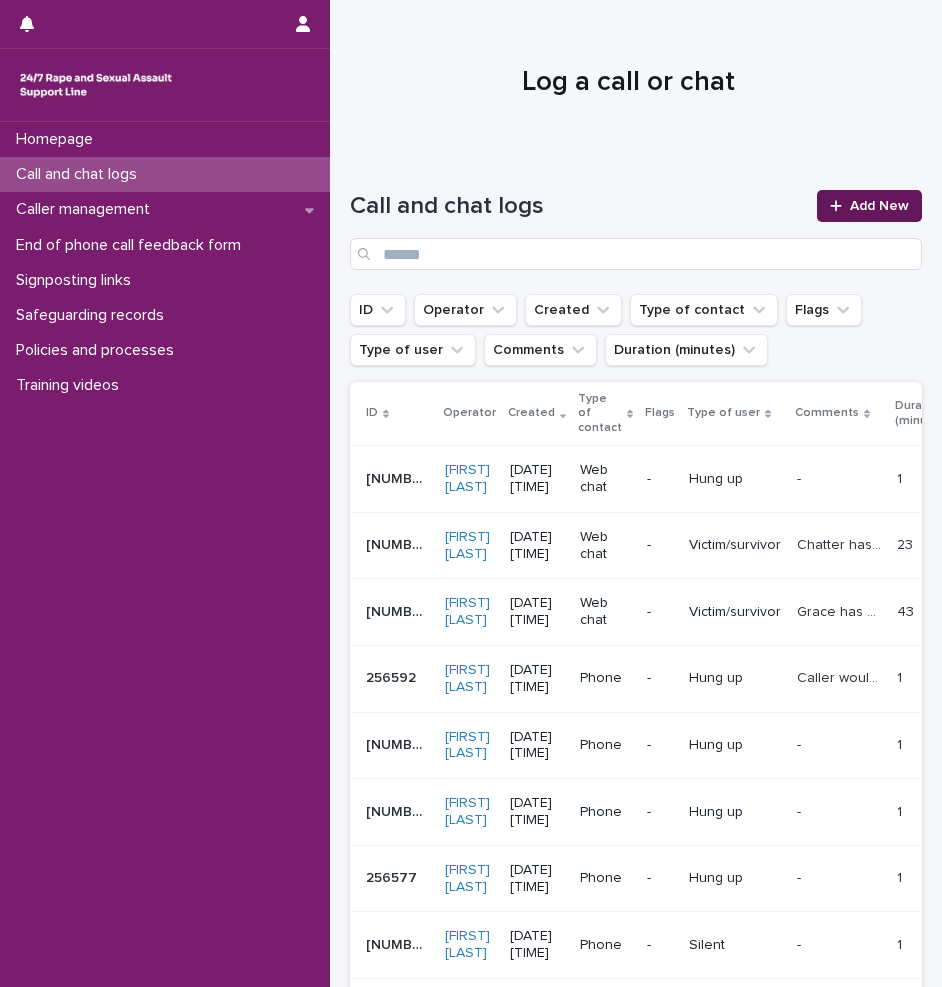 click 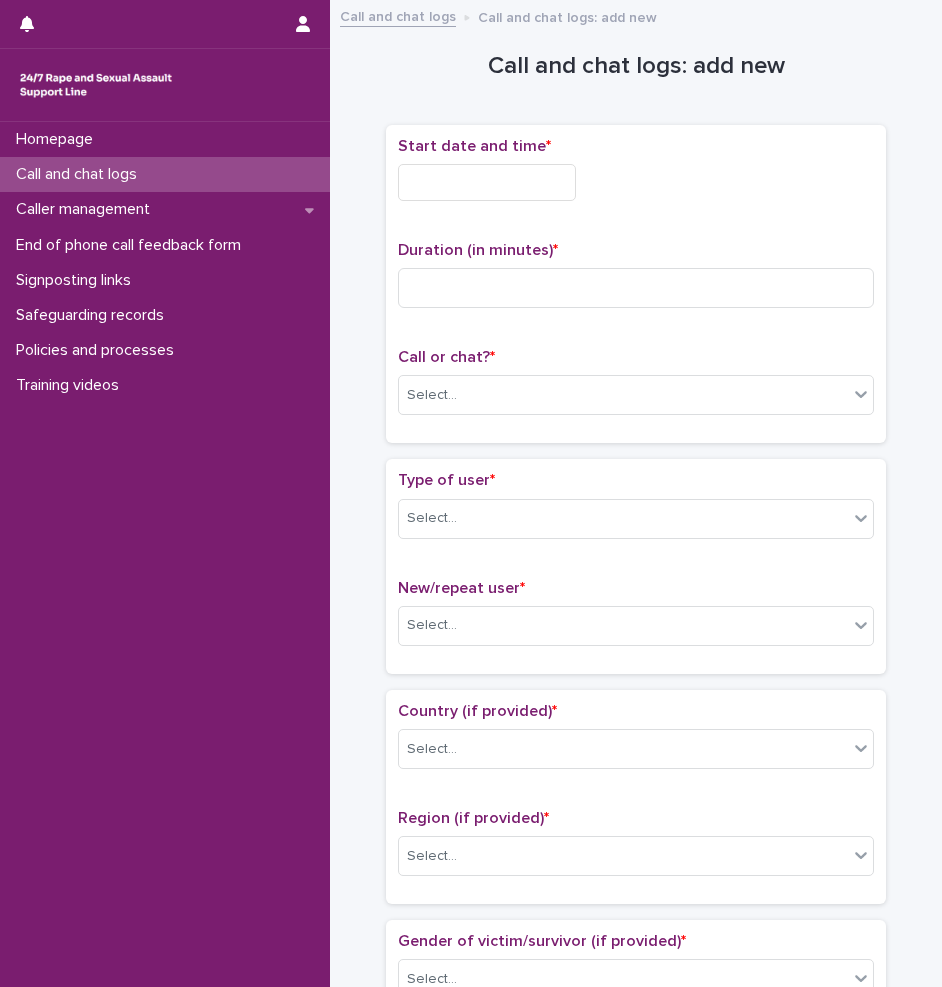 click at bounding box center (487, 182) 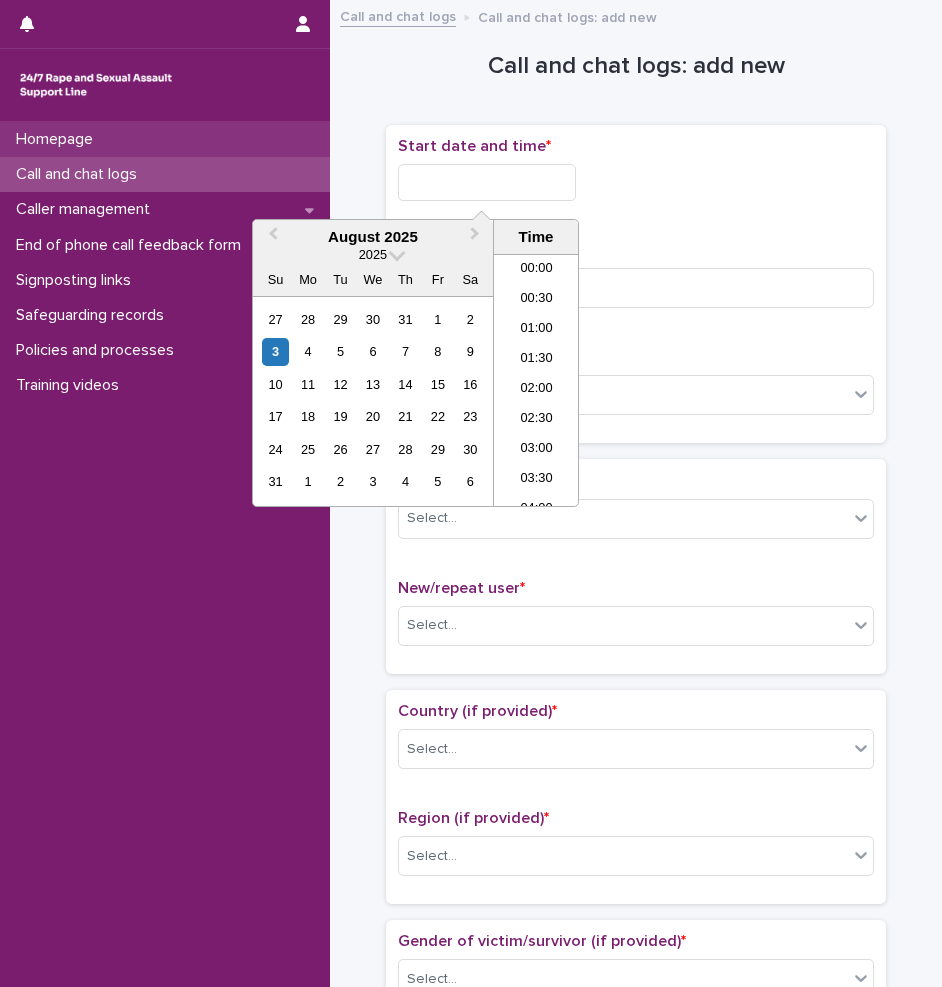 scroll, scrollTop: 1189, scrollLeft: 0, axis: vertical 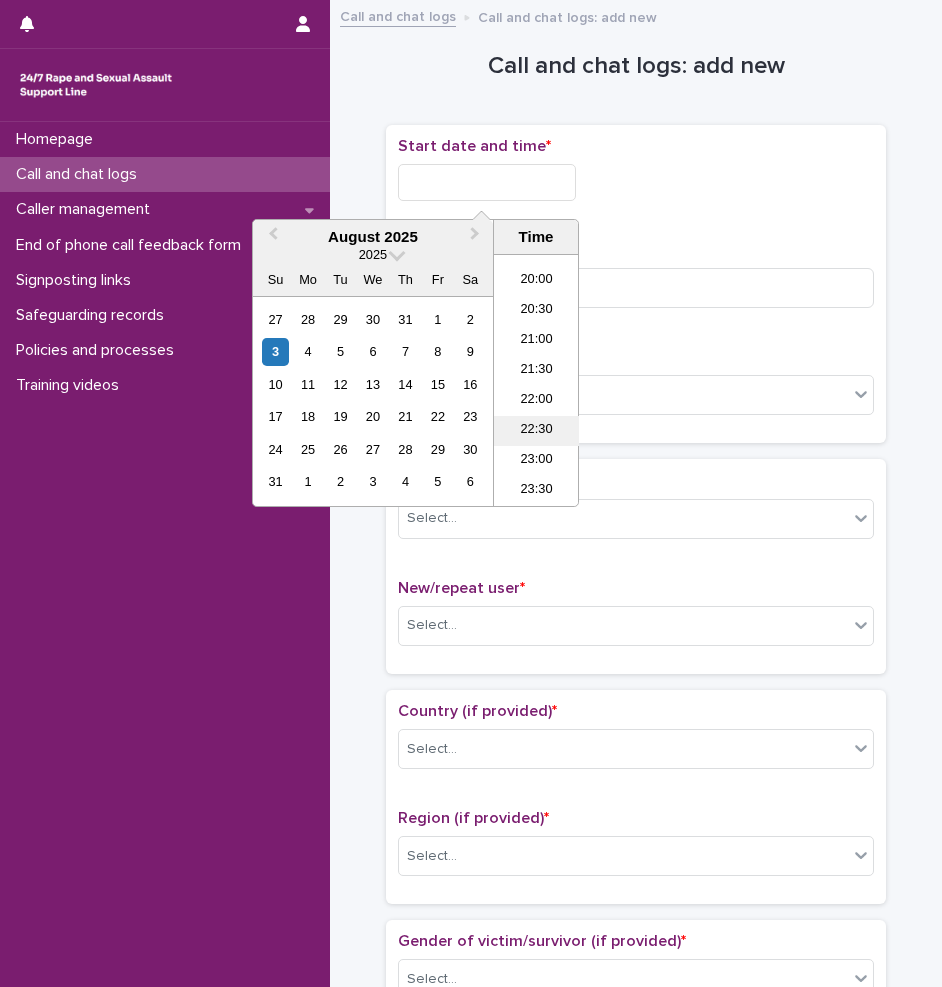click on "22:30" at bounding box center [536, 431] 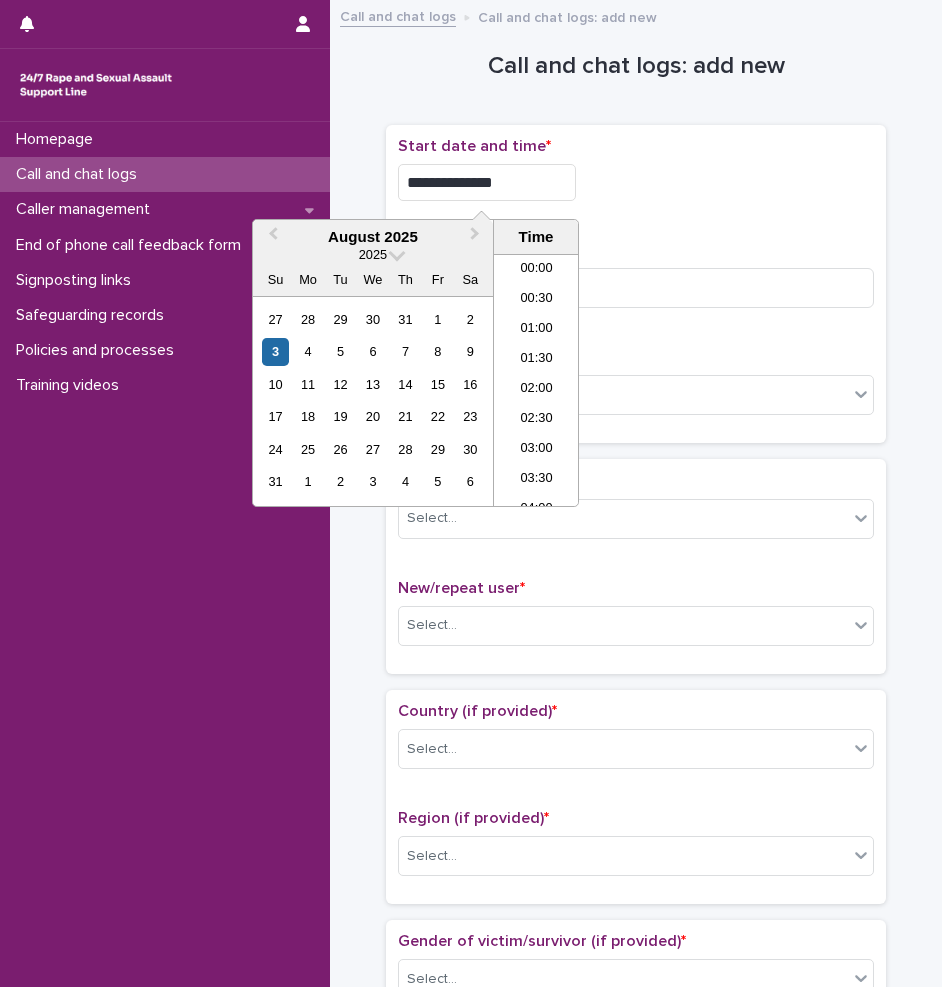 click on "**********" at bounding box center (487, 182) 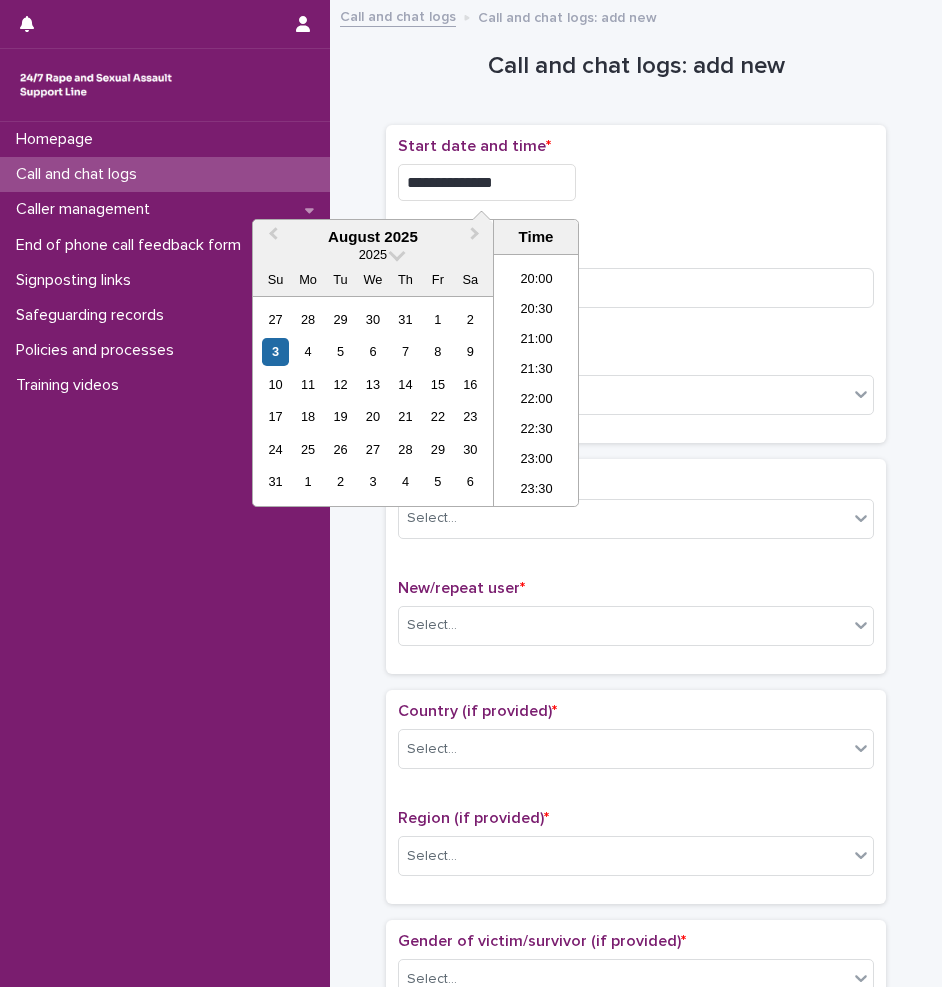 type on "**********" 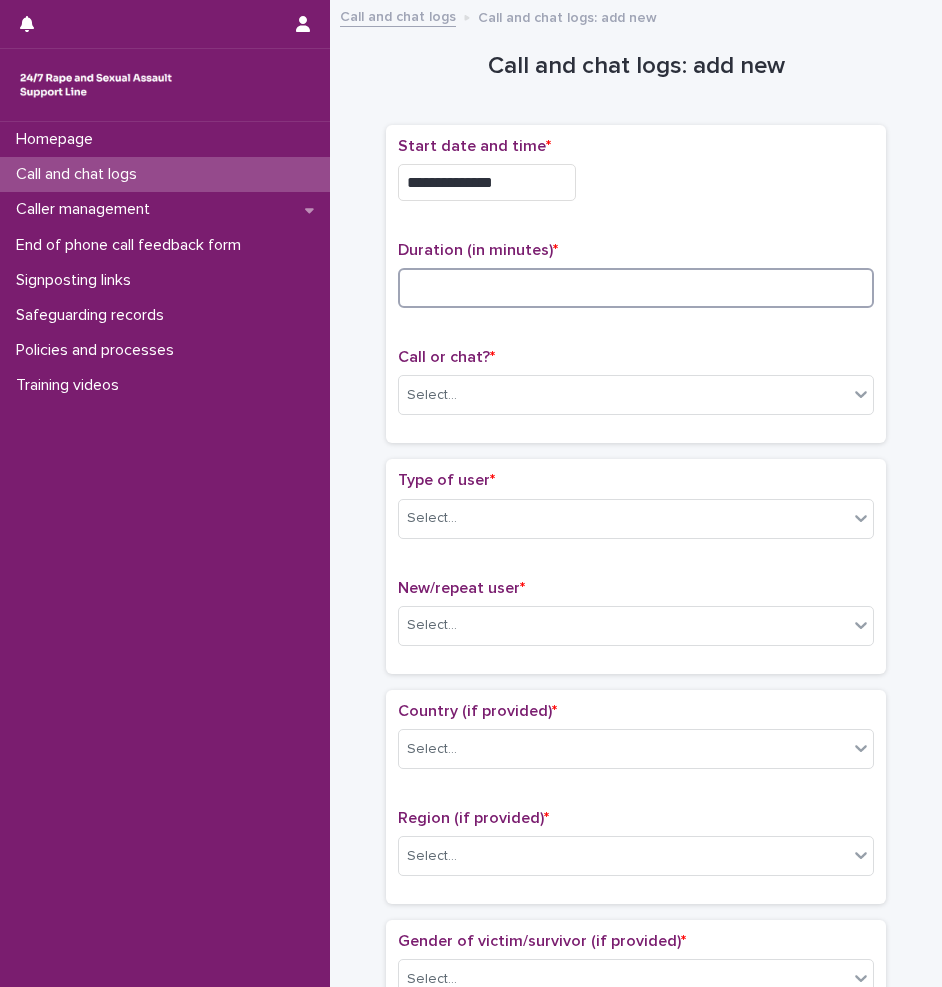 click at bounding box center (636, 288) 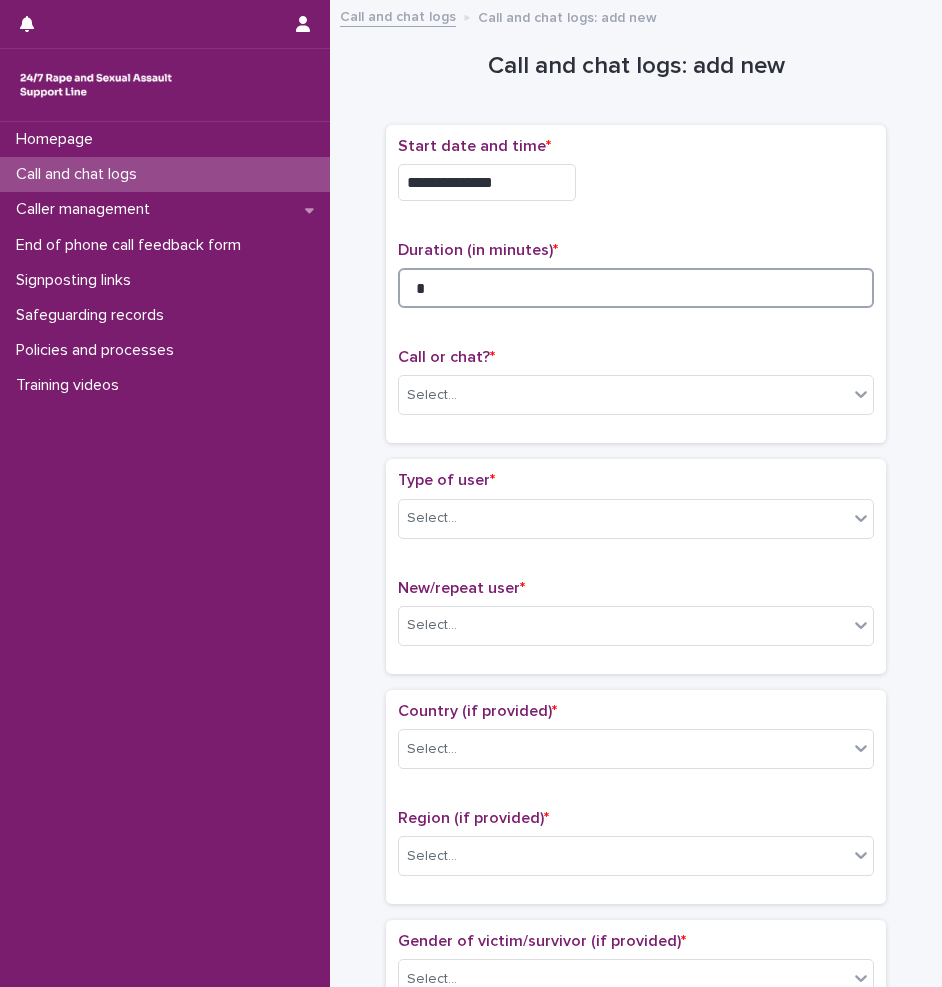 type on "*" 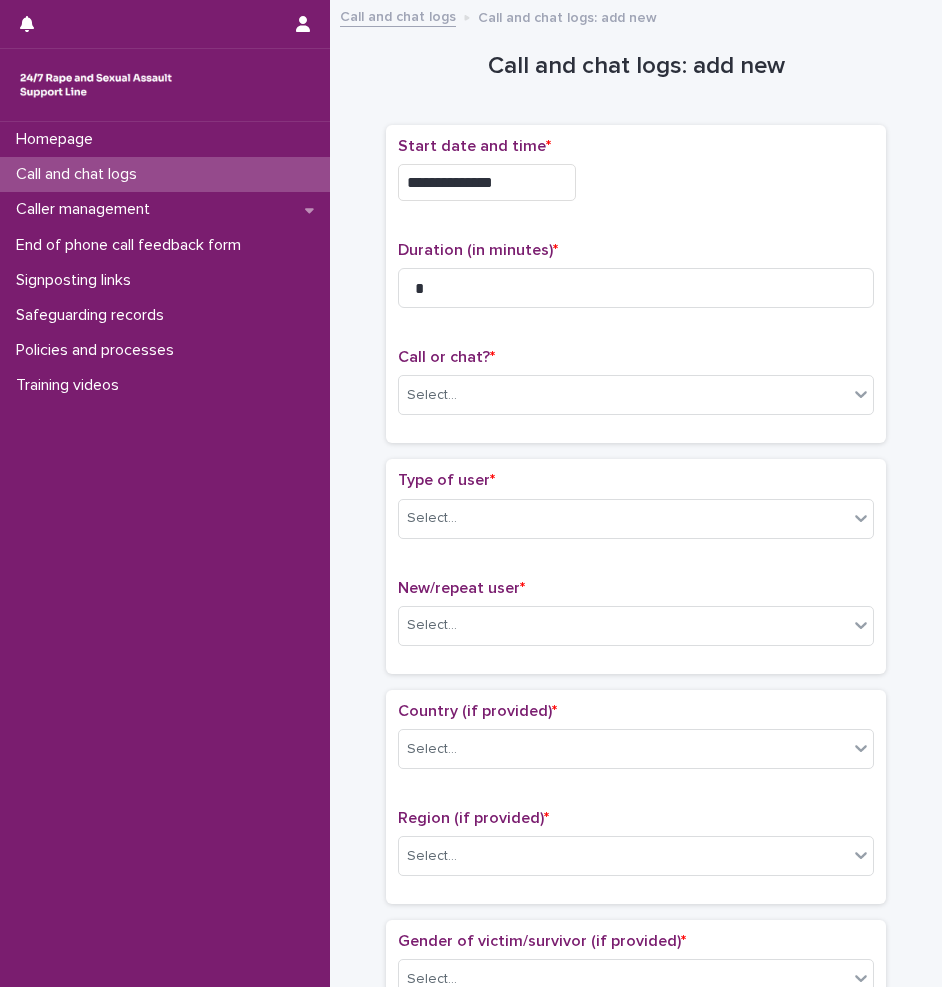 click on "Call or chat? * Select..." at bounding box center [636, 389] 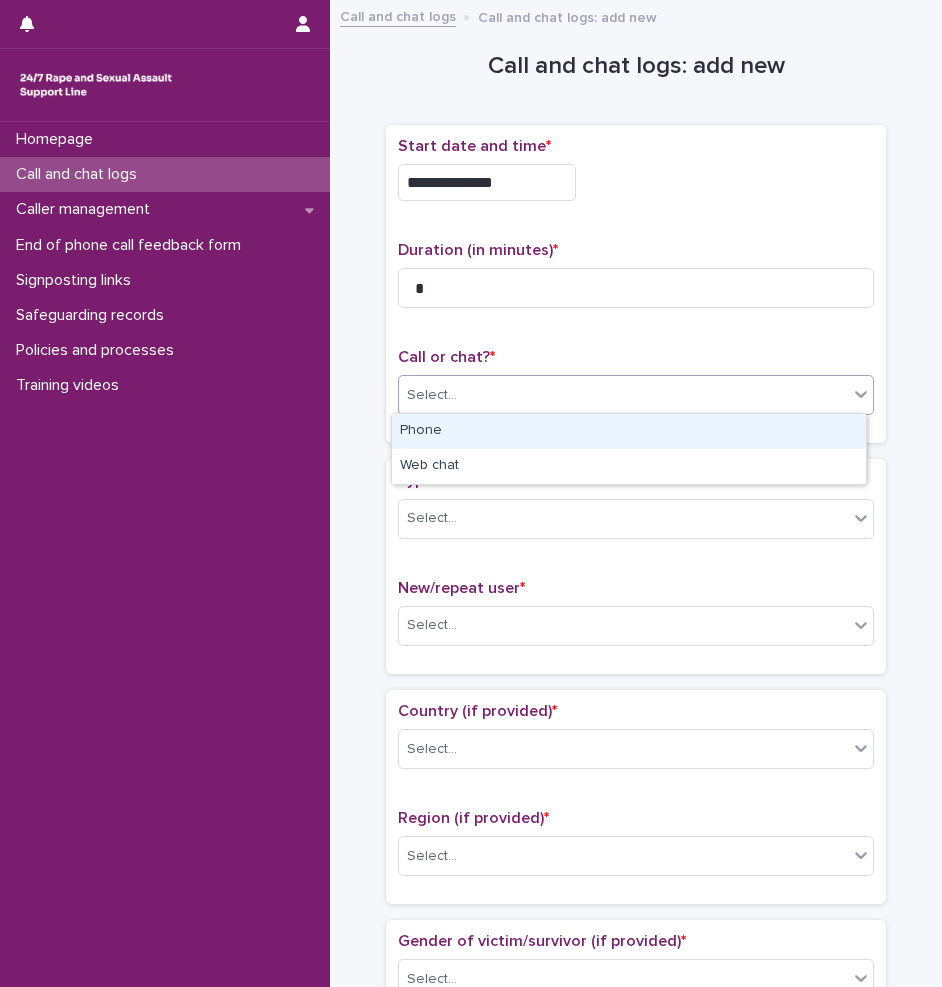 click on "Select..." at bounding box center (623, 395) 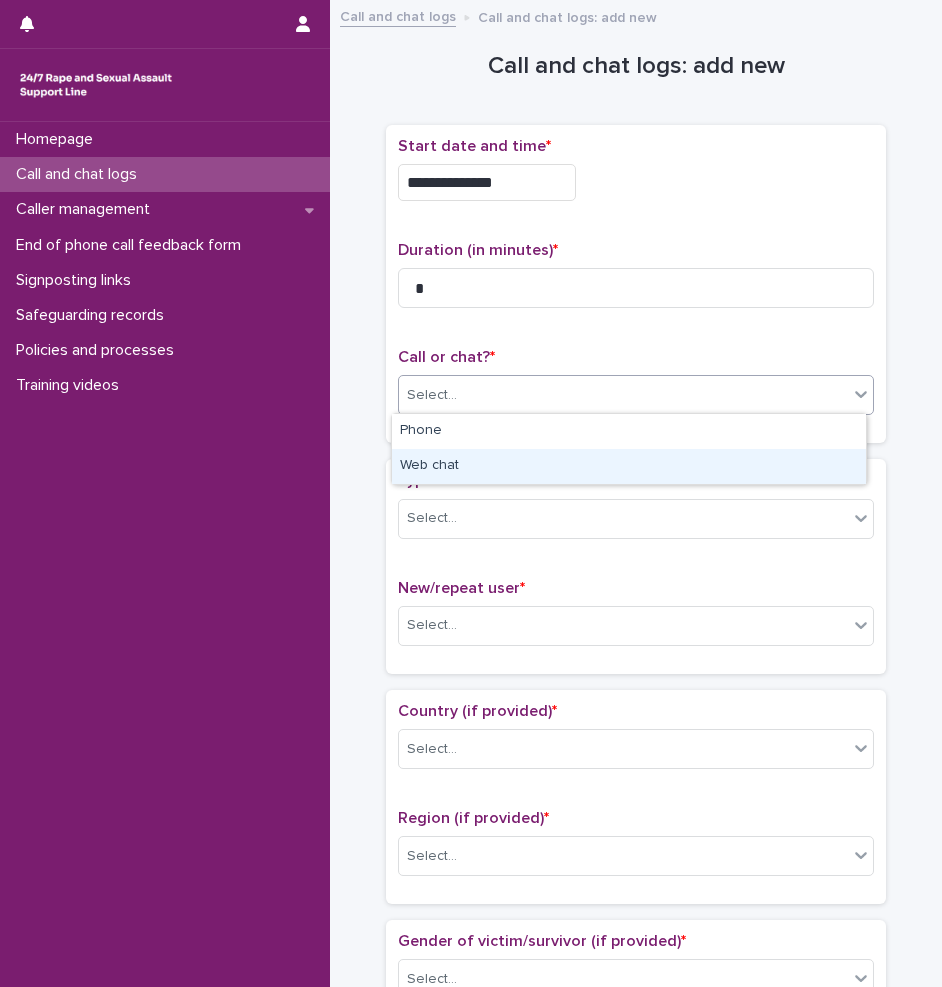 drag, startPoint x: 528, startPoint y: 464, endPoint x: 530, endPoint y: 476, distance: 12.165525 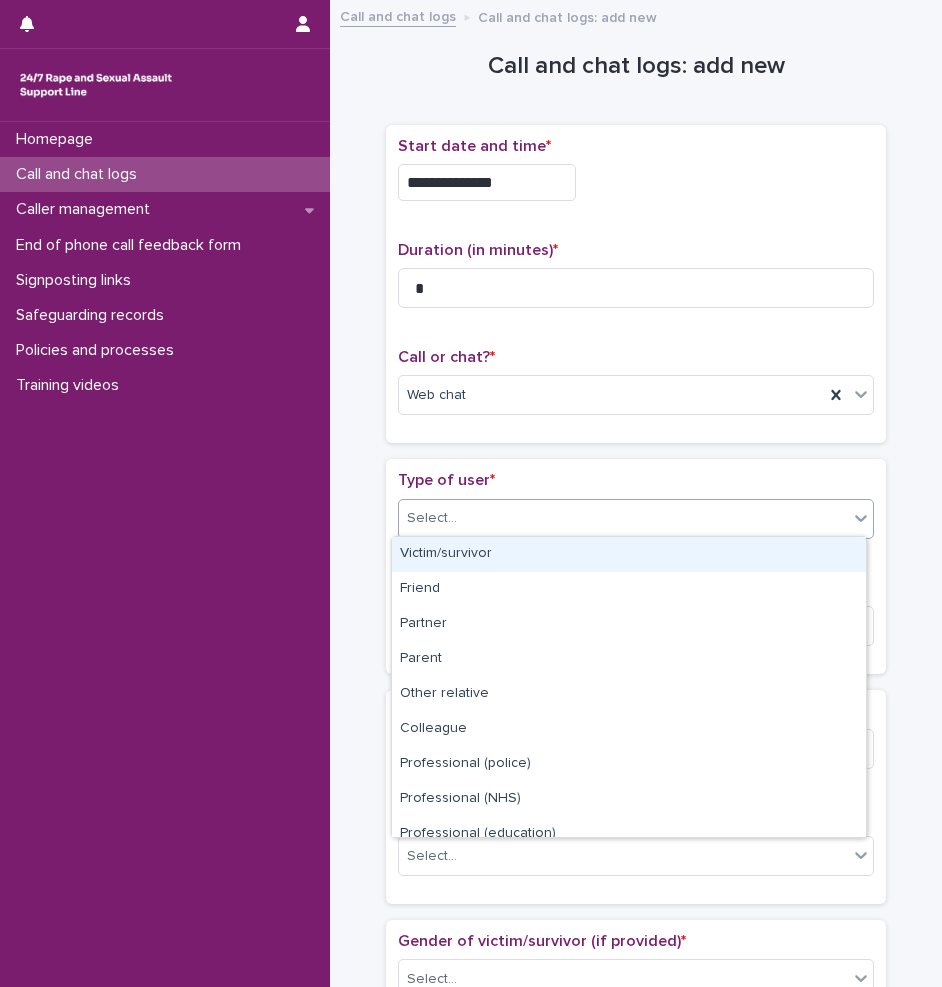 click on "Select..." at bounding box center [623, 518] 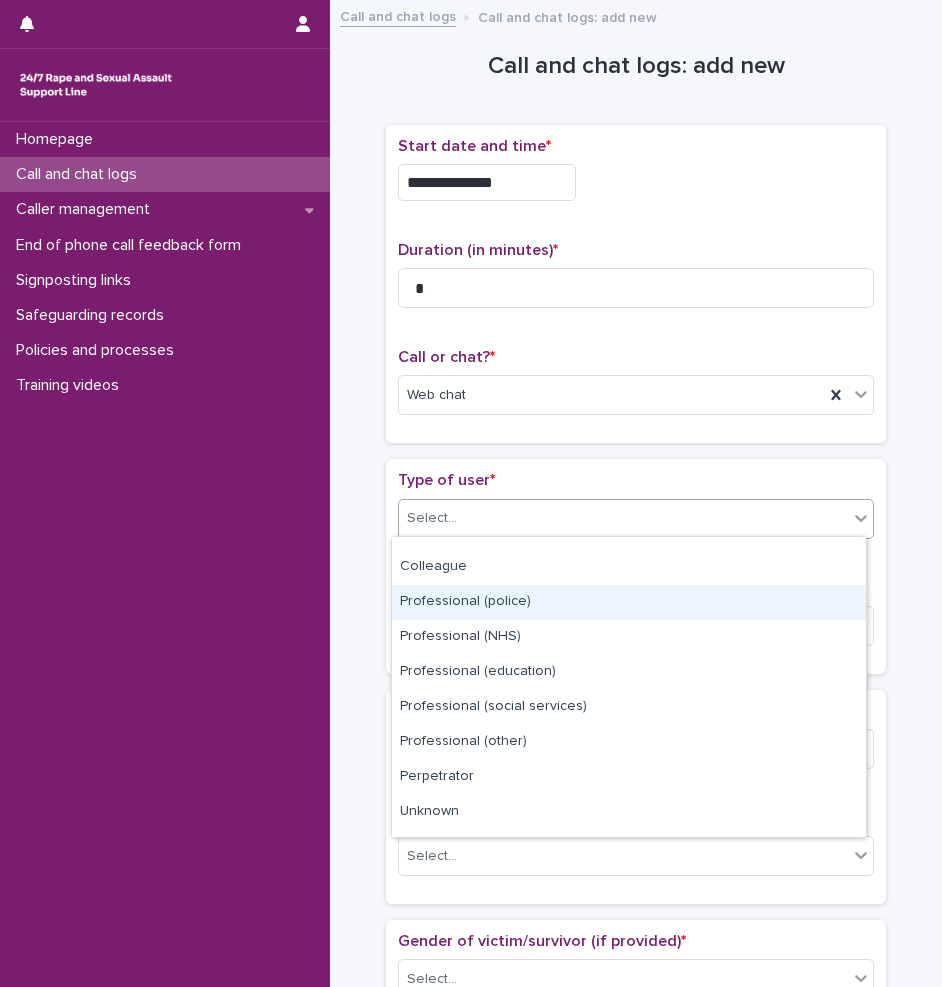 scroll, scrollTop: 225, scrollLeft: 0, axis: vertical 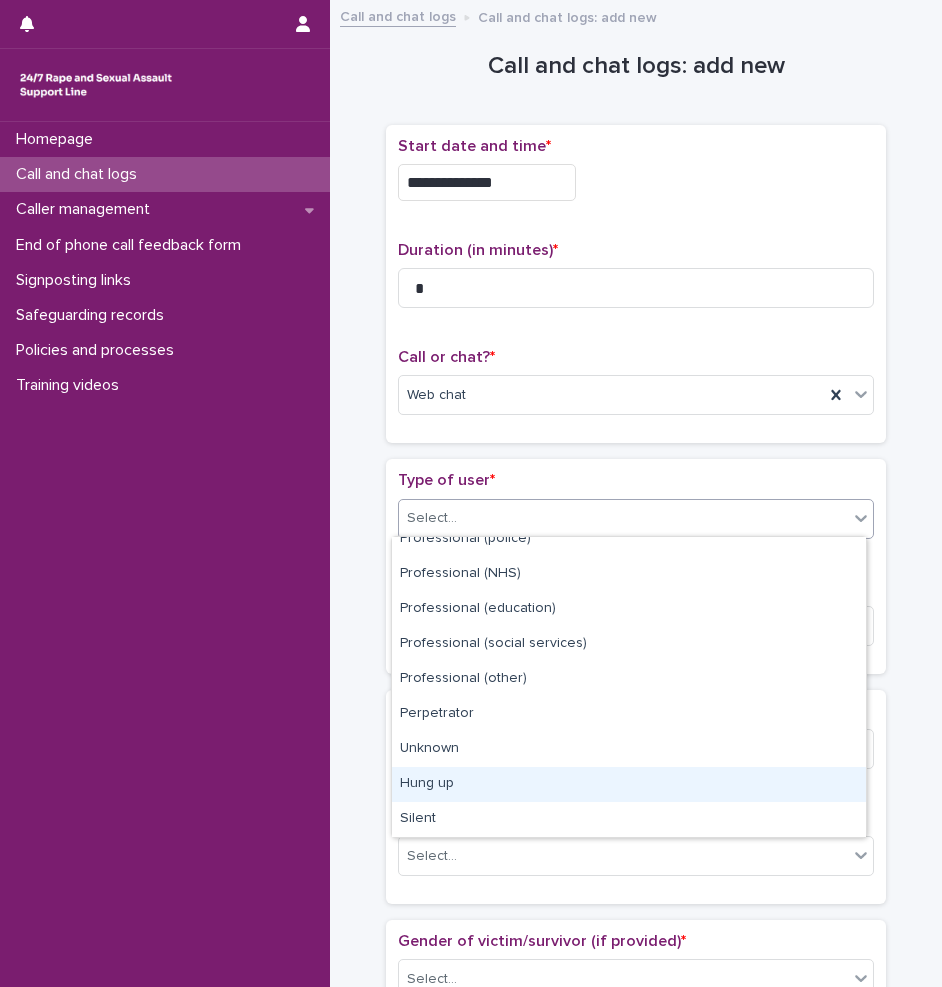 click on "Hung up" at bounding box center [629, 784] 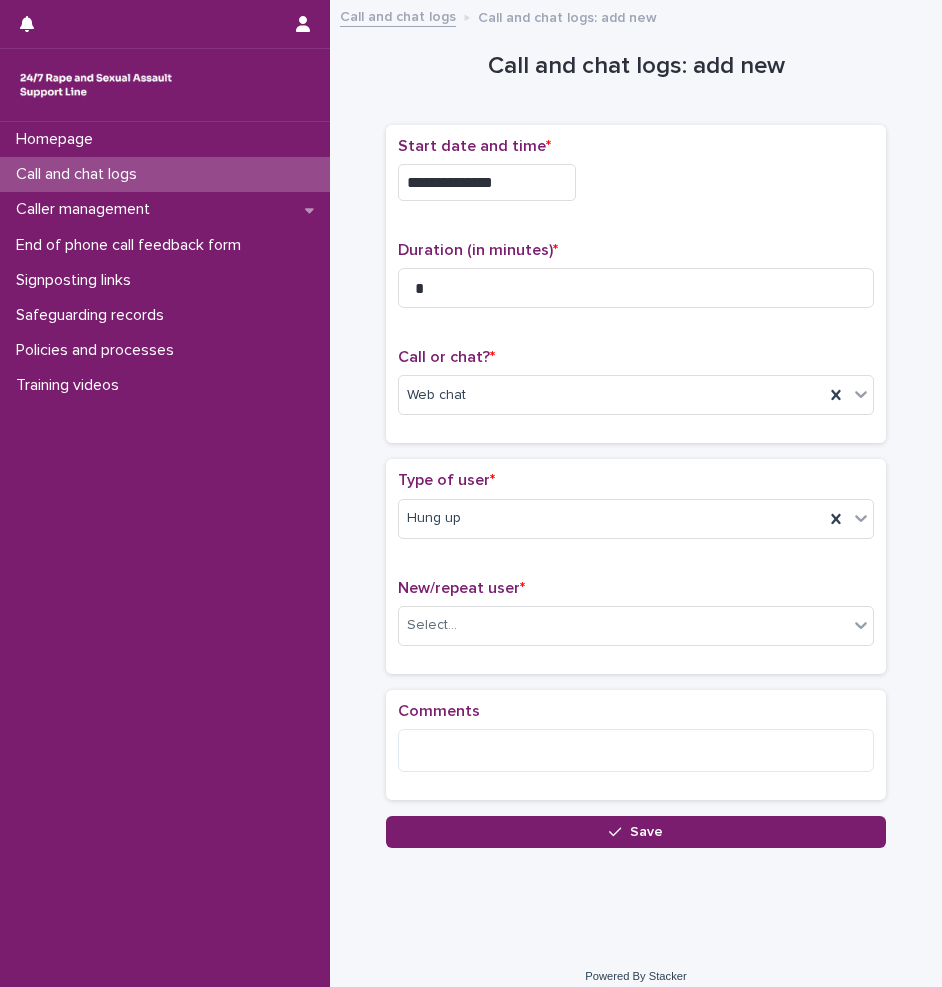 click on "New/repeat user * Select..." at bounding box center [636, 620] 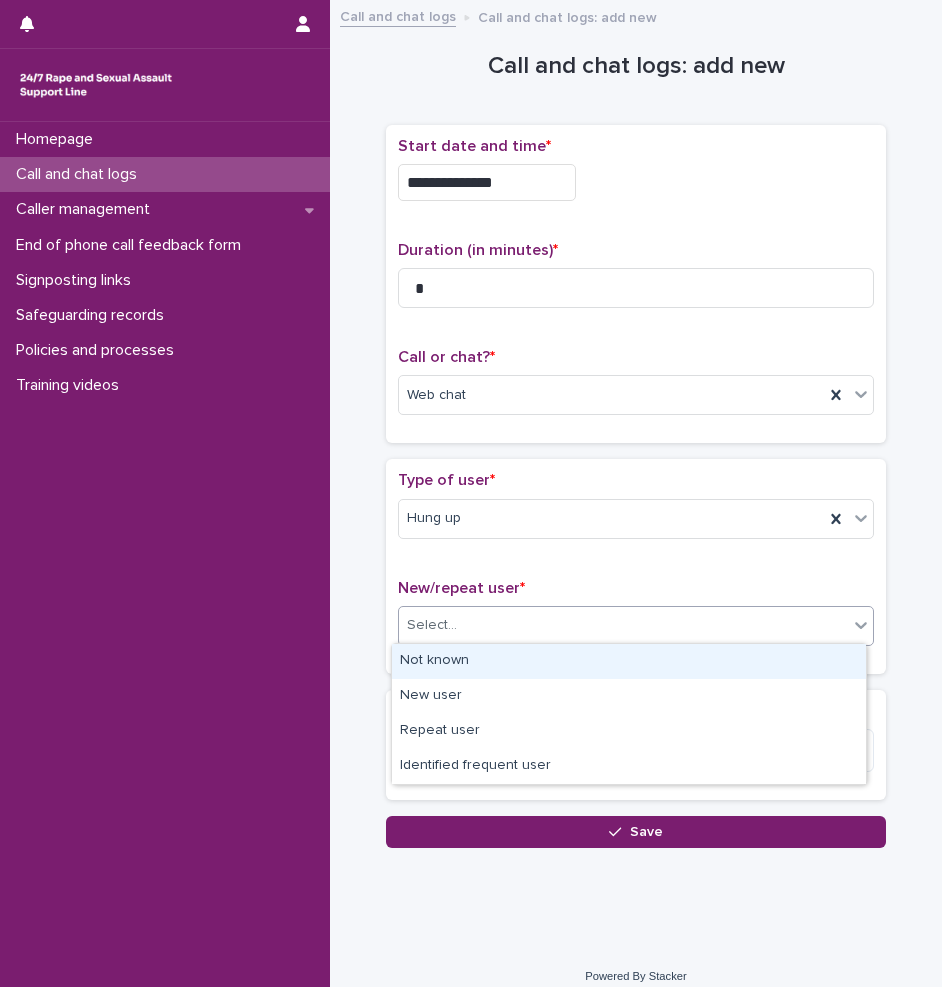 click on "Select..." at bounding box center [623, 625] 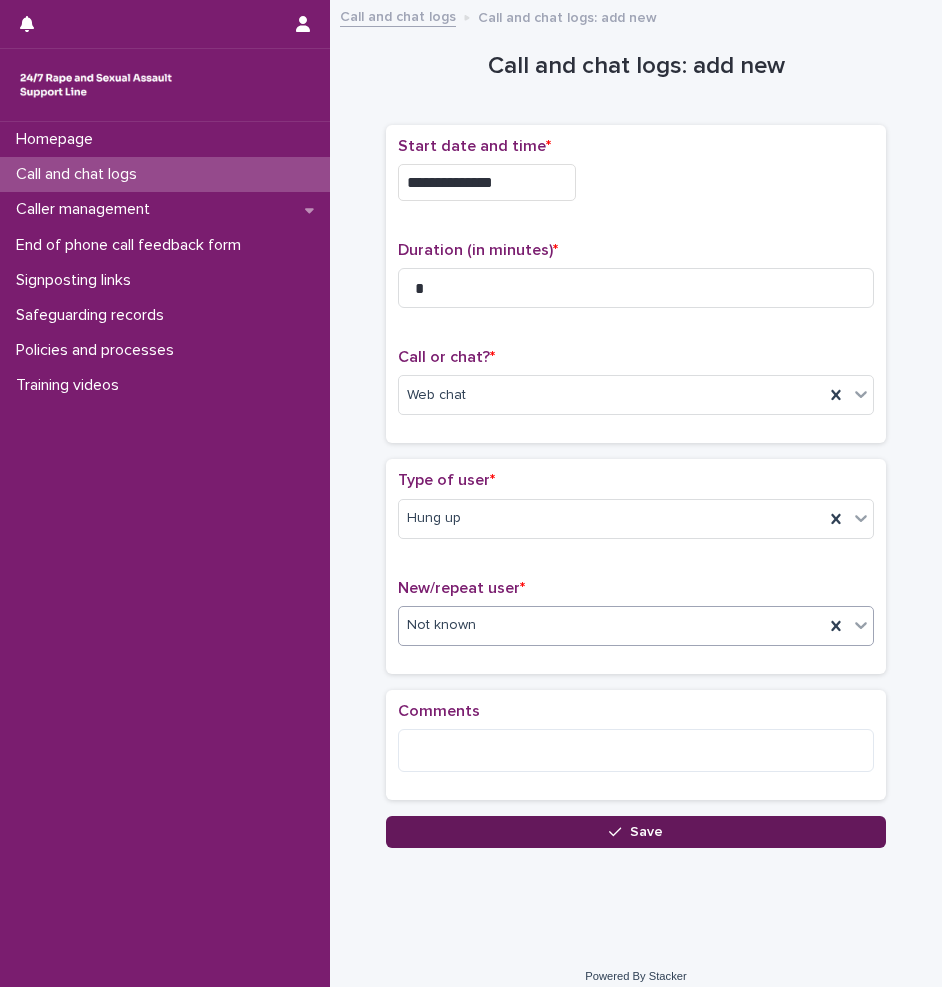 click on "Save" at bounding box center (636, 832) 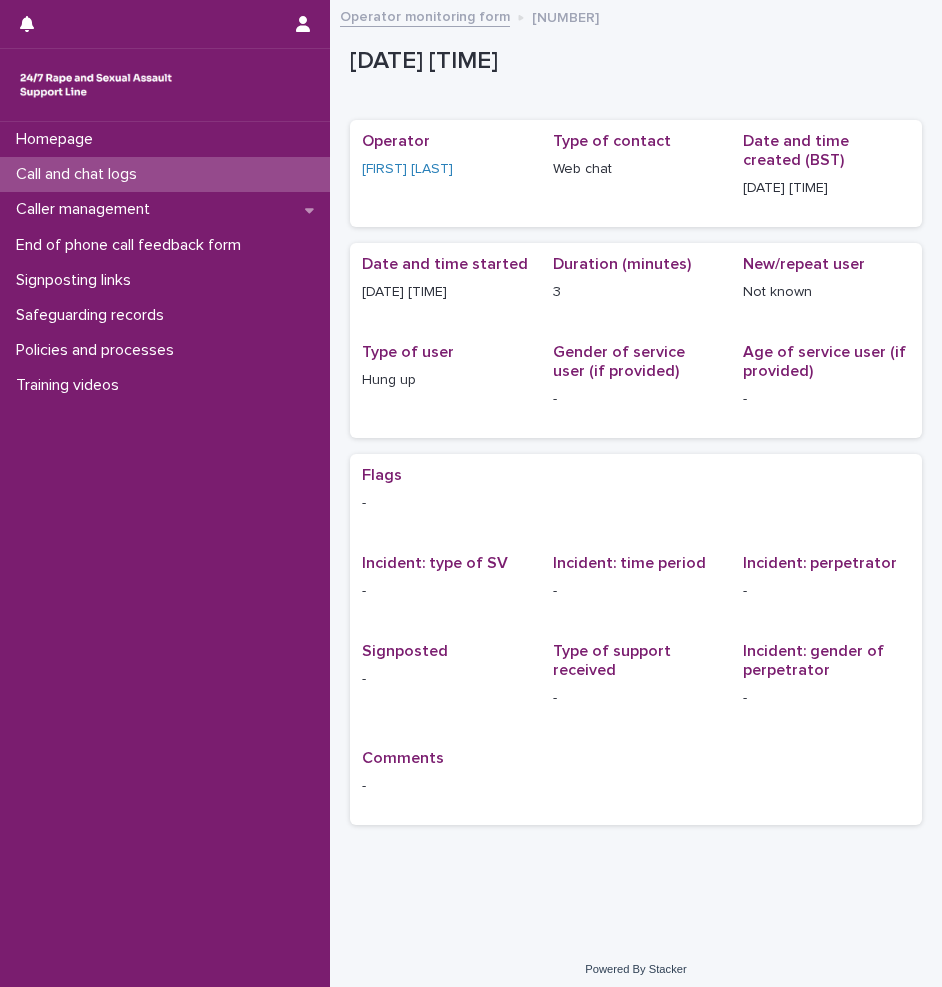 click on "Call and chat logs" at bounding box center (80, 174) 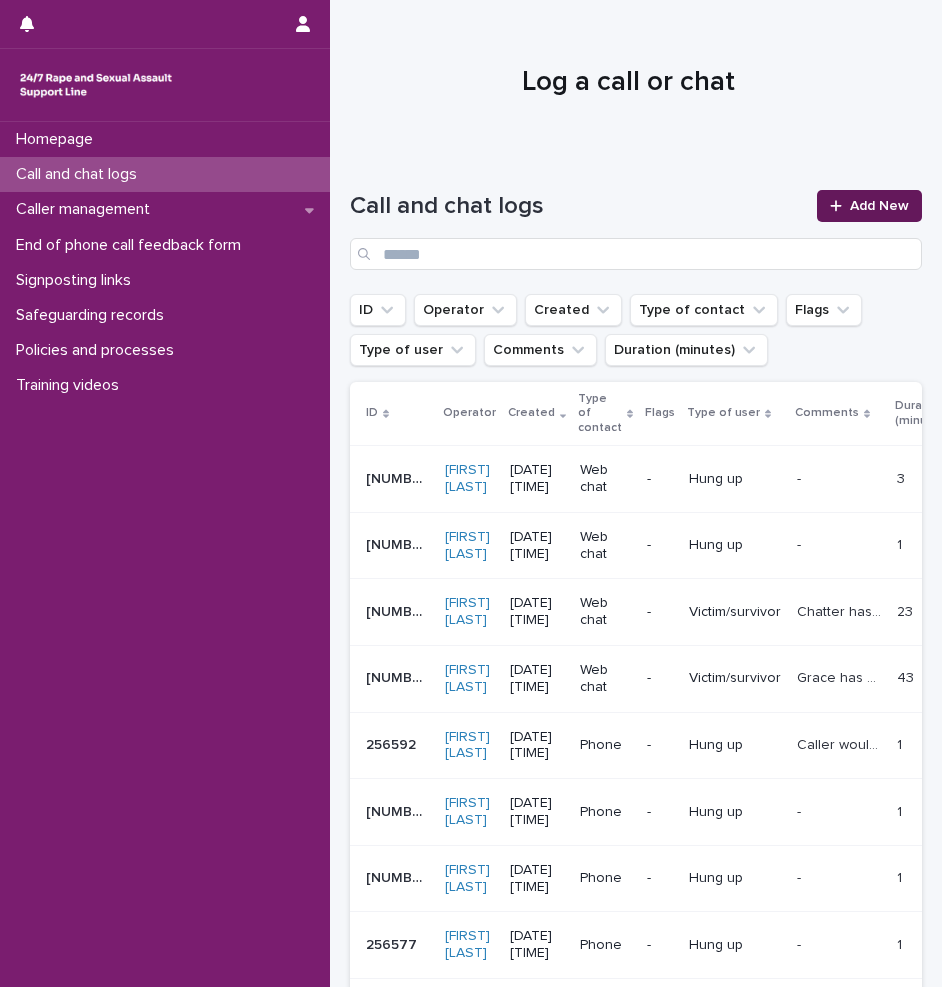 click on "Add New" at bounding box center [879, 206] 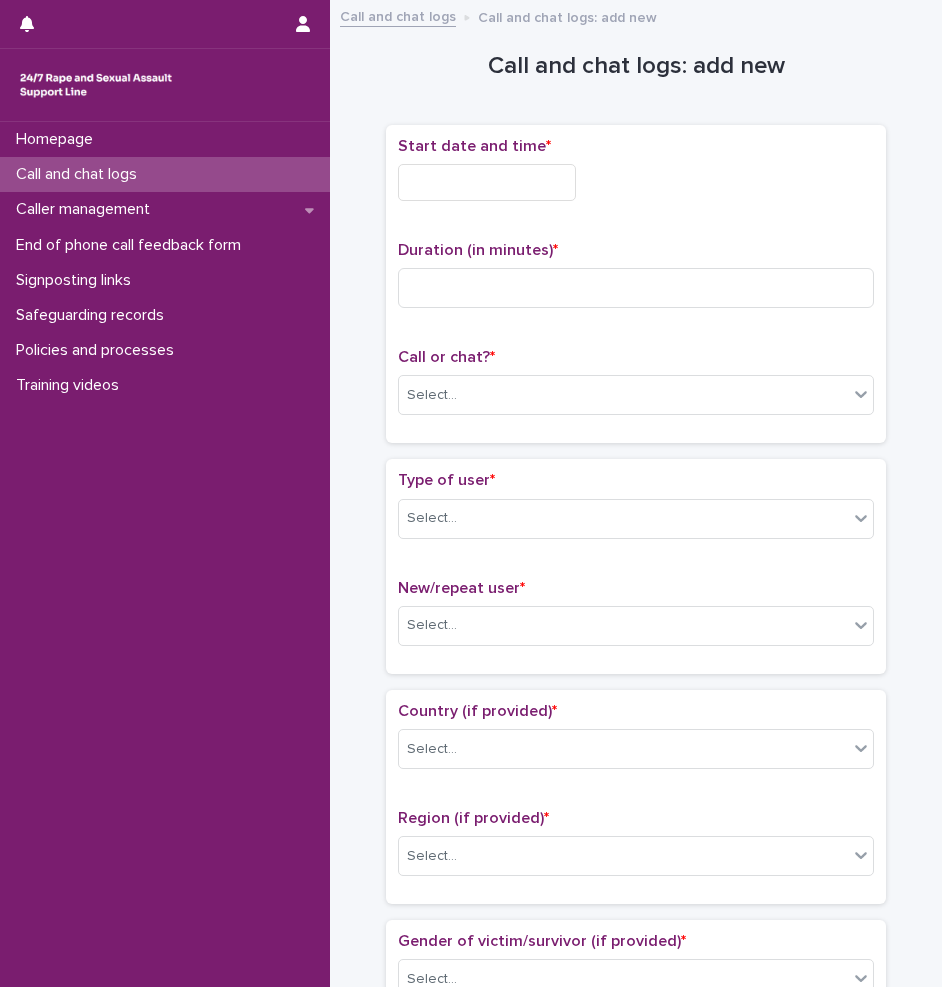 drag, startPoint x: 523, startPoint y: 177, endPoint x: 506, endPoint y: 198, distance: 27.018513 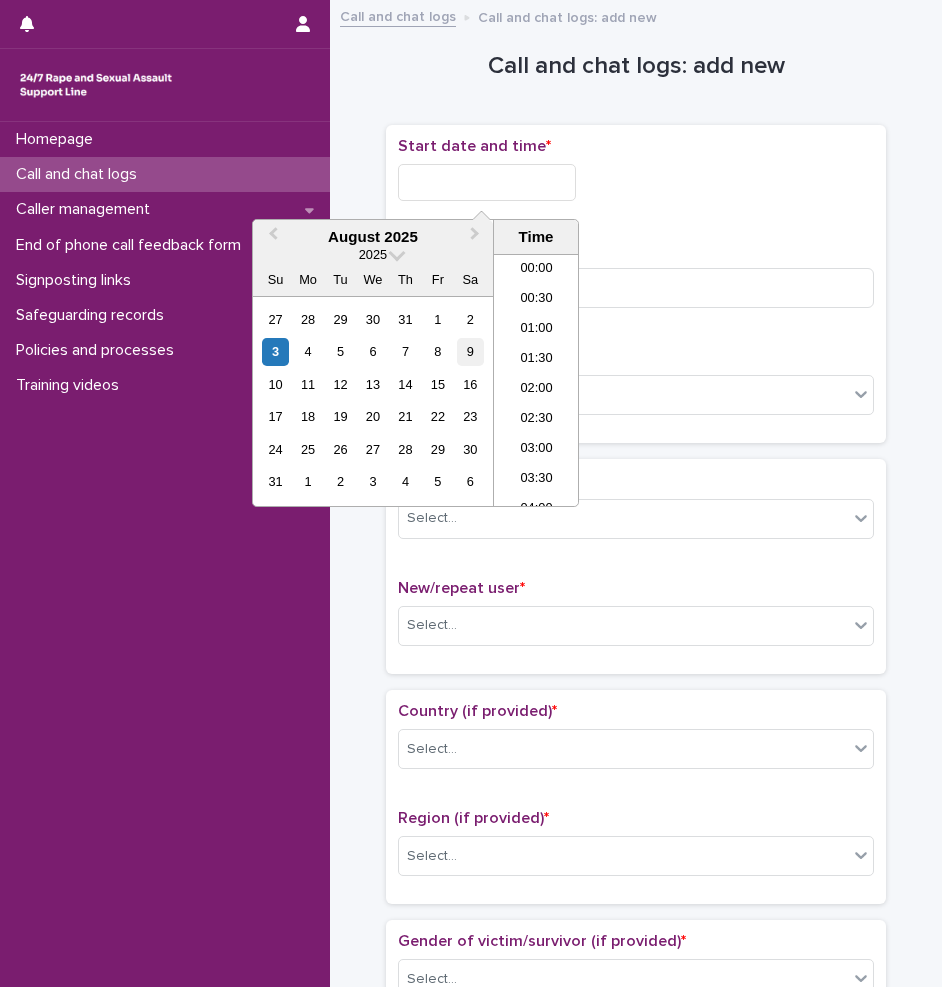 scroll, scrollTop: 1189, scrollLeft: 0, axis: vertical 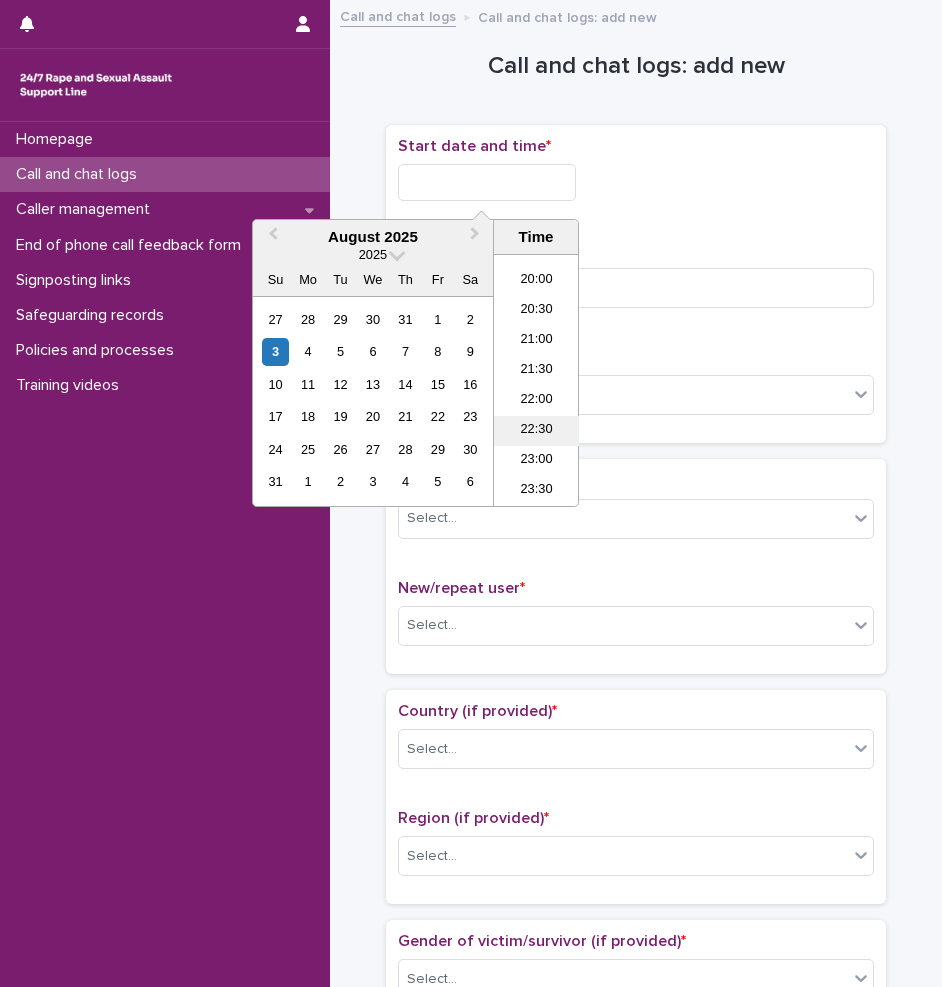 click on "22:30" at bounding box center (536, 431) 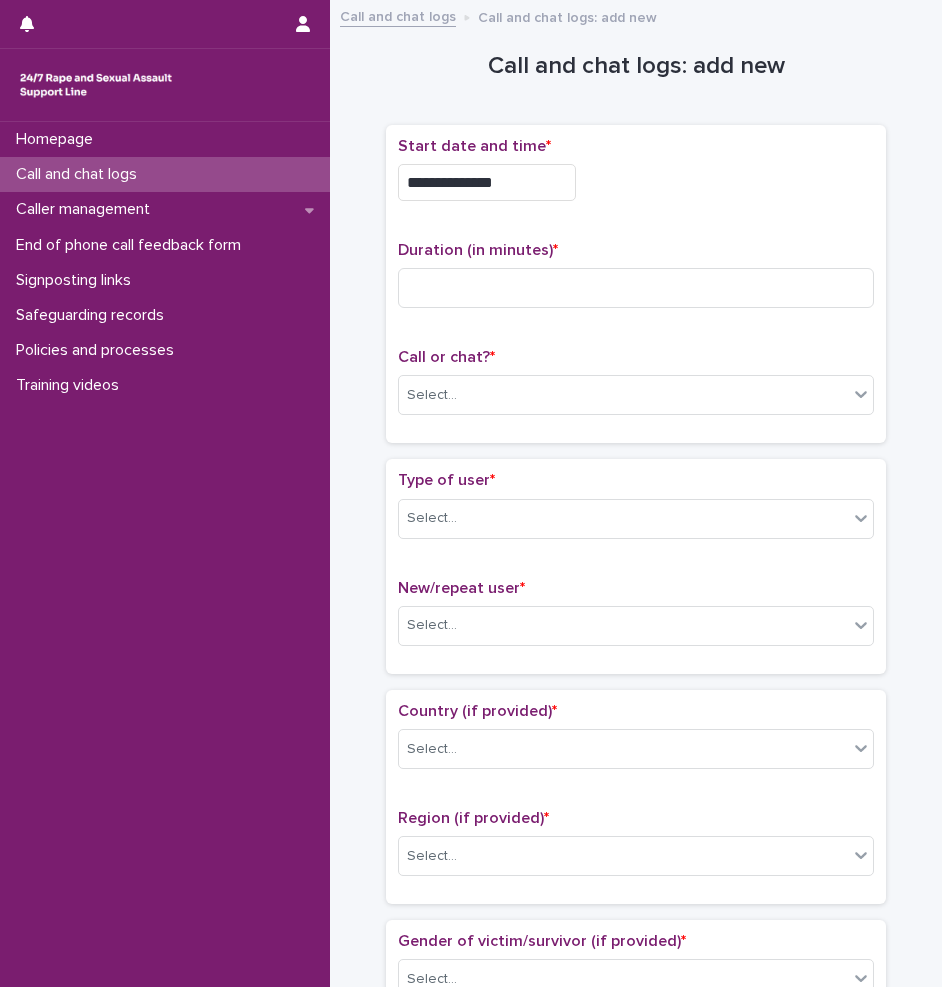 click on "**********" at bounding box center [636, 177] 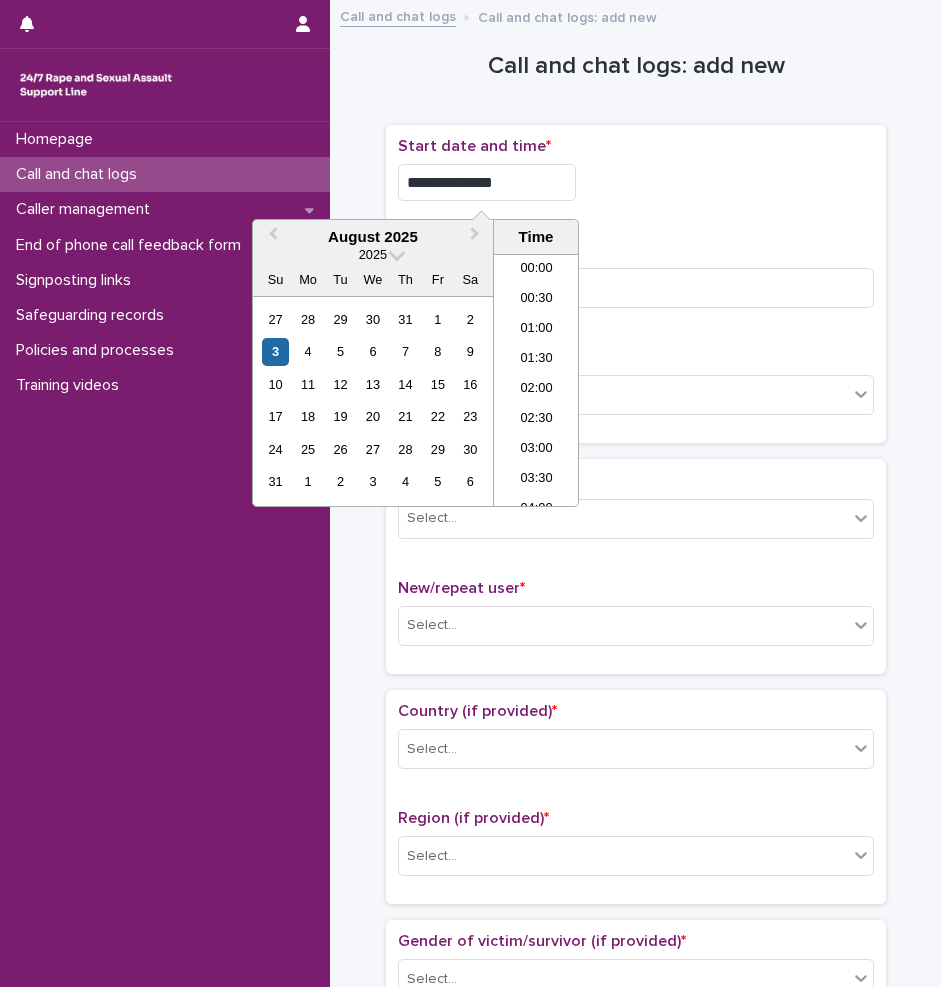 scroll, scrollTop: 1189, scrollLeft: 0, axis: vertical 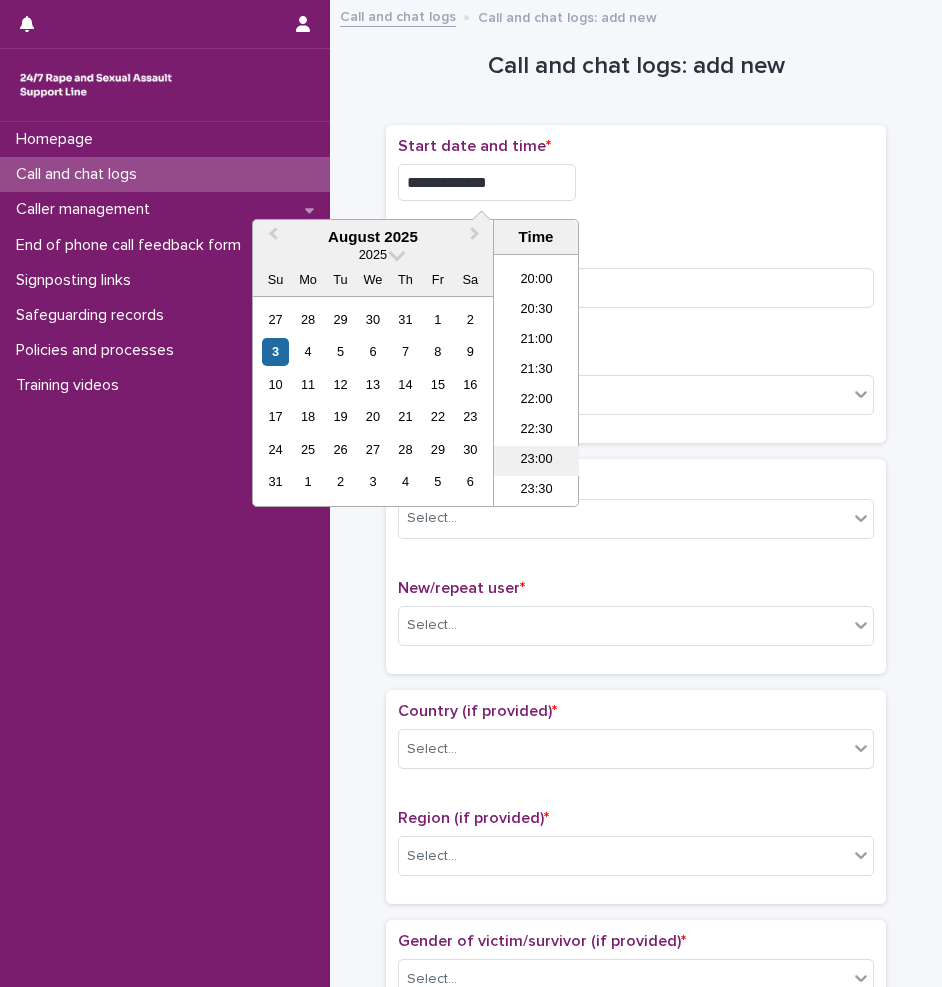 click on "23:00" at bounding box center (536, 461) 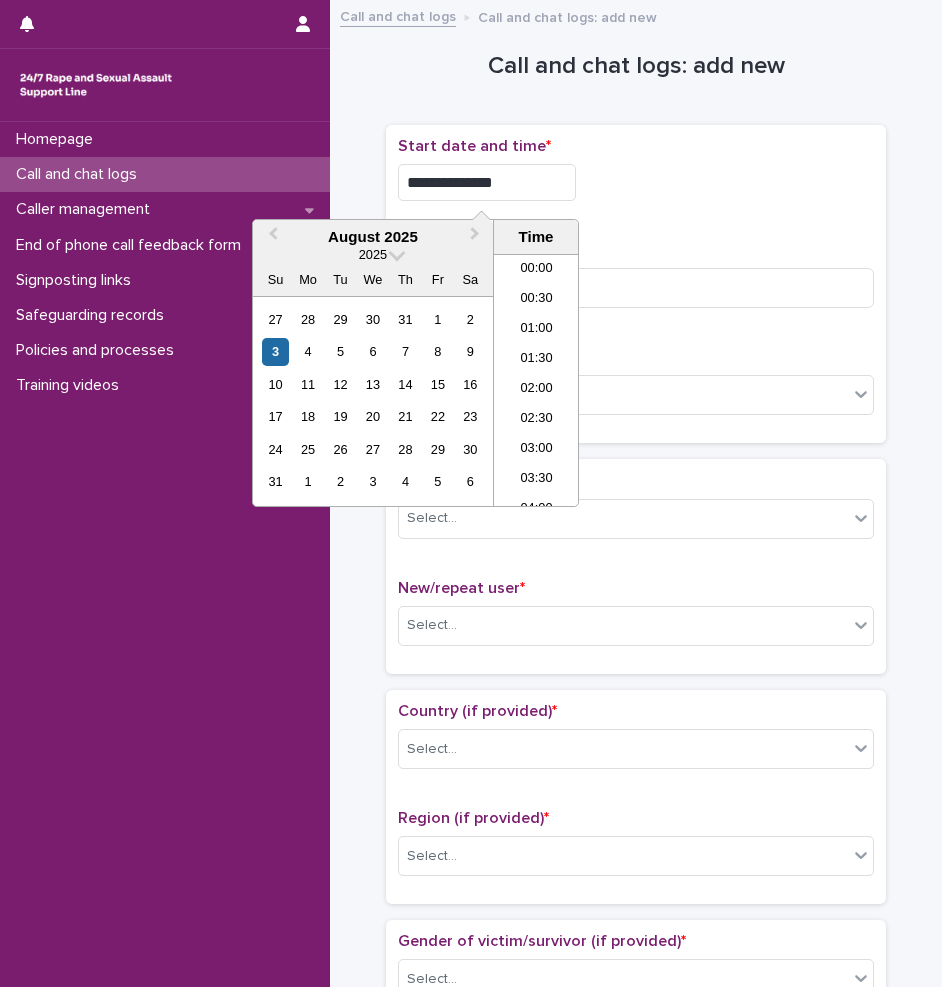 click on "**********" at bounding box center [487, 182] 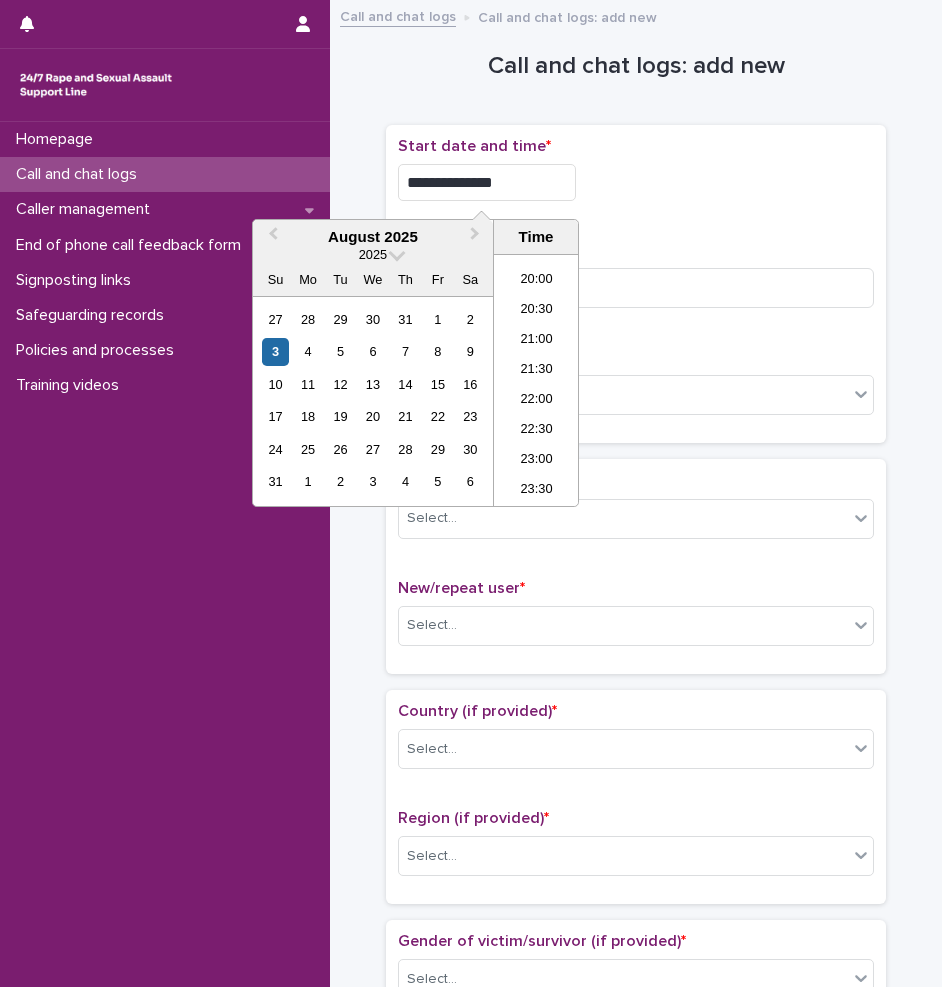 click on "**********" at bounding box center [487, 182] 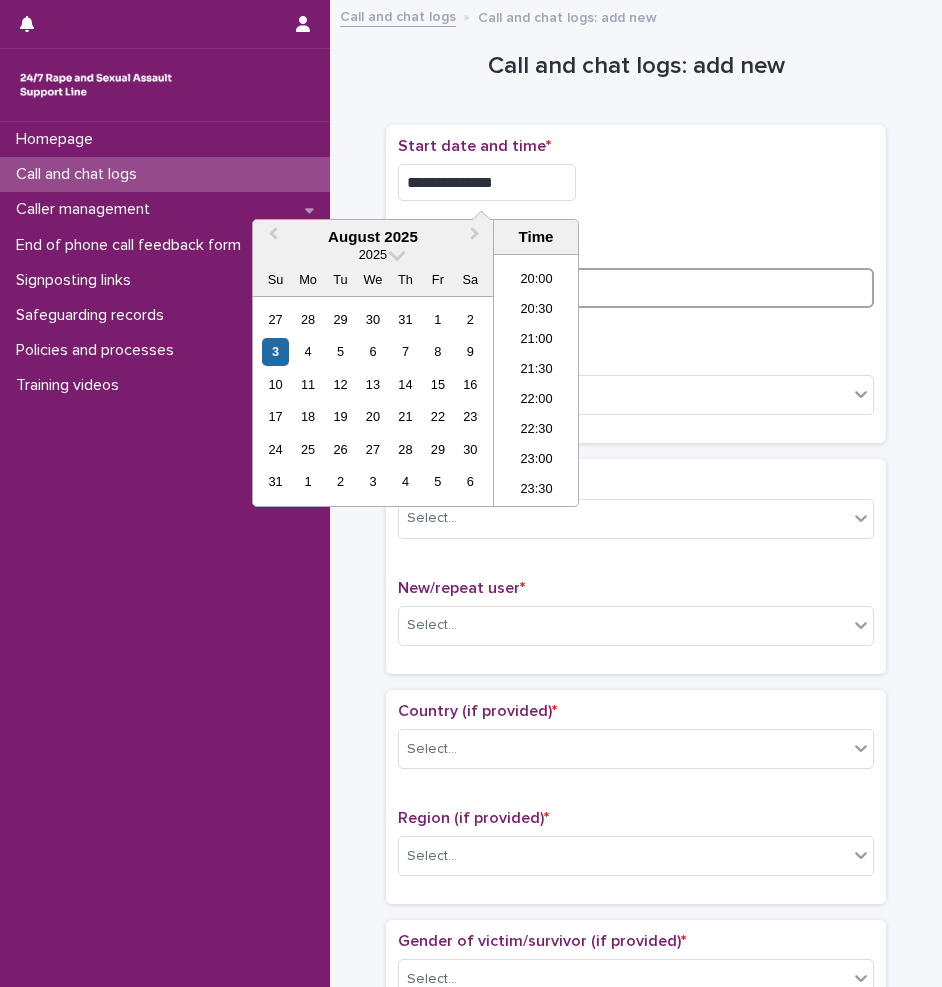 click at bounding box center [636, 288] 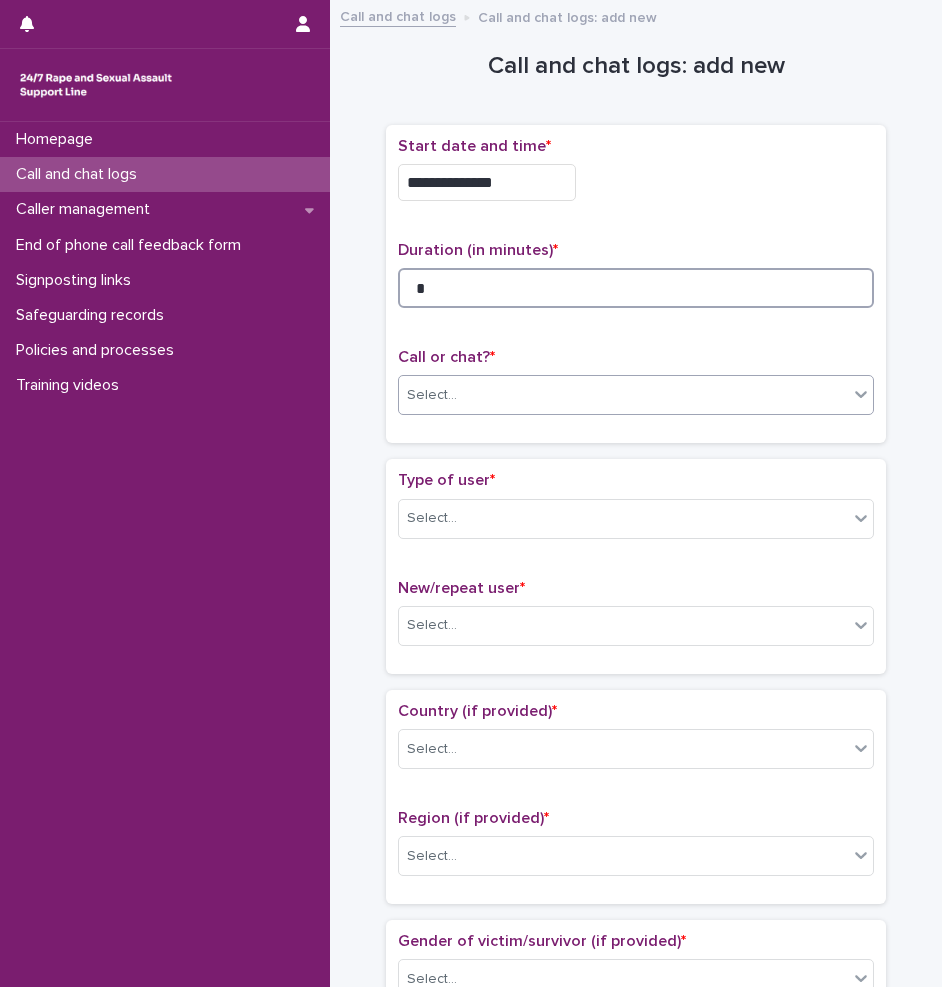 type on "*" 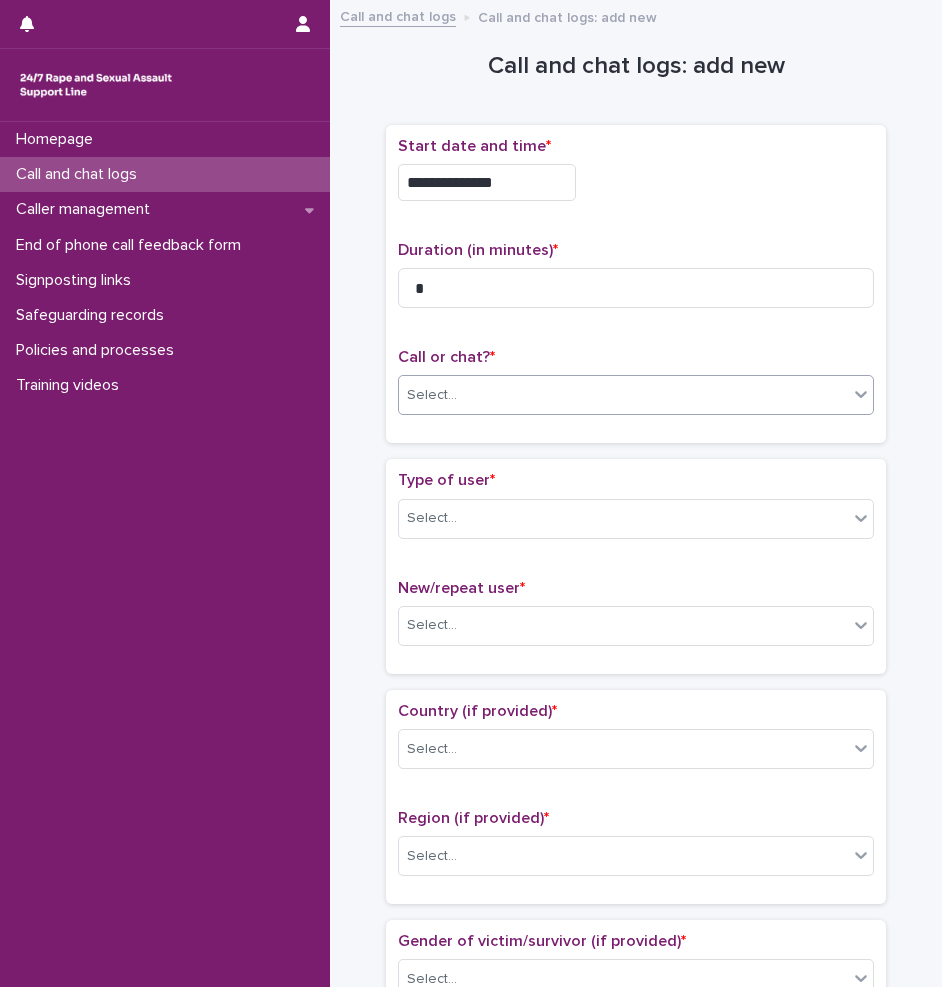 drag, startPoint x: 605, startPoint y: 379, endPoint x: 607, endPoint y: 392, distance: 13.152946 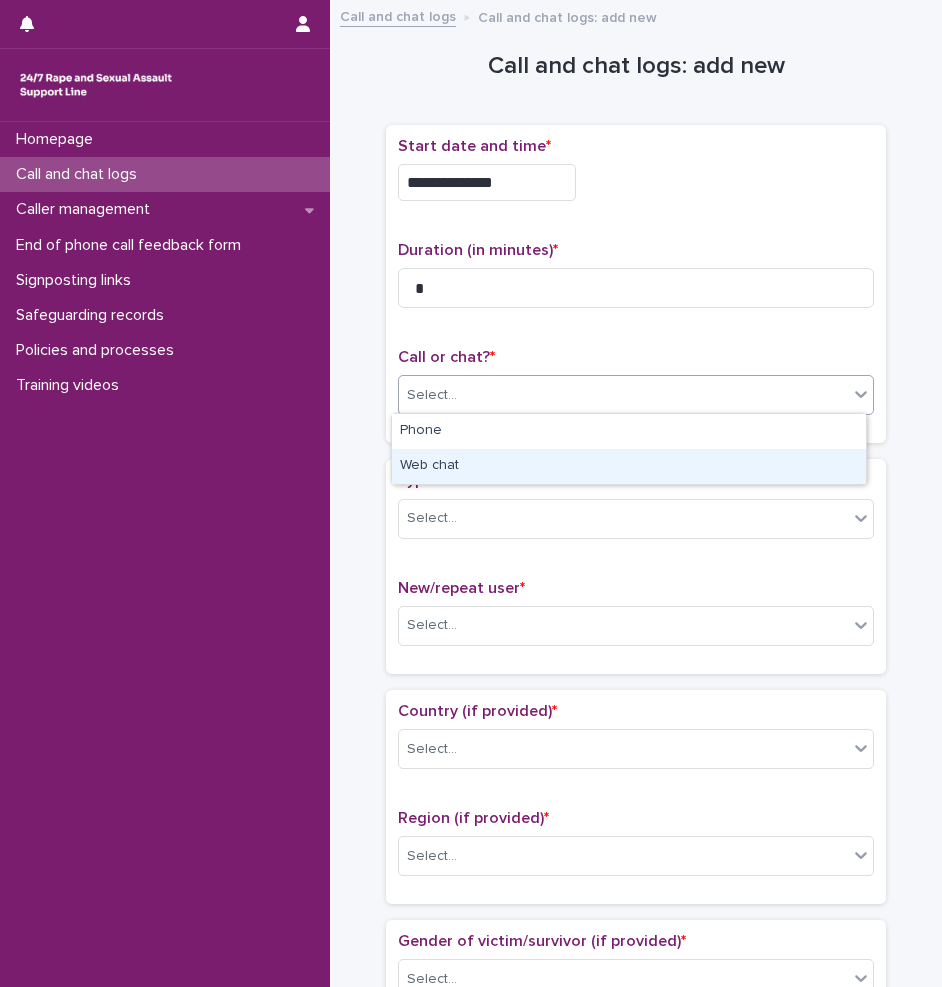 click on "Web chat" at bounding box center (629, 466) 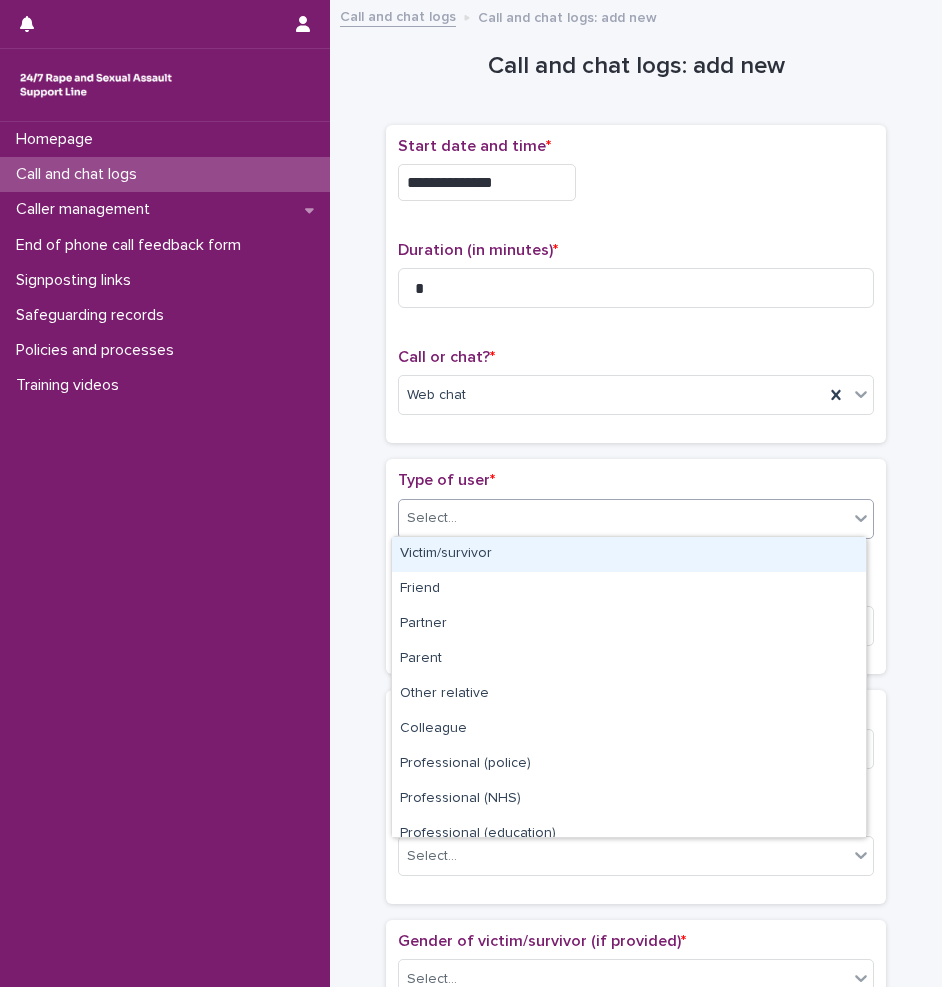 click on "Select..." at bounding box center [623, 518] 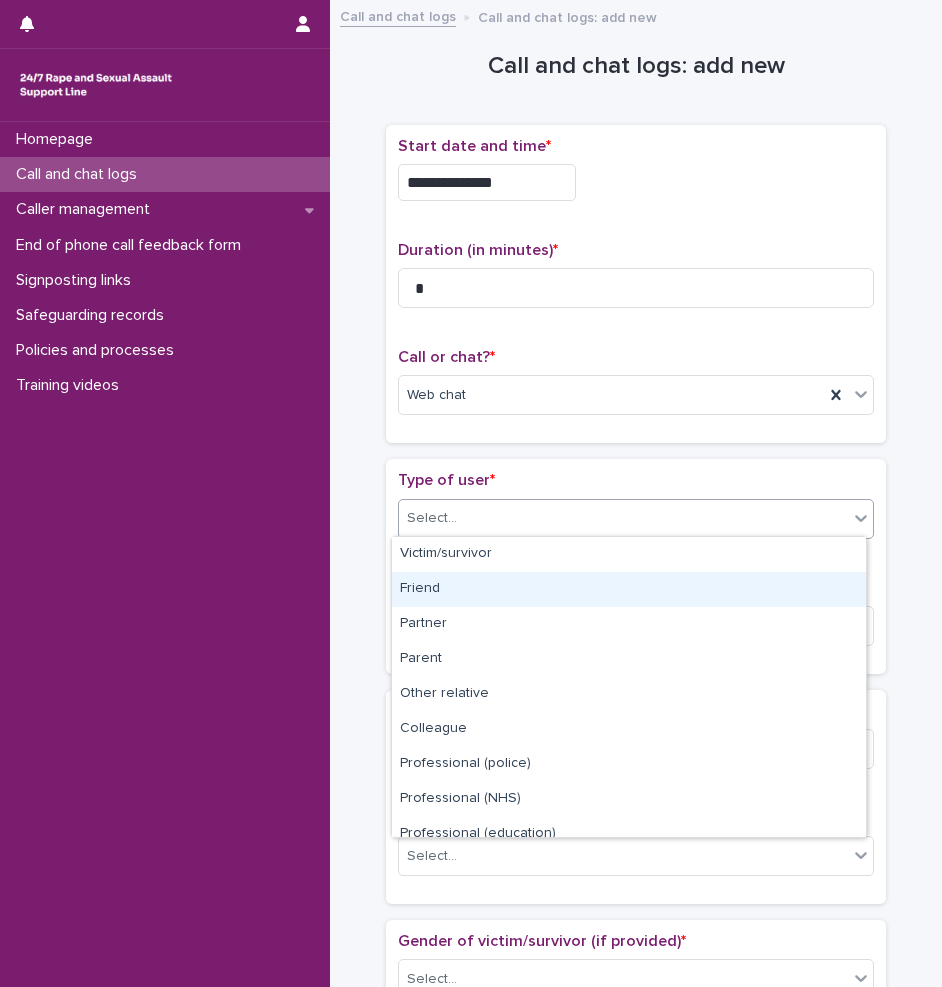 scroll, scrollTop: 225, scrollLeft: 0, axis: vertical 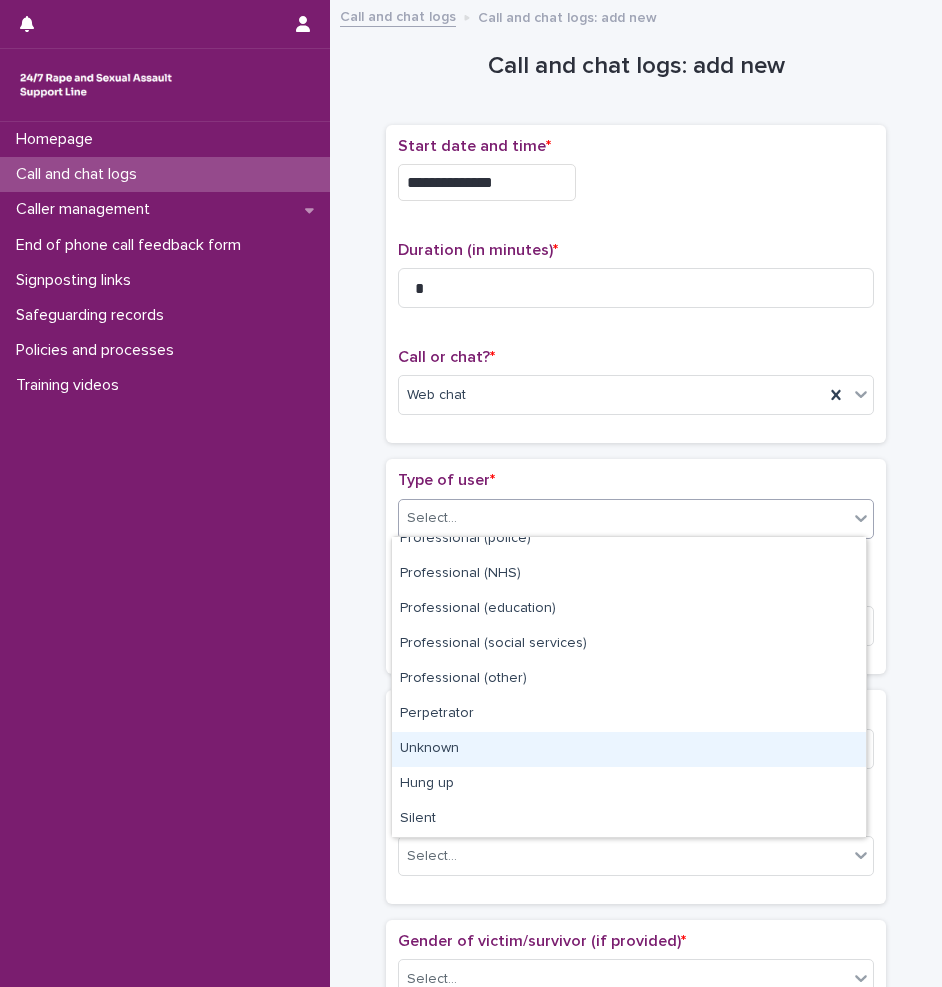 click on "Unknown" at bounding box center (629, 749) 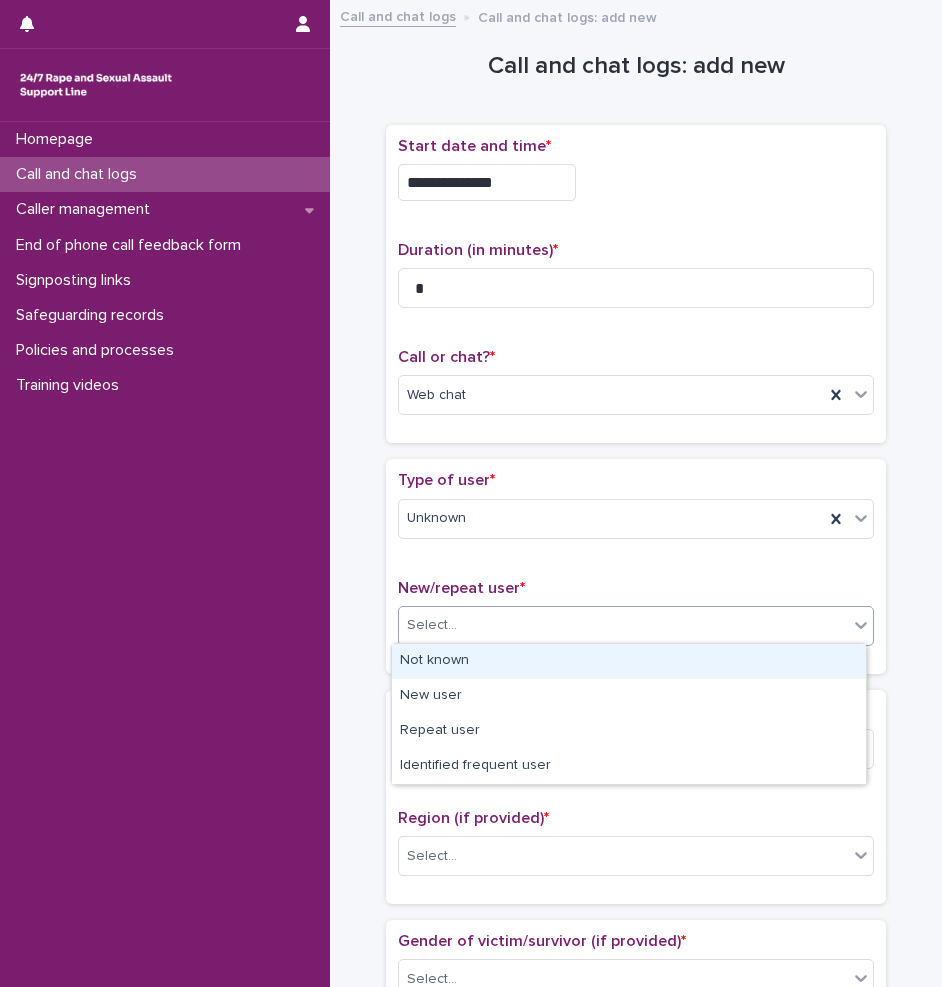 click on "Select..." at bounding box center [623, 625] 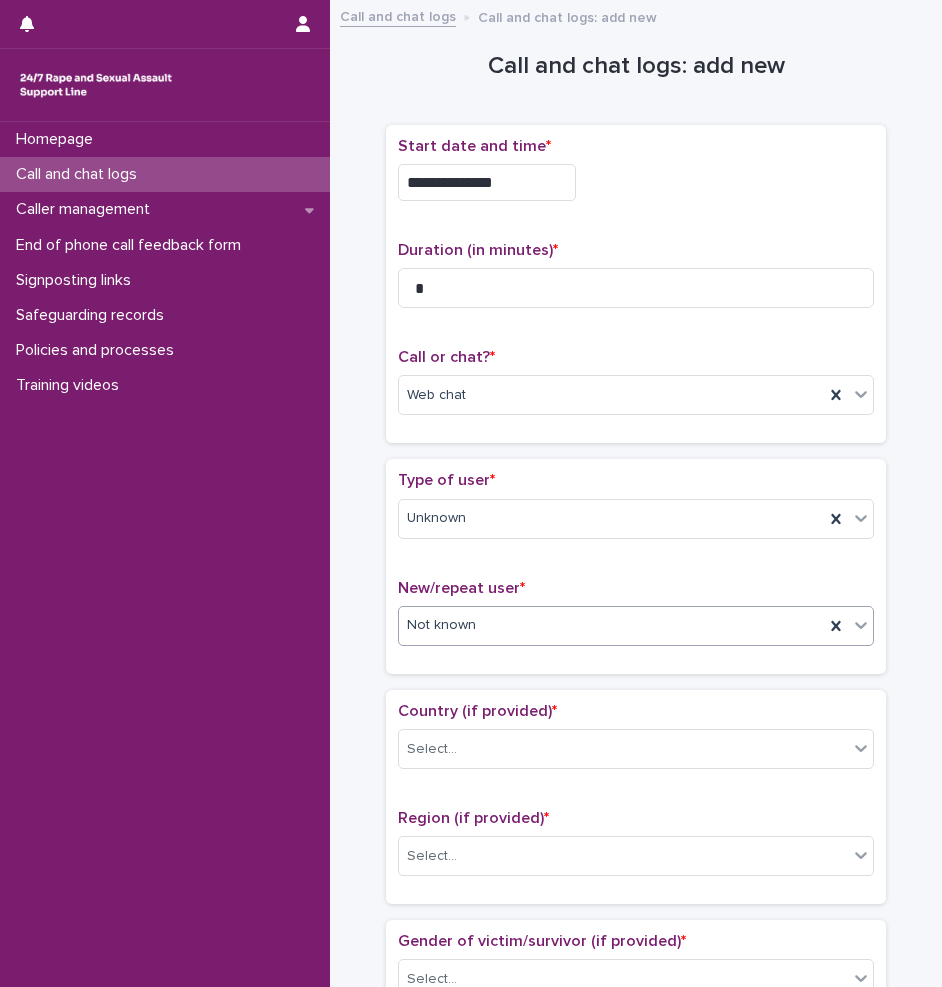 scroll, scrollTop: 400, scrollLeft: 0, axis: vertical 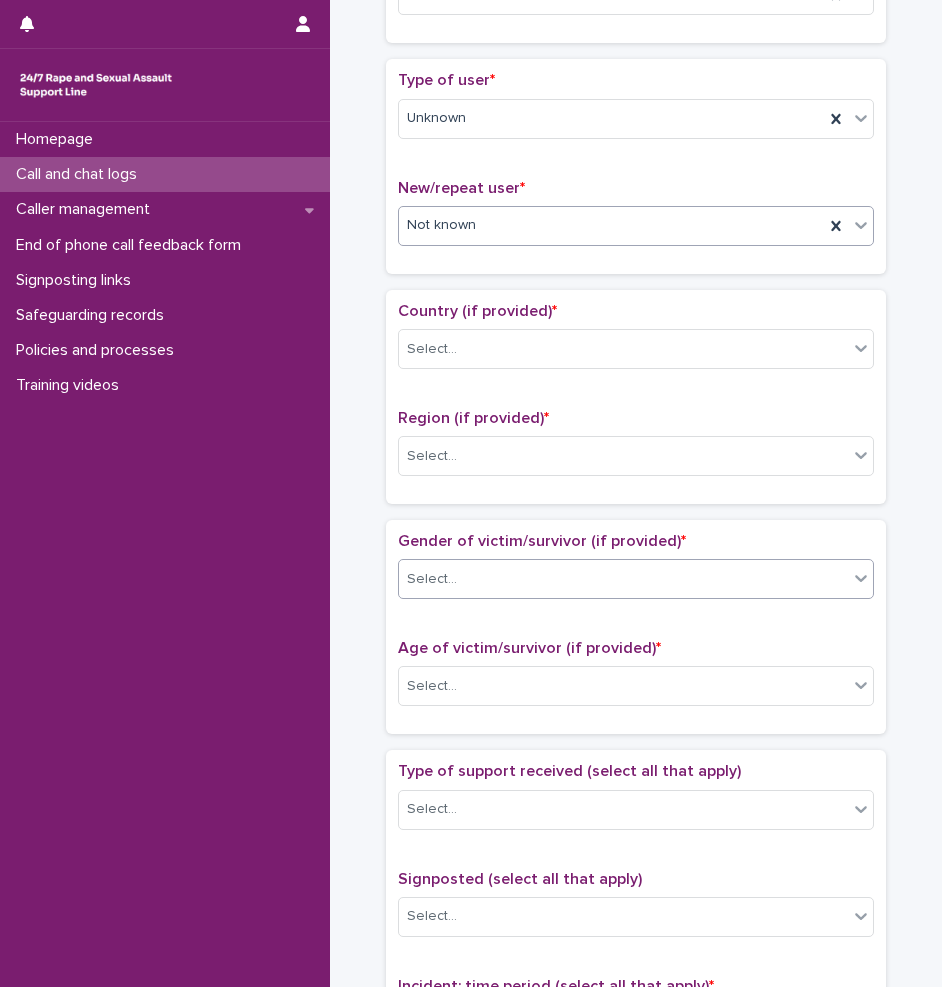 click on "Select..." at bounding box center (623, 579) 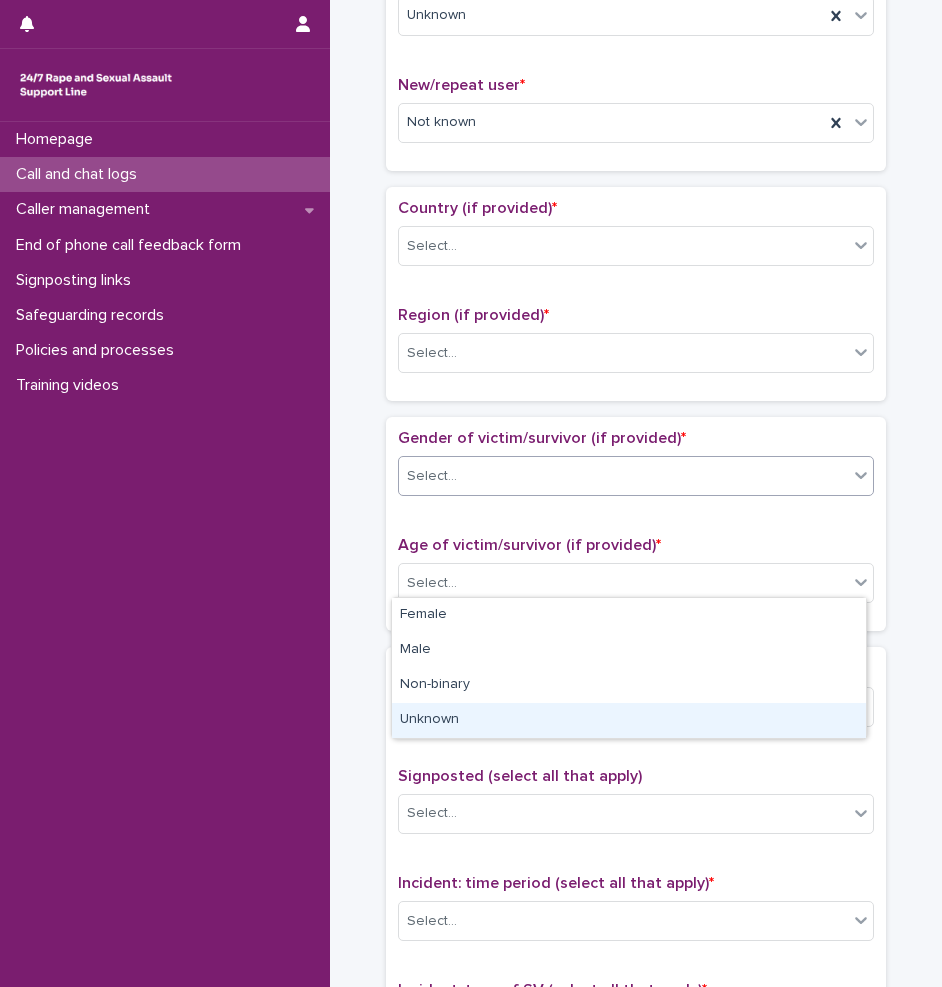 scroll, scrollTop: 600, scrollLeft: 0, axis: vertical 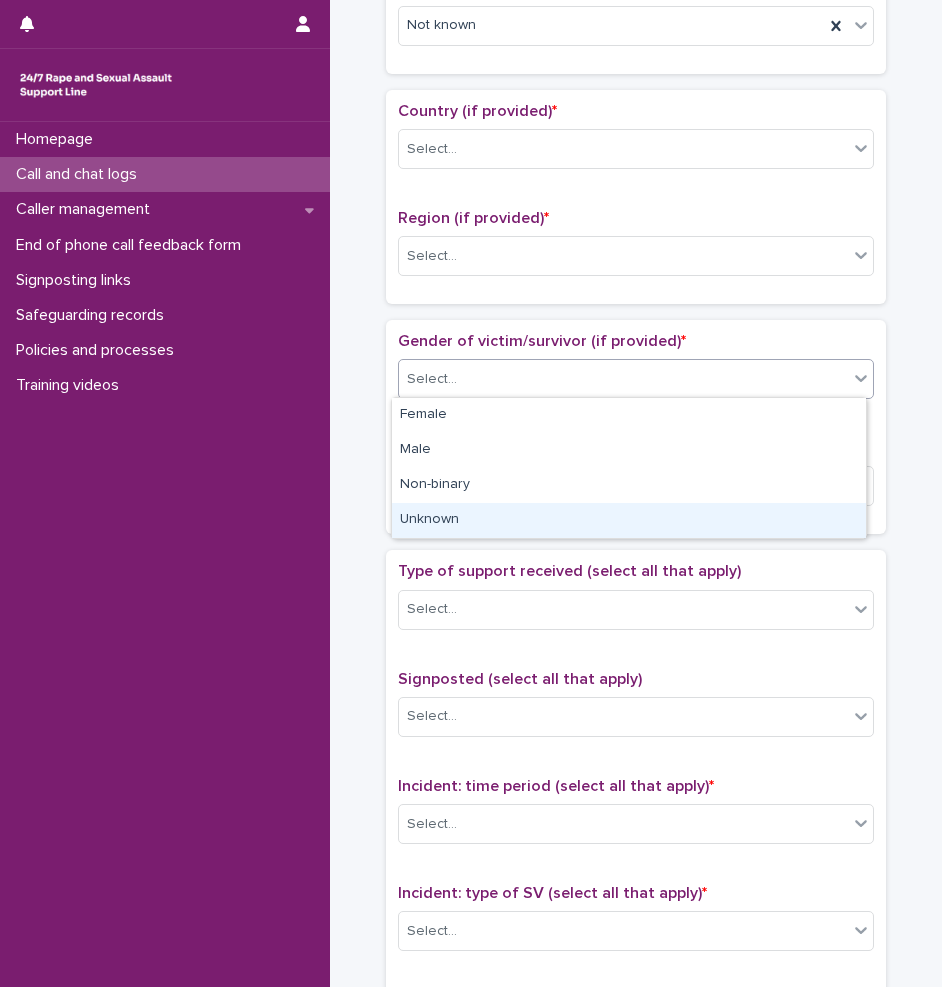 click on "Unknown" at bounding box center (629, 520) 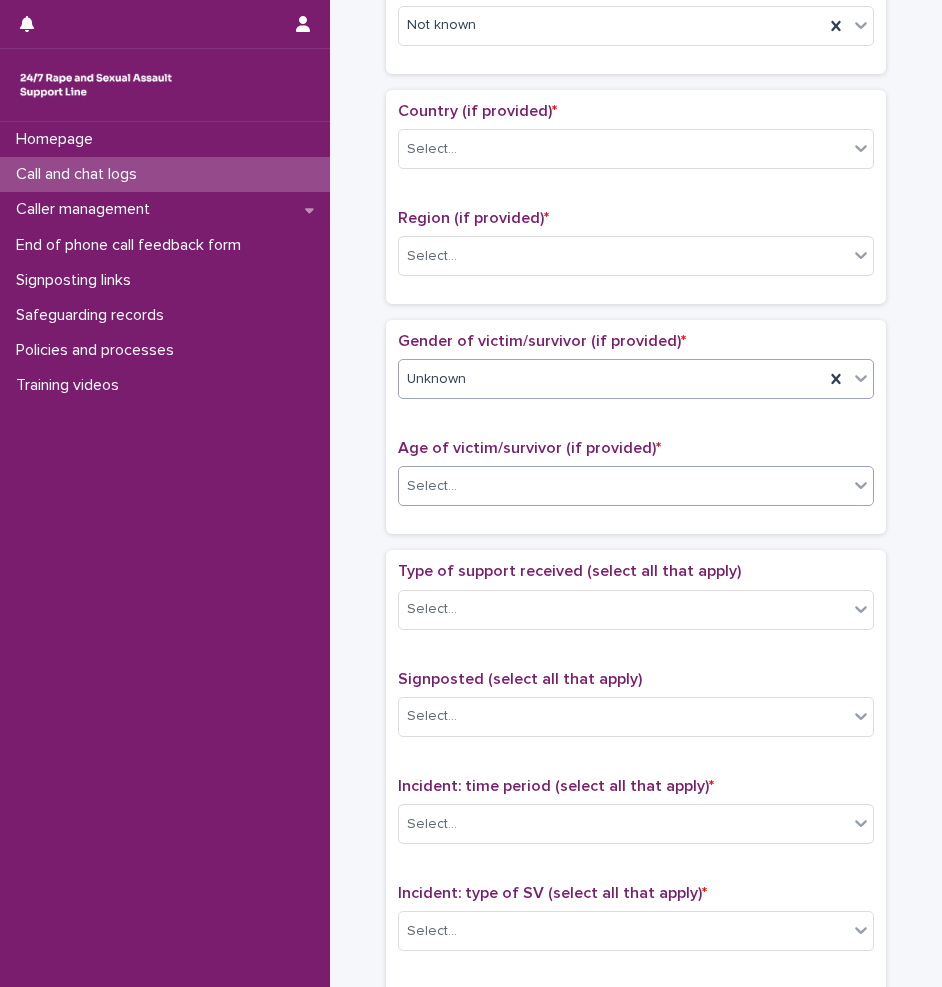 click on "Select..." at bounding box center [623, 486] 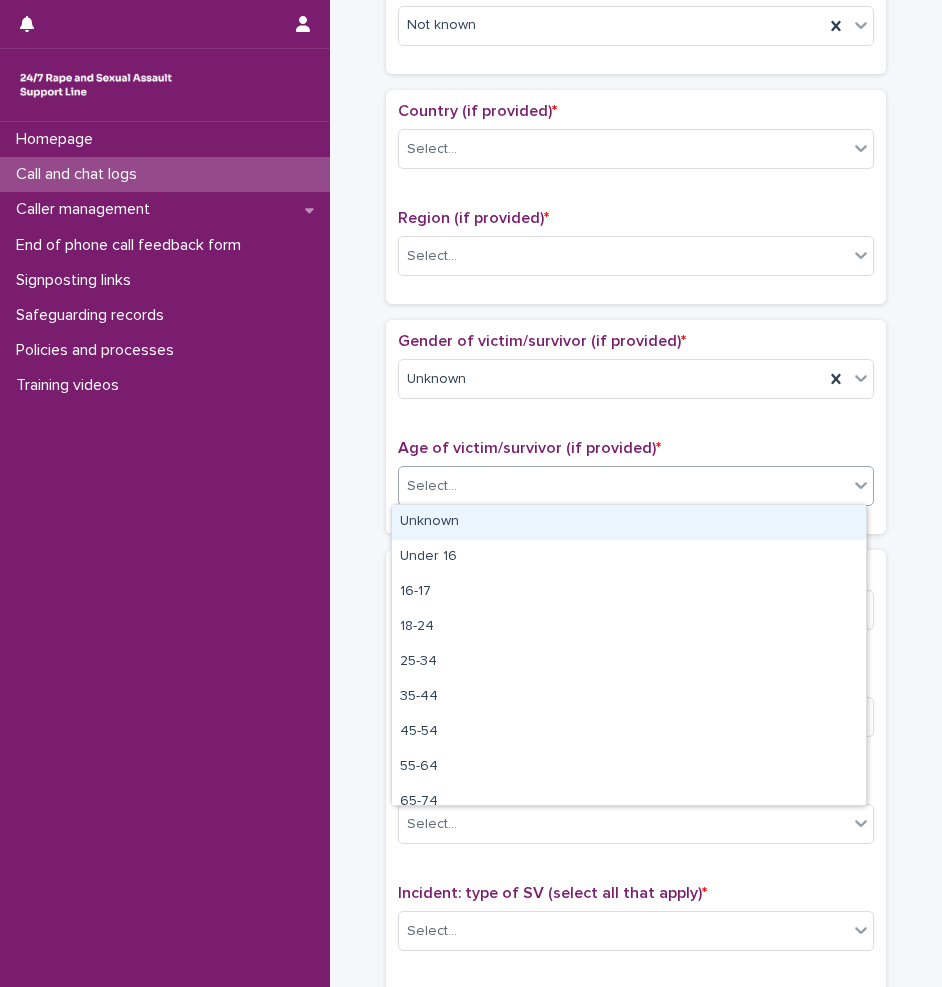 click on "Unknown" at bounding box center [629, 522] 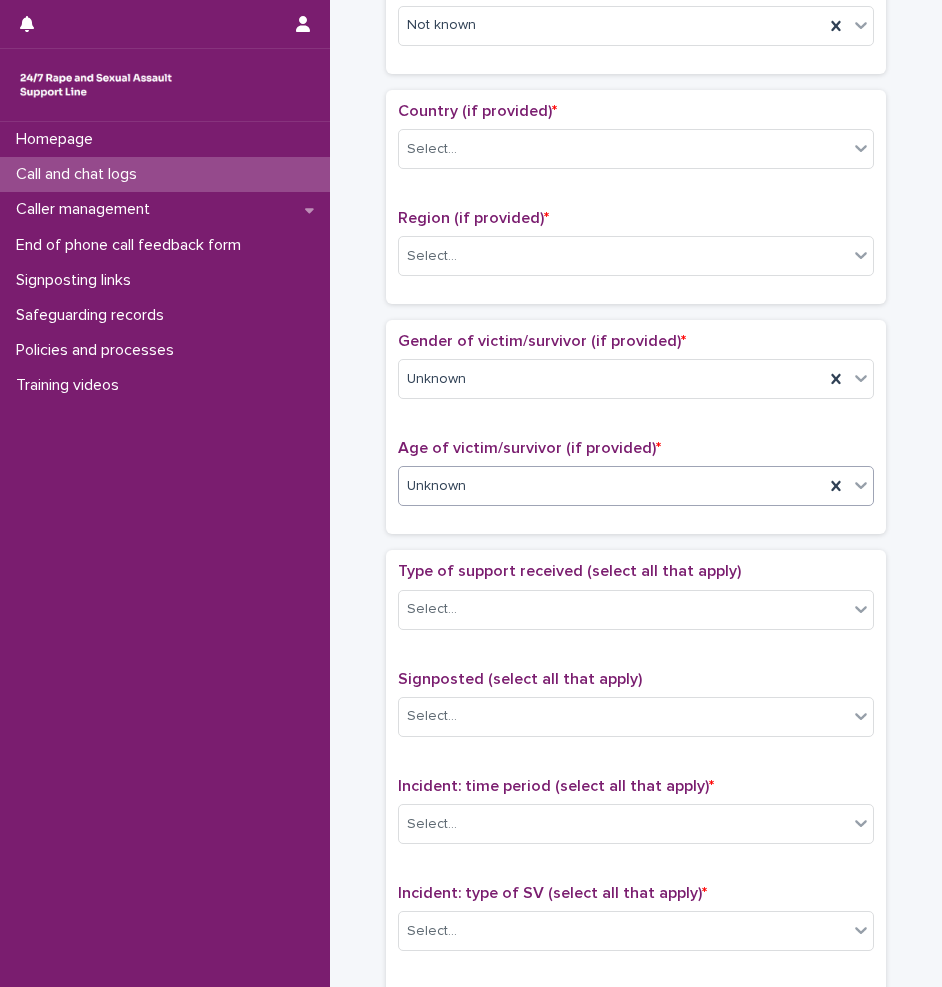 click on "Country (if provided) * Select... Region (if provided) * Select..." at bounding box center [636, 197] 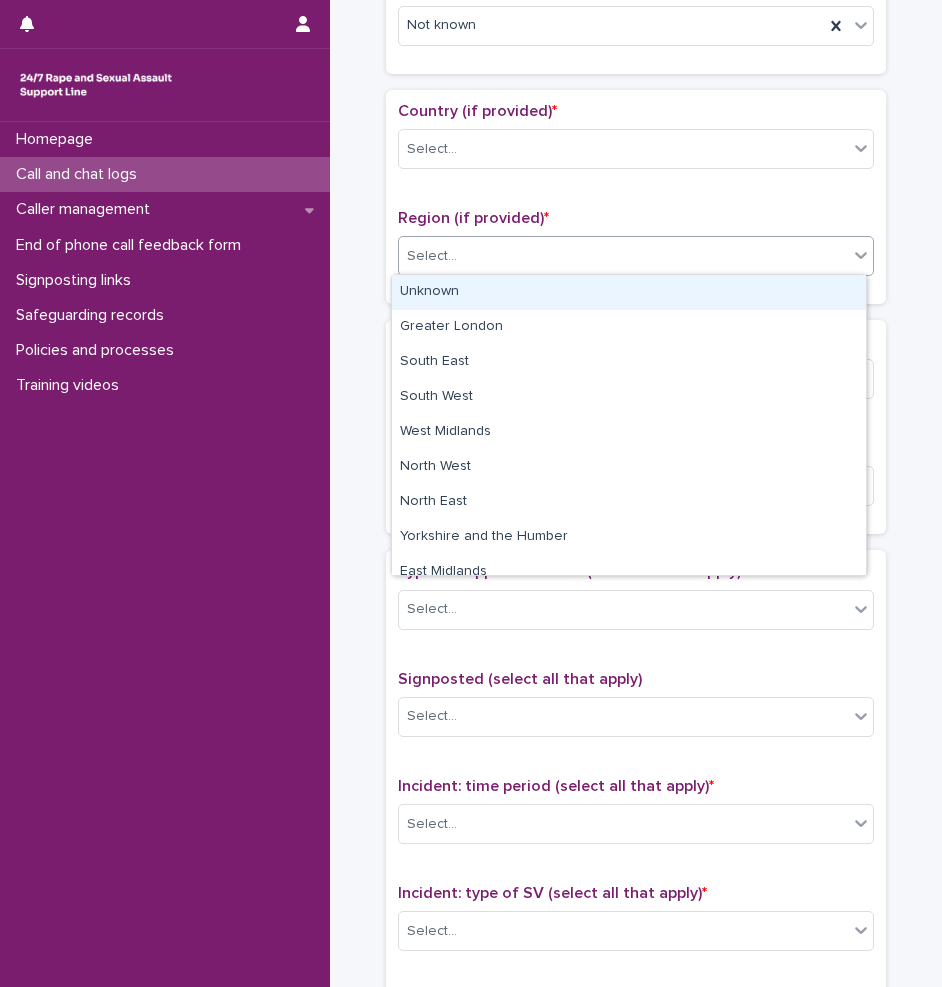 click on "Select..." at bounding box center (623, 256) 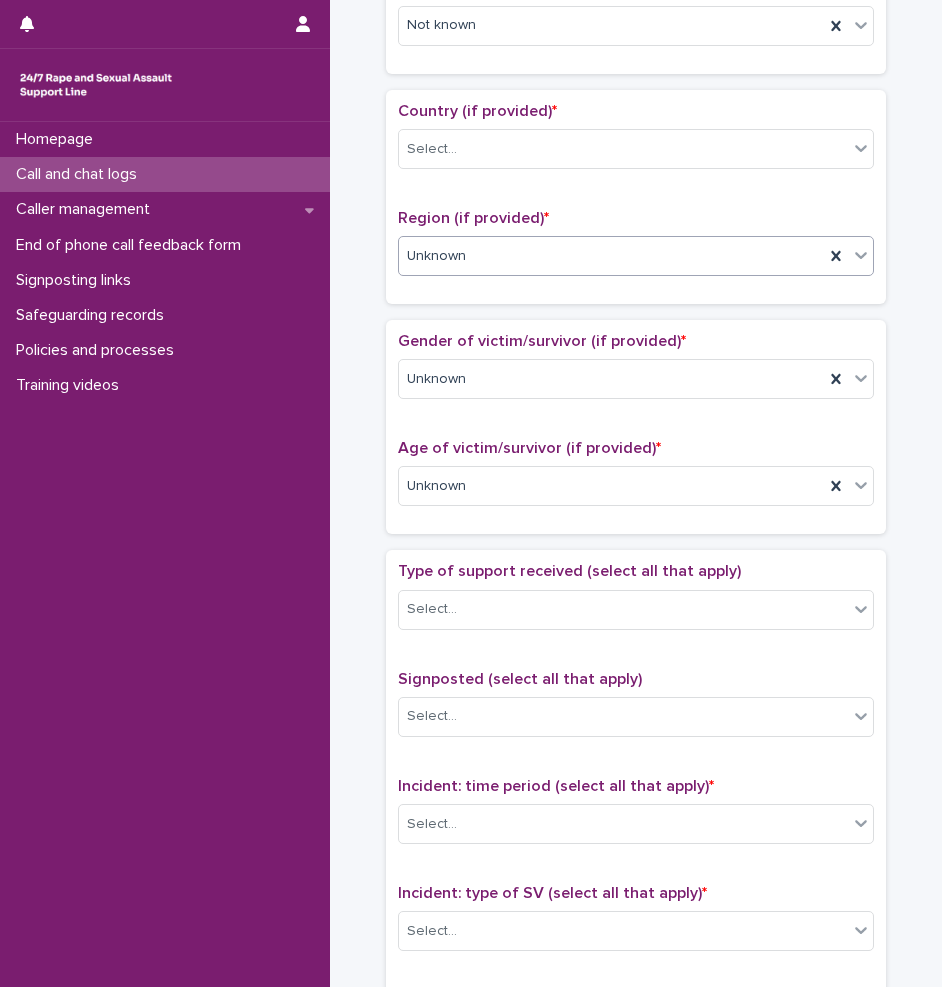 click on "Country (if provided) * Select..." at bounding box center (636, 143) 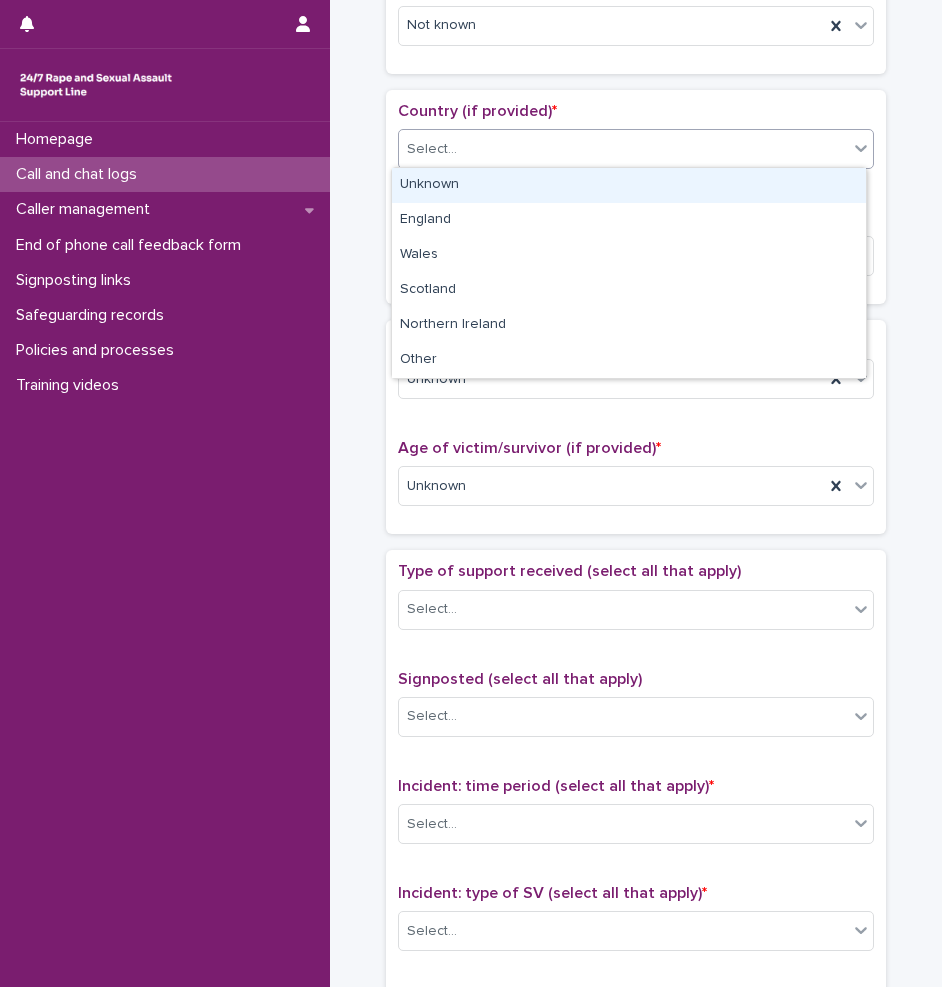 click on "Select..." at bounding box center [623, 149] 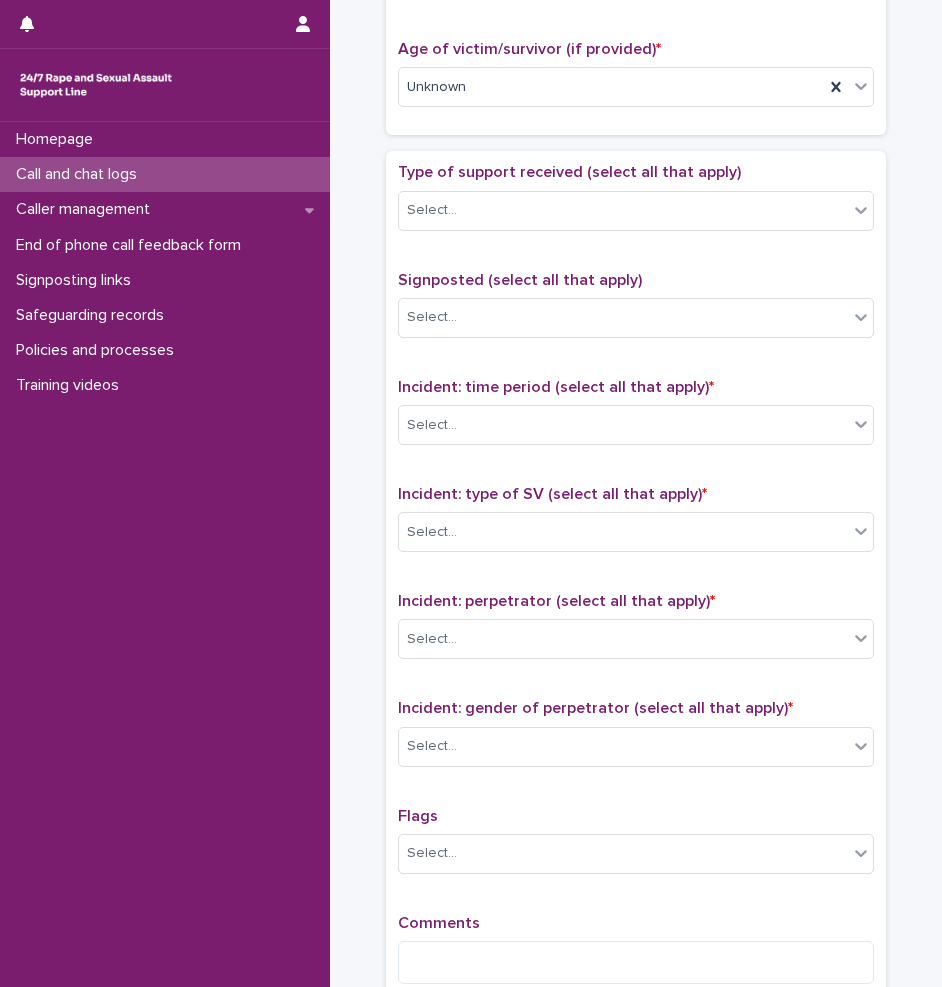 scroll, scrollTop: 1000, scrollLeft: 0, axis: vertical 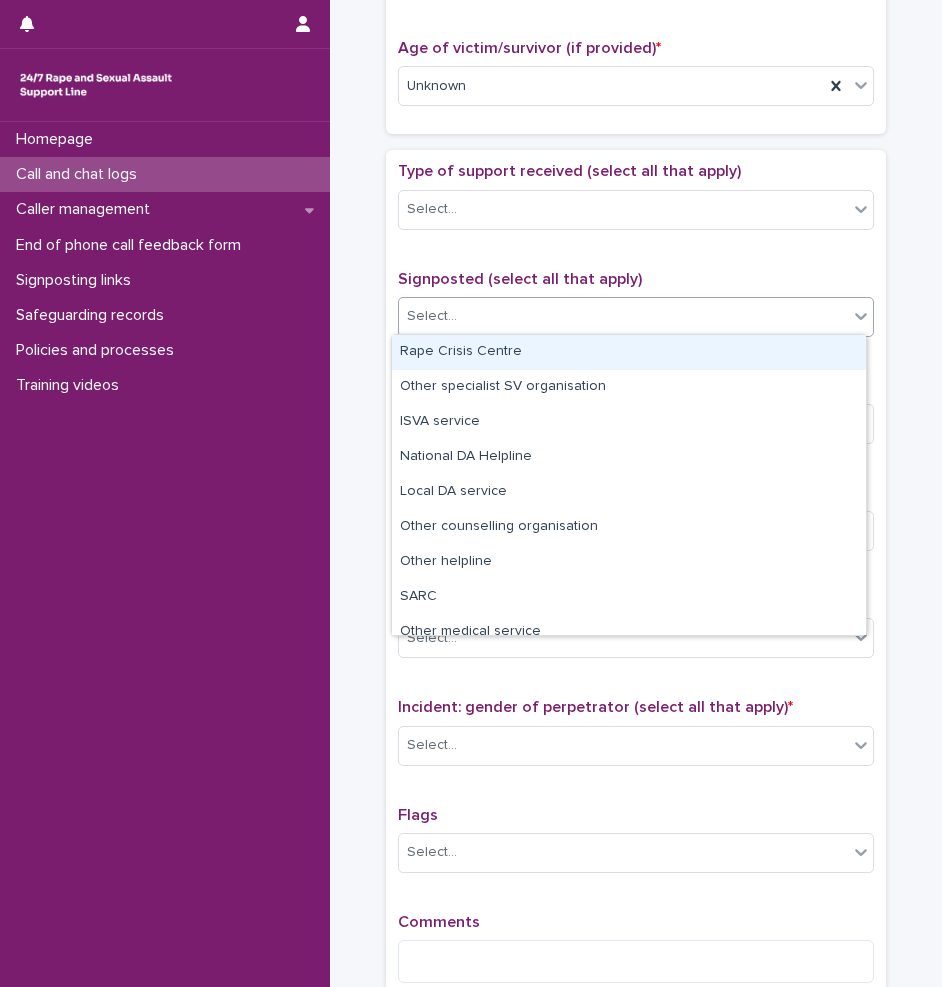 click on "Select..." at bounding box center (623, 316) 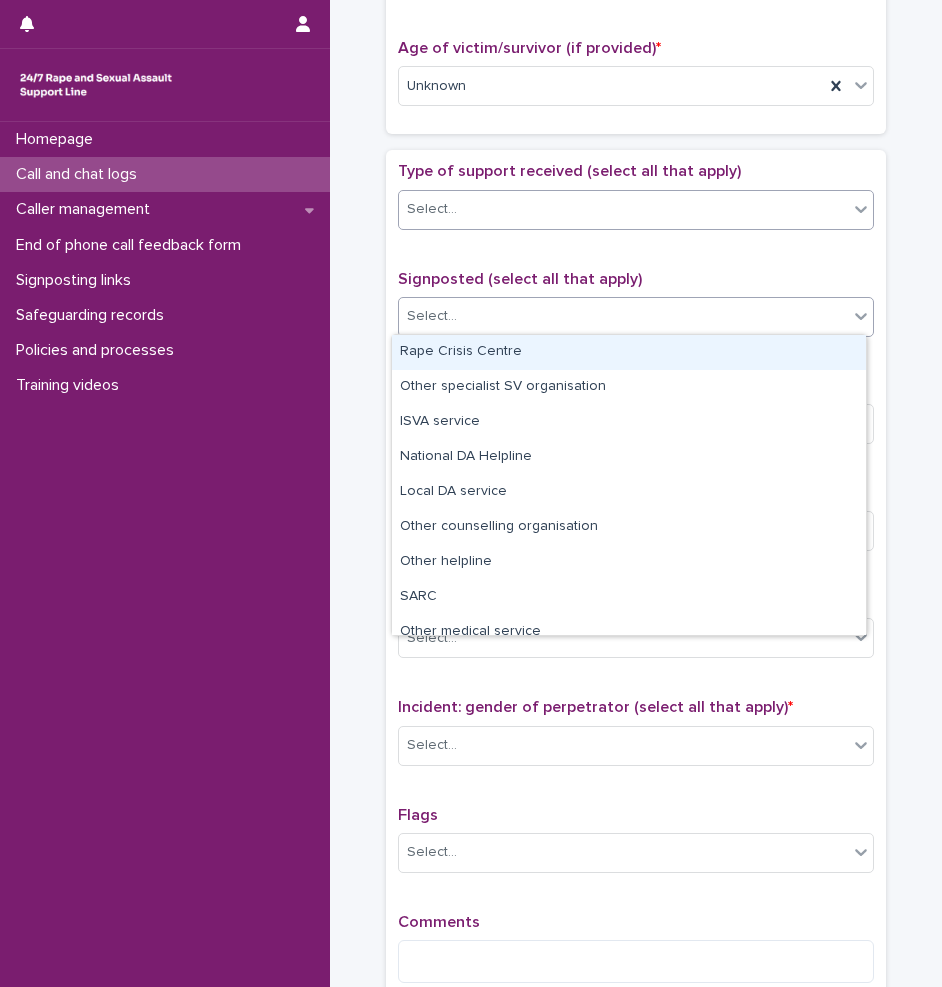 click on "Select..." at bounding box center (623, 209) 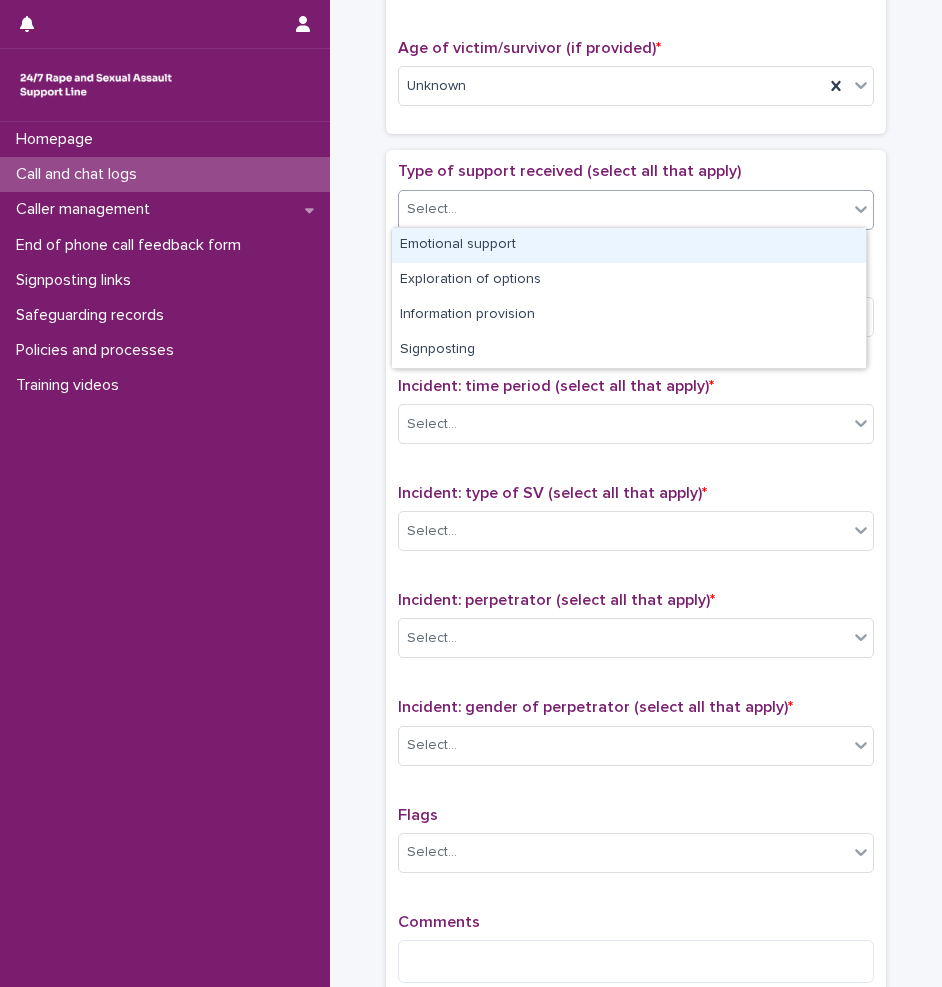 click on "Emotional support" at bounding box center (629, 245) 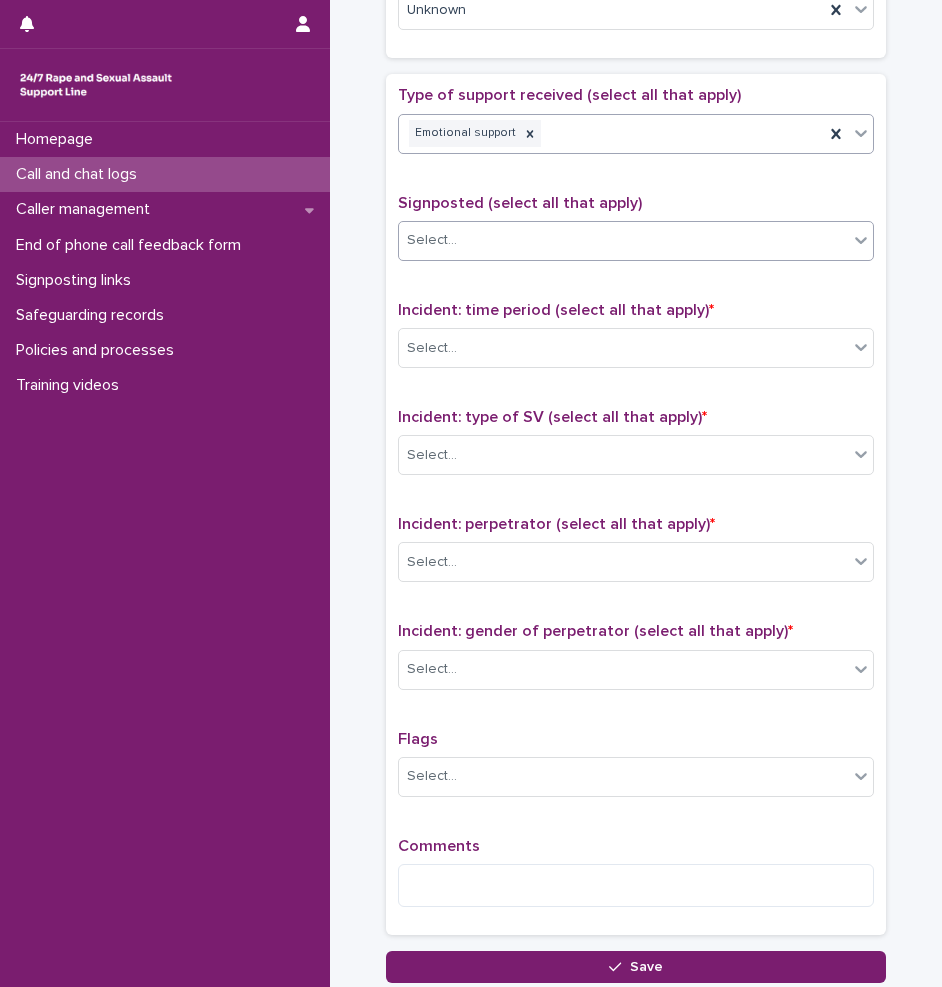 scroll, scrollTop: 1200, scrollLeft: 0, axis: vertical 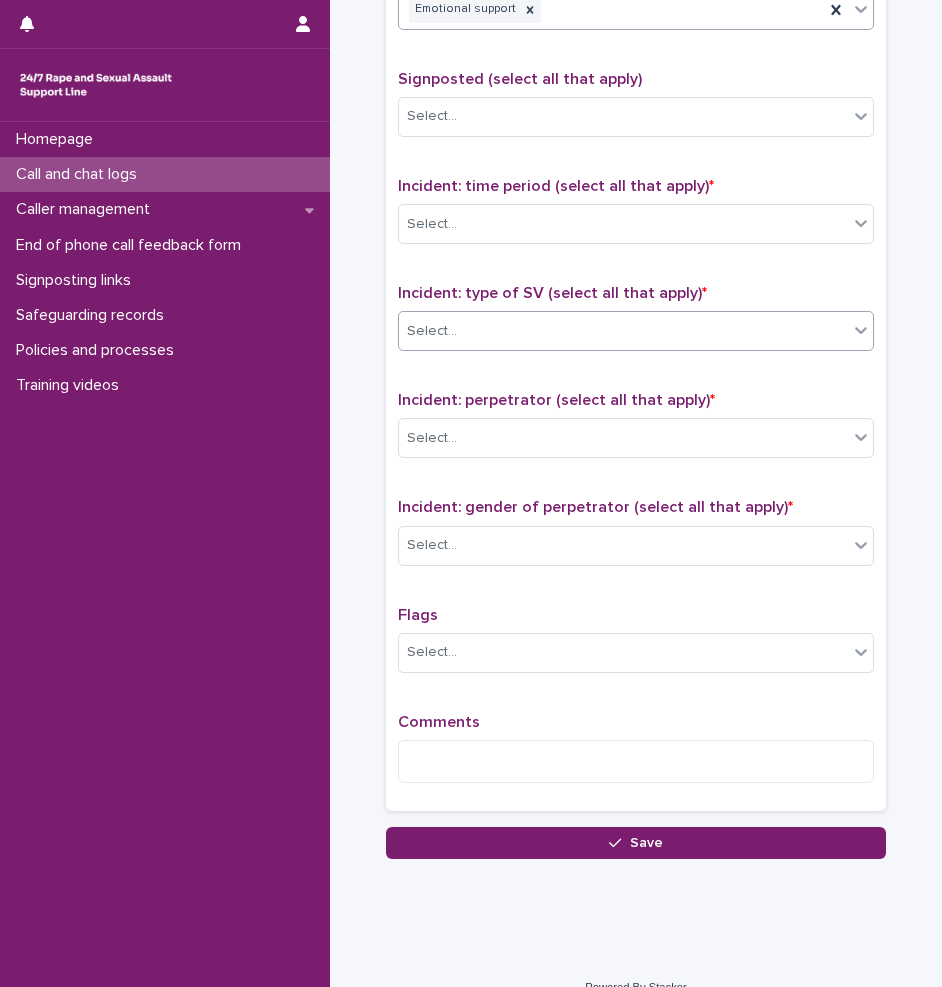 click on "Select..." at bounding box center (623, 331) 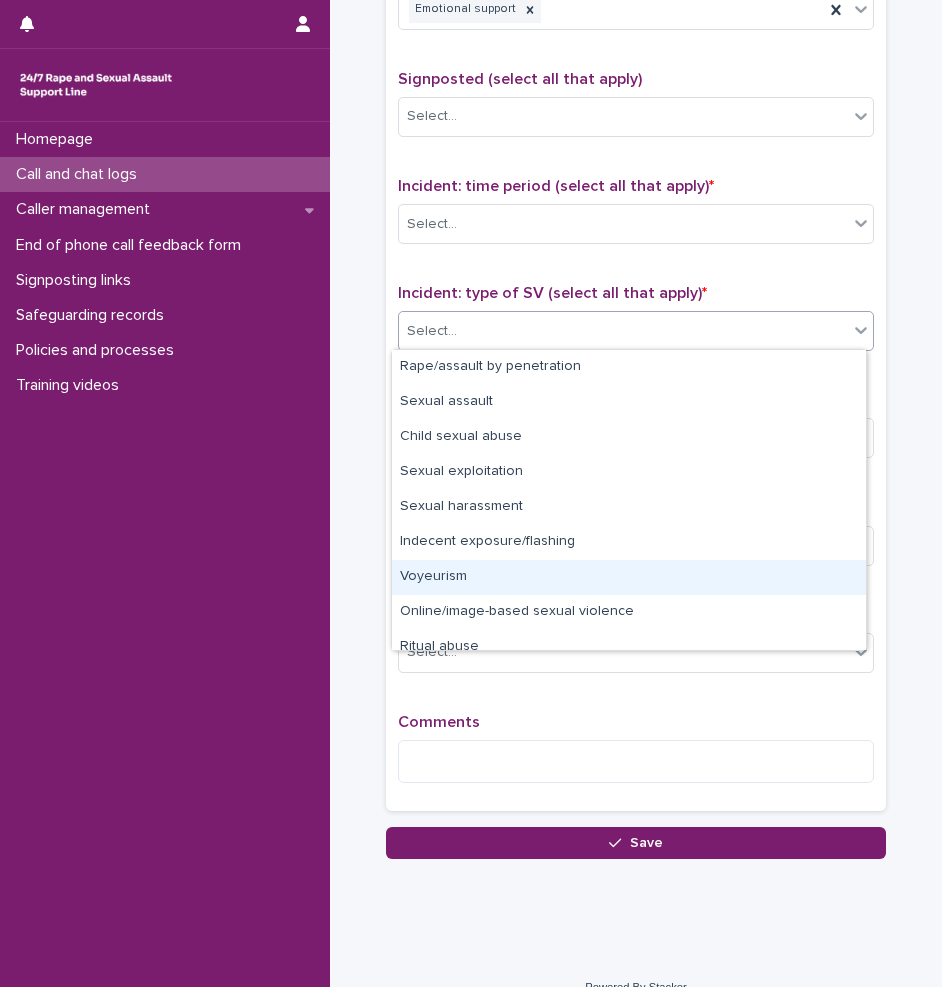 scroll, scrollTop: 50, scrollLeft: 0, axis: vertical 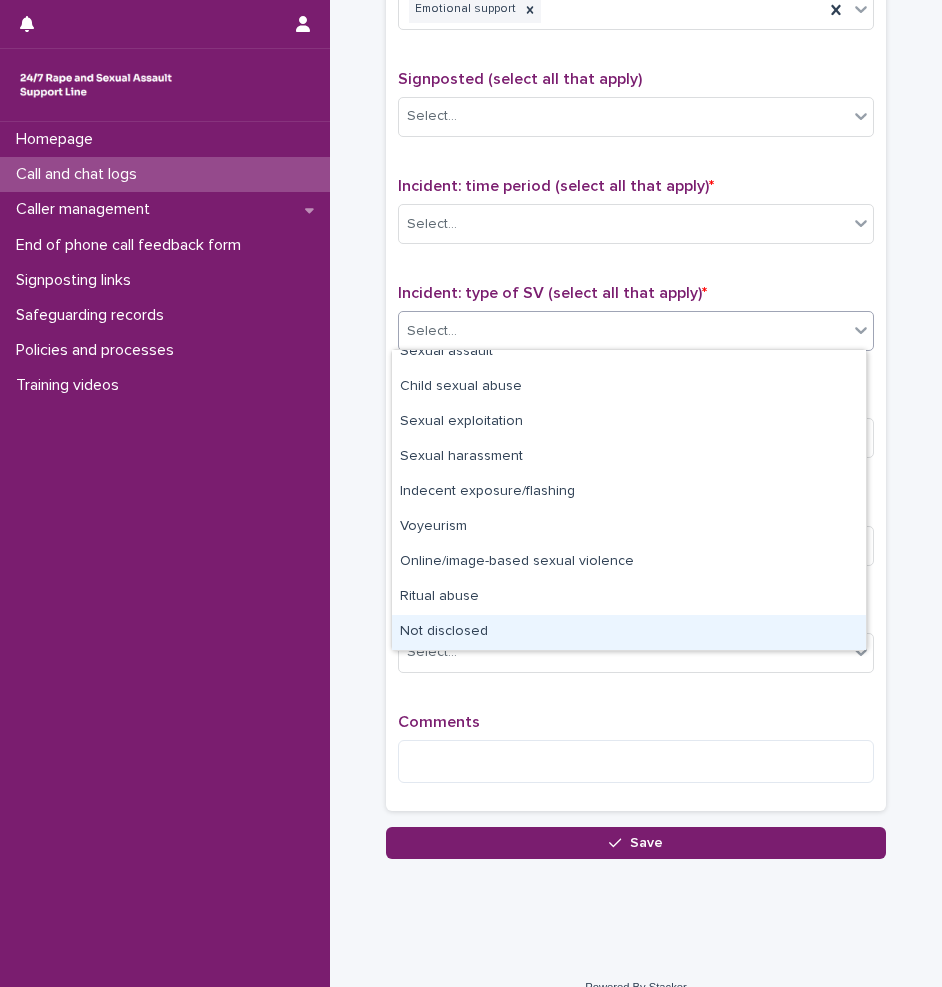 click on "Not disclosed" at bounding box center (629, 632) 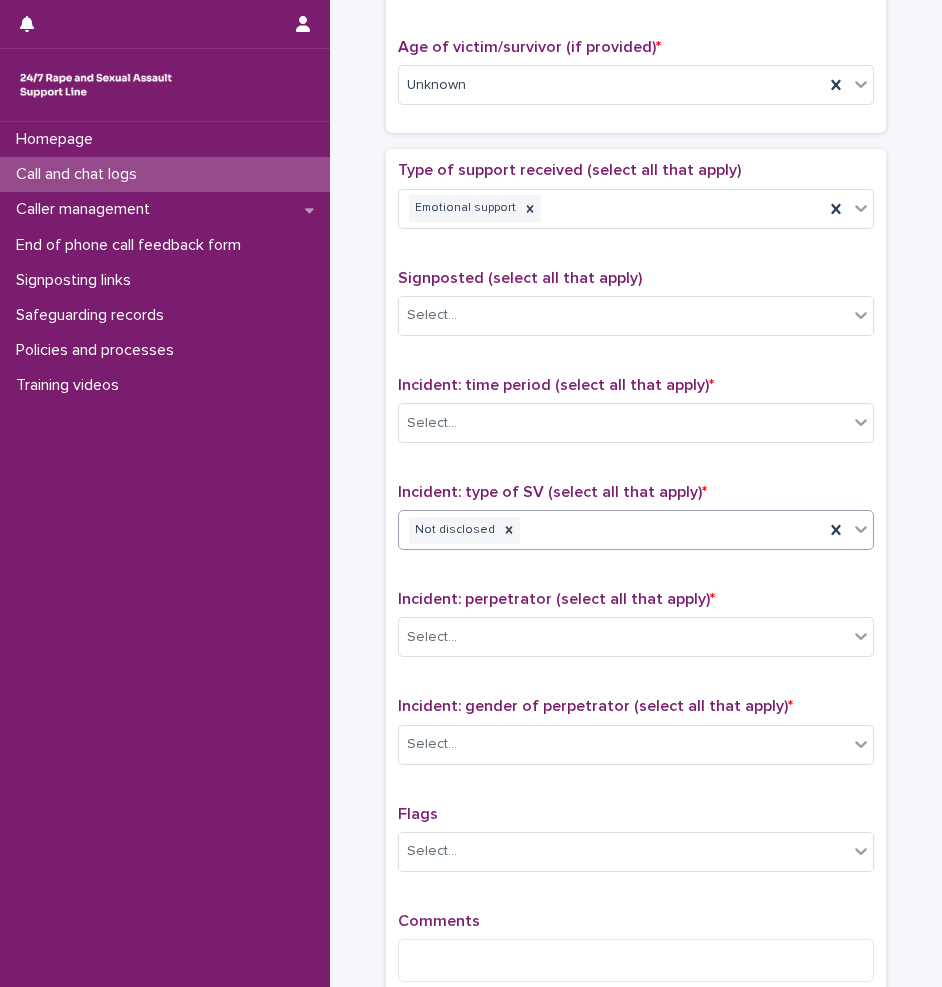 scroll, scrollTop: 1000, scrollLeft: 0, axis: vertical 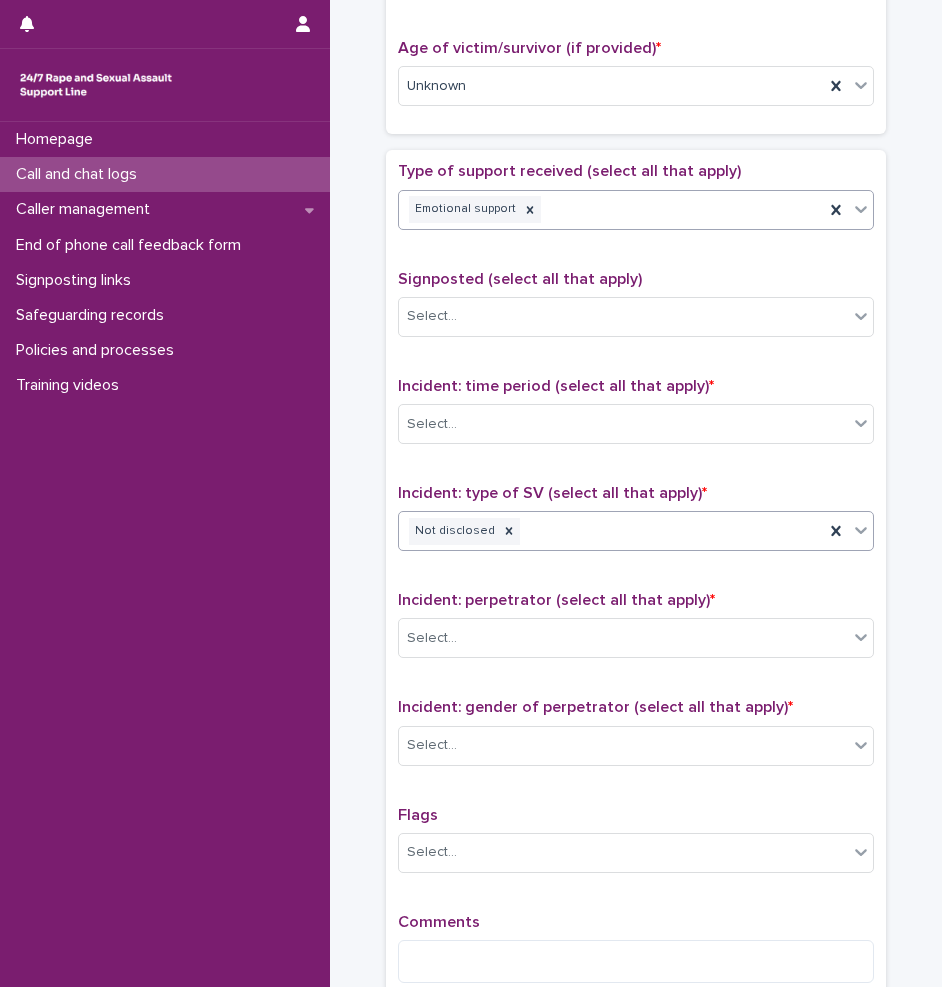 click on "Emotional support" at bounding box center (611, 209) 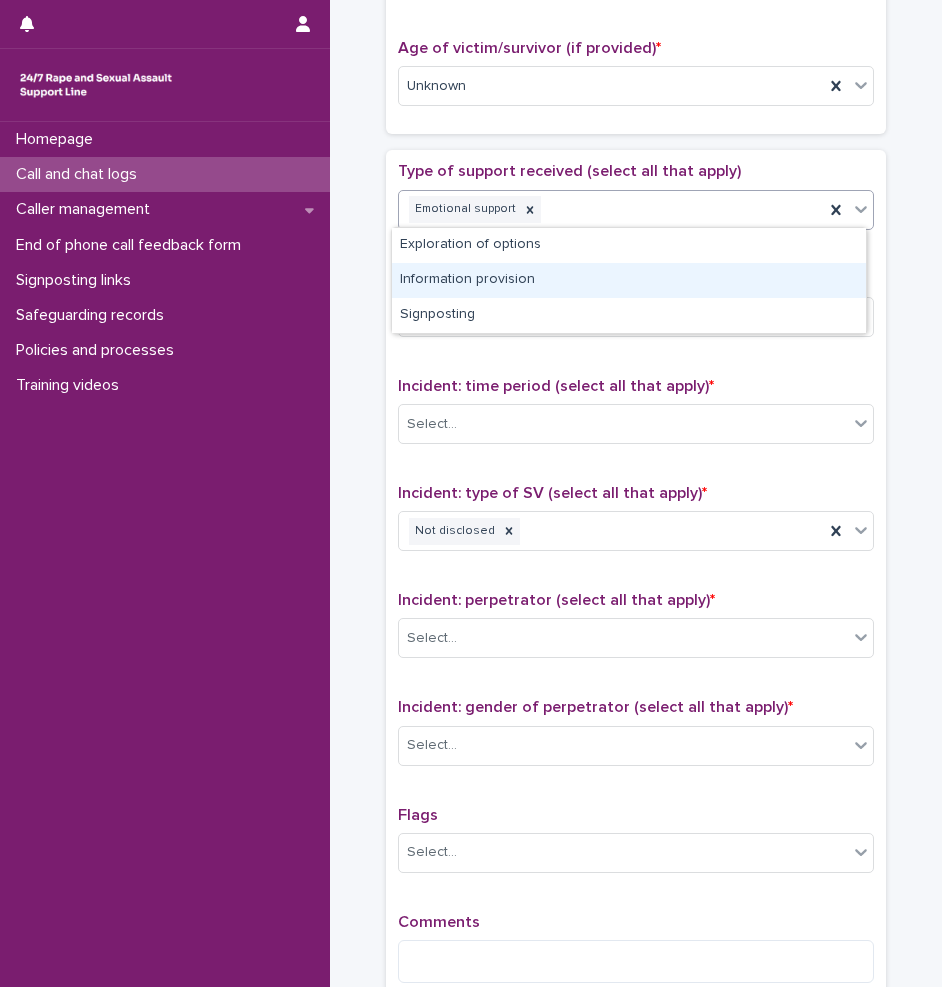 click on "Information provision" at bounding box center [629, 280] 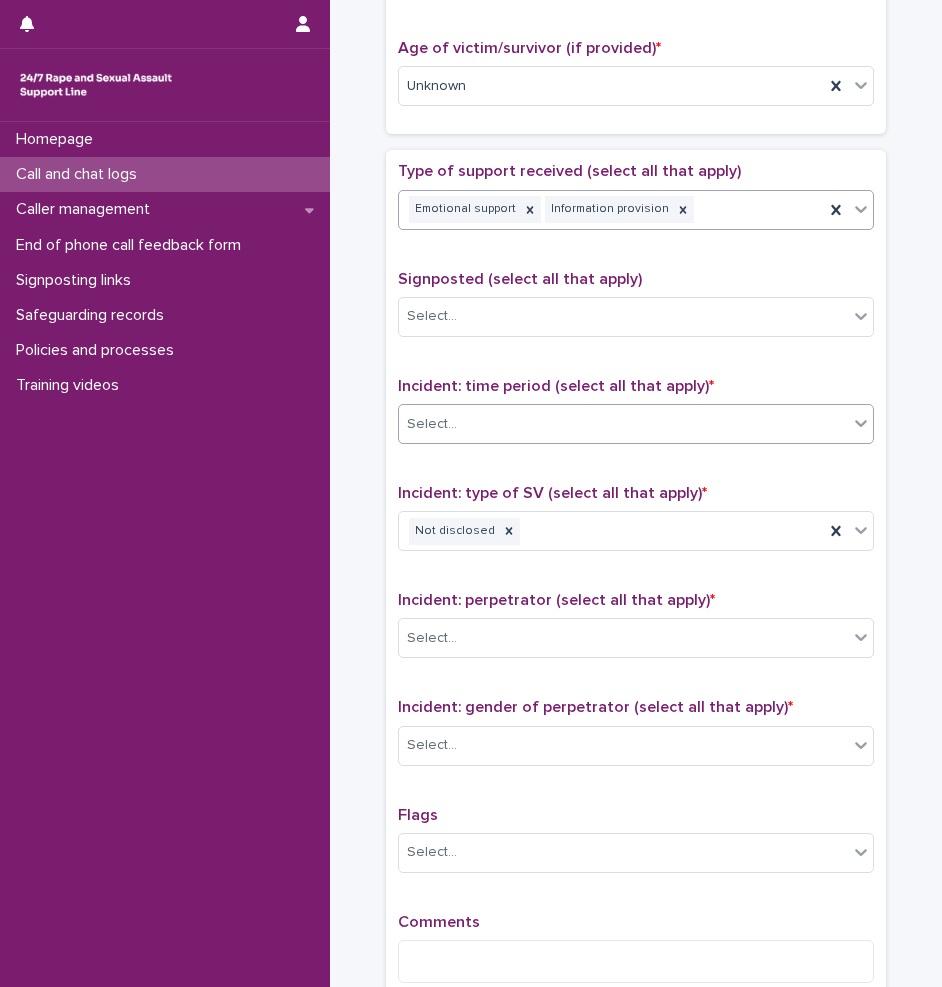 click on "Select..." at bounding box center (623, 424) 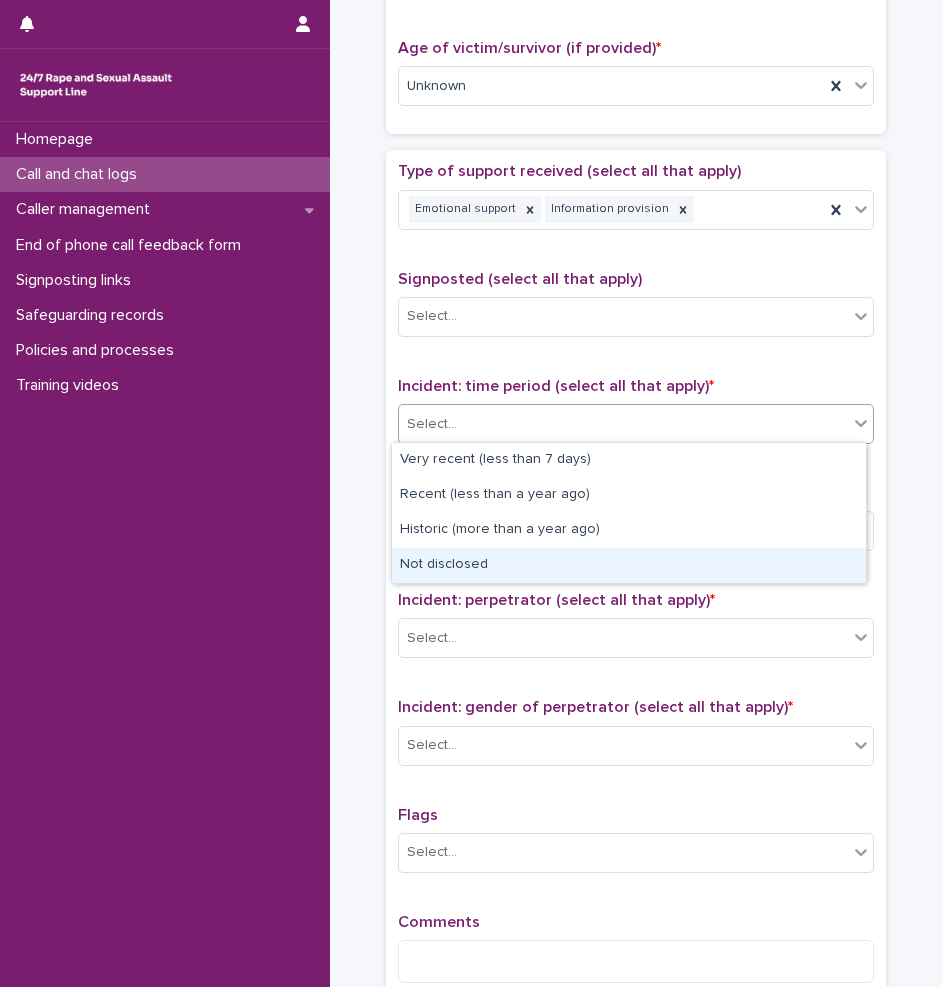 click on "Not disclosed" at bounding box center (629, 565) 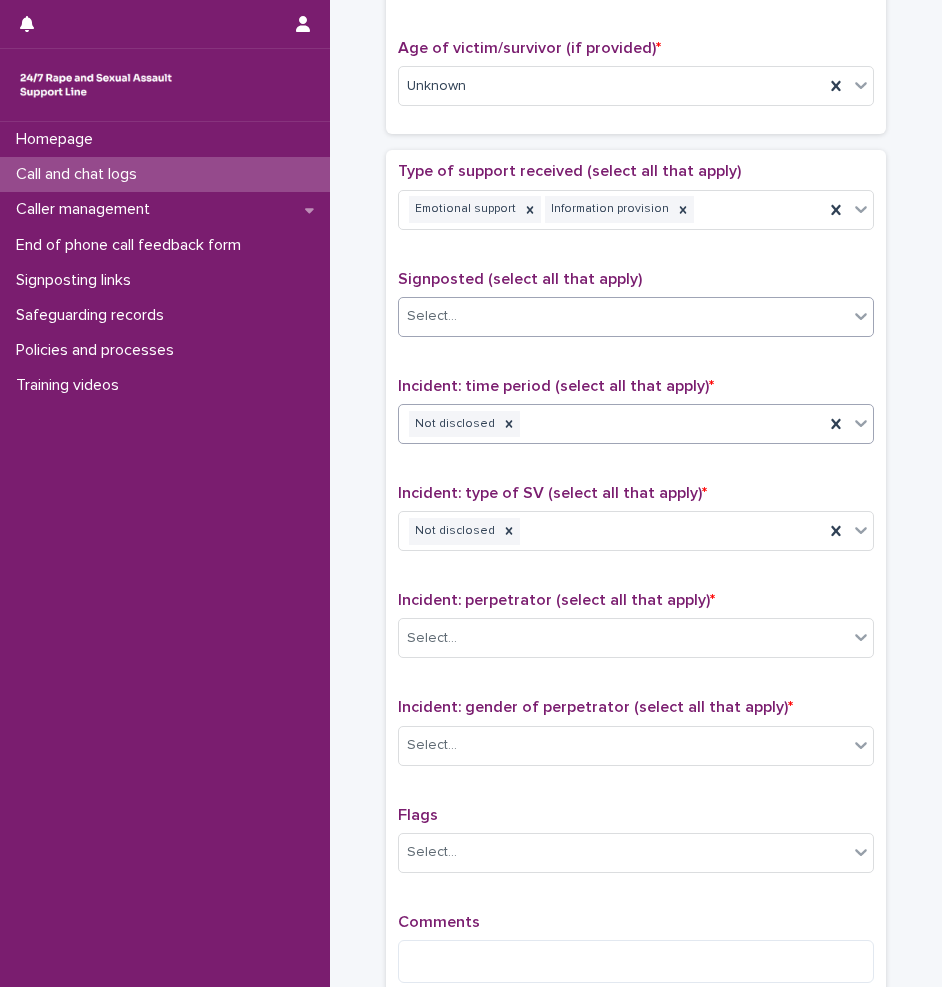 click on "Select..." at bounding box center [623, 316] 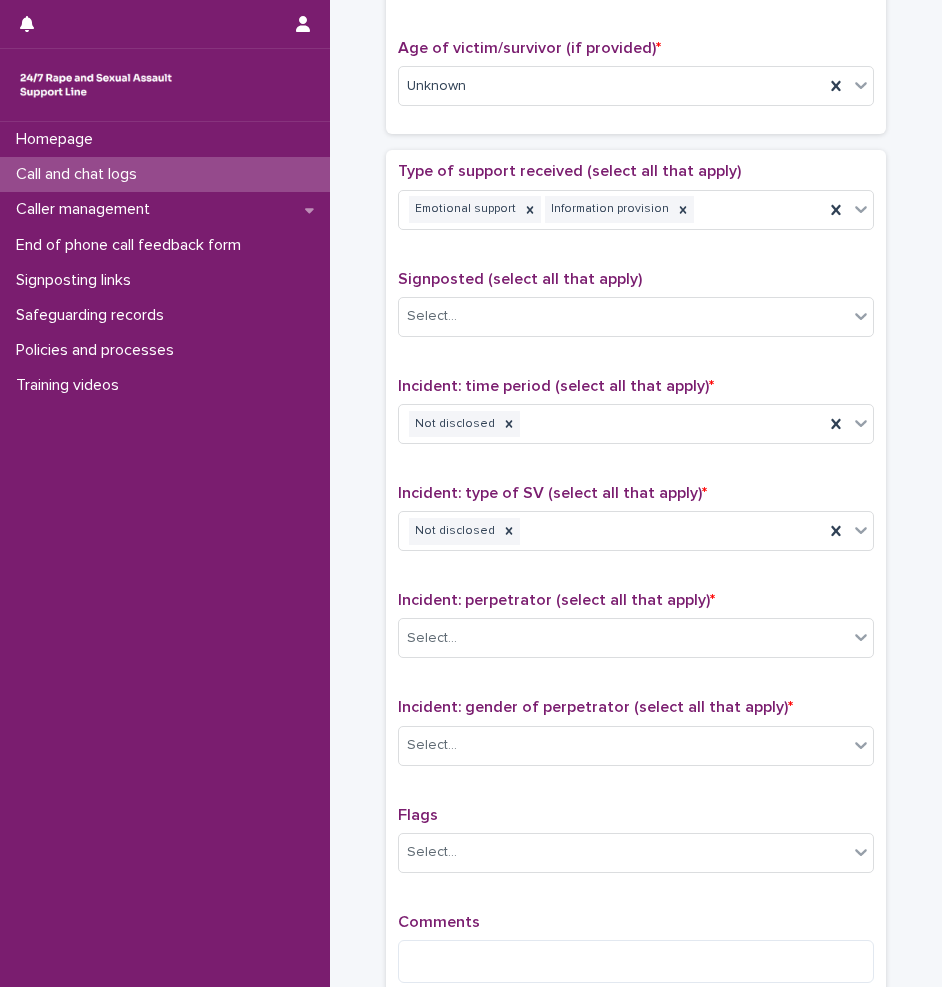 click on "**********" at bounding box center (636, 35) 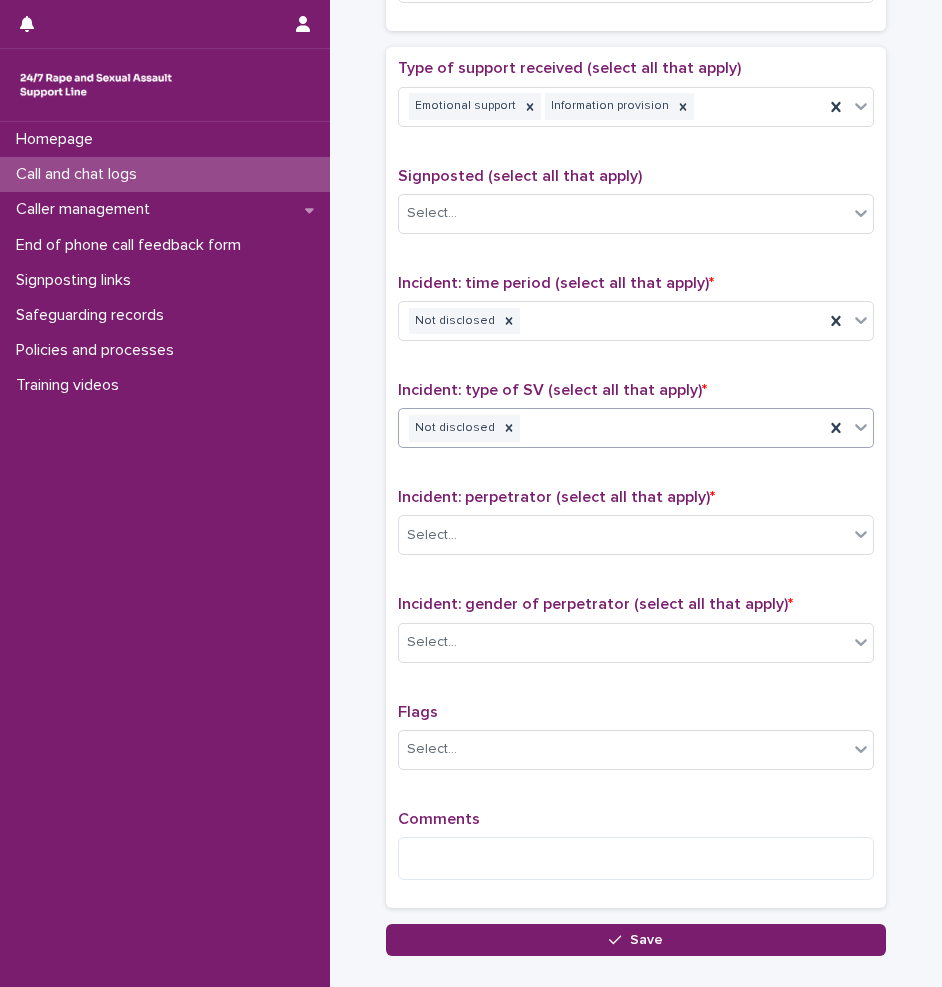 scroll, scrollTop: 1200, scrollLeft: 0, axis: vertical 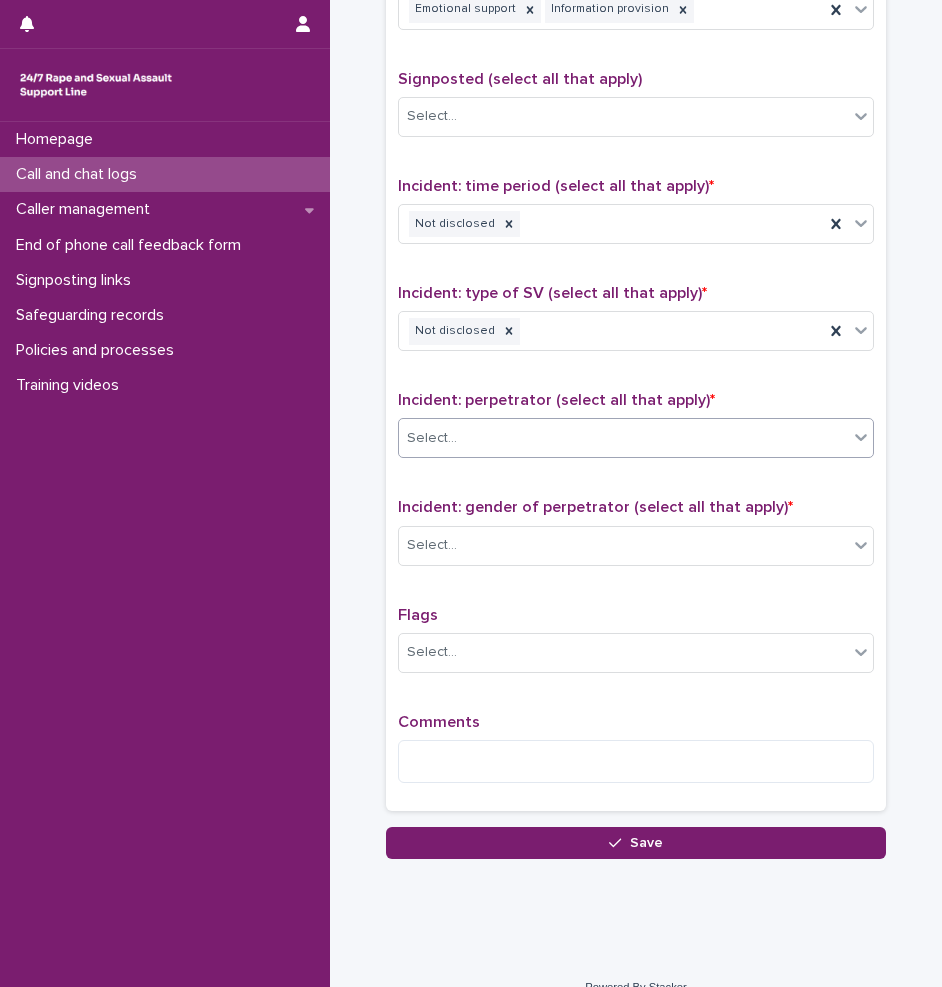 click on "Select..." at bounding box center [623, 438] 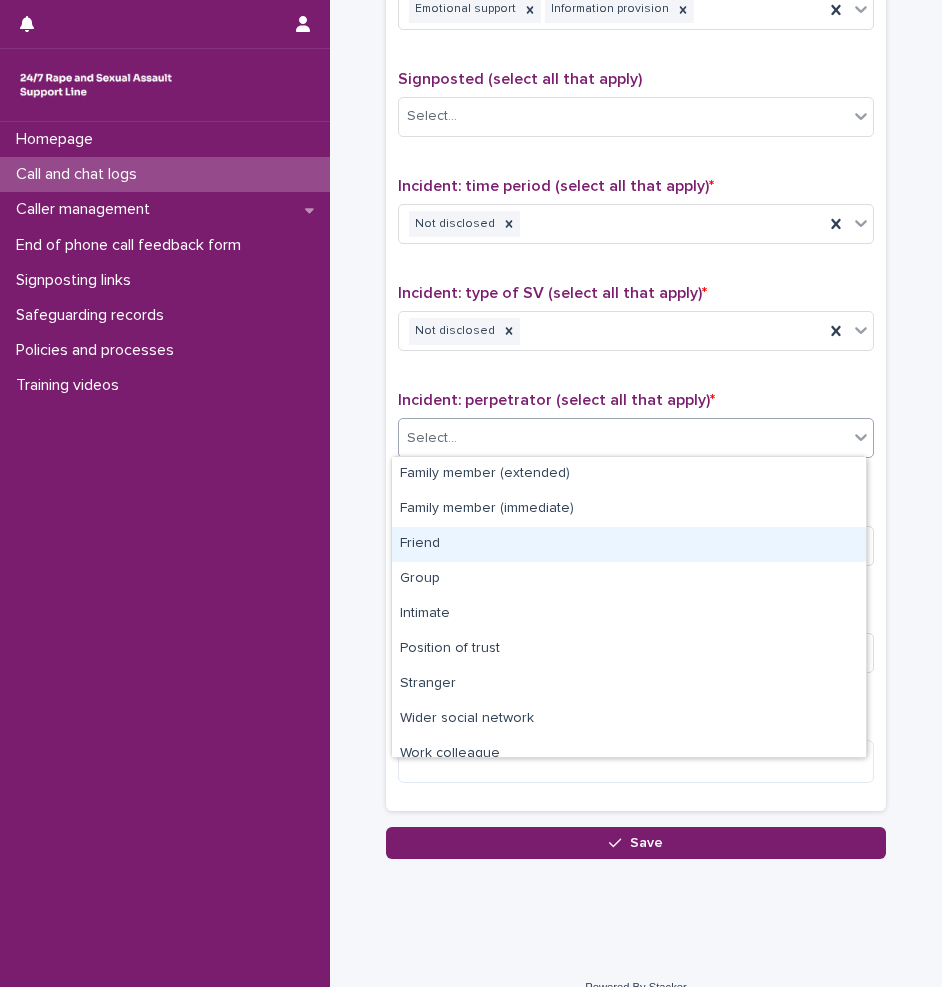 scroll, scrollTop: 85, scrollLeft: 0, axis: vertical 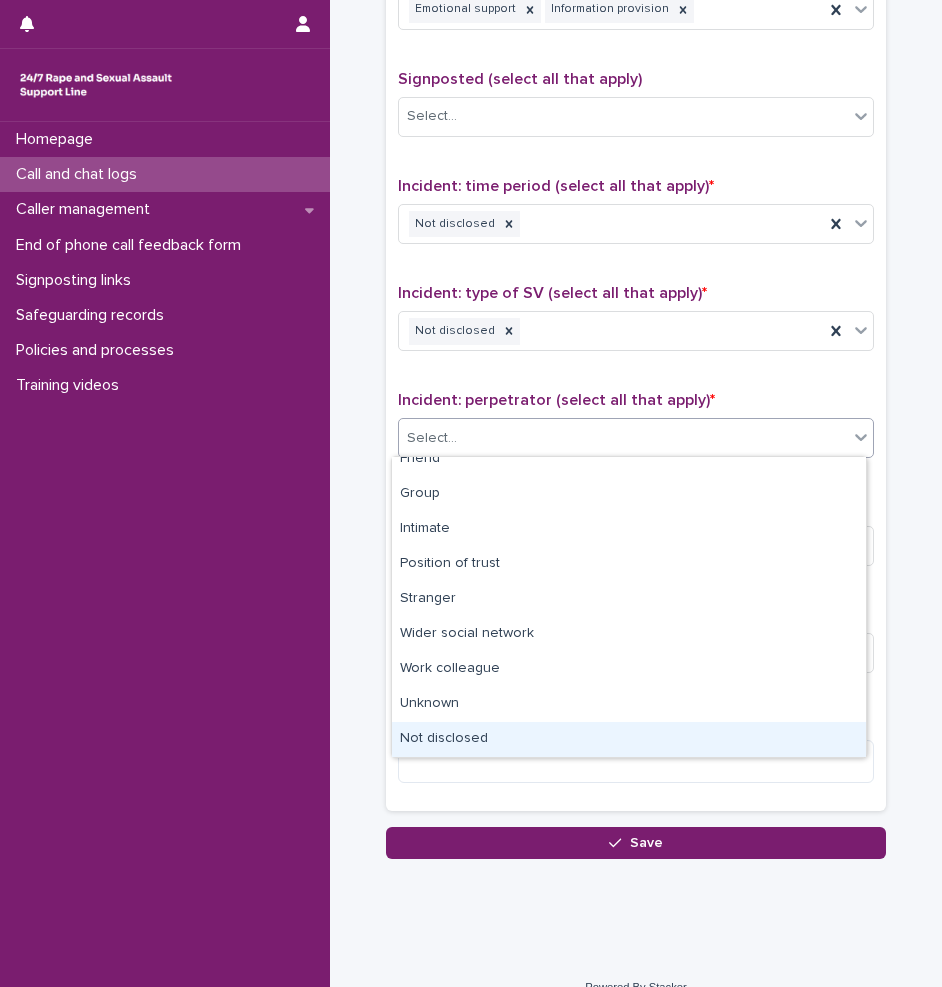 click on "Not disclosed" at bounding box center [629, 739] 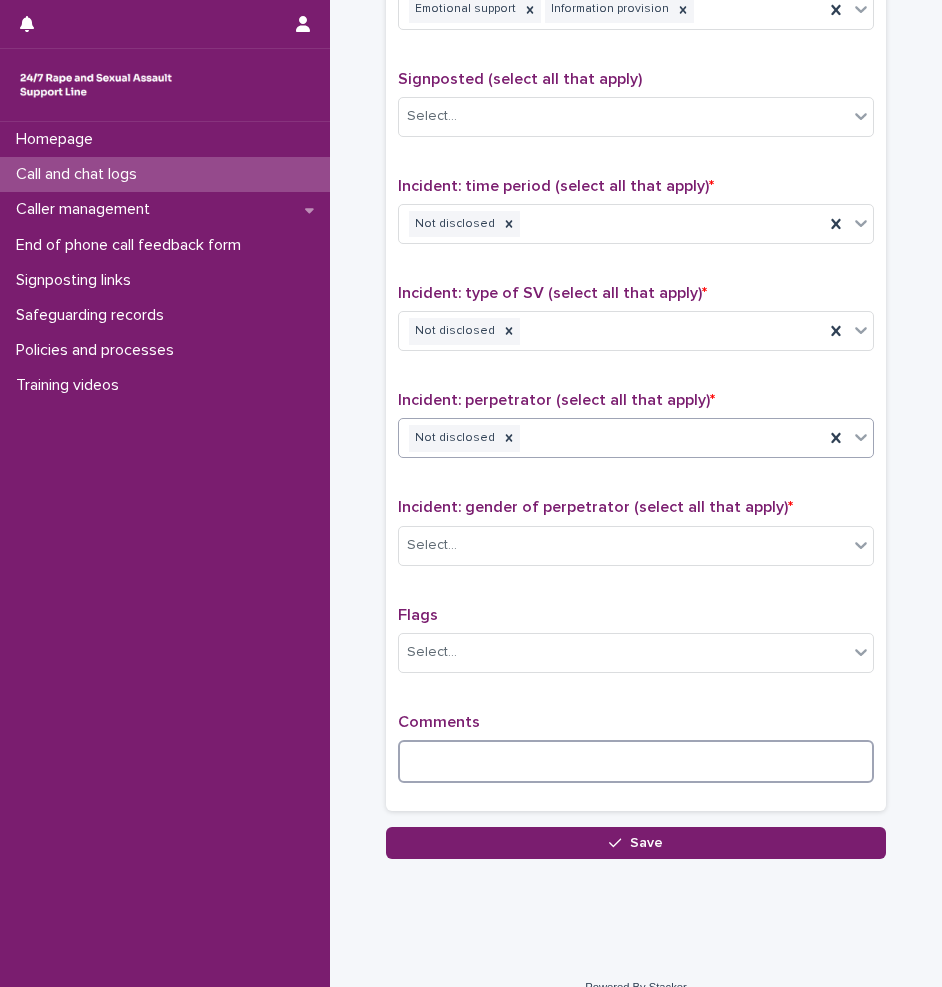 click at bounding box center (636, 761) 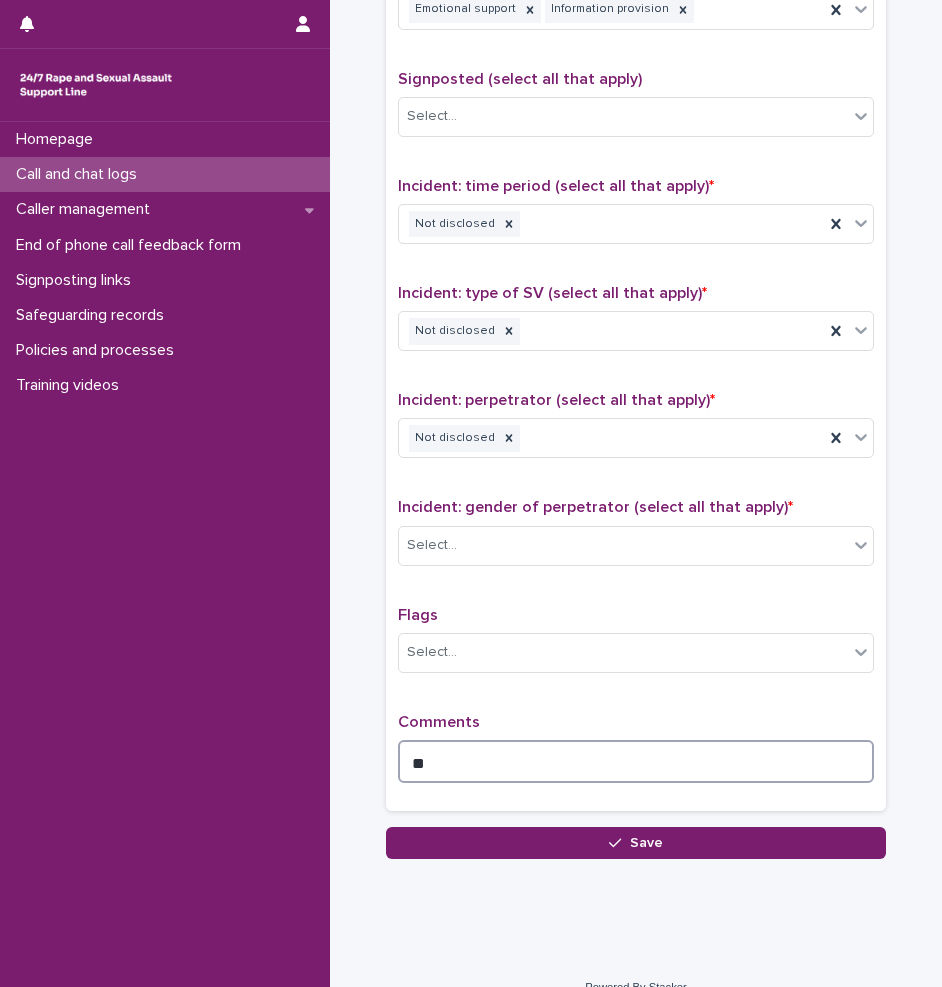 type on "*" 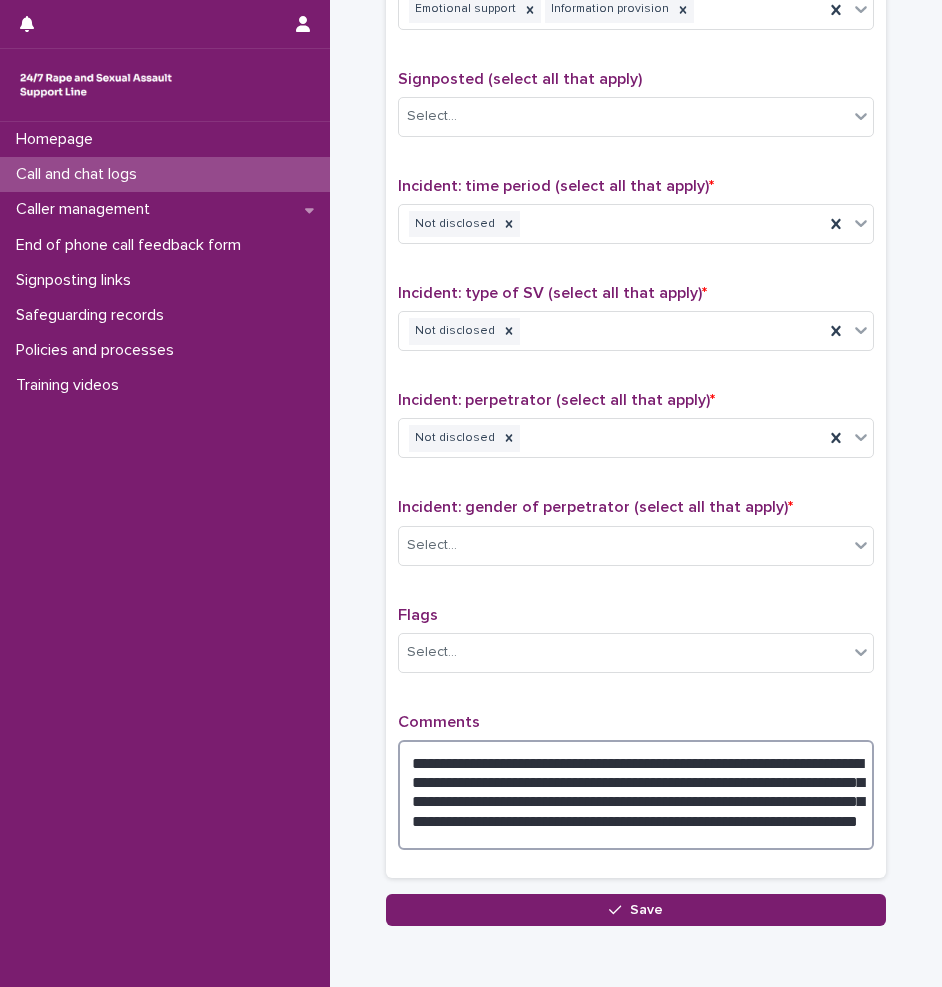 click on "**********" at bounding box center (636, 795) 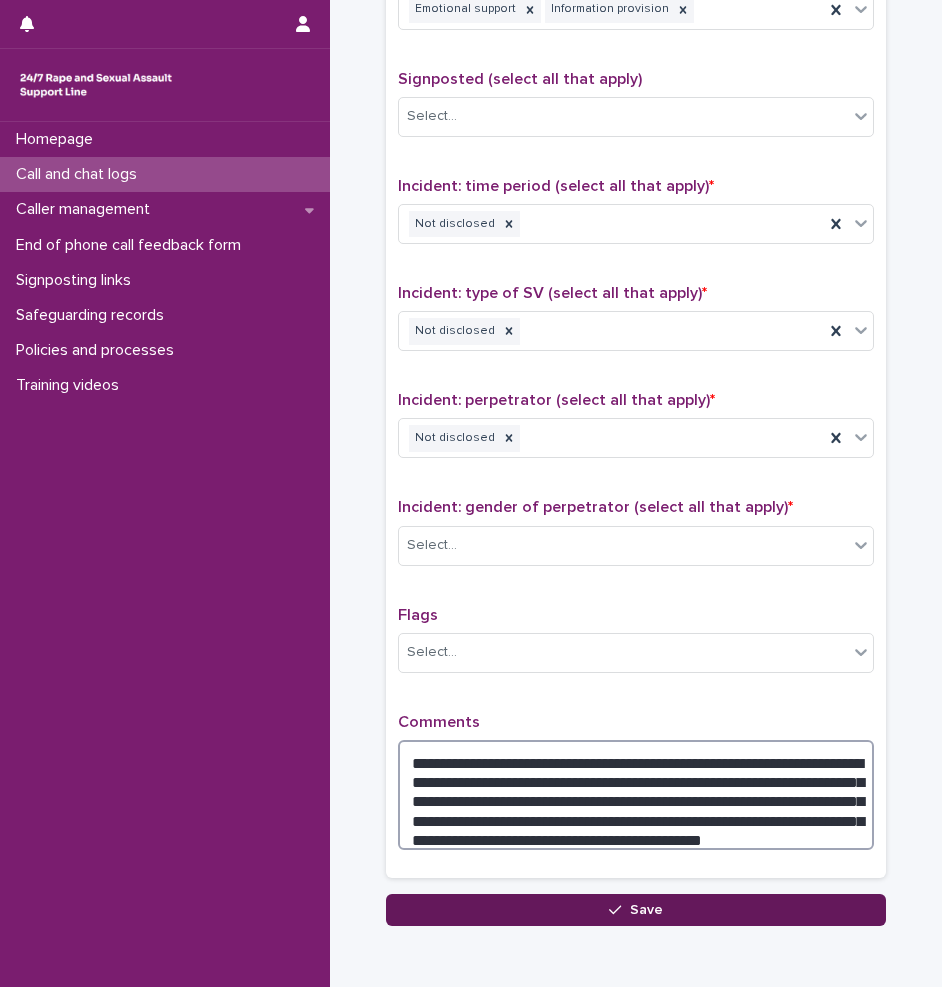 type on "**********" 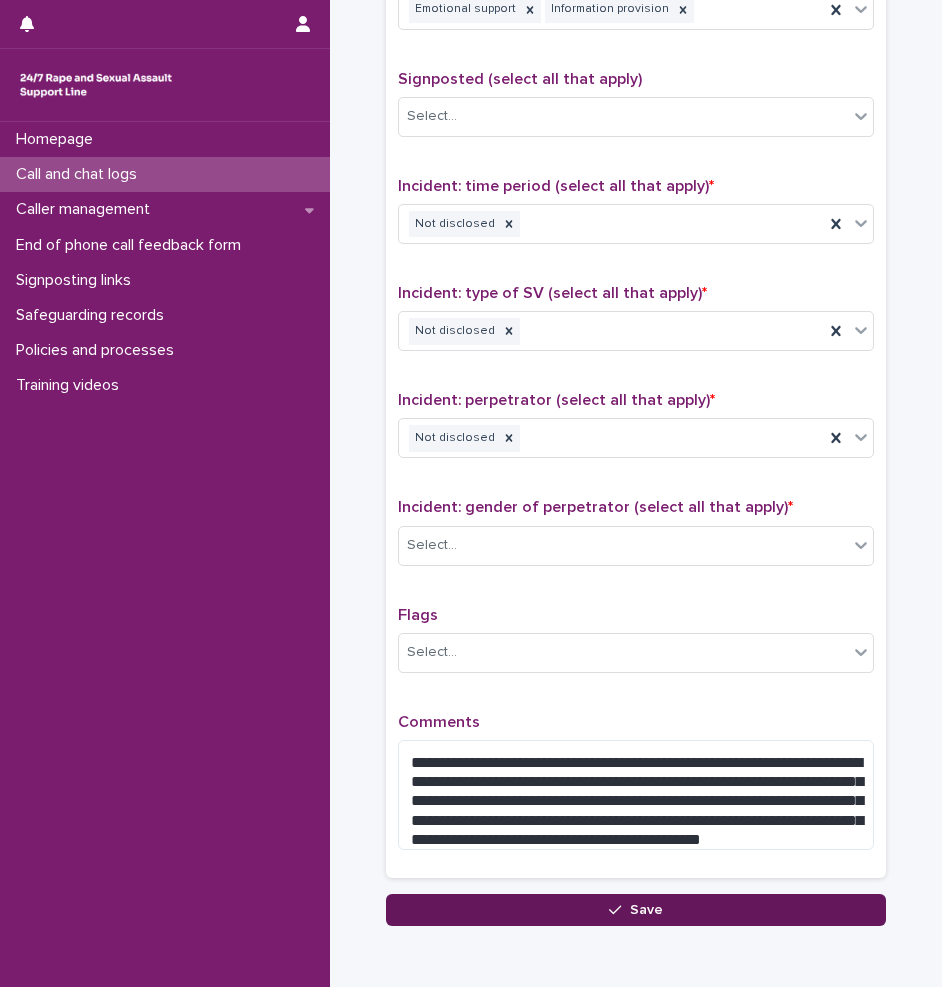 click on "Save" at bounding box center [636, 910] 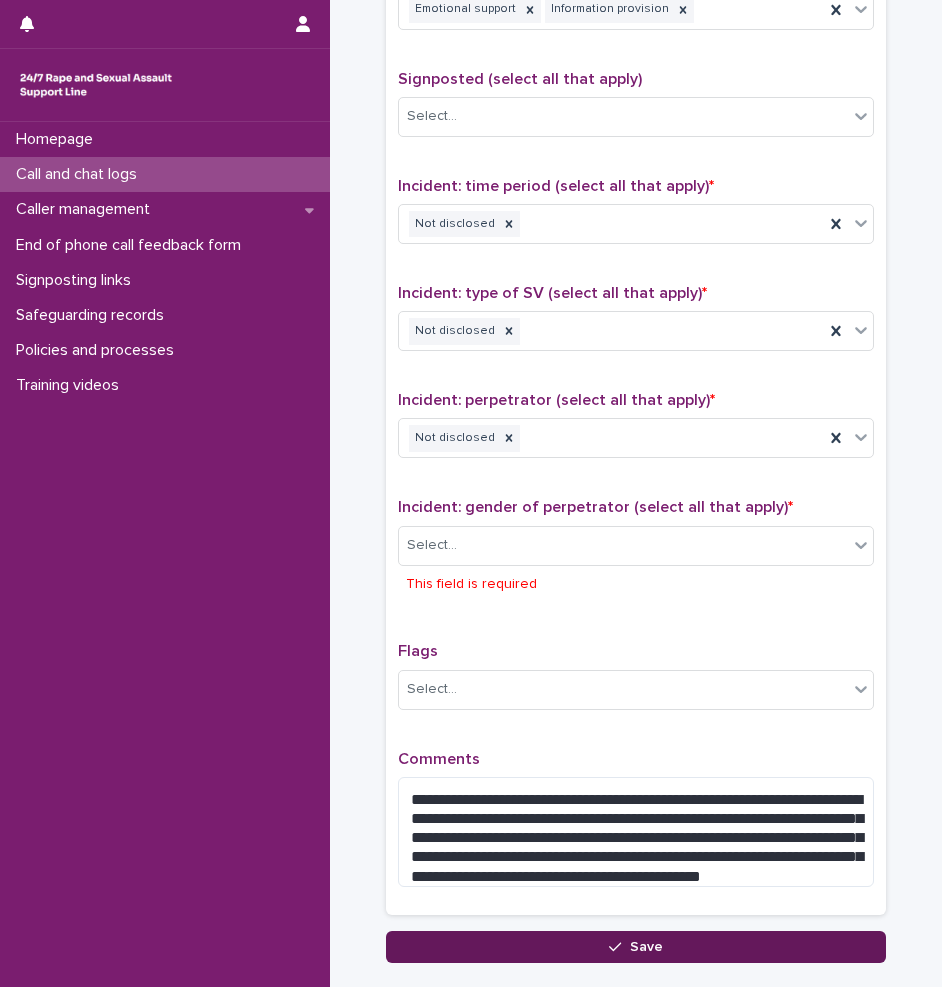 scroll, scrollTop: 1330, scrollLeft: 0, axis: vertical 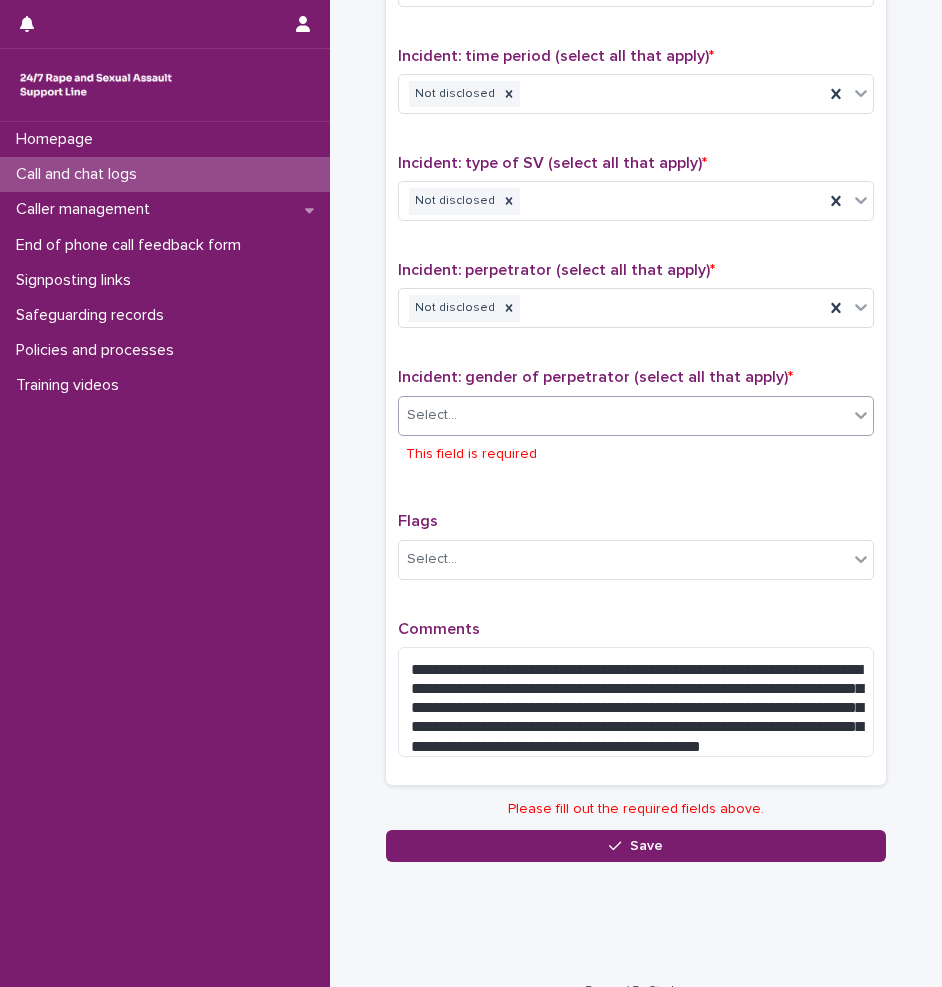 click on "Select..." at bounding box center (623, 415) 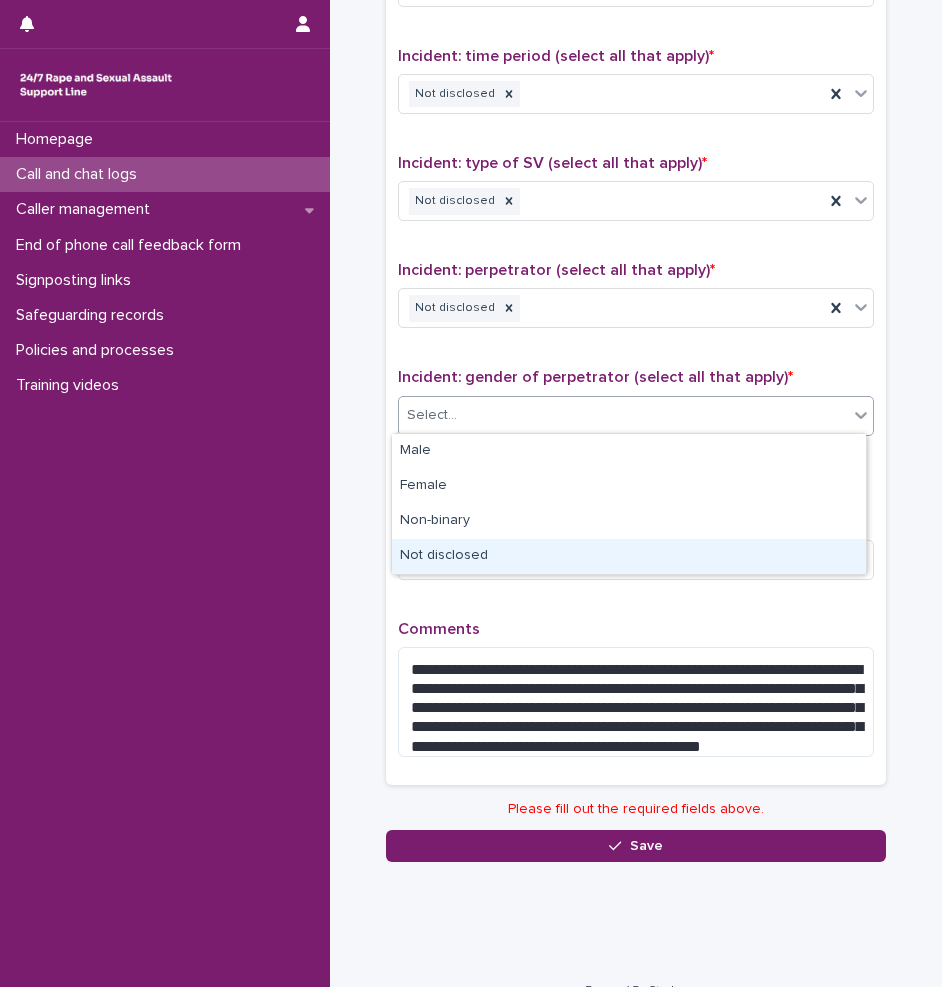 click on "Not disclosed" at bounding box center (629, 556) 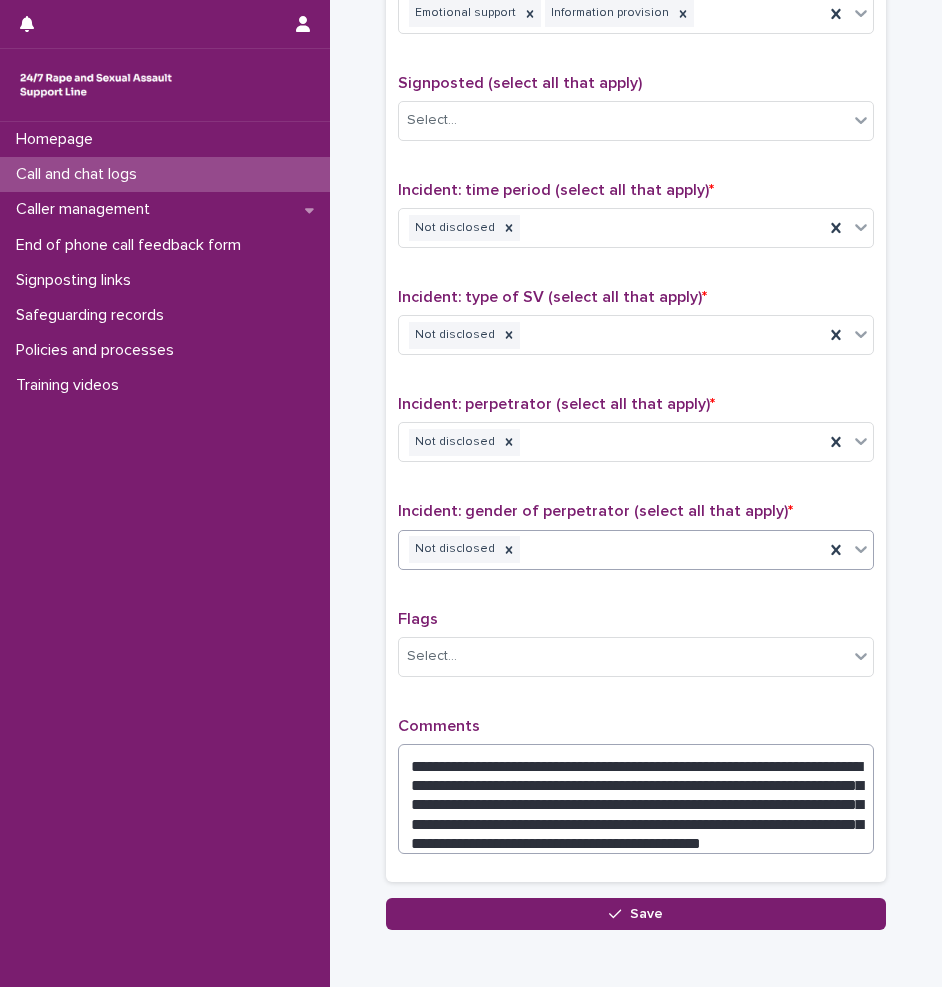 scroll, scrollTop: 1293, scrollLeft: 0, axis: vertical 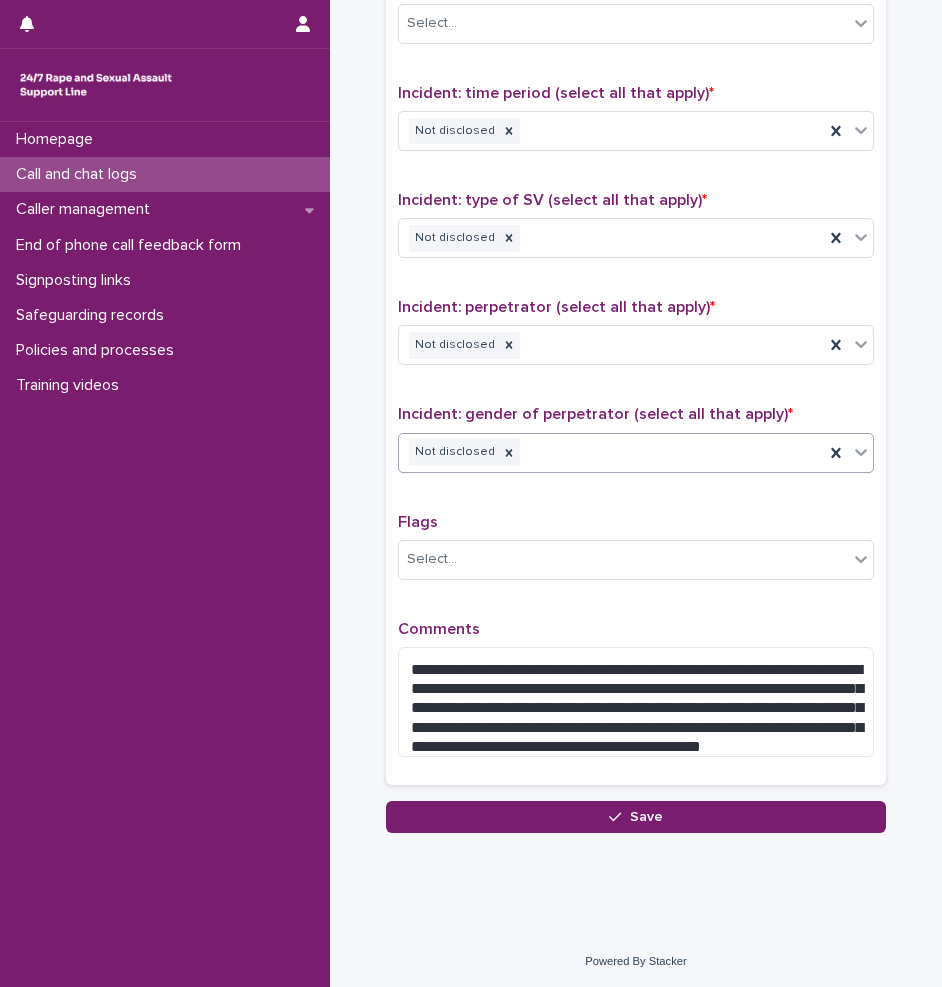 click on "Save" at bounding box center (636, 817) 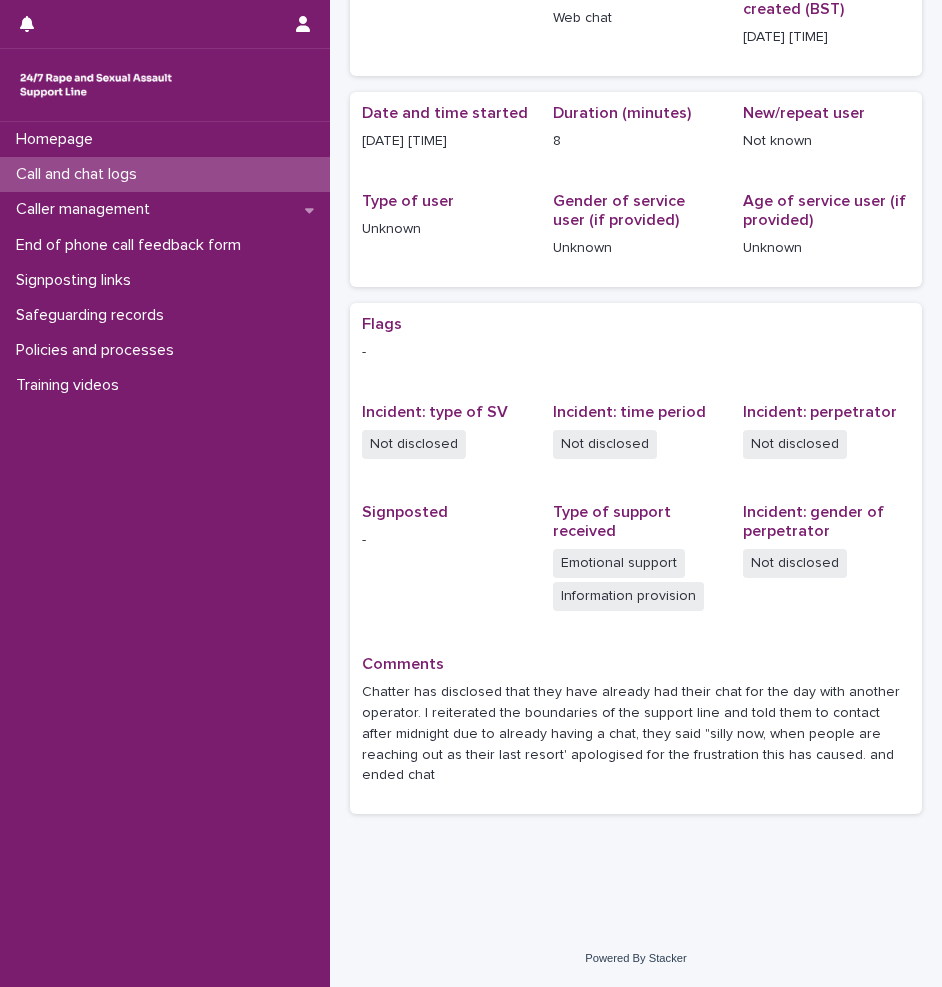 scroll, scrollTop: 0, scrollLeft: 0, axis: both 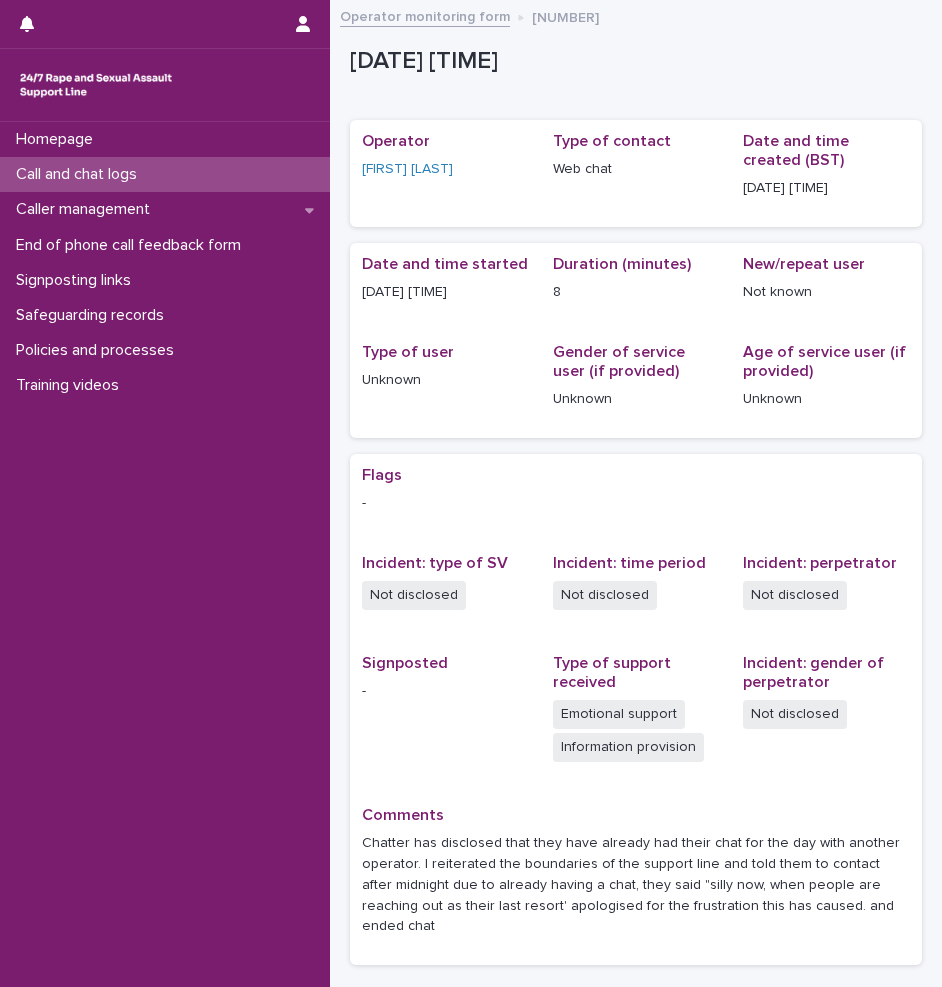 click on "Call and chat logs" at bounding box center (165, 174) 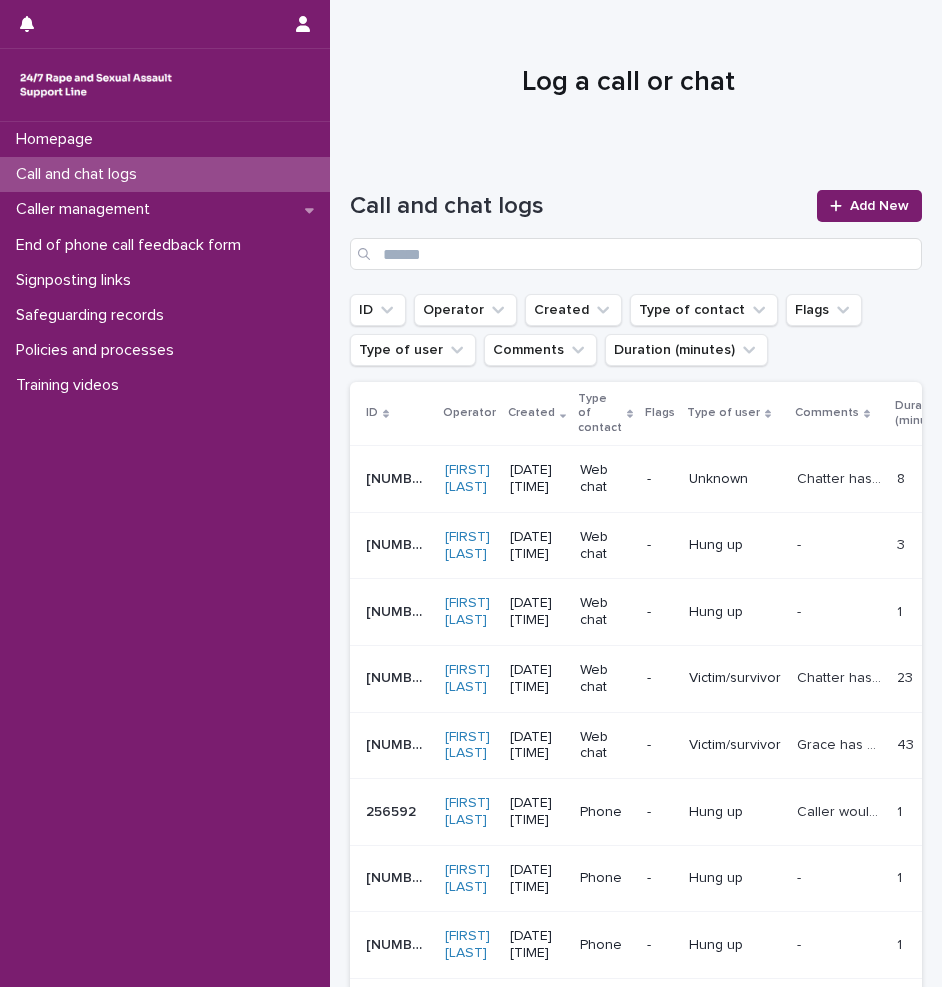 click on "Call and chat logs" at bounding box center [165, 174] 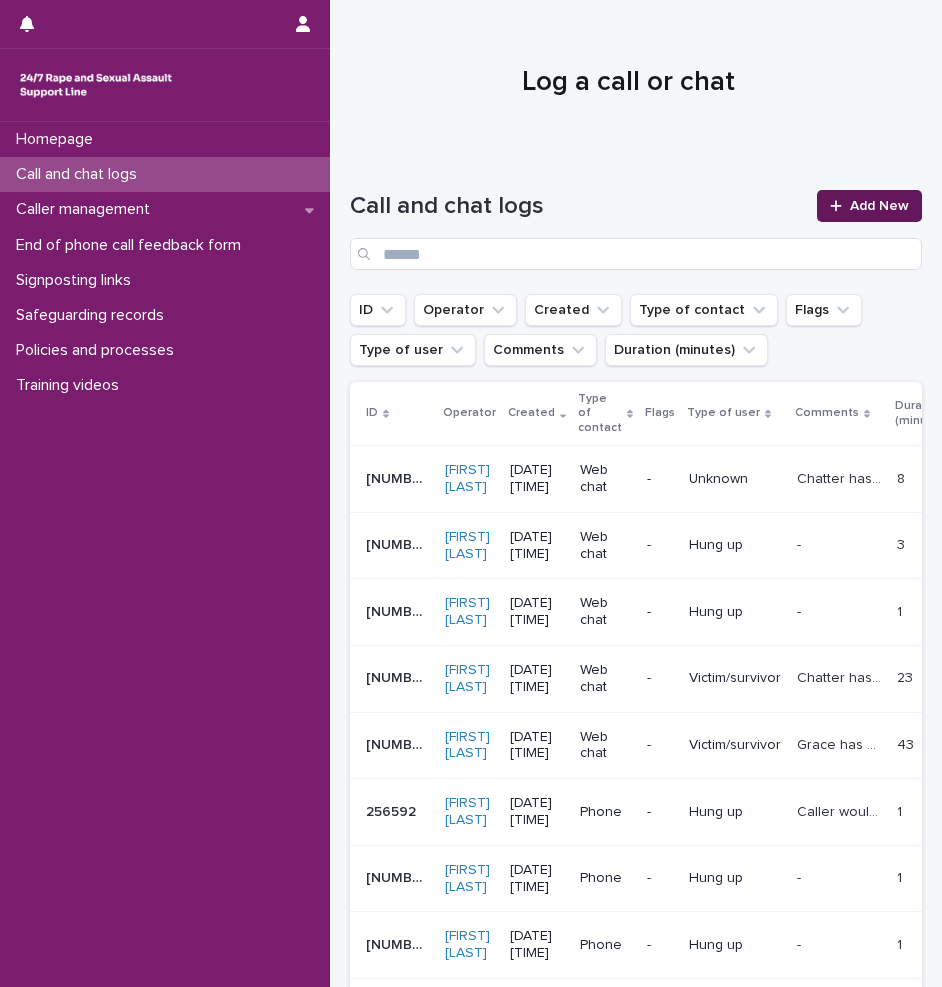 click on "Add New" at bounding box center (879, 206) 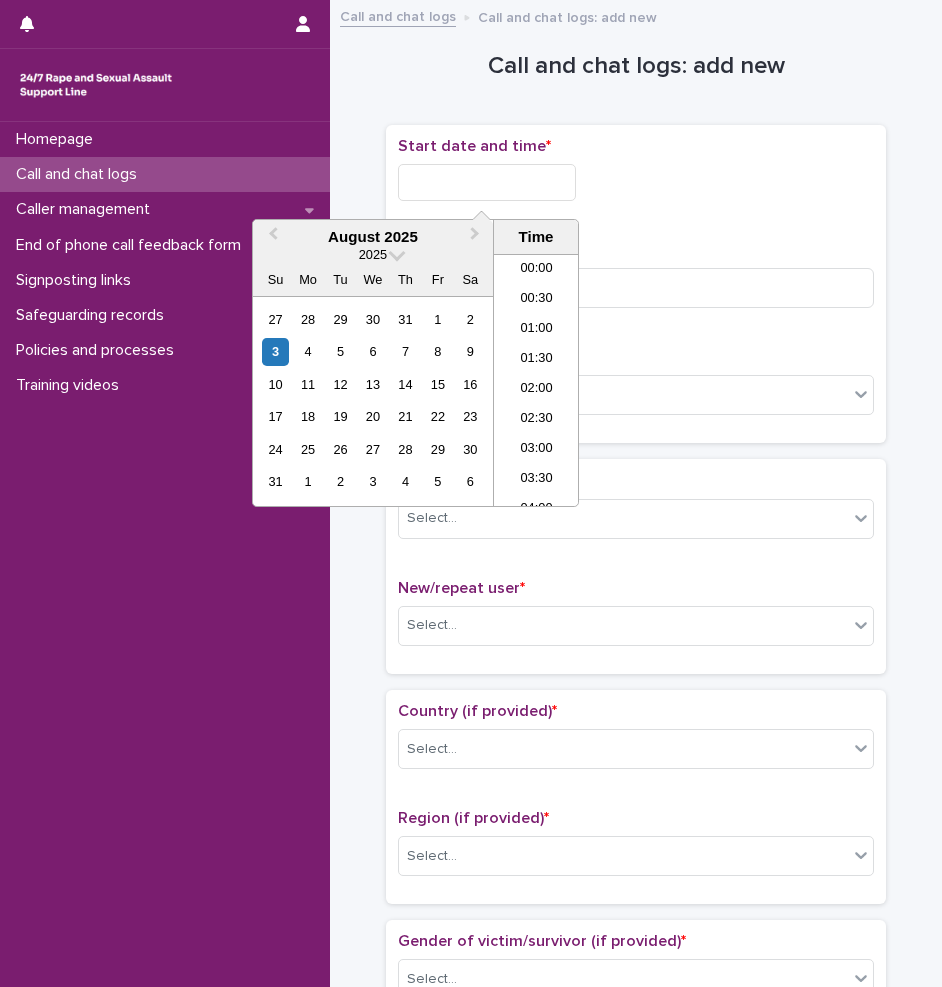 click at bounding box center (487, 182) 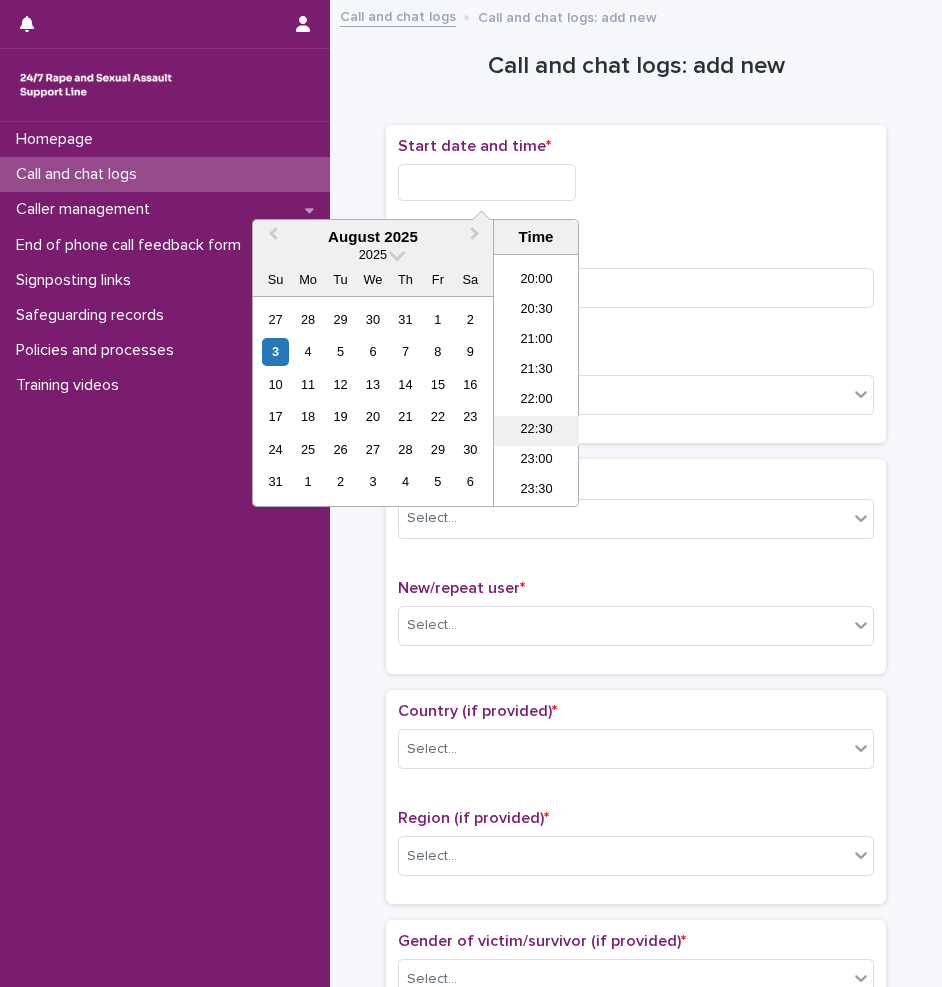 click on "22:30" at bounding box center (536, 431) 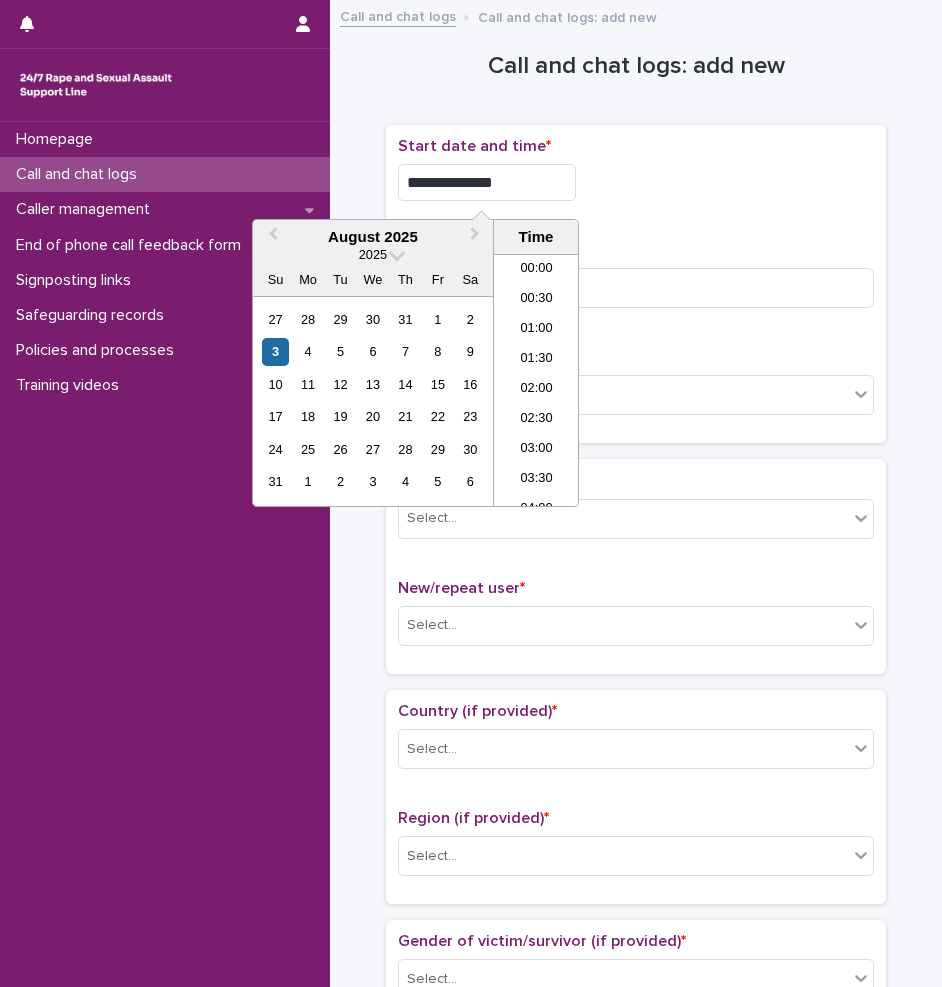 click on "**********" at bounding box center (487, 182) 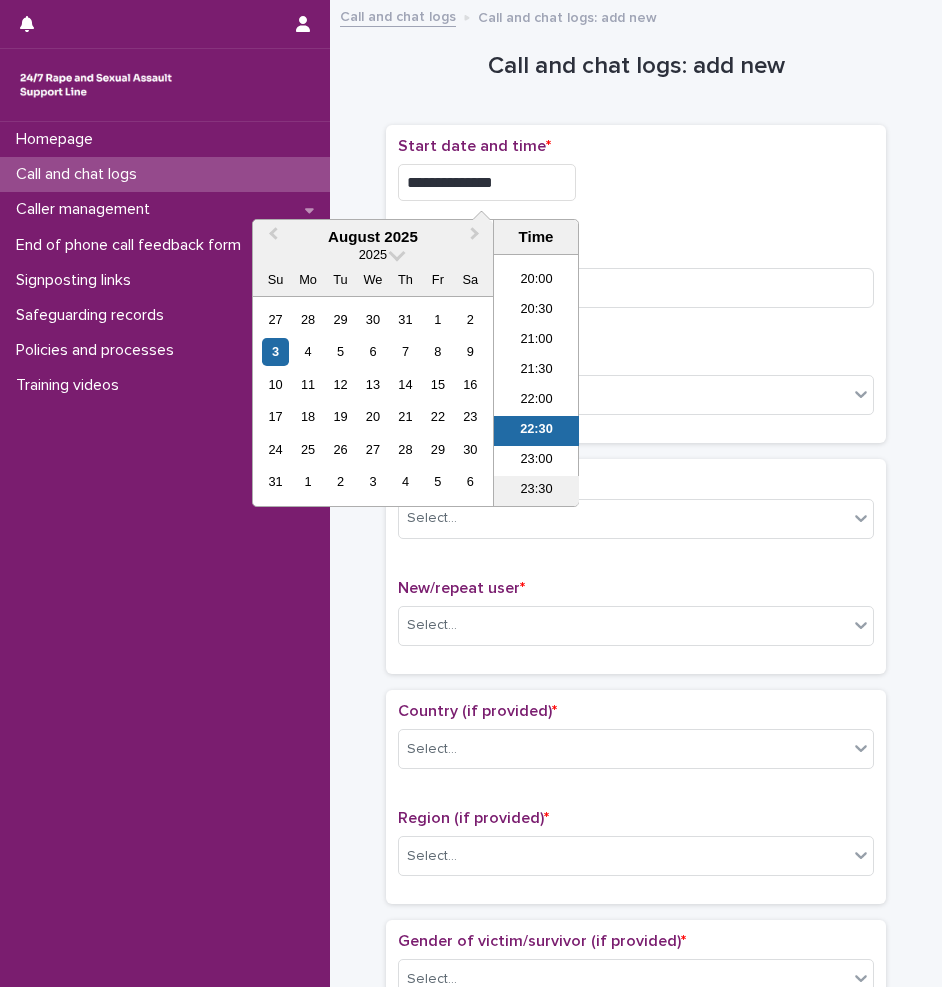 click on "23:30" at bounding box center (536, 491) 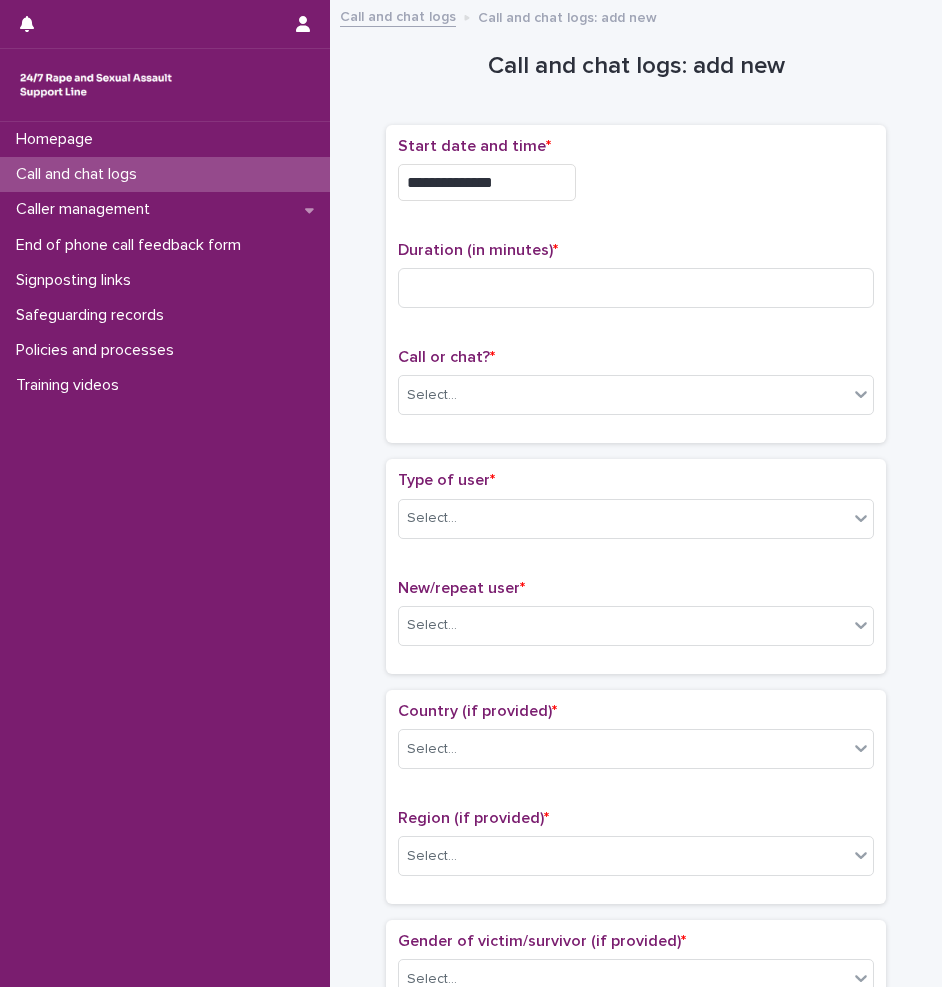 click on "**********" at bounding box center [487, 182] 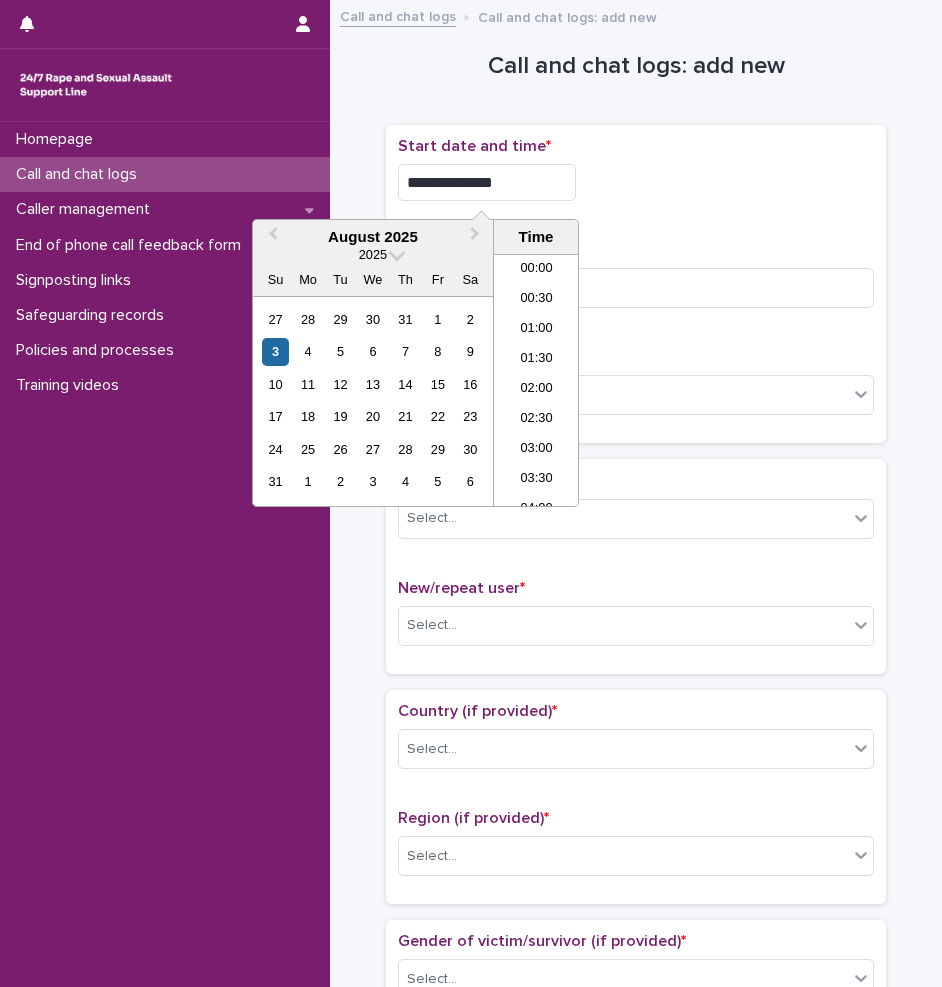 scroll, scrollTop: 1189, scrollLeft: 0, axis: vertical 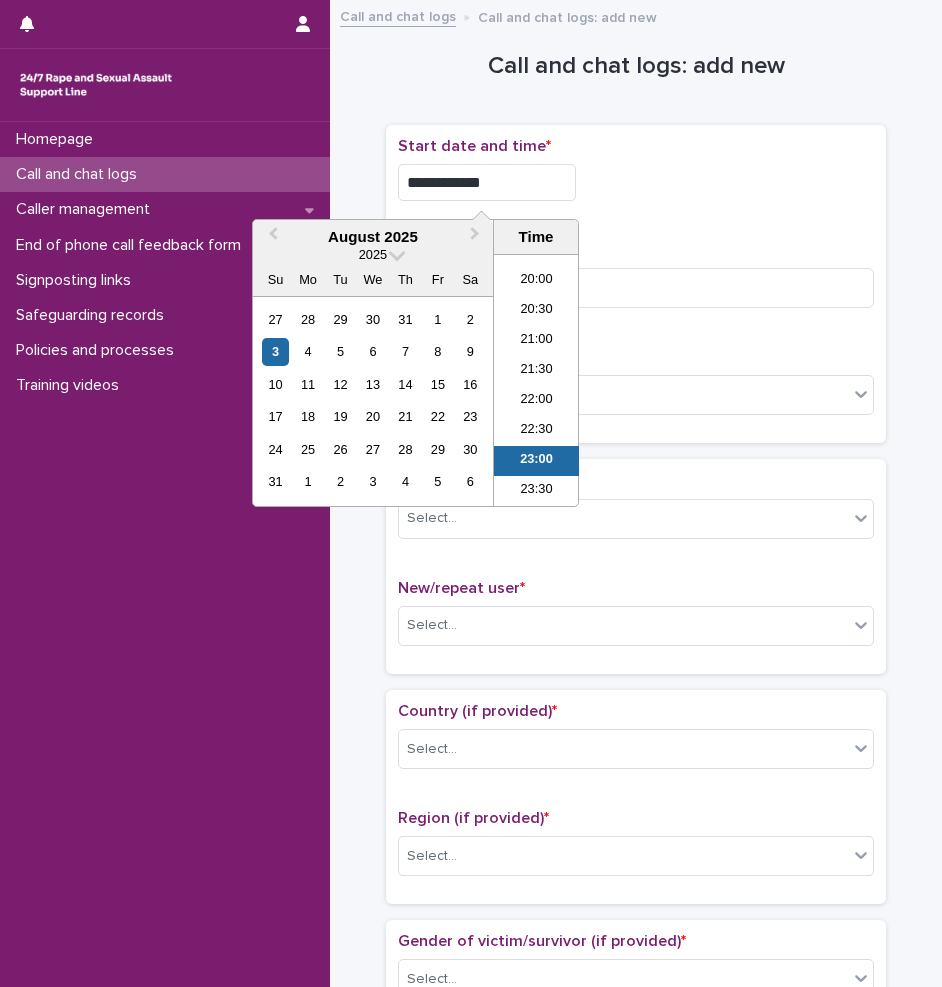 click on "**********" at bounding box center (487, 182) 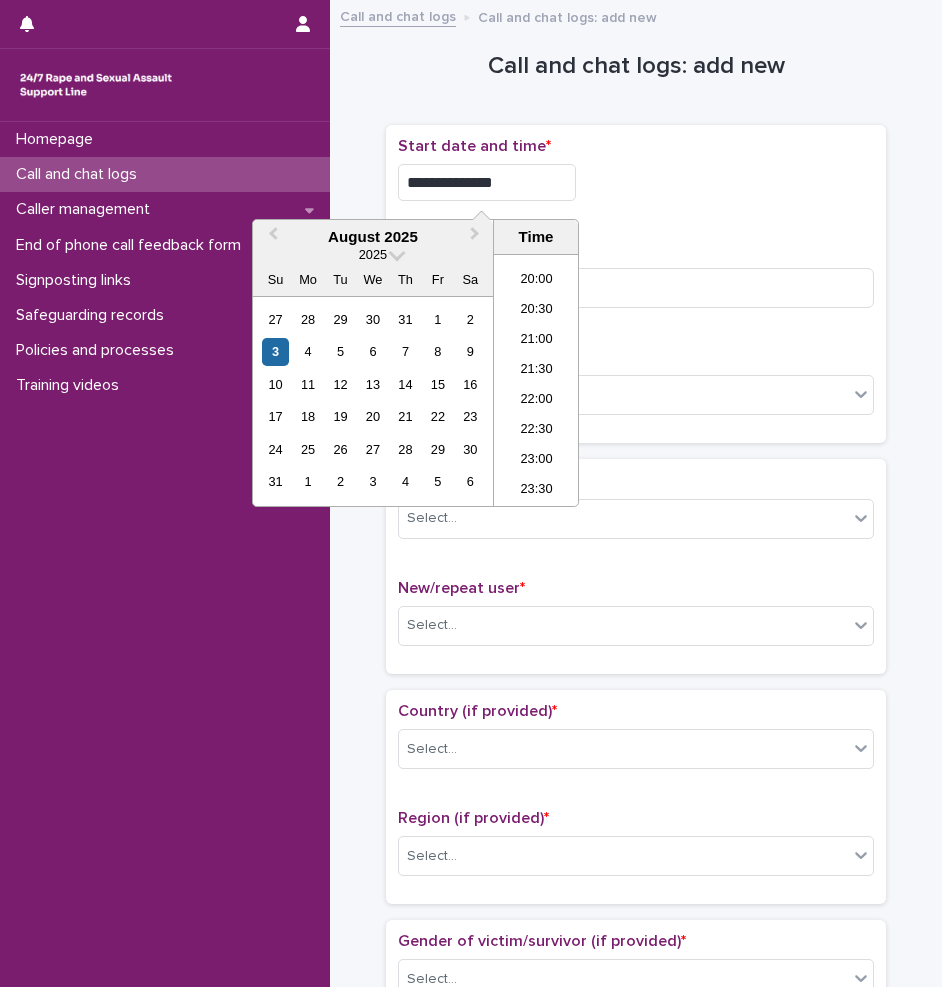 type on "**********" 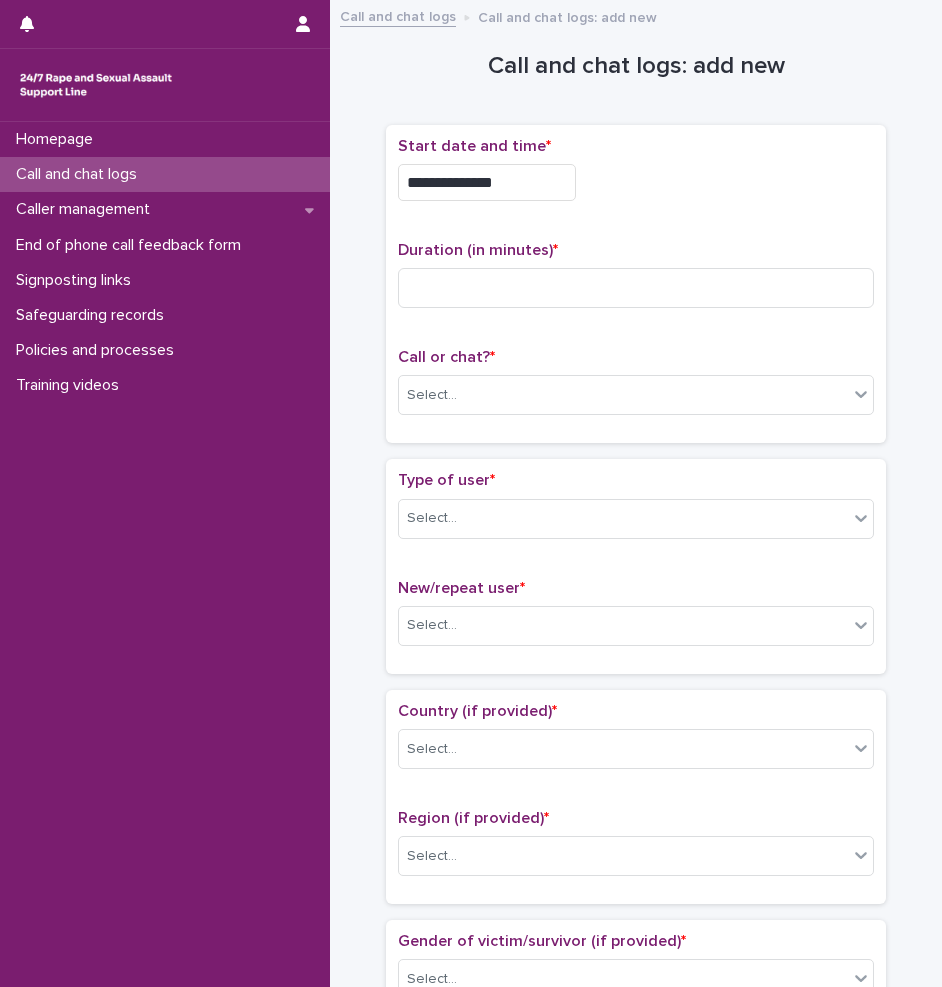 click on "Duration (in minutes) *" at bounding box center [636, 250] 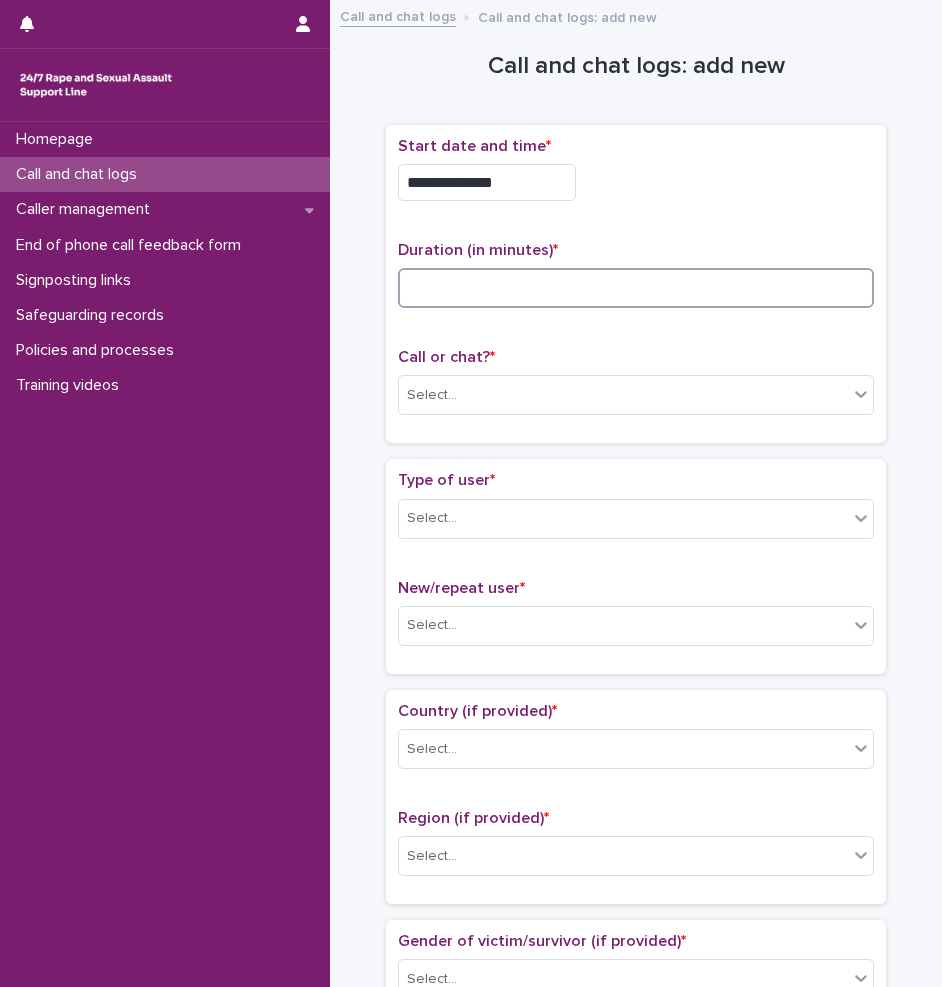 click at bounding box center [636, 288] 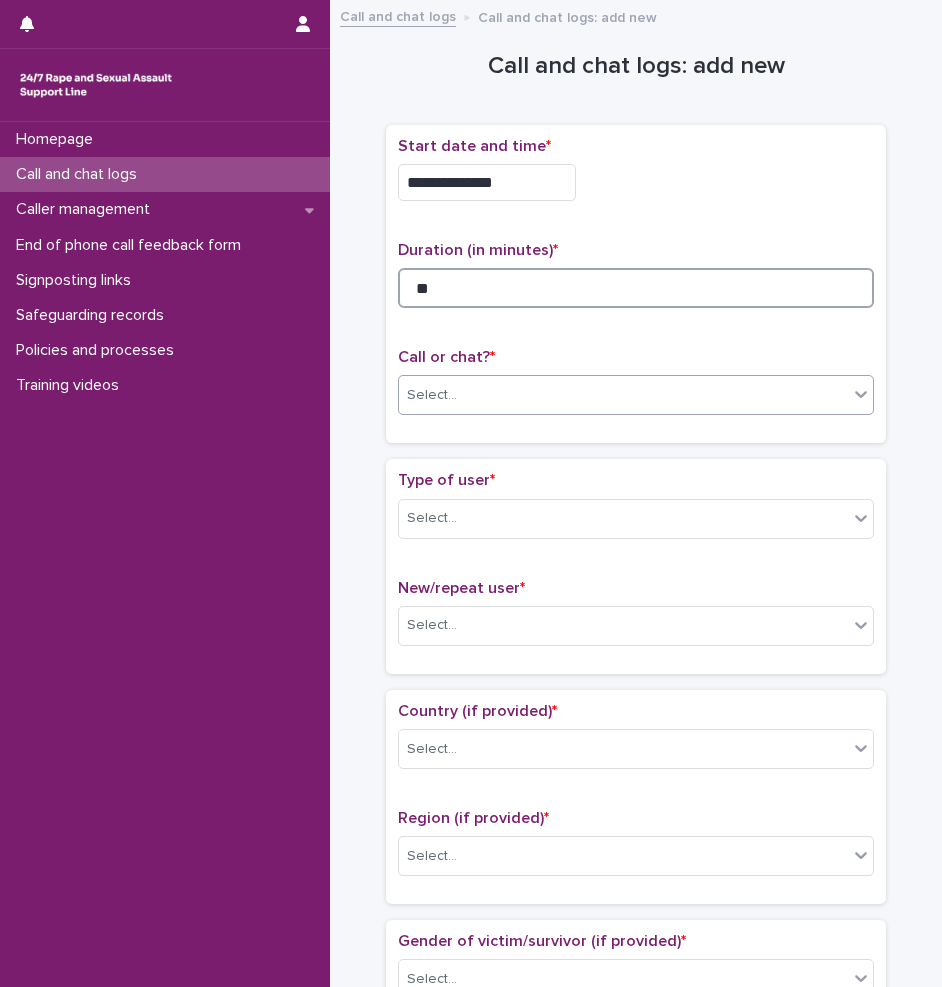 type on "**" 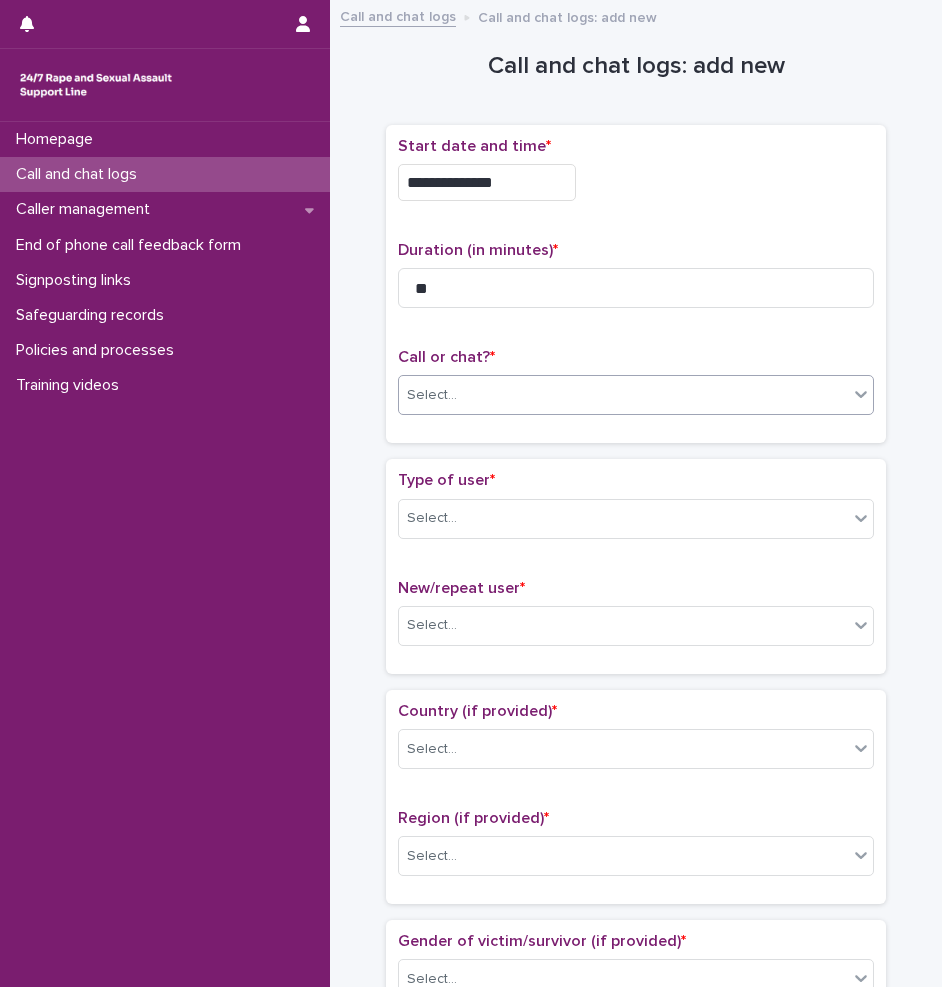 click on "Select..." at bounding box center [623, 395] 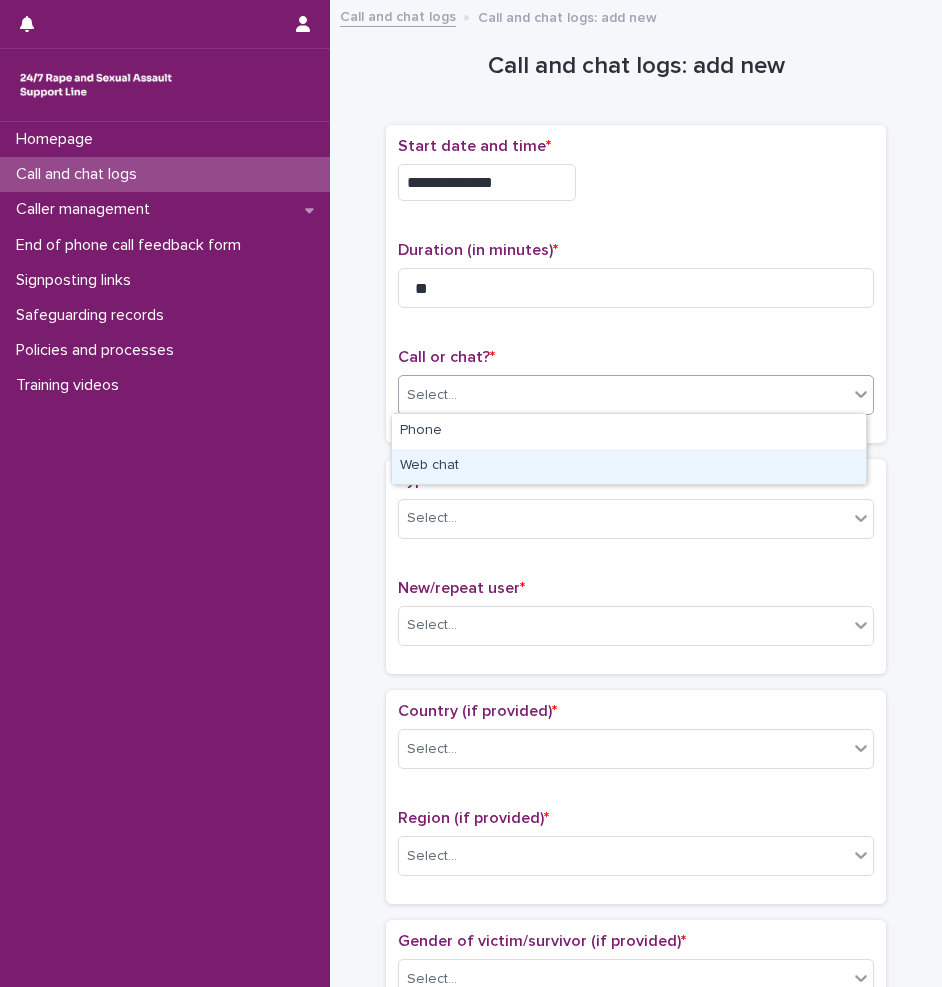 click on "Web chat" at bounding box center [629, 466] 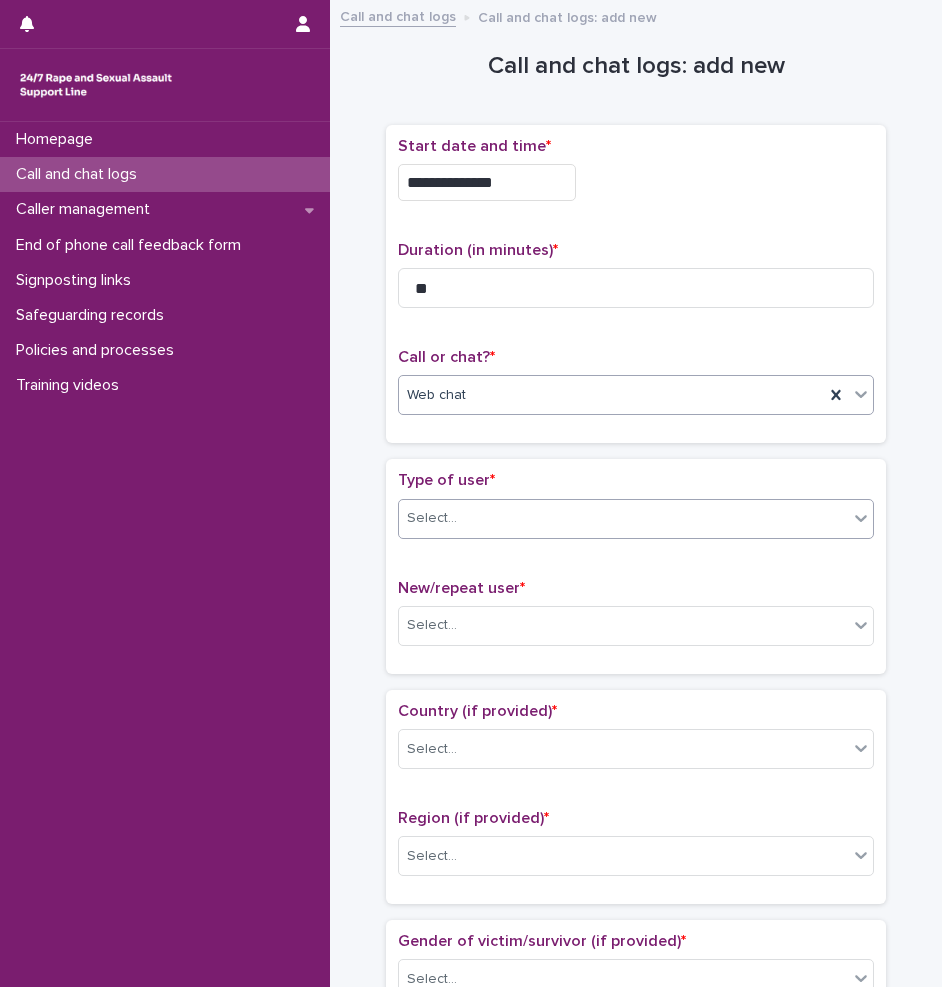 click on "Select..." at bounding box center (623, 518) 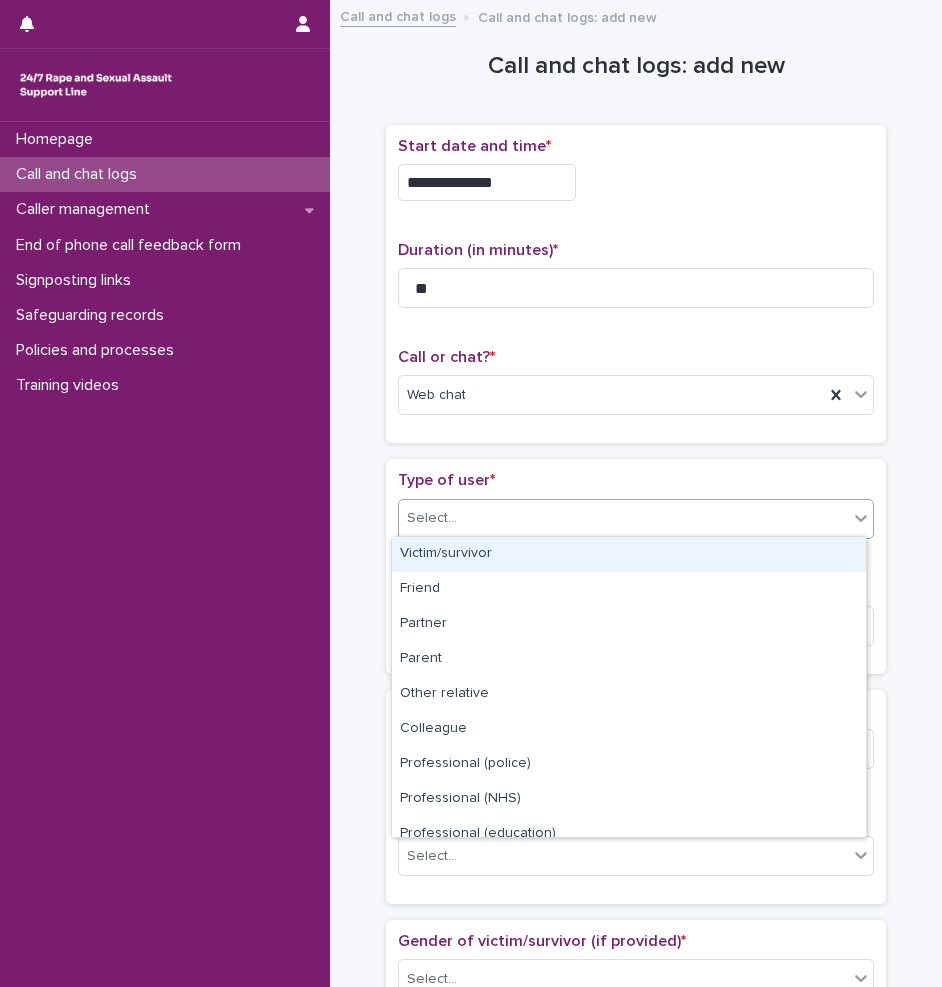click on "Victim/survivor" at bounding box center (629, 554) 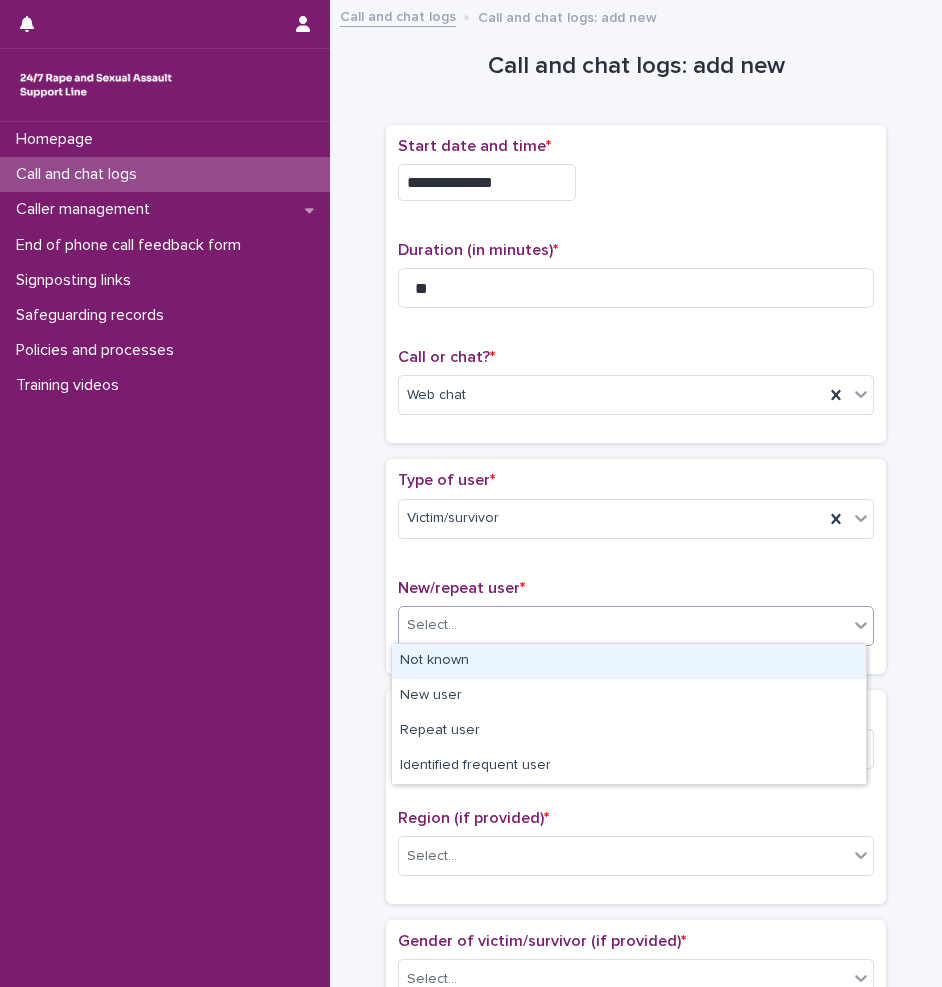 click on "Select..." at bounding box center [623, 625] 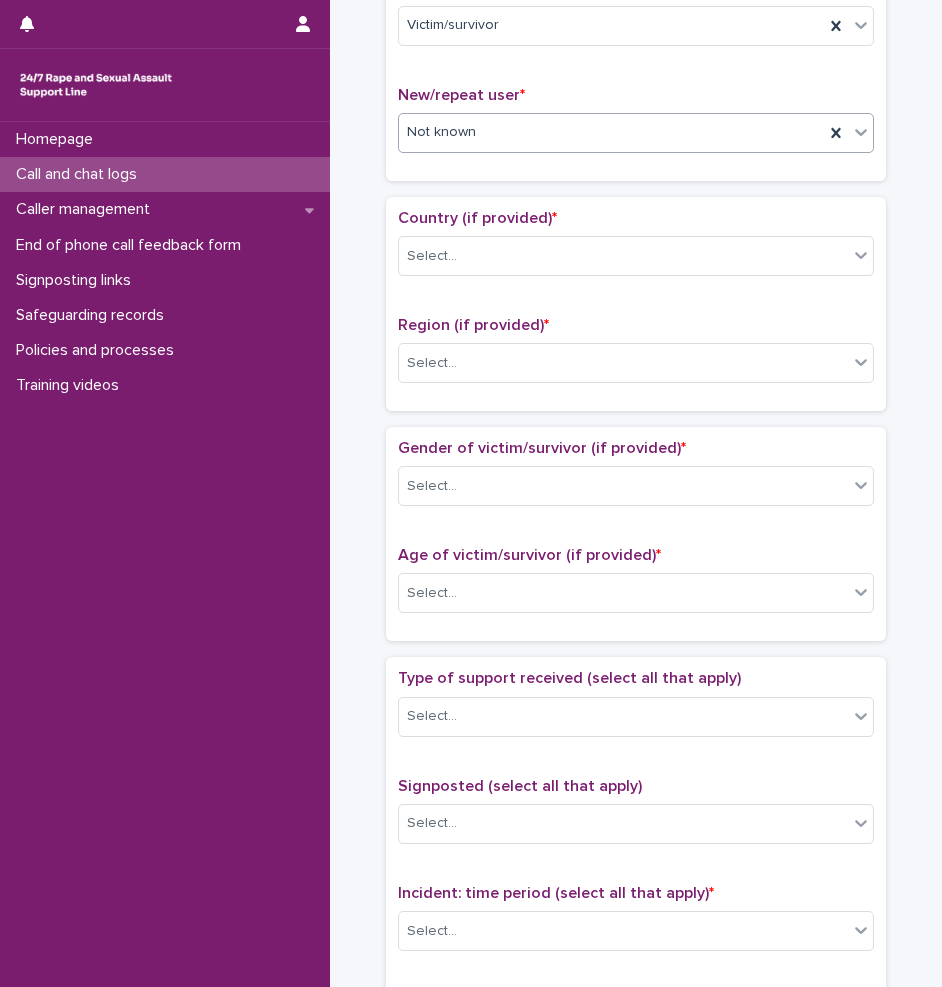 scroll, scrollTop: 500, scrollLeft: 0, axis: vertical 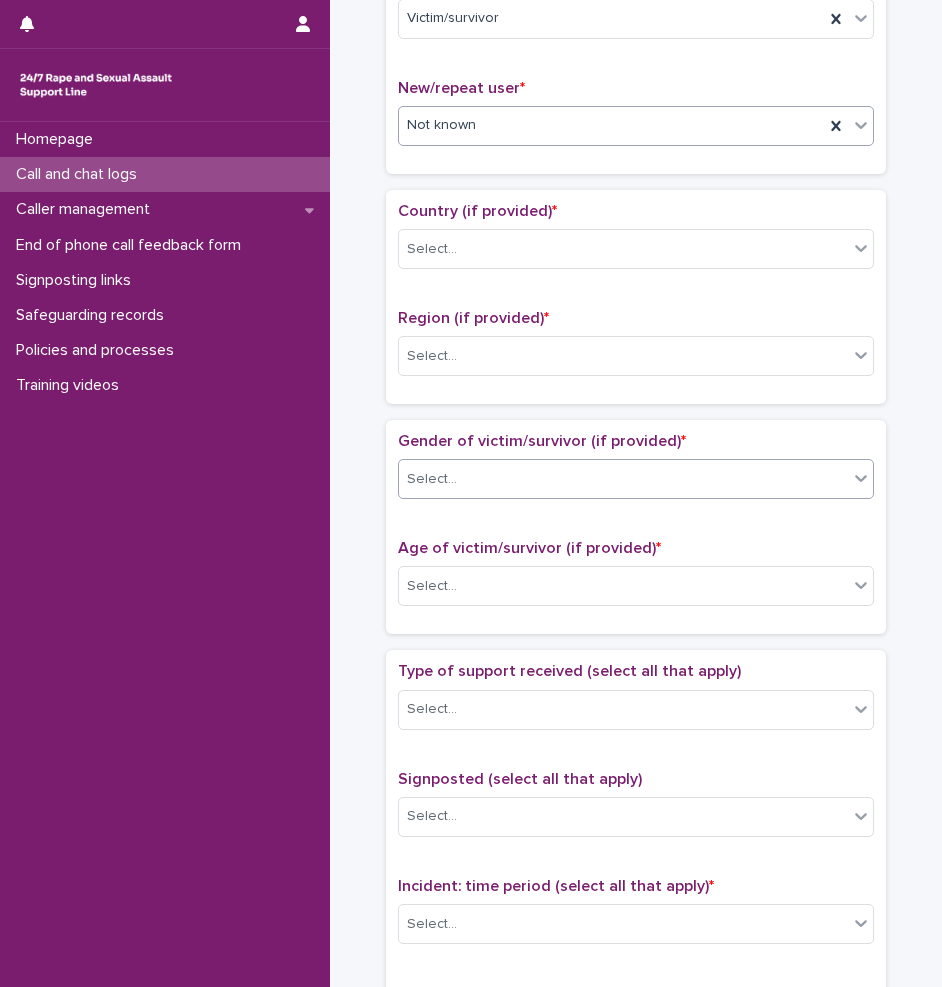 click on "Select..." at bounding box center (623, 479) 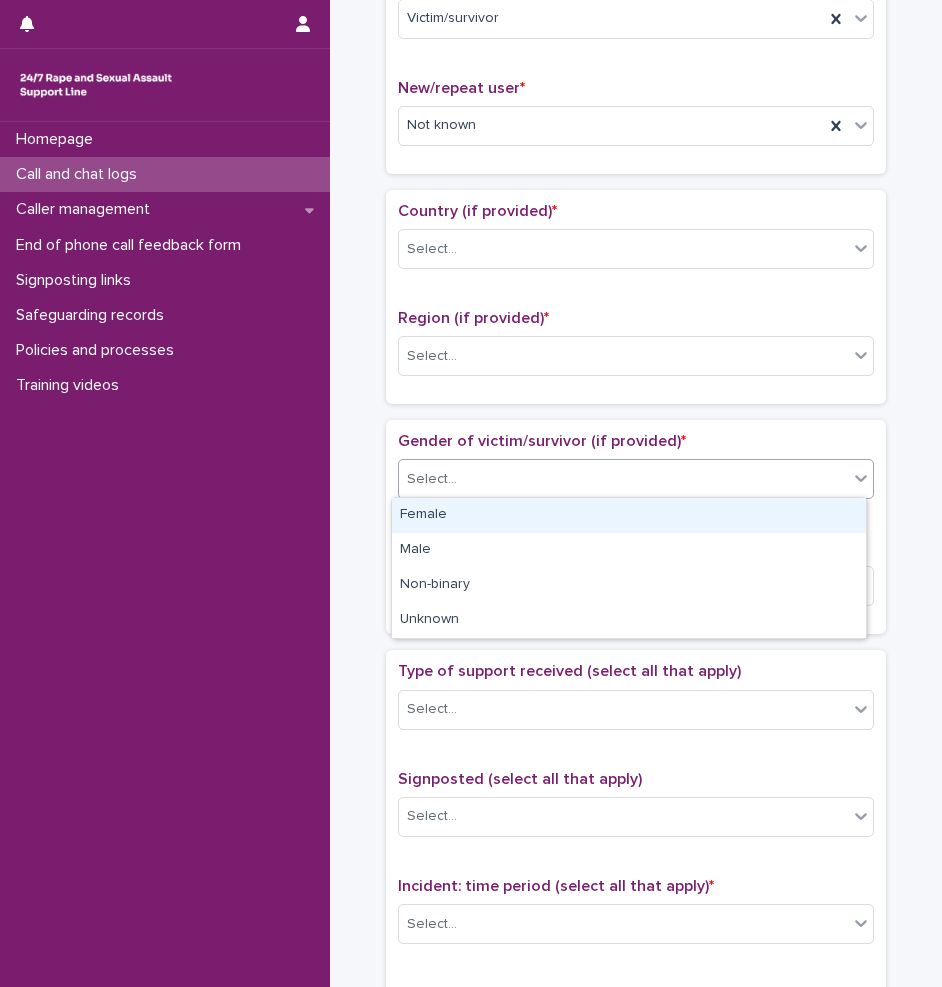 click on "Female" at bounding box center [629, 515] 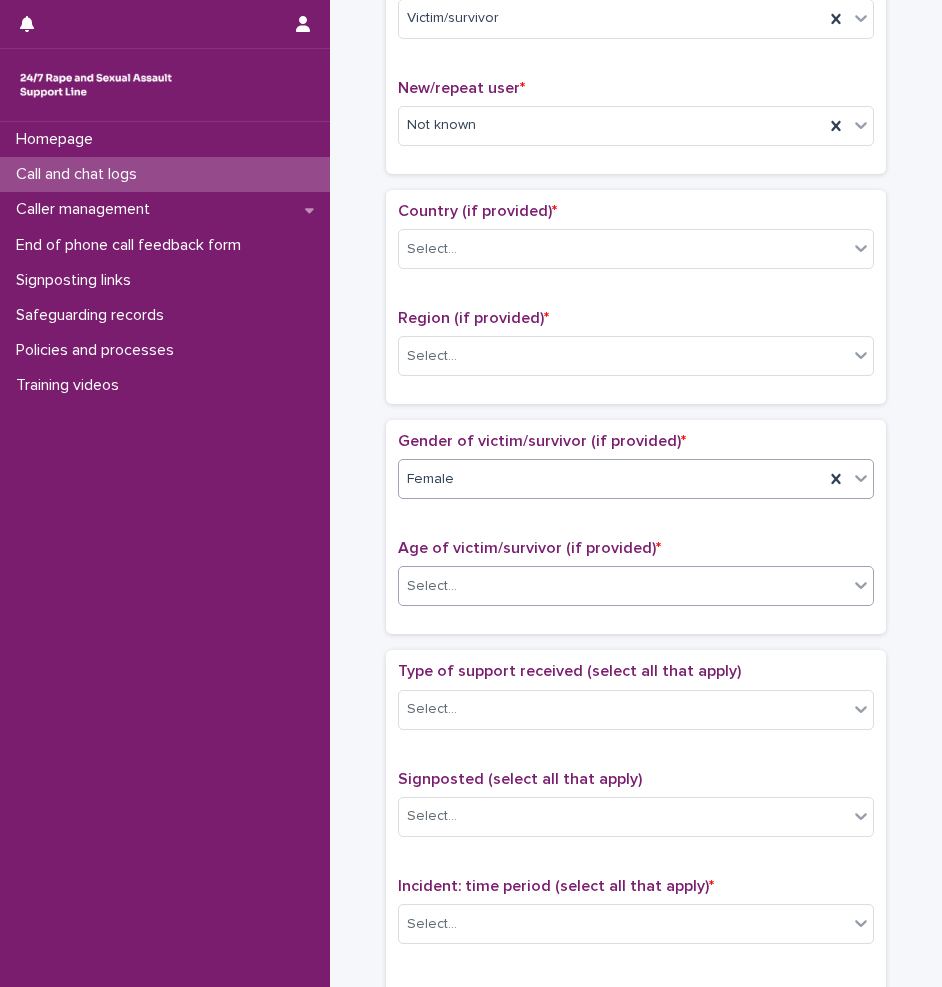 click on "Select..." at bounding box center [623, 586] 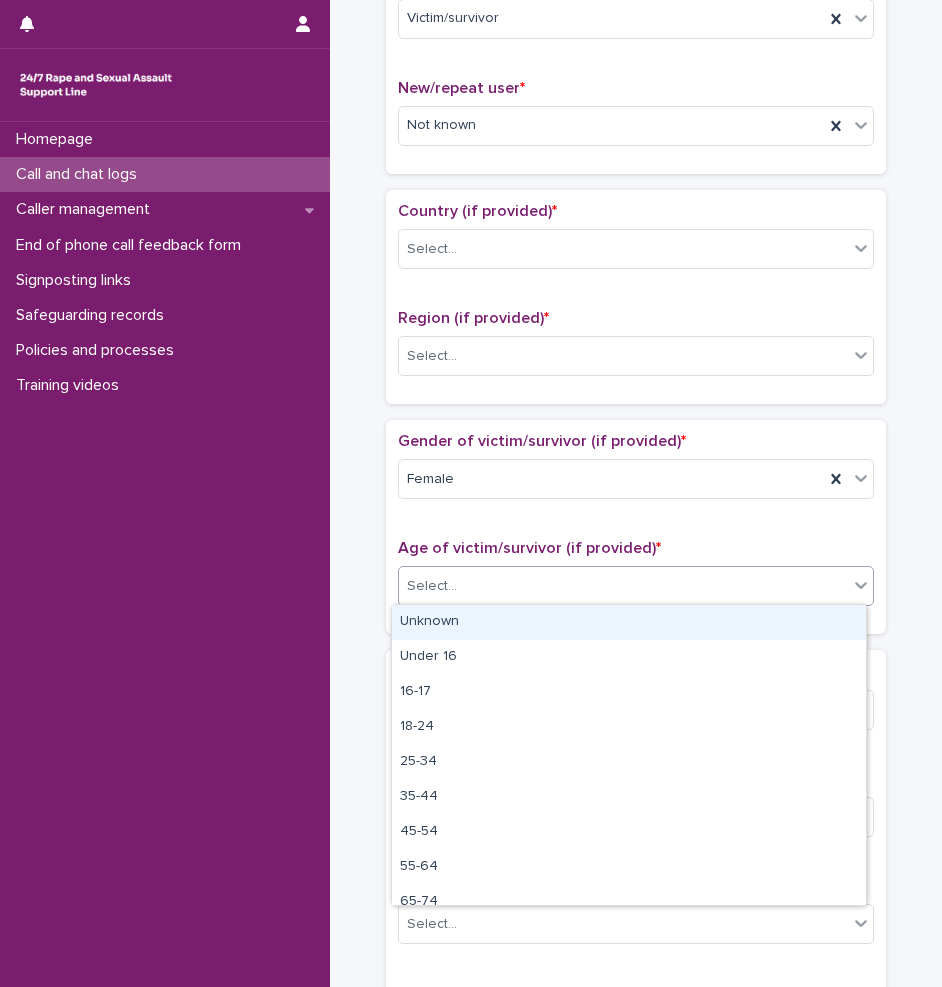 click on "Unknown" at bounding box center [629, 622] 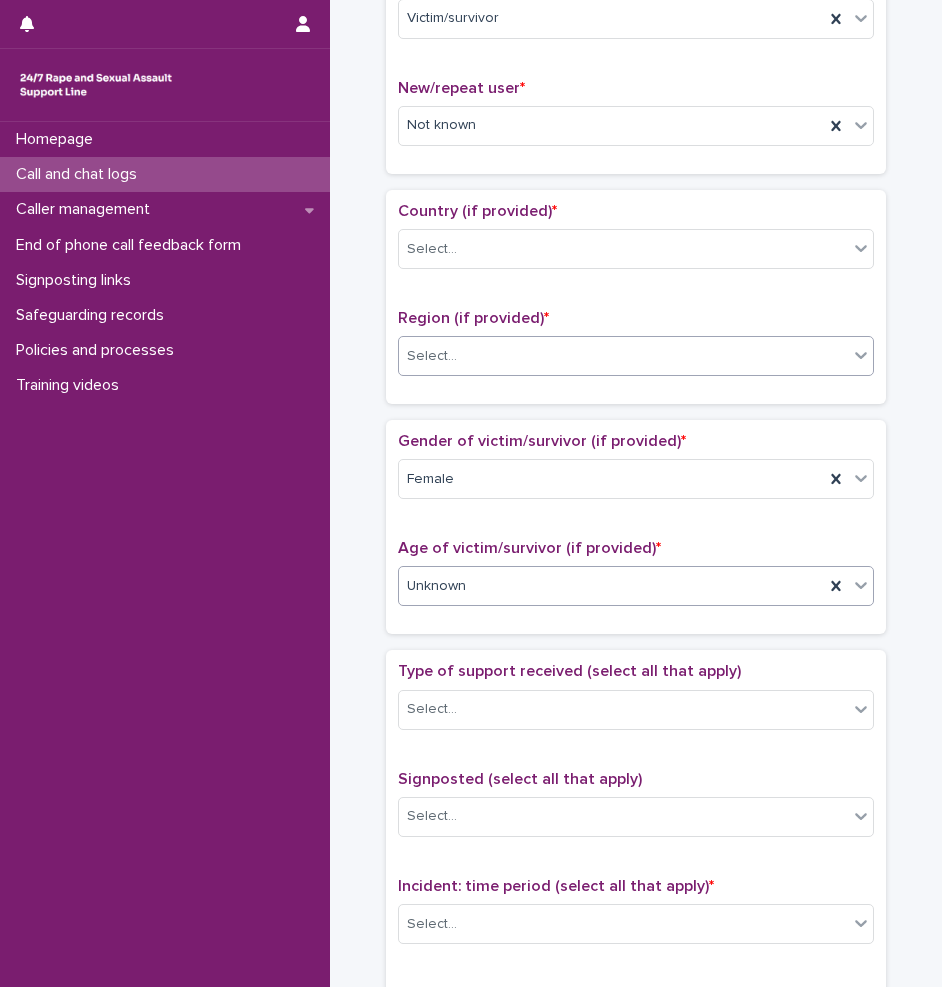 click on "Select..." at bounding box center (623, 356) 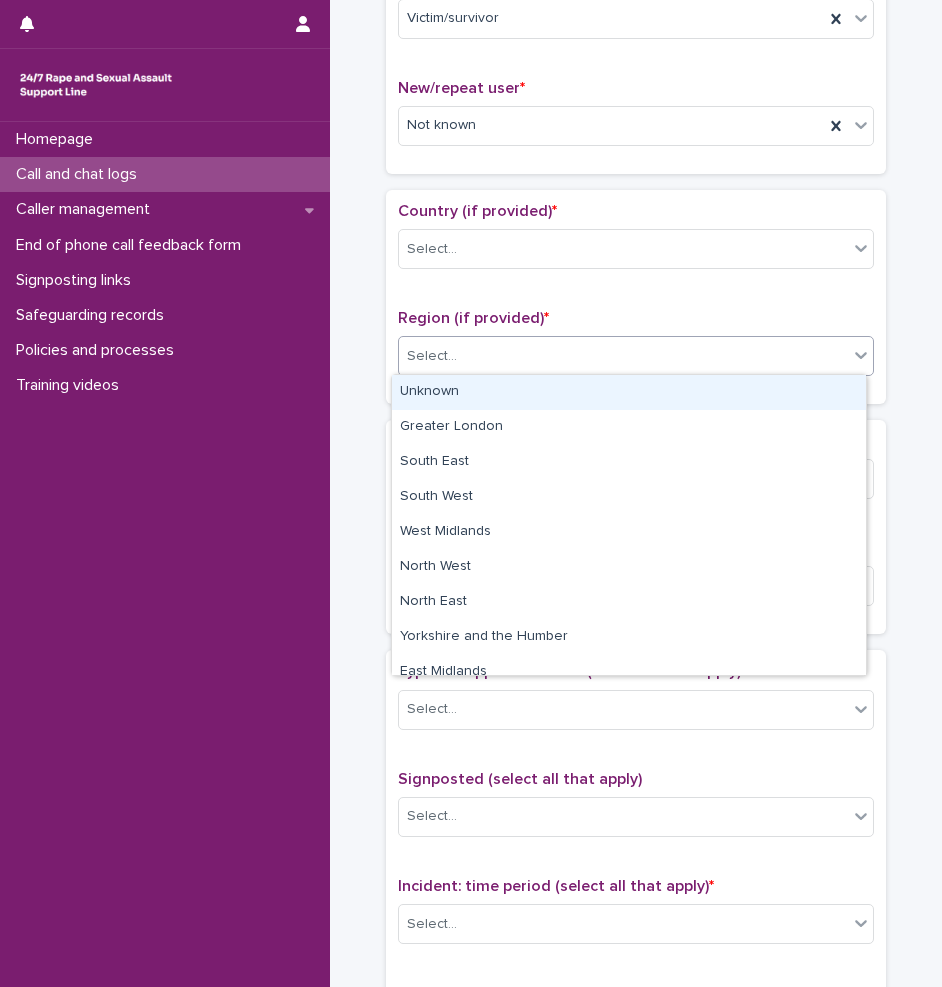 click on "Unknown" at bounding box center (629, 392) 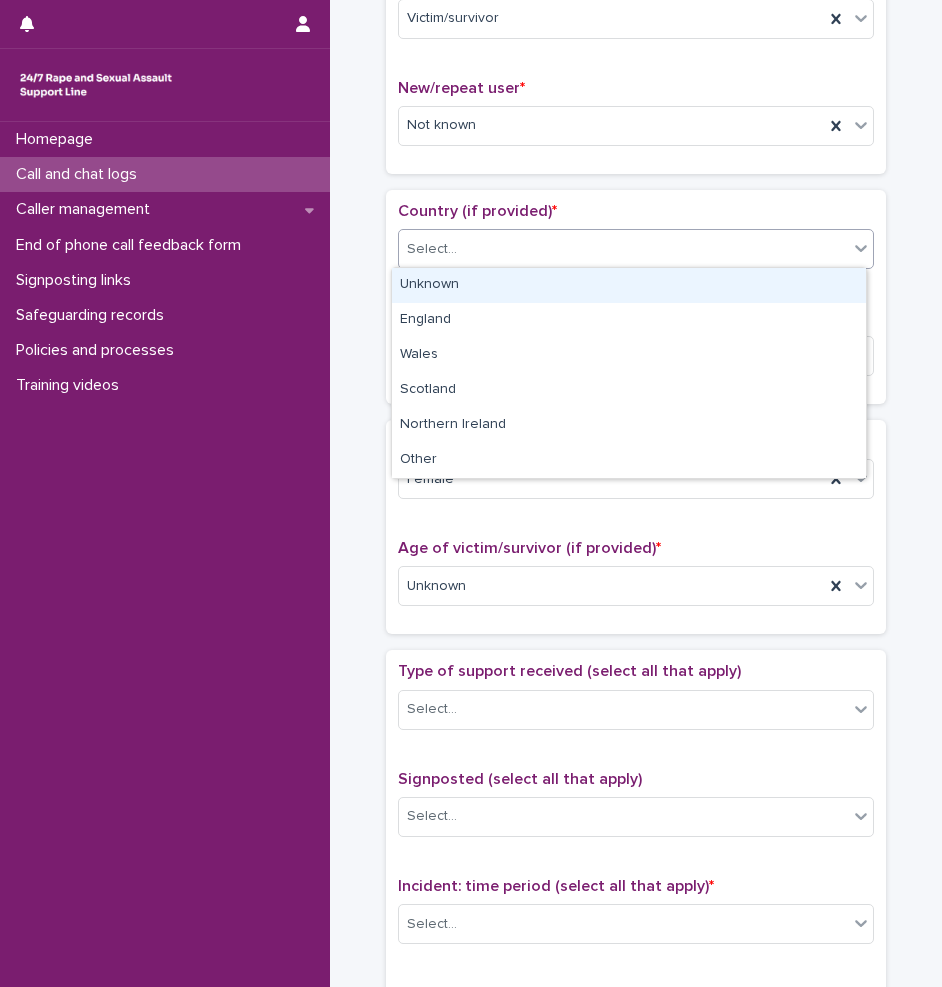 click on "Select..." at bounding box center (623, 249) 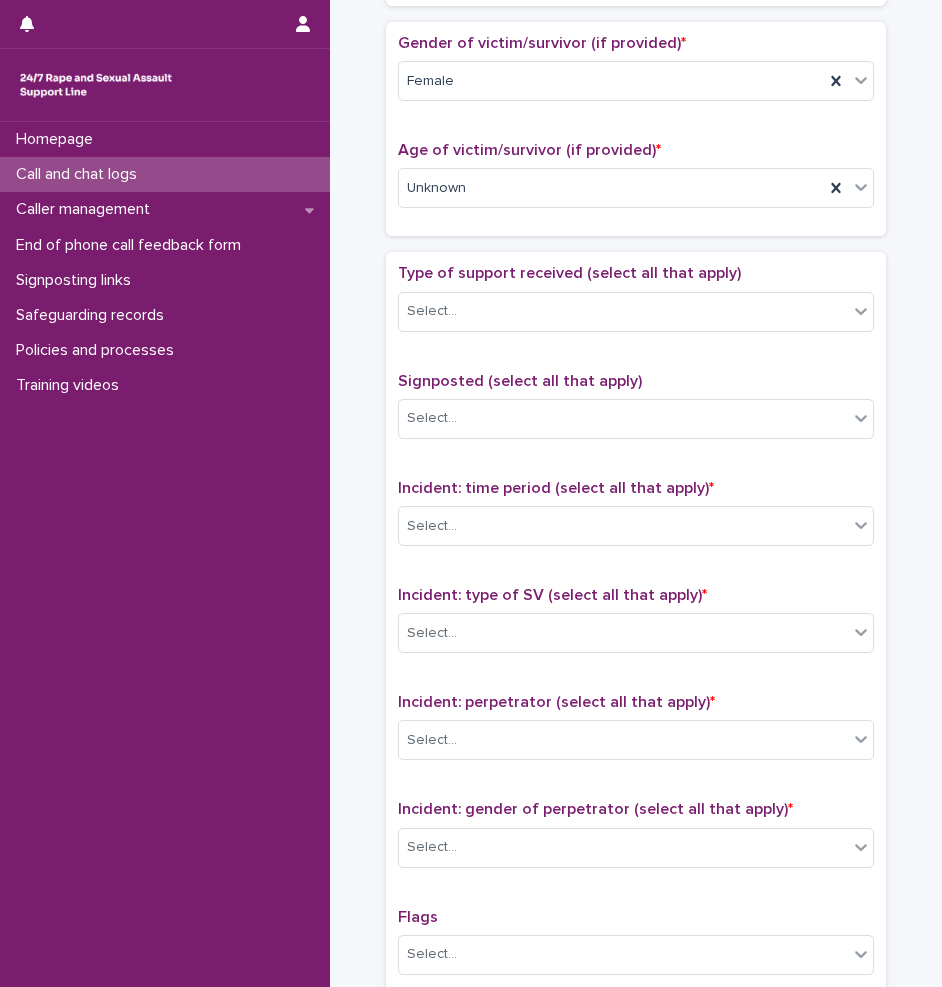 scroll, scrollTop: 900, scrollLeft: 0, axis: vertical 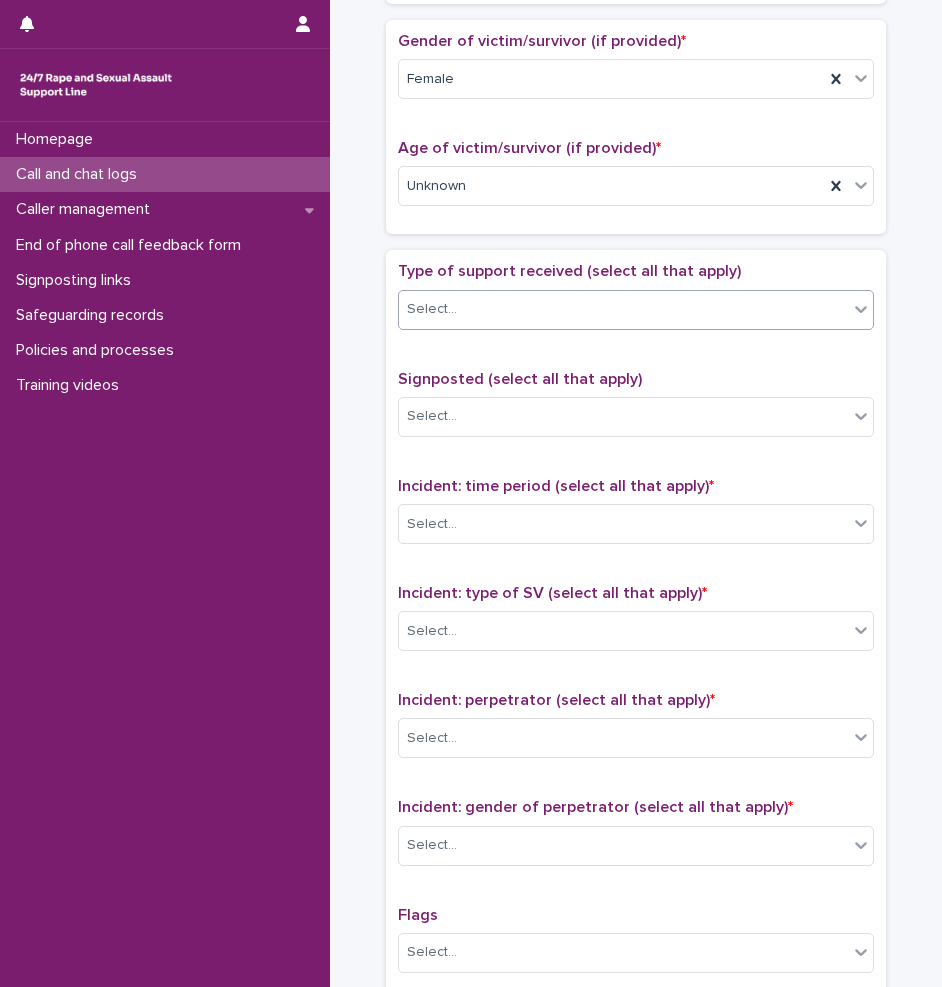 click on "Select..." at bounding box center [636, 310] 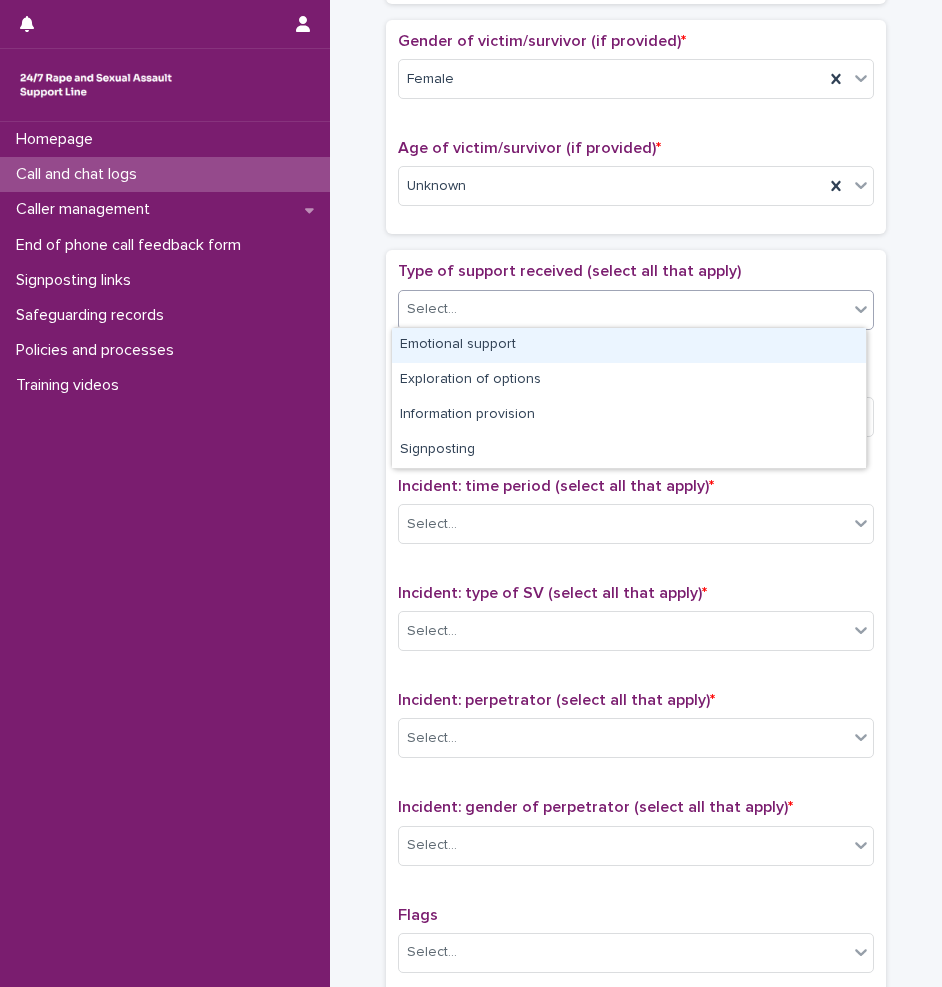 click on "Emotional support" at bounding box center [629, 345] 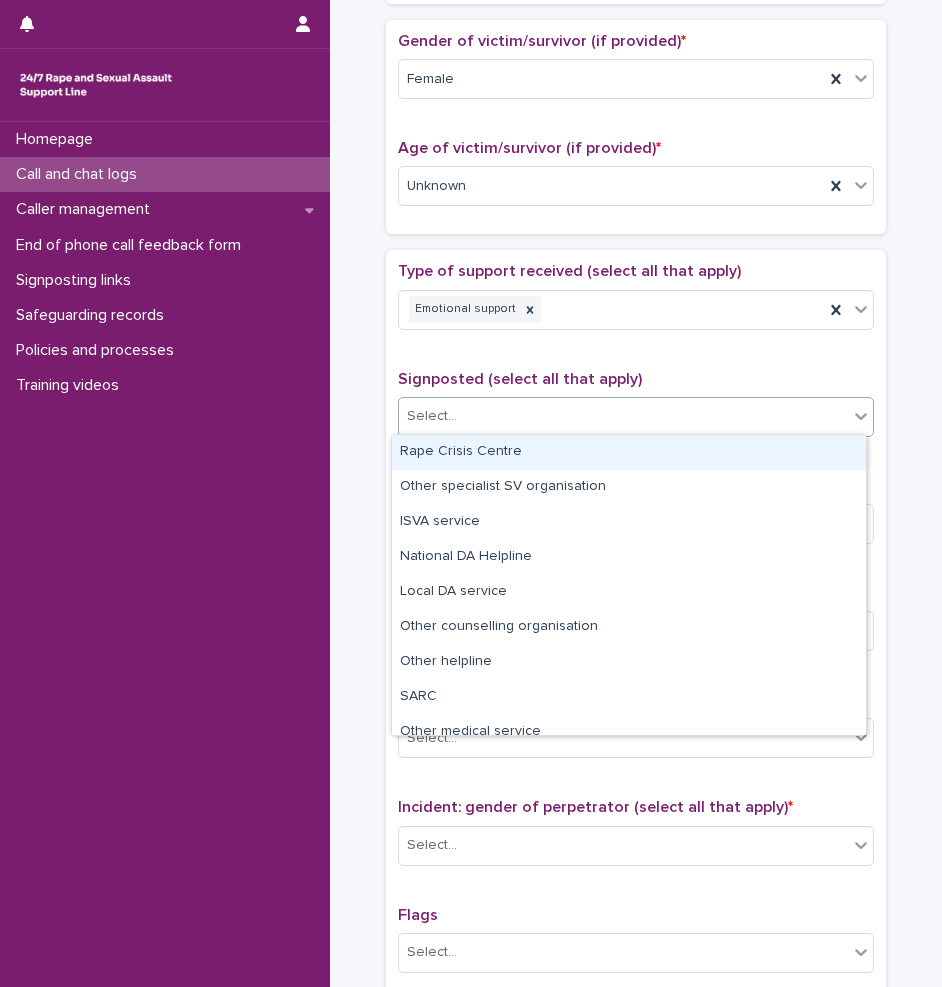 click on "Select..." at bounding box center [623, 416] 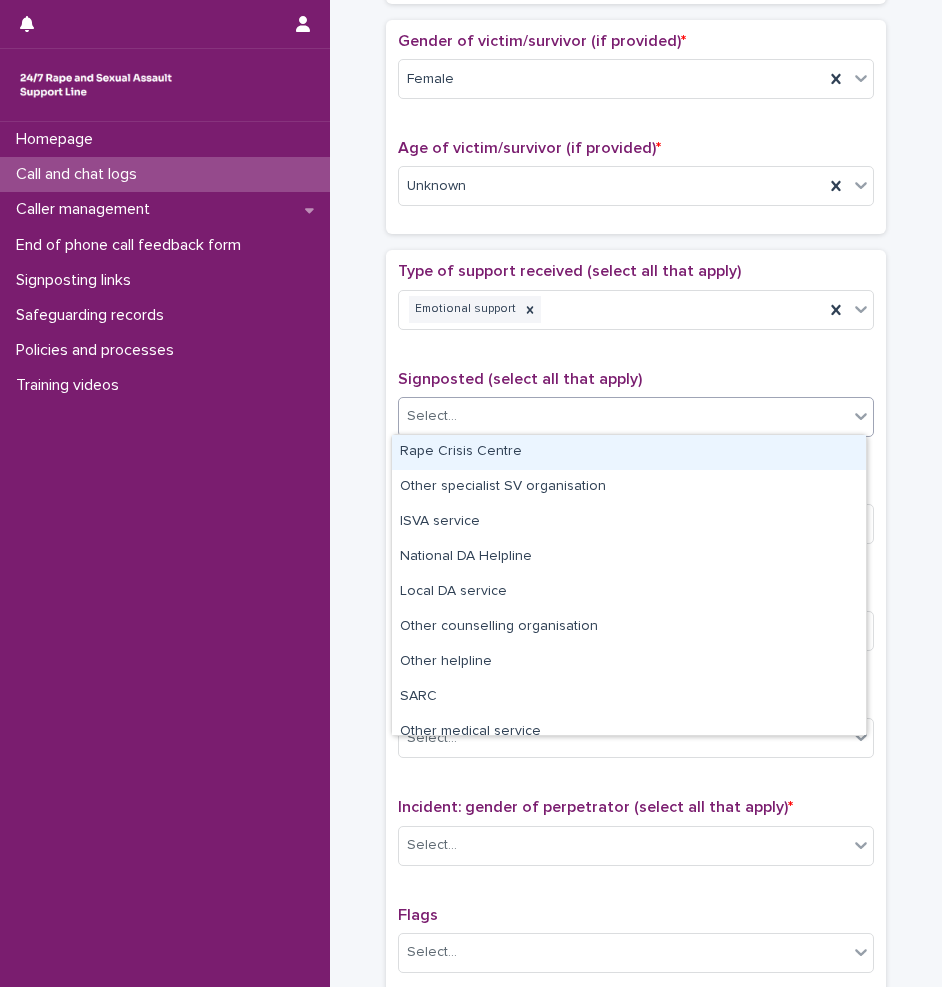 click on "Rape Crisis Centre" at bounding box center (629, 452) 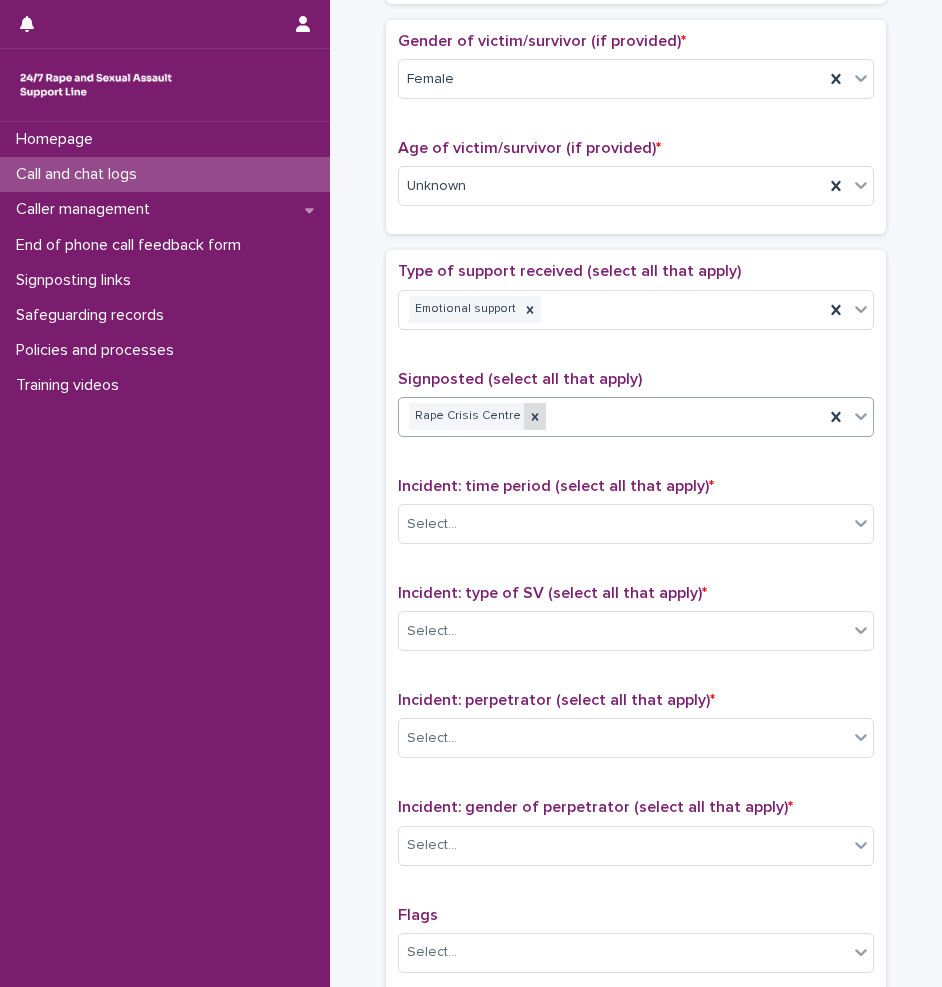 click 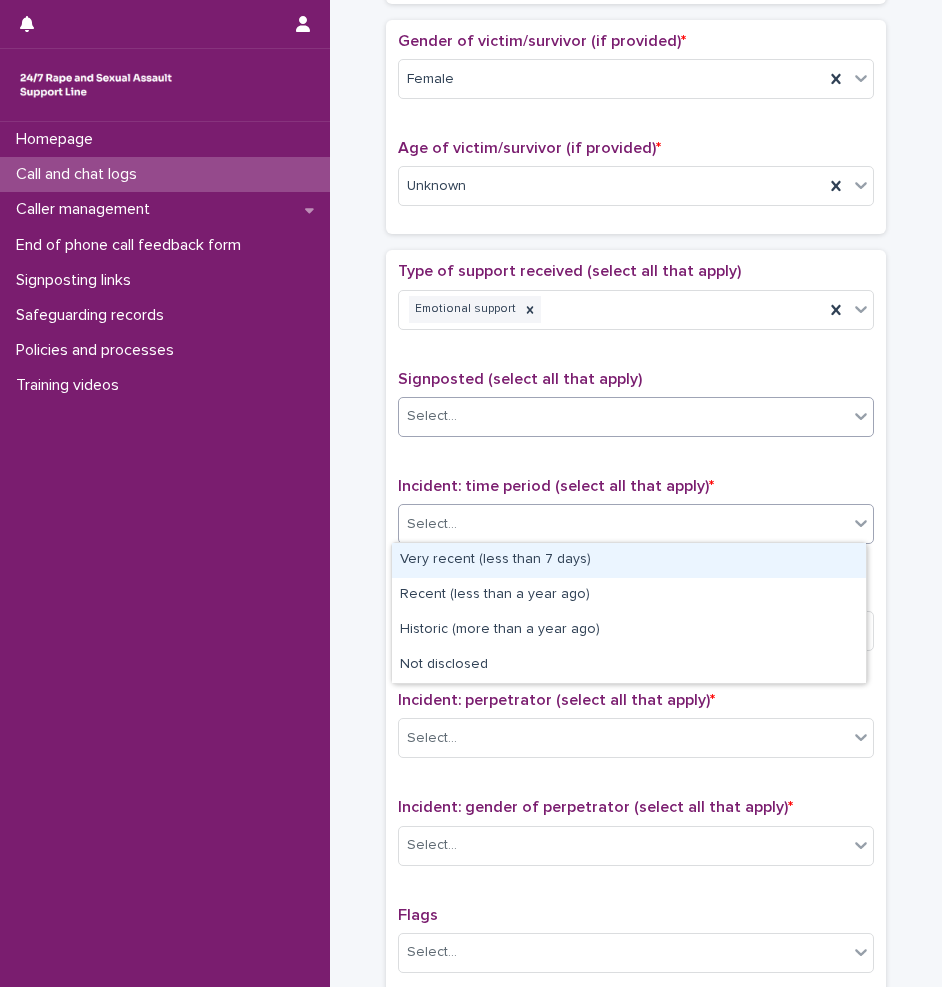 click on "Select..." at bounding box center (623, 524) 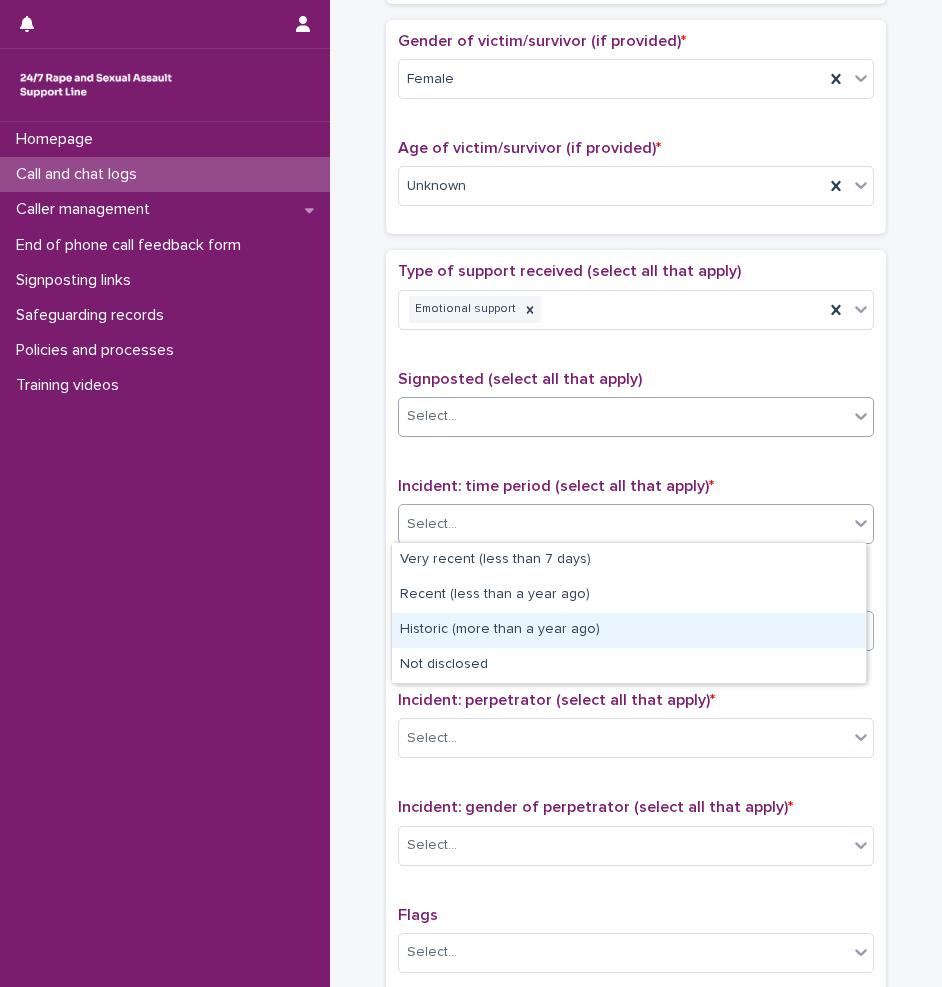 click on "Historic (more than a year ago)" at bounding box center [629, 630] 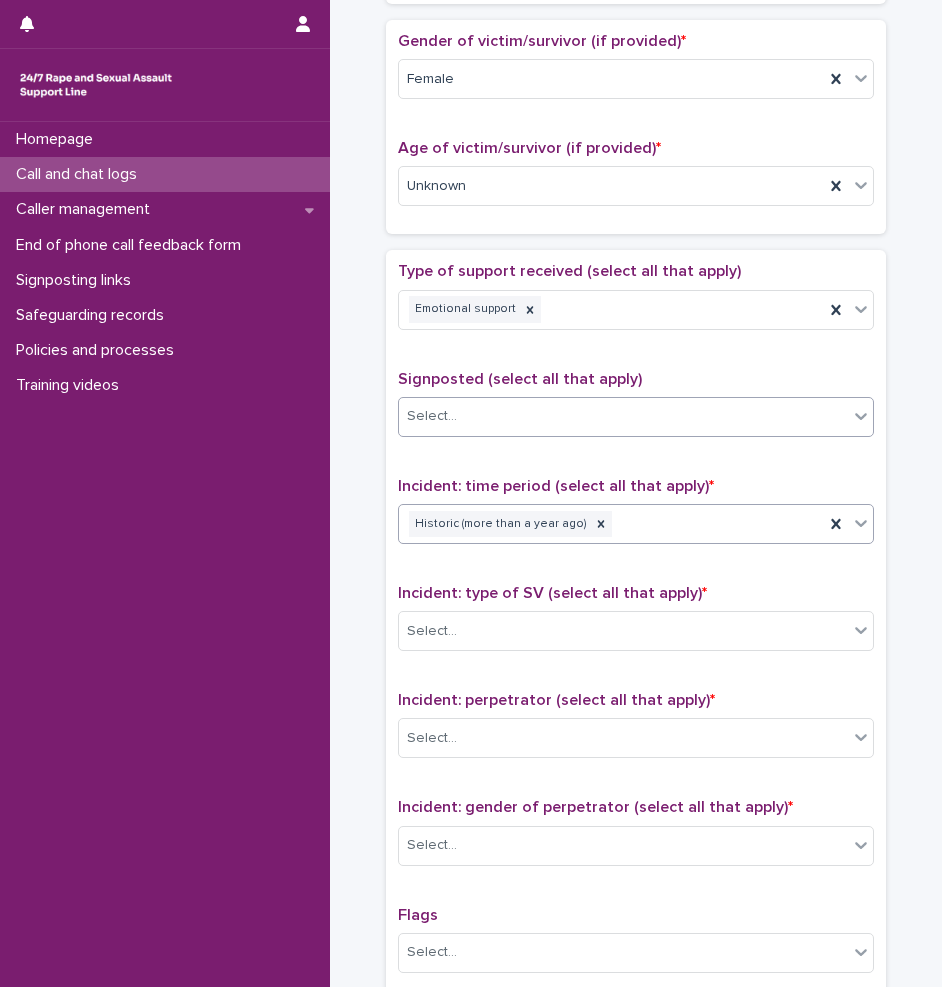 click on "Incident: type of SV (select all that apply) * Select..." at bounding box center (636, 625) 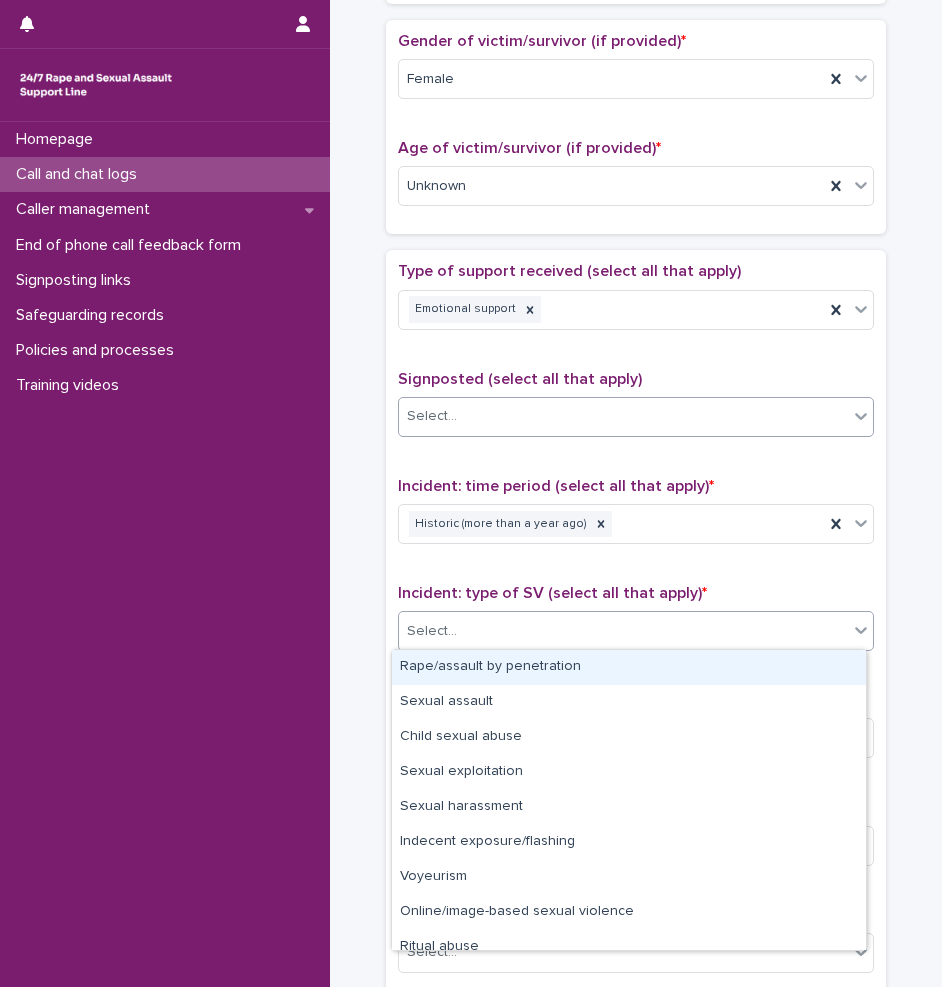 click on "Select..." at bounding box center [623, 631] 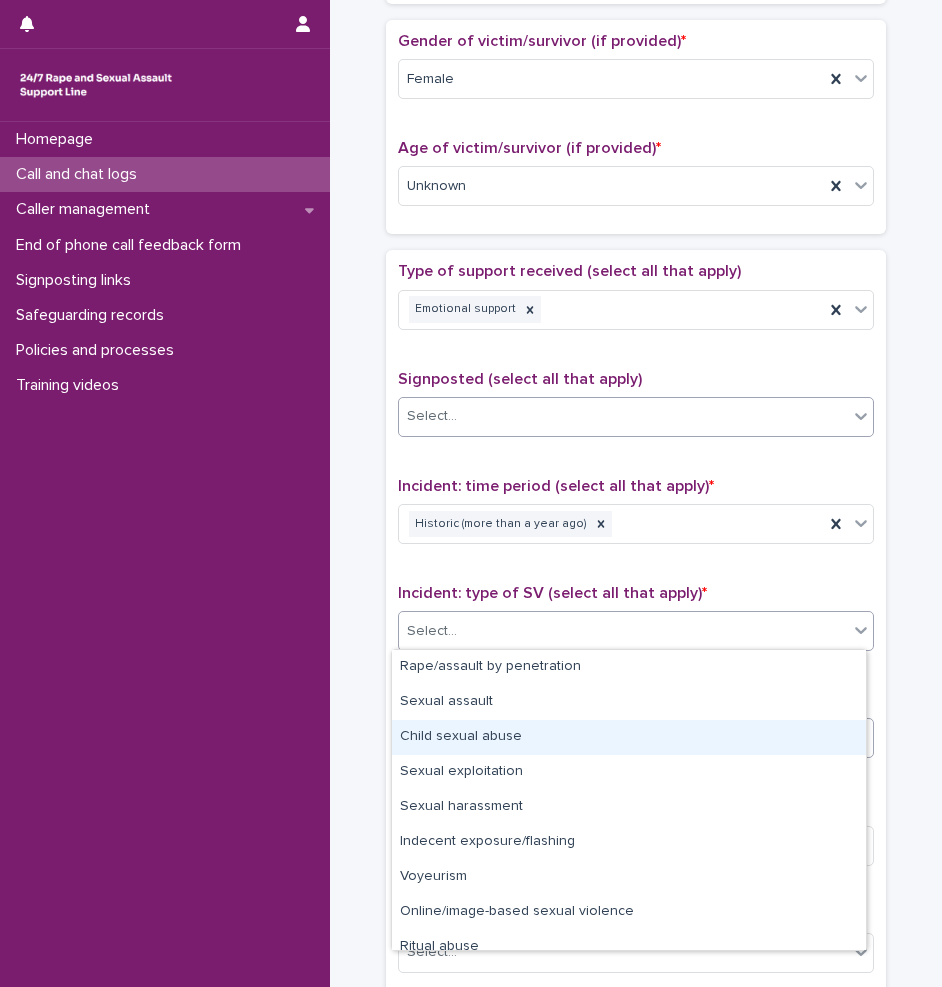 click on "Child sexual abuse" at bounding box center [629, 737] 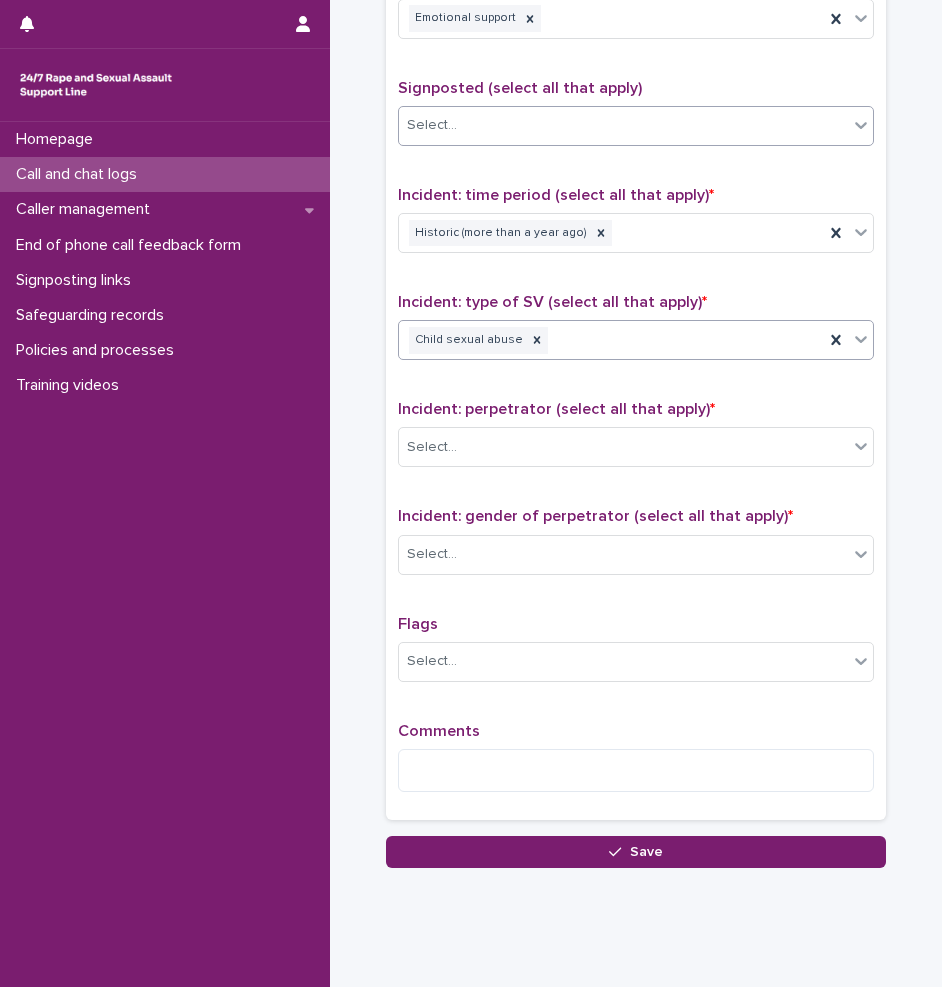 scroll, scrollTop: 1200, scrollLeft: 0, axis: vertical 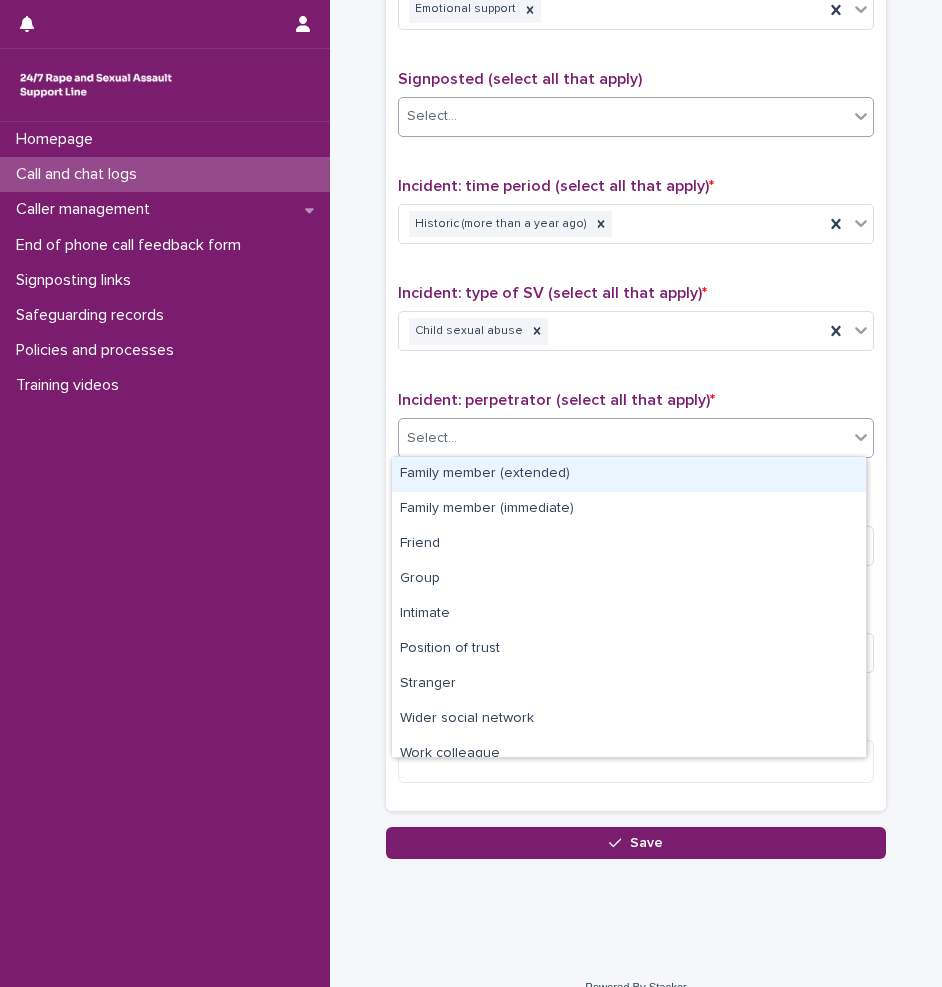click on "Select..." at bounding box center (623, 438) 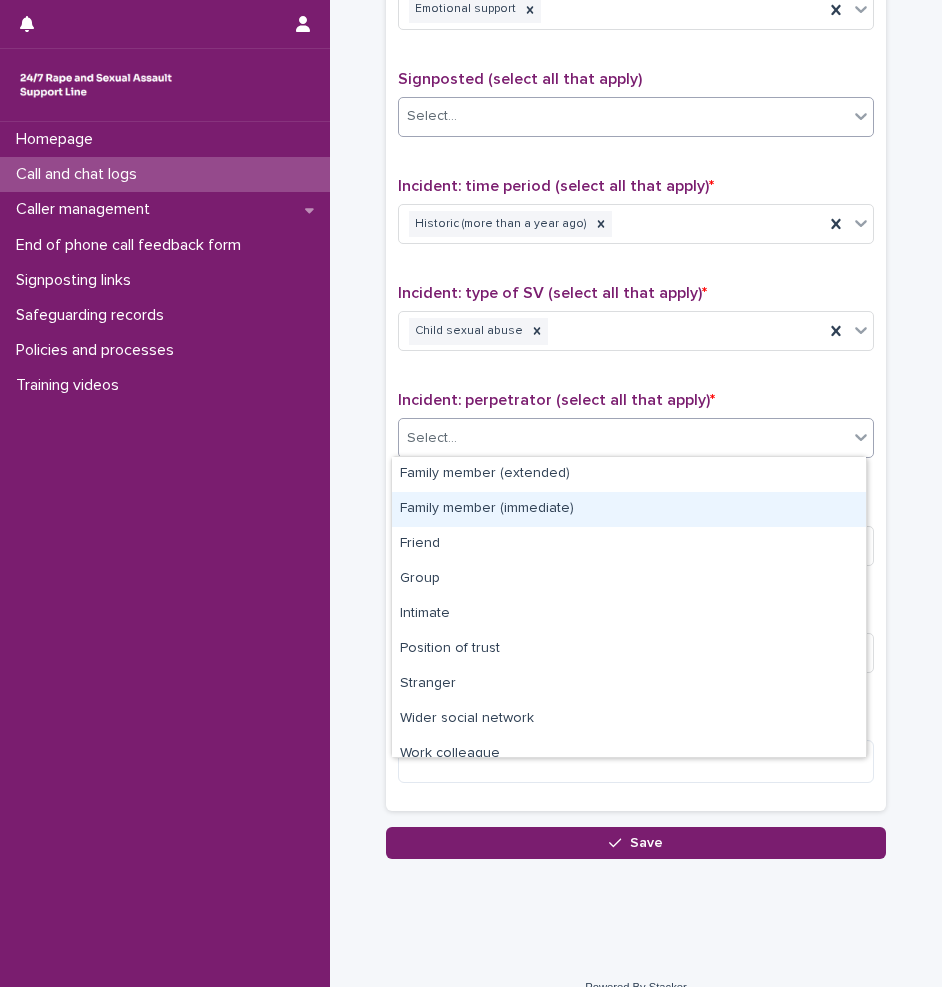 click on "Family member (immediate)" at bounding box center [629, 509] 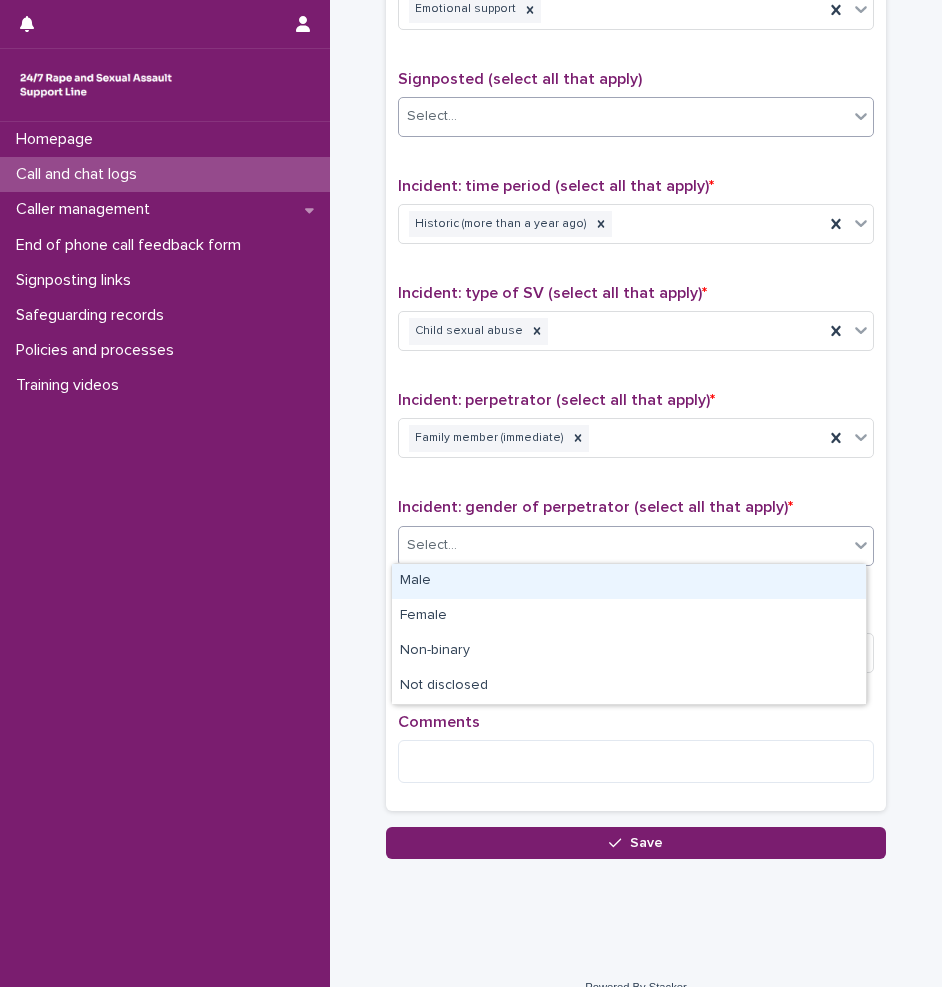click on "Select..." at bounding box center [623, 545] 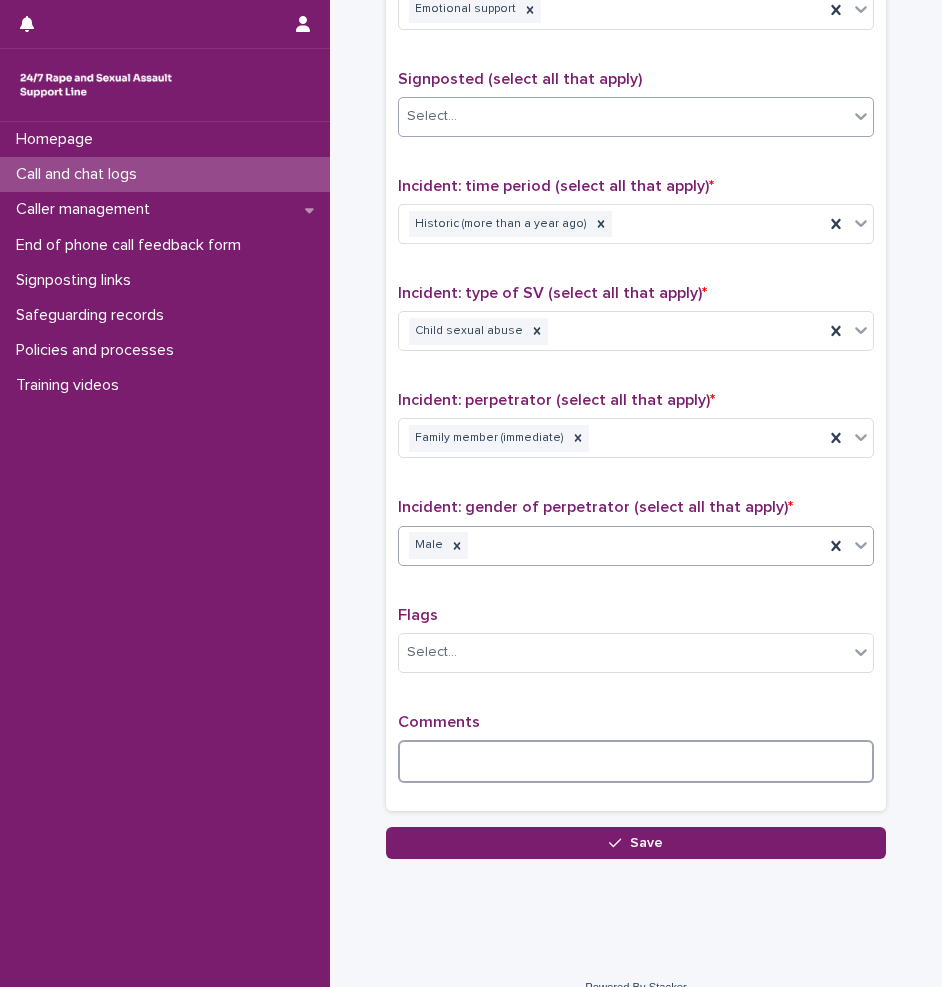click at bounding box center [636, 761] 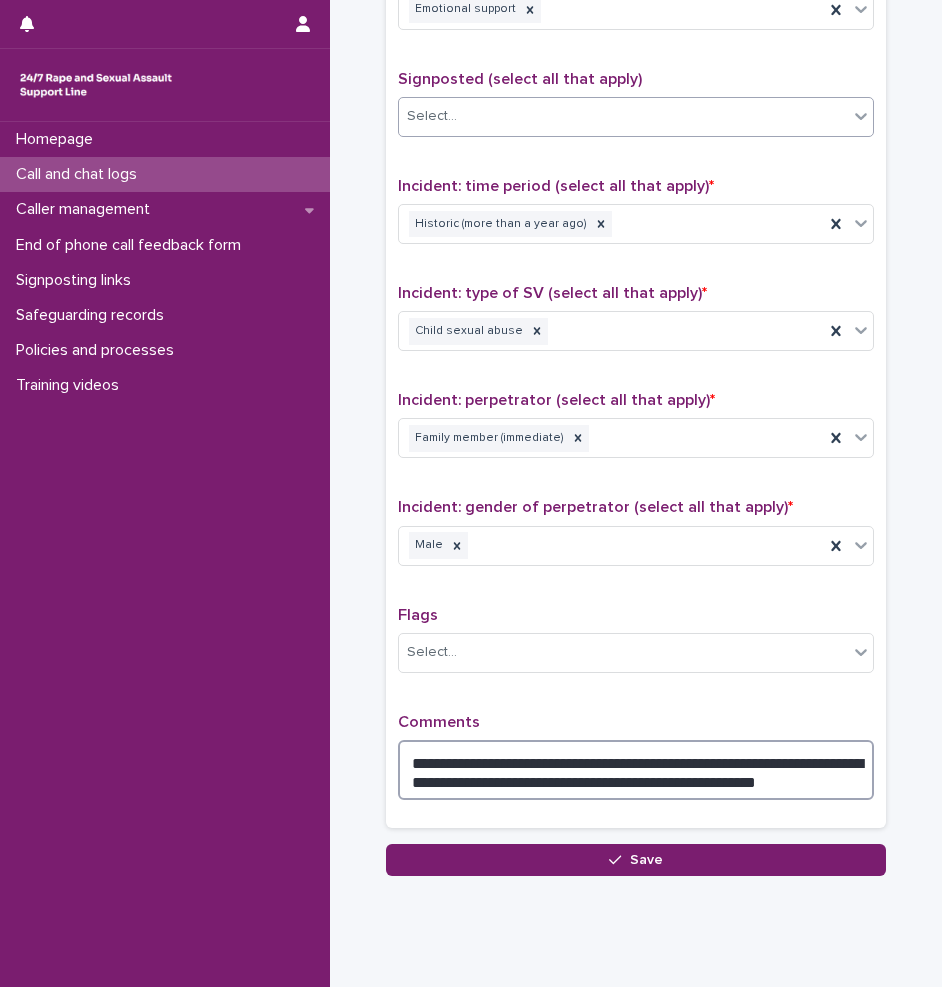 click on "**********" at bounding box center (636, 770) 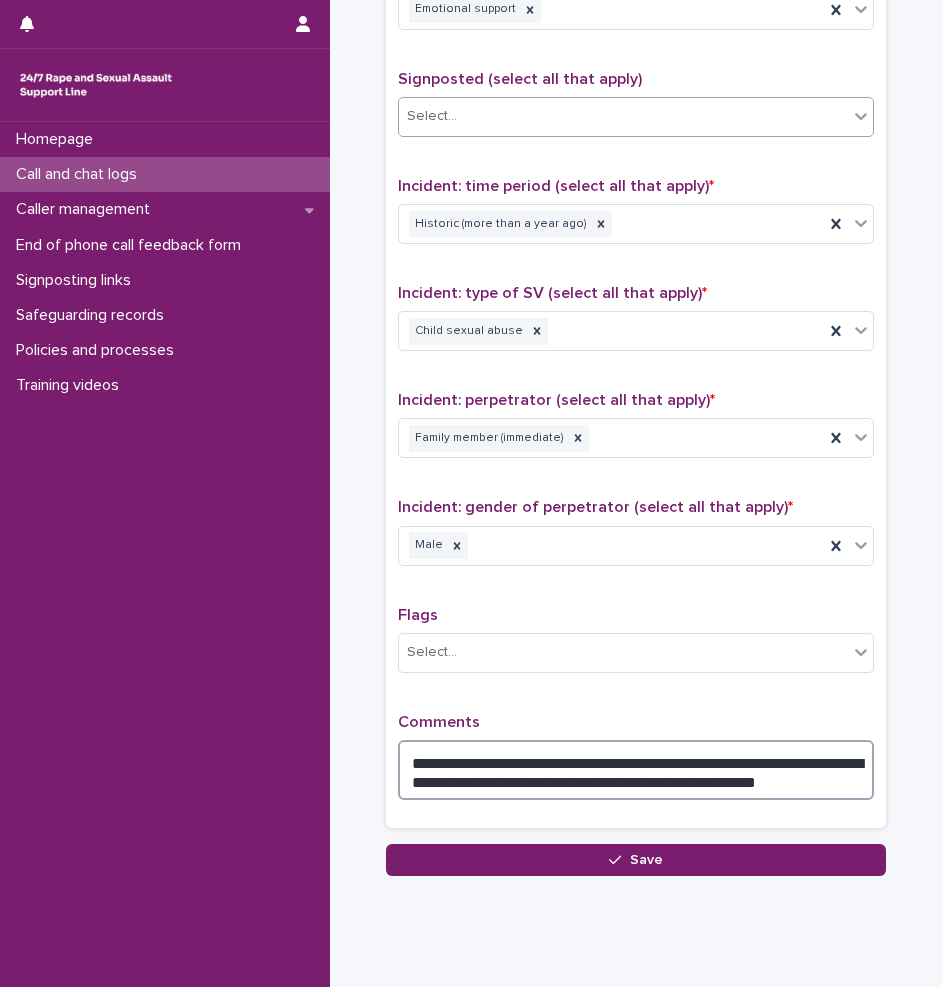 click on "**********" at bounding box center [636, 770] 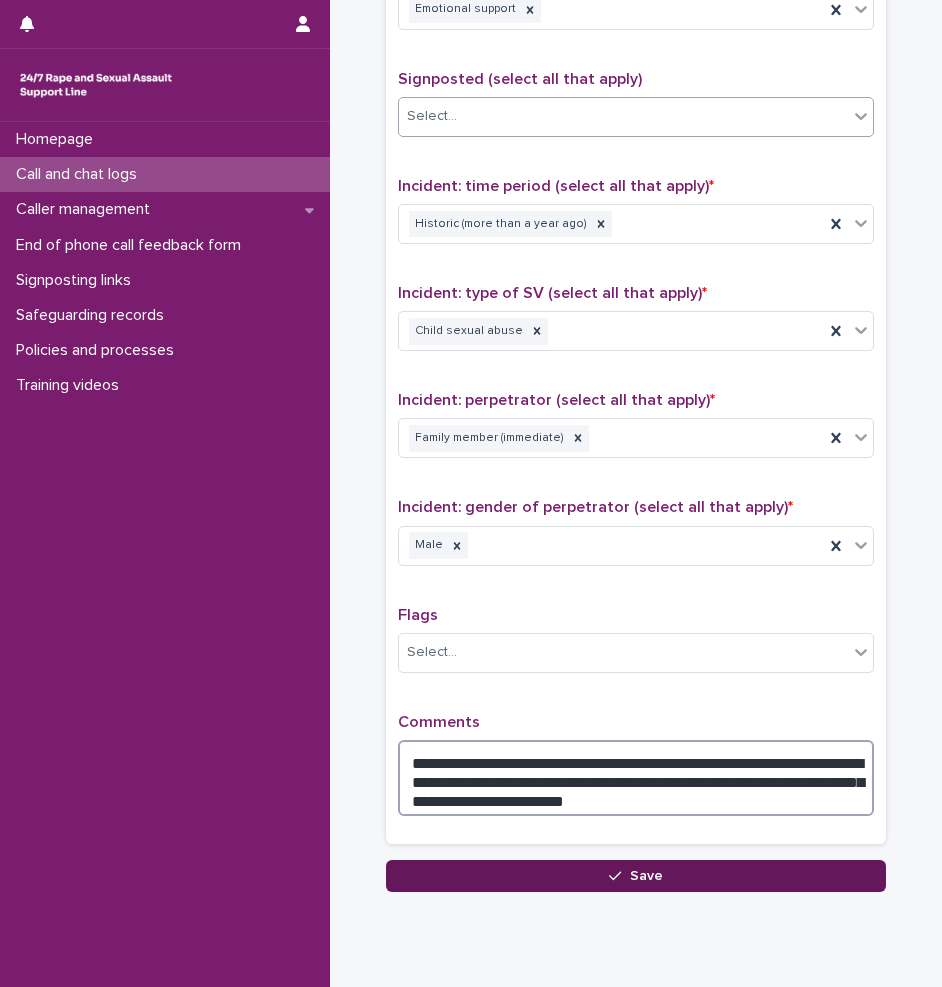type on "**********" 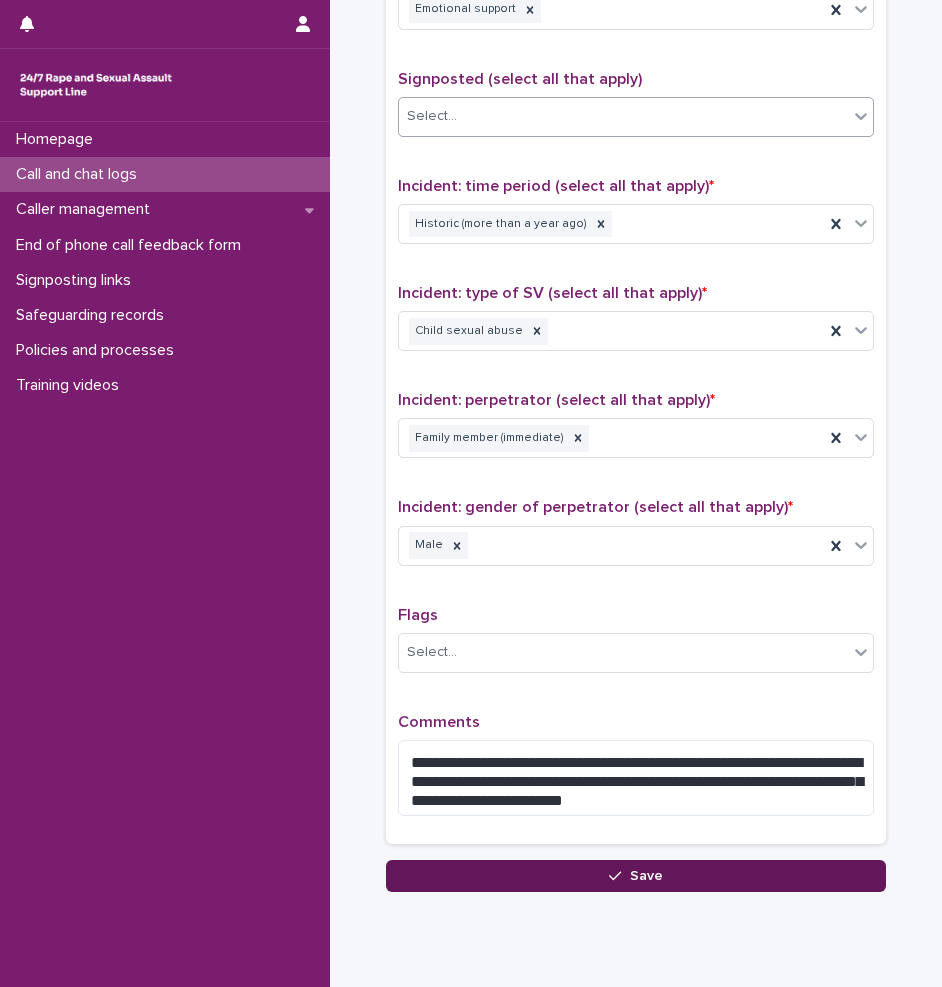 click on "Save" at bounding box center [636, 876] 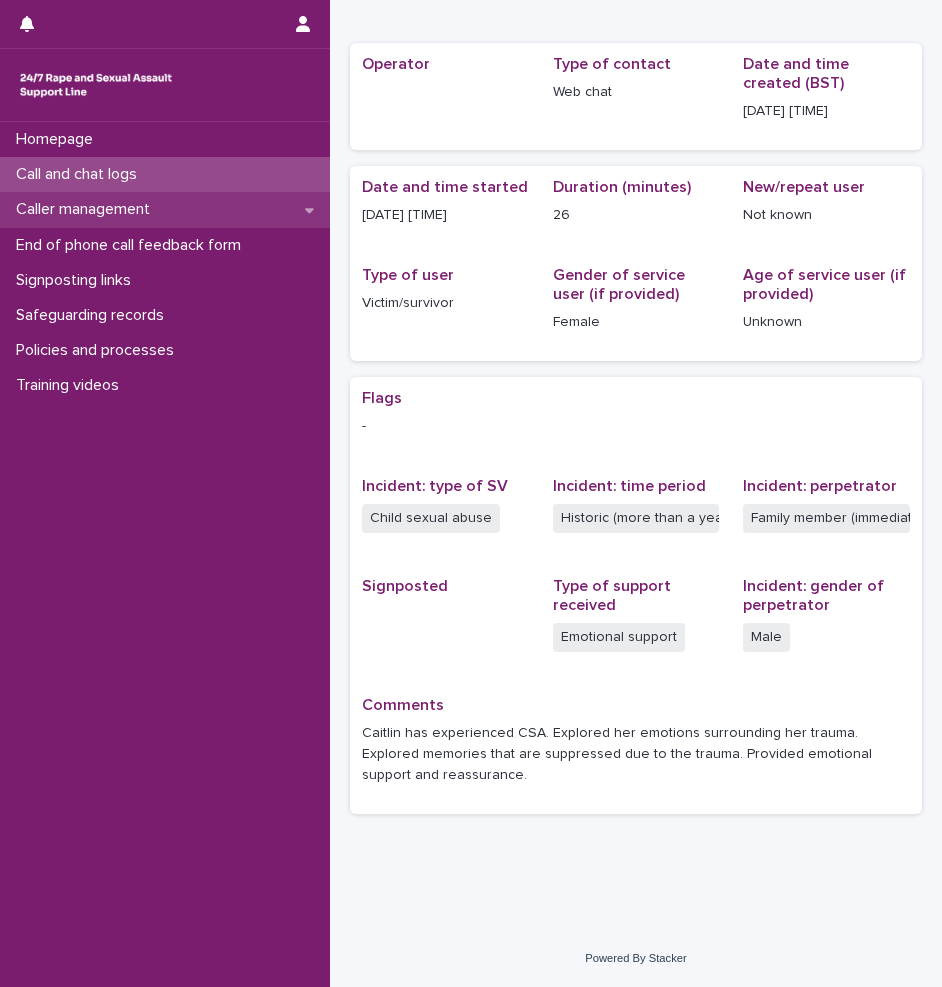 scroll, scrollTop: 0, scrollLeft: 0, axis: both 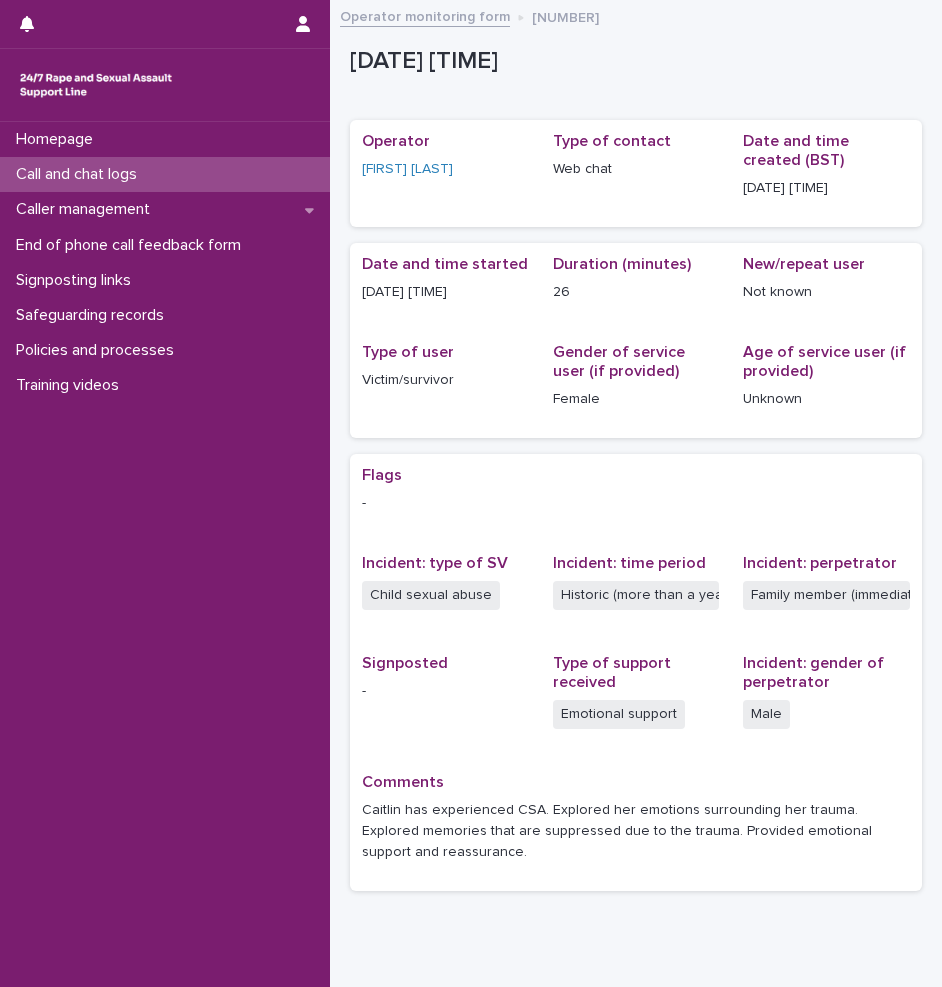 click on "Call and chat logs" at bounding box center (80, 174) 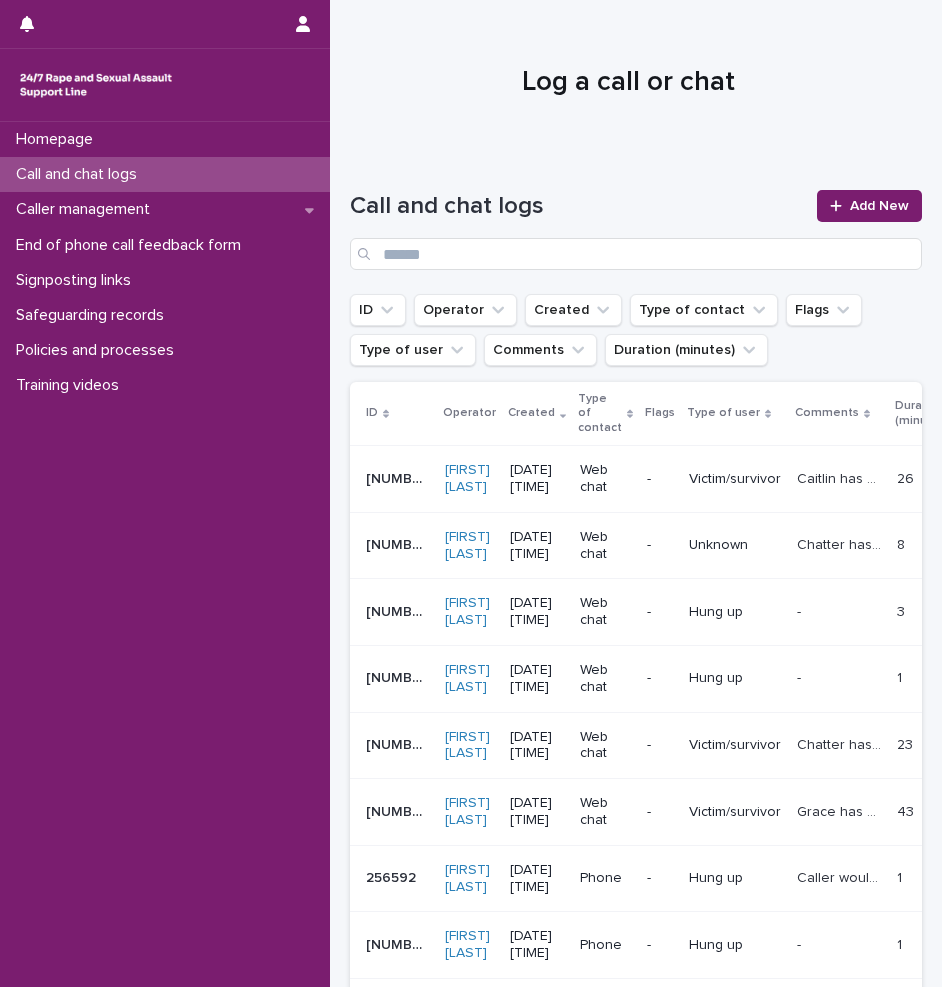 click on "Call and chat logs" at bounding box center [165, 174] 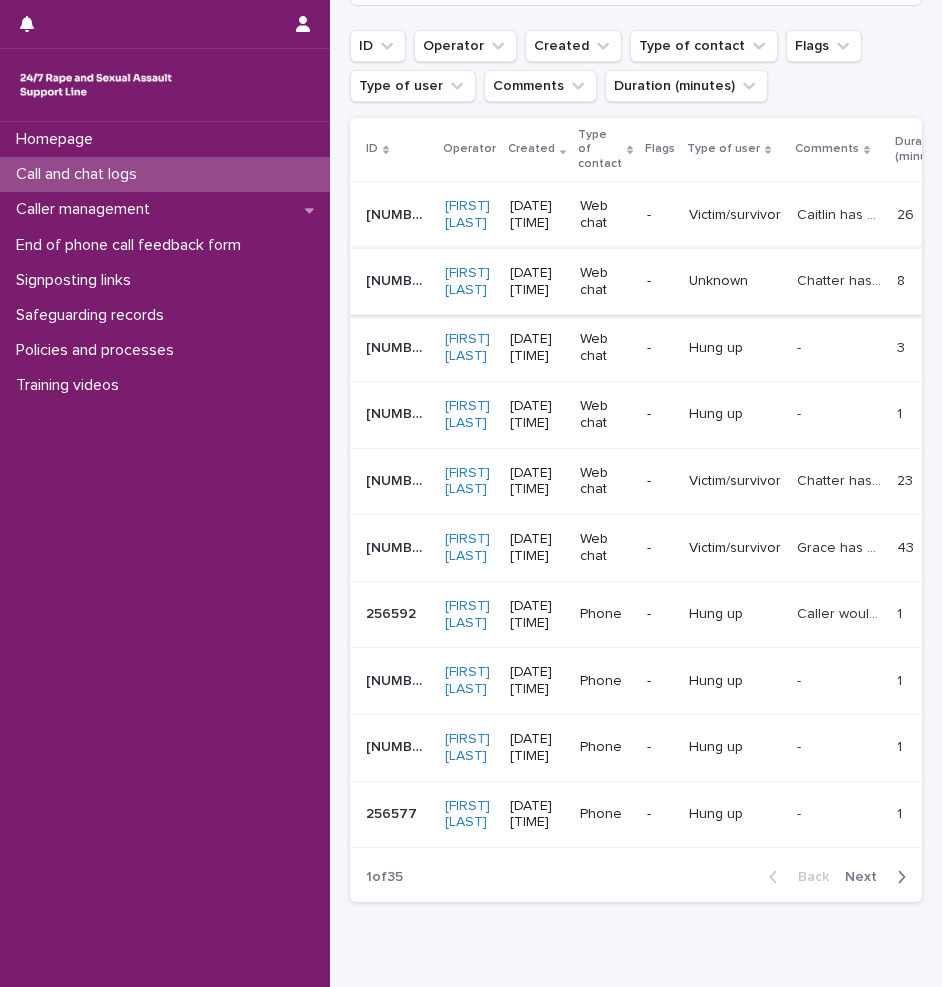 scroll, scrollTop: 300, scrollLeft: 0, axis: vertical 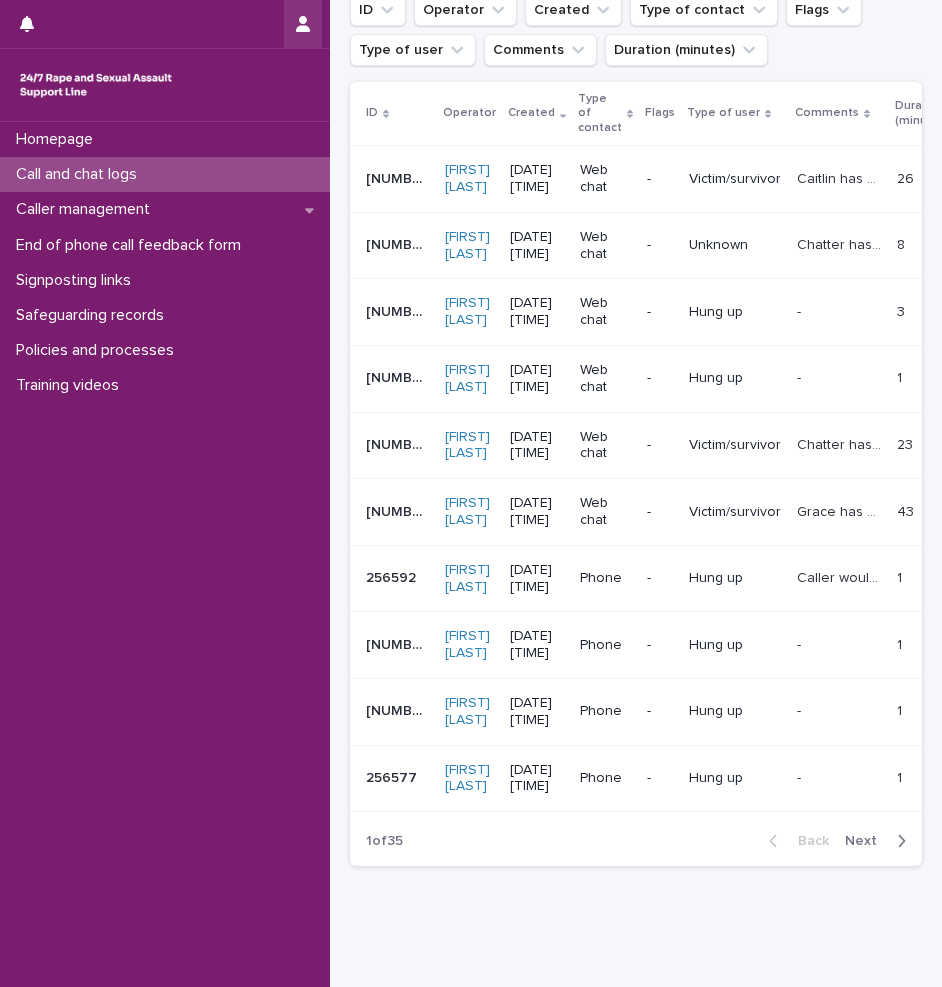 click at bounding box center (303, 24) 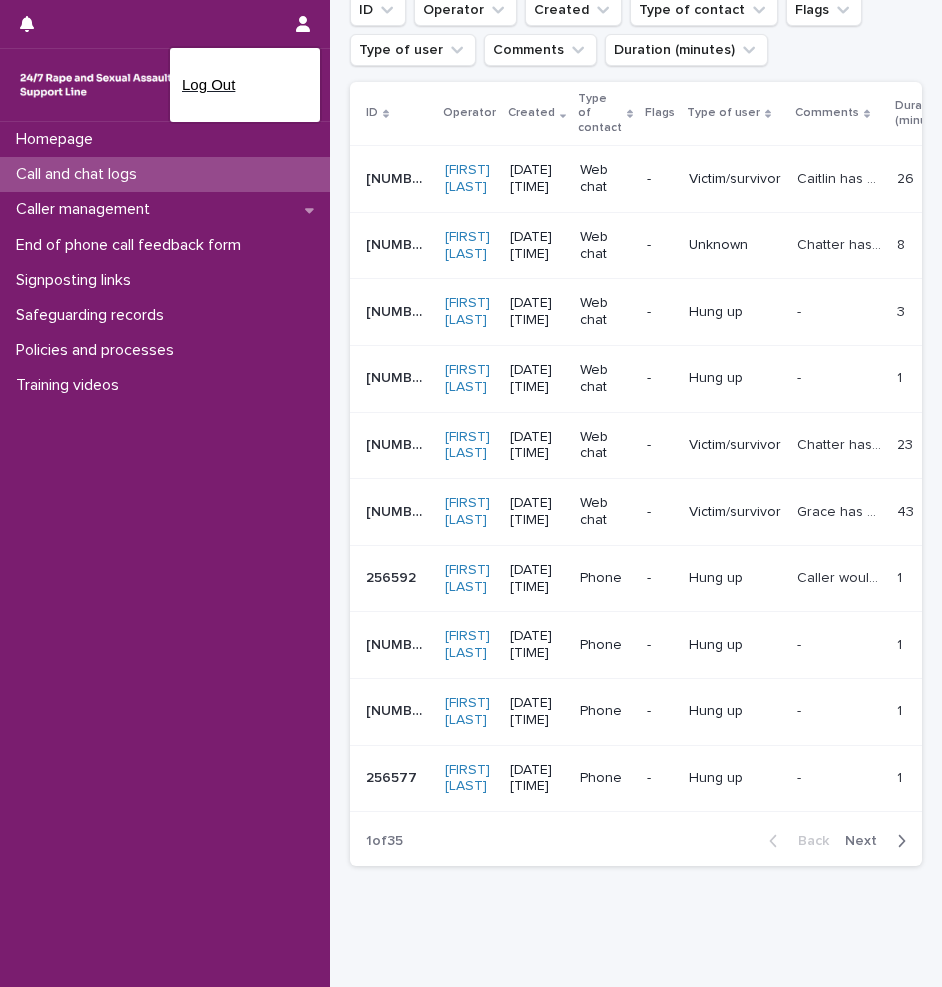 click on "Log Out" at bounding box center (245, 85) 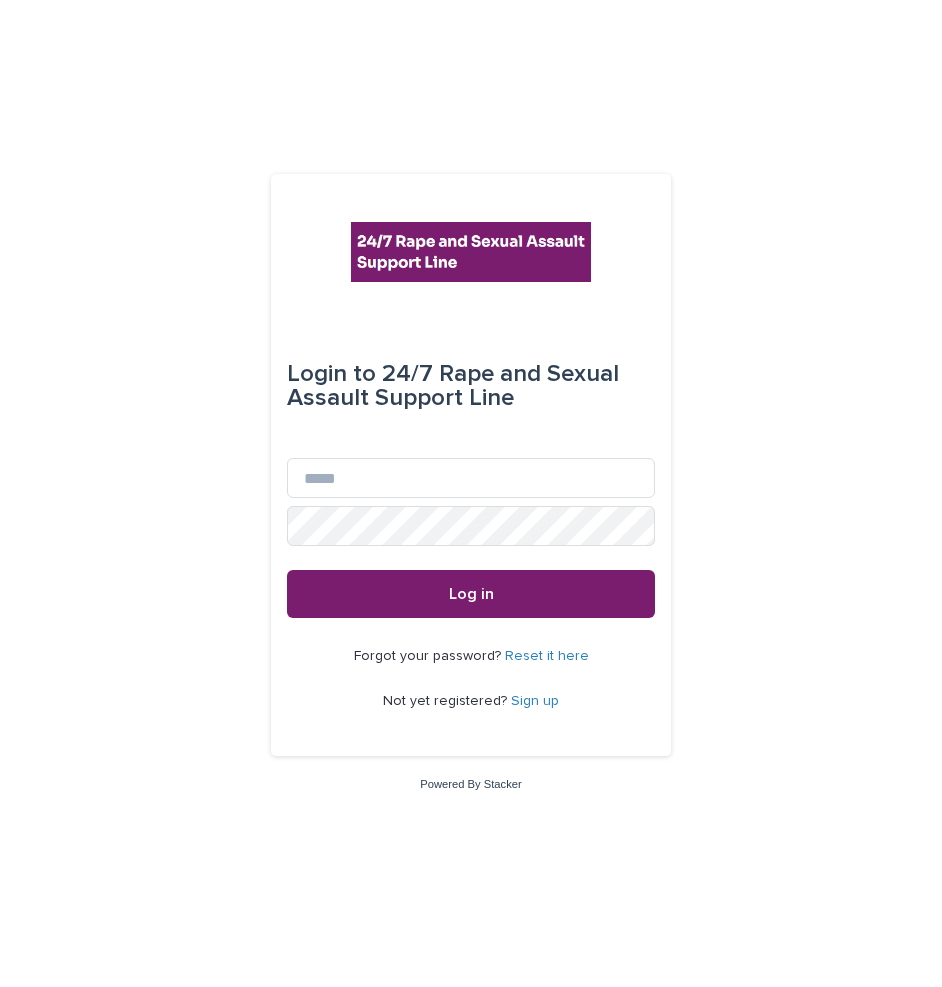 scroll, scrollTop: 0, scrollLeft: 0, axis: both 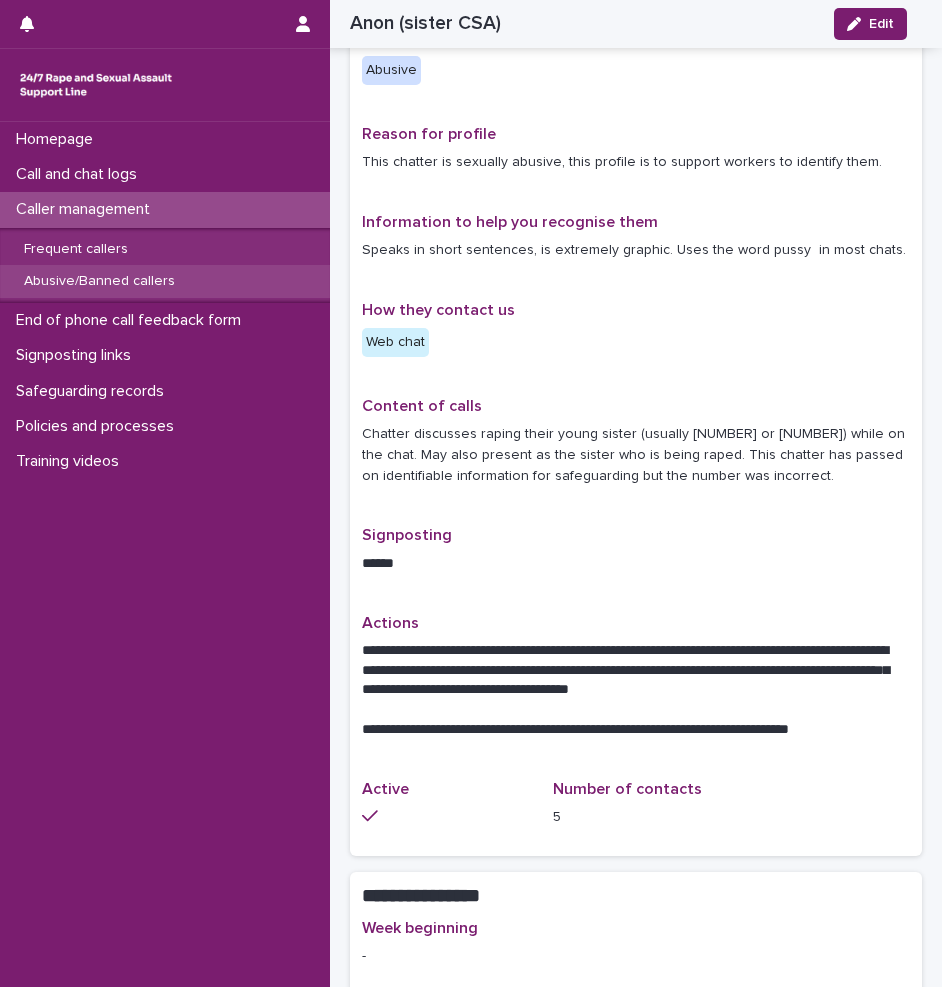 click on "Abusive/Banned callers" at bounding box center [99, 281] 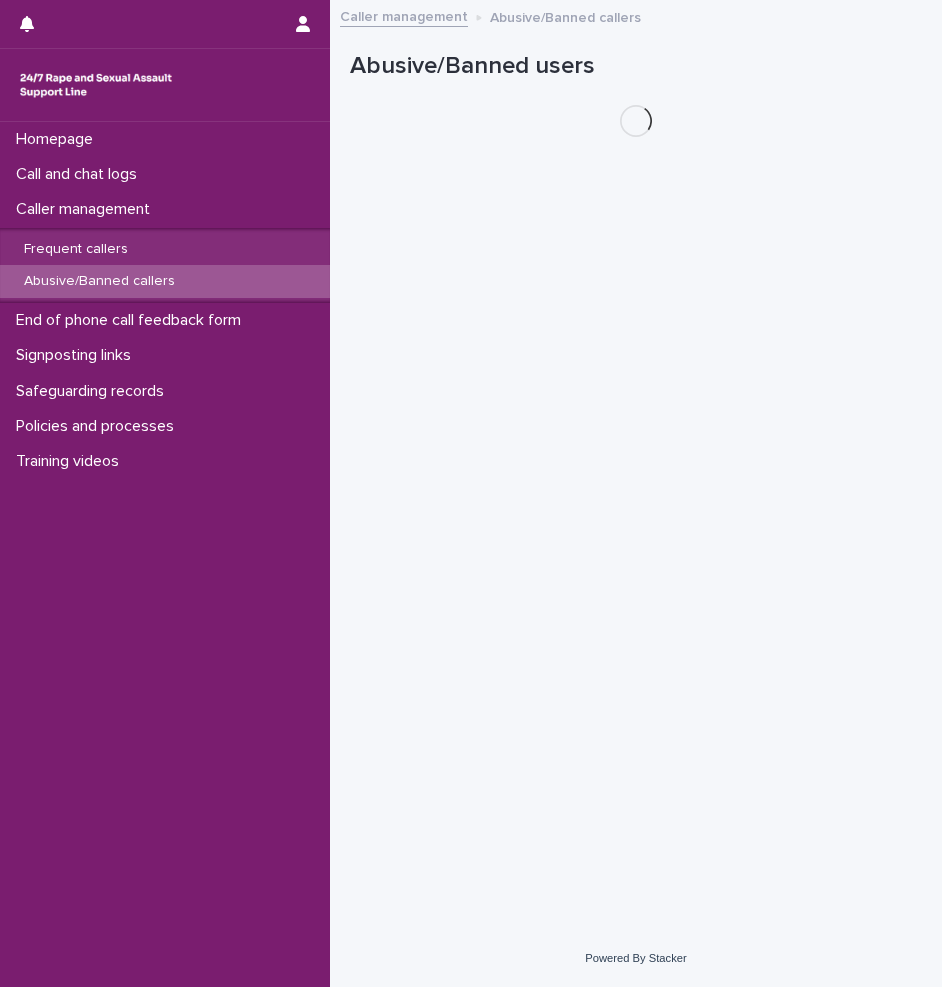 scroll, scrollTop: 0, scrollLeft: 0, axis: both 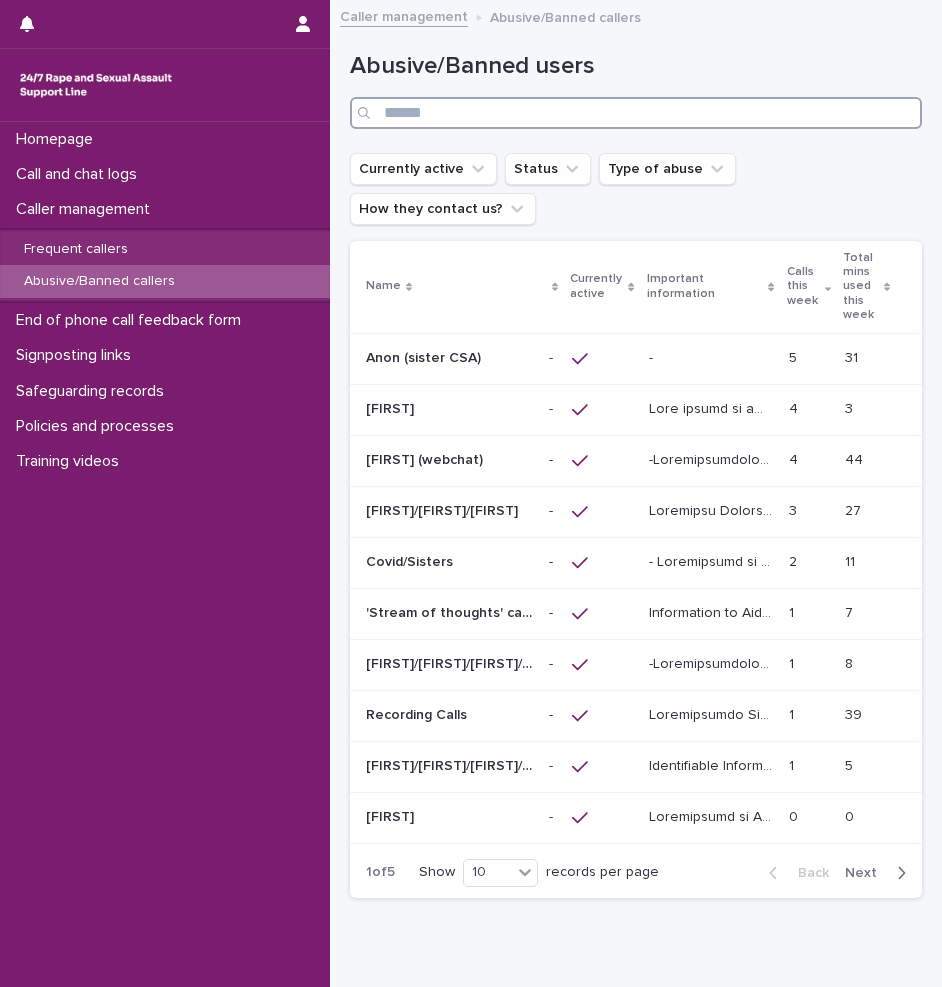 click at bounding box center [636, 113] 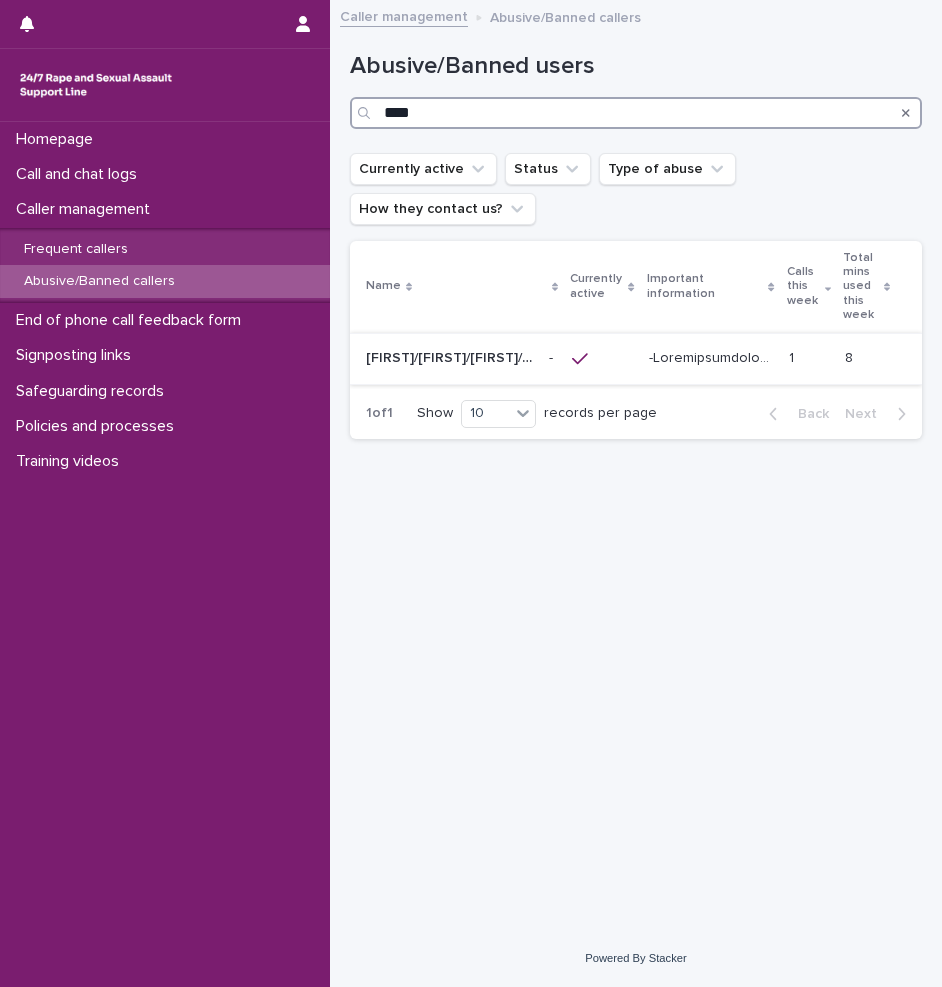 type on "****" 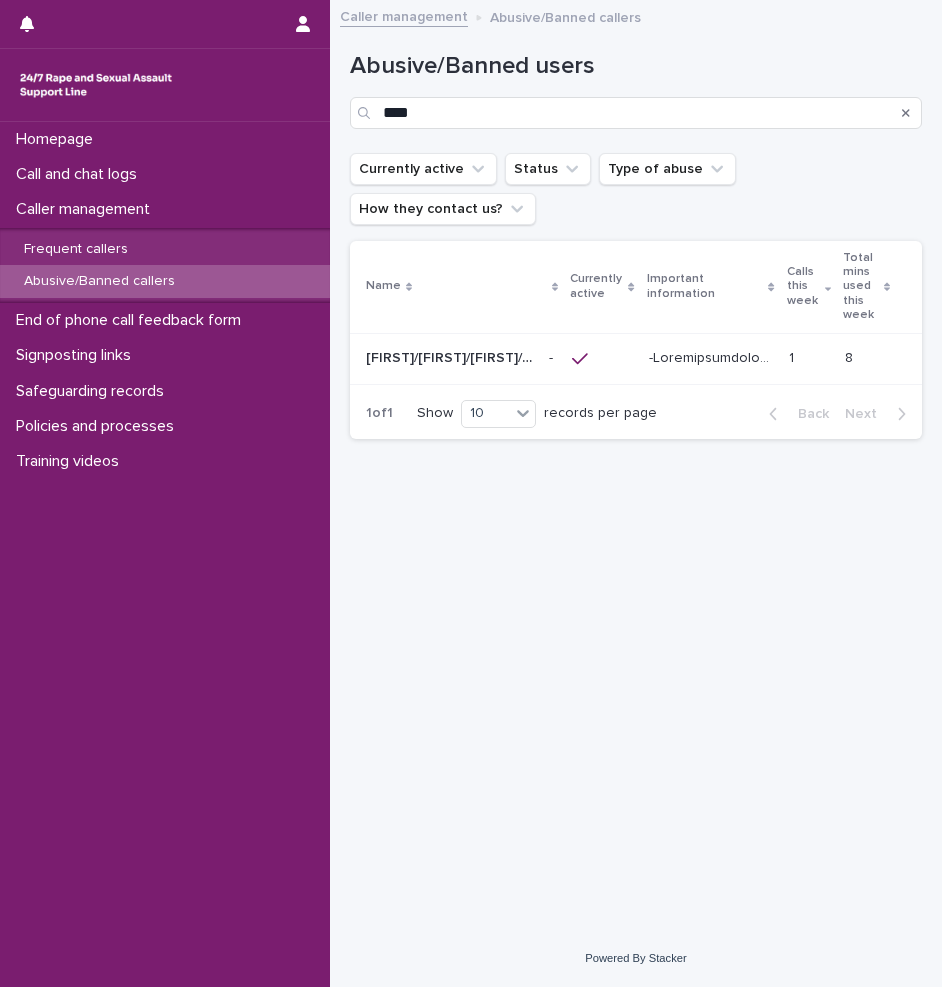 click on "[FIRST]/[FIRST]/[FIRST]/[FIRST]" at bounding box center (451, 356) 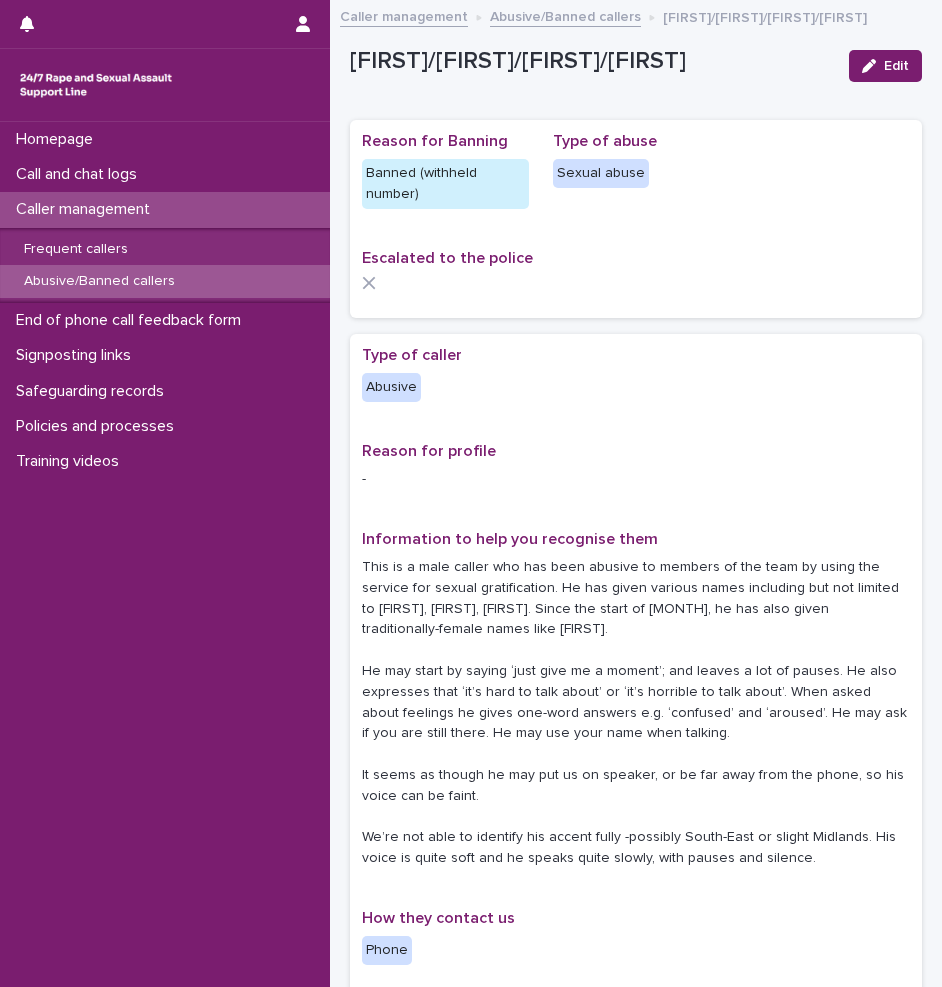 scroll, scrollTop: 600, scrollLeft: 0, axis: vertical 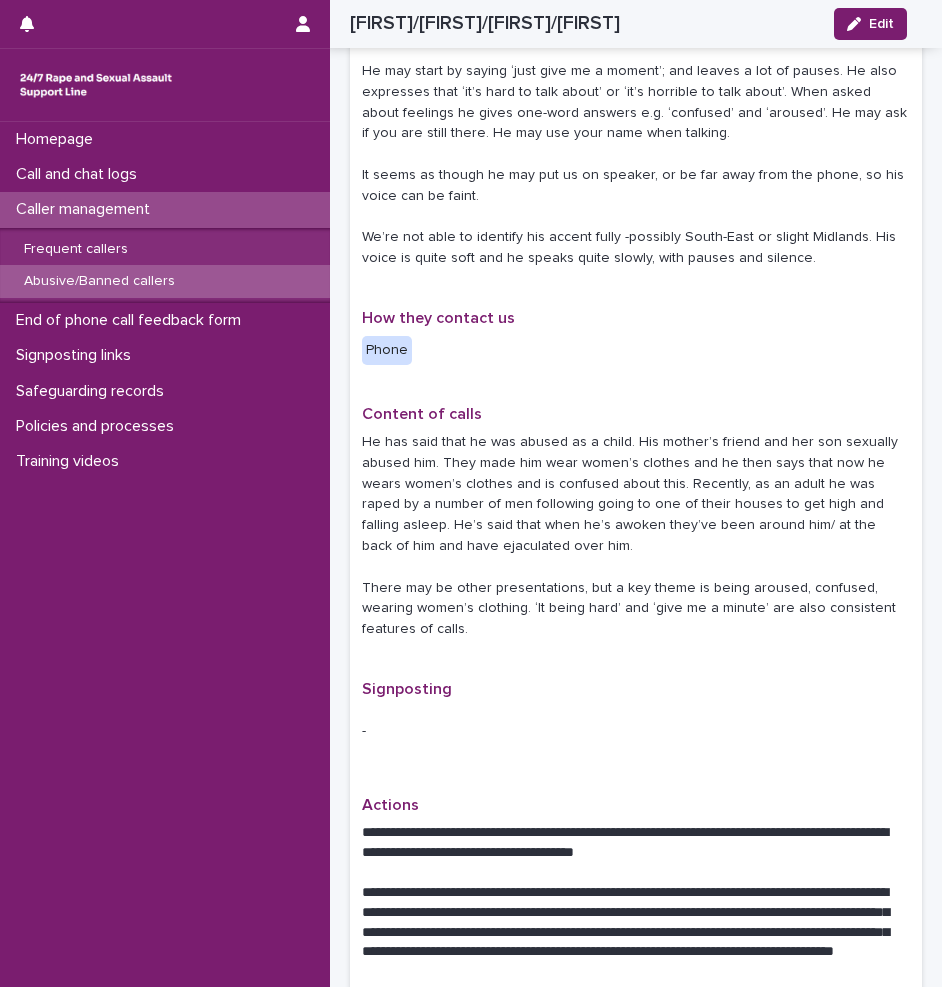 drag, startPoint x: 83, startPoint y: 285, endPoint x: 928, endPoint y: 267, distance: 845.1917 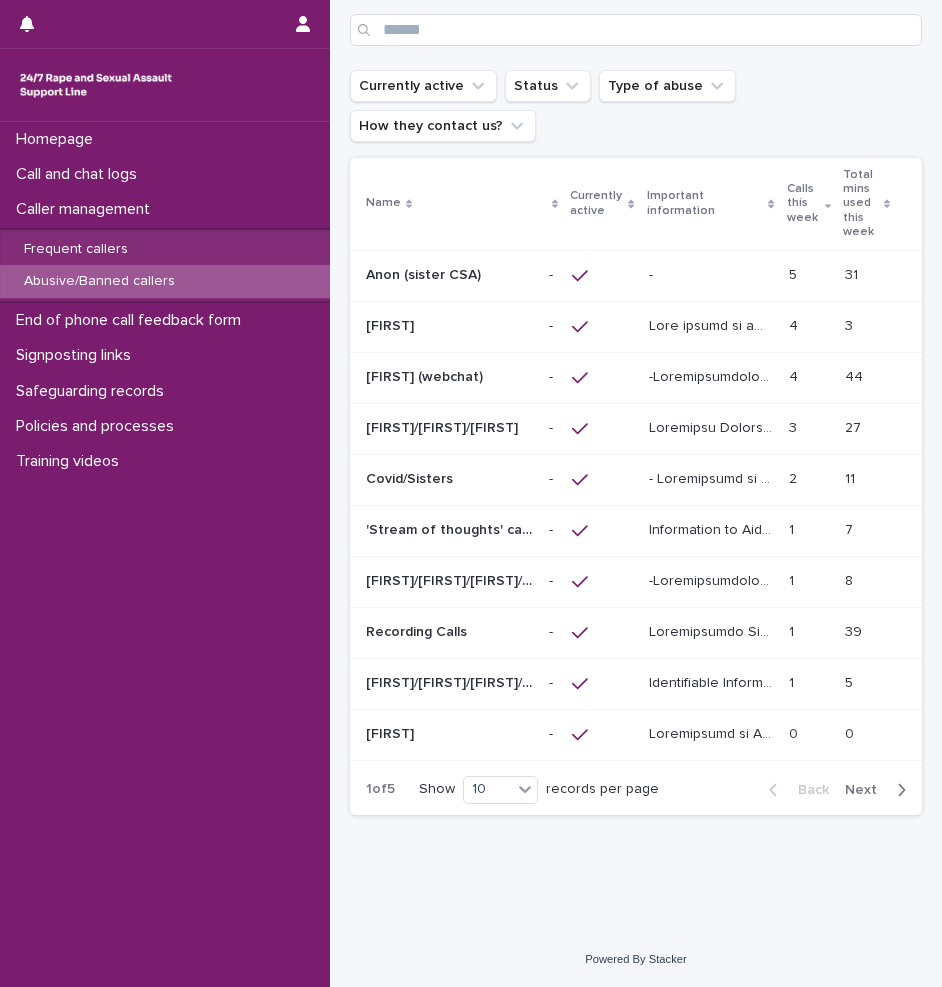 scroll, scrollTop: 0, scrollLeft: 0, axis: both 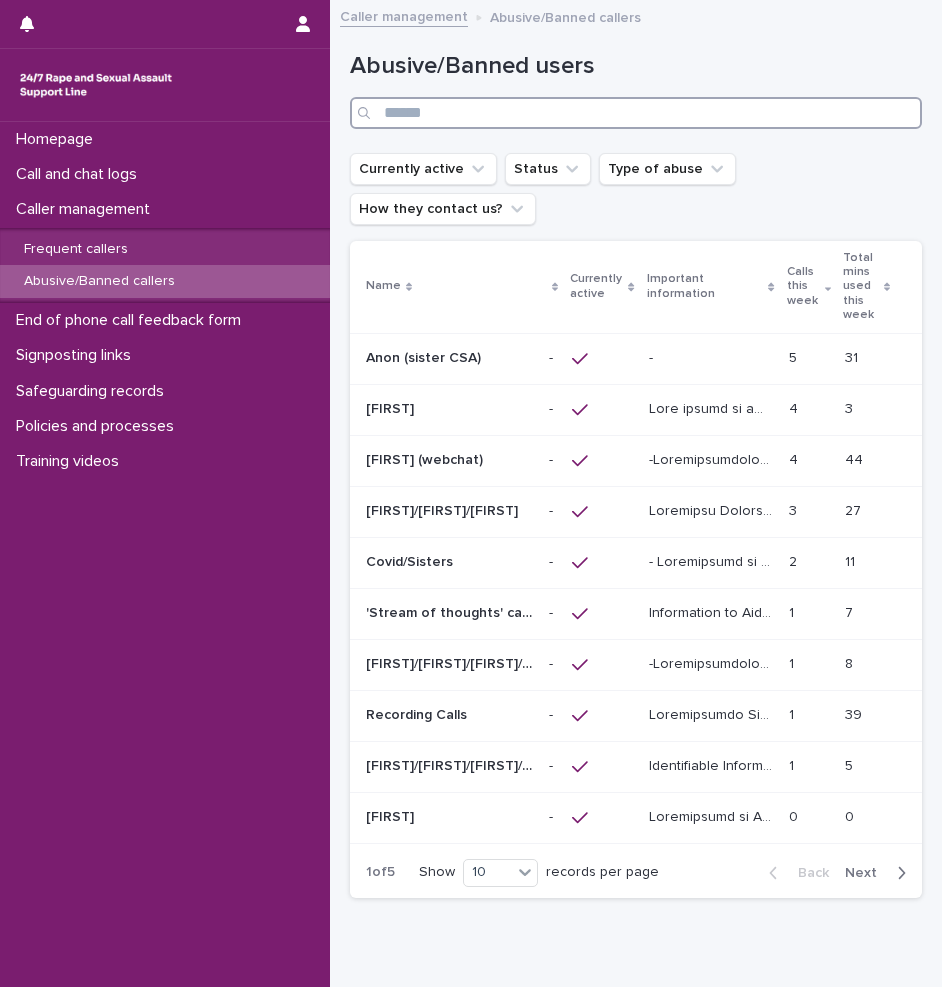 click at bounding box center (636, 113) 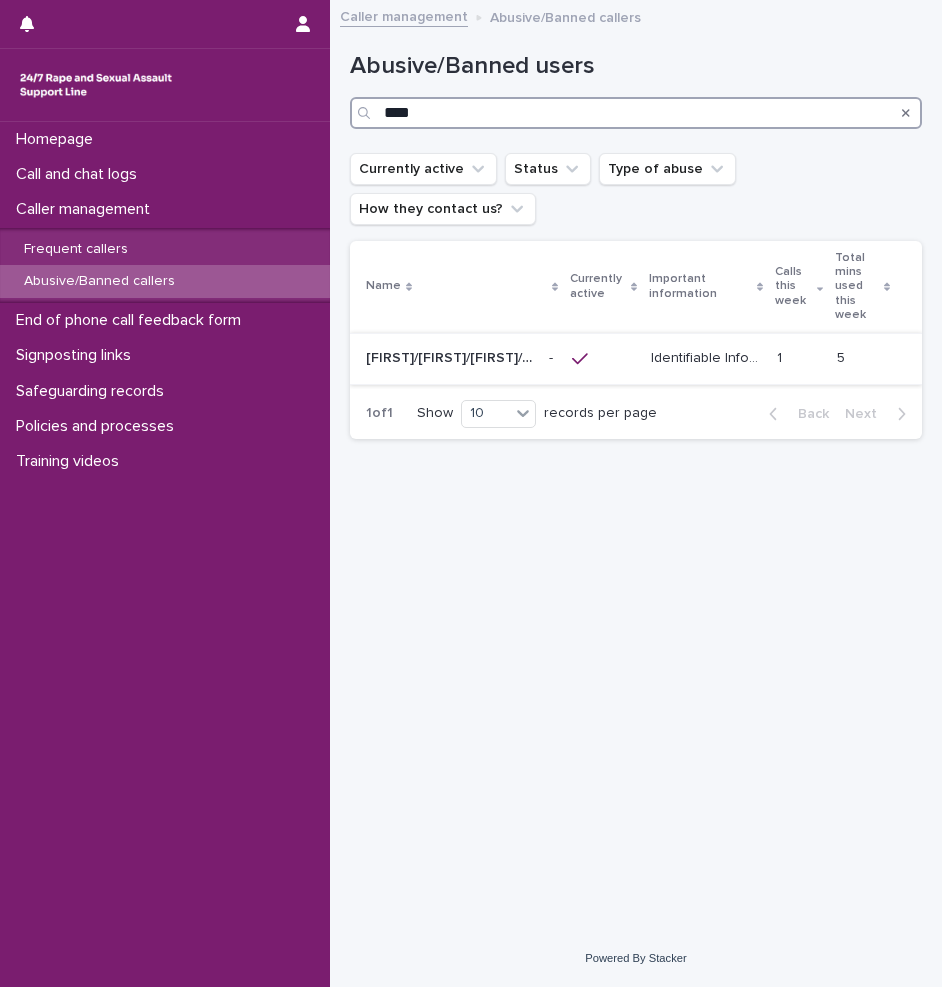 type on "****" 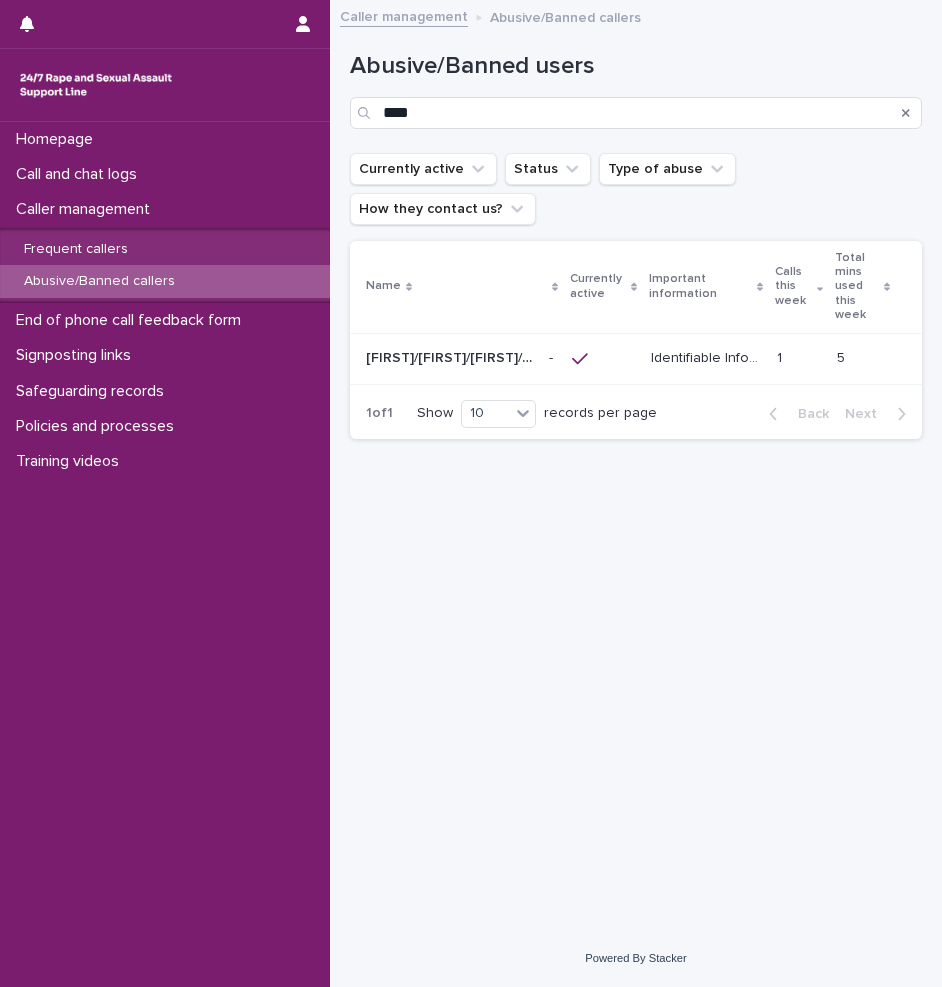 click on "Identifiable Information
Gives the names [FIRST], [FIRST], [FIRST], [FIRST], [FIRST] or or sometimes stays anonymous. He uses different accents including a Scottish accent and a northern accent.
Caller will often speak in a graphic way about female relatives being abused and him witnessing it. He describes a situation where he was perpetrating sexual abuse himself by spying on his sister in the shower. He then goes on to say his mother caught him and he was sexually abused by either his aunt or mother and sister after this.
Since the week of [DATE], he also described a situation in which he was tied to a chair by his mother and sometimes his sisters, this has been mentioned several times again in September
He does not talk about feelings or emotions and has been heard making masturbation noises during calls." at bounding box center (706, 358) 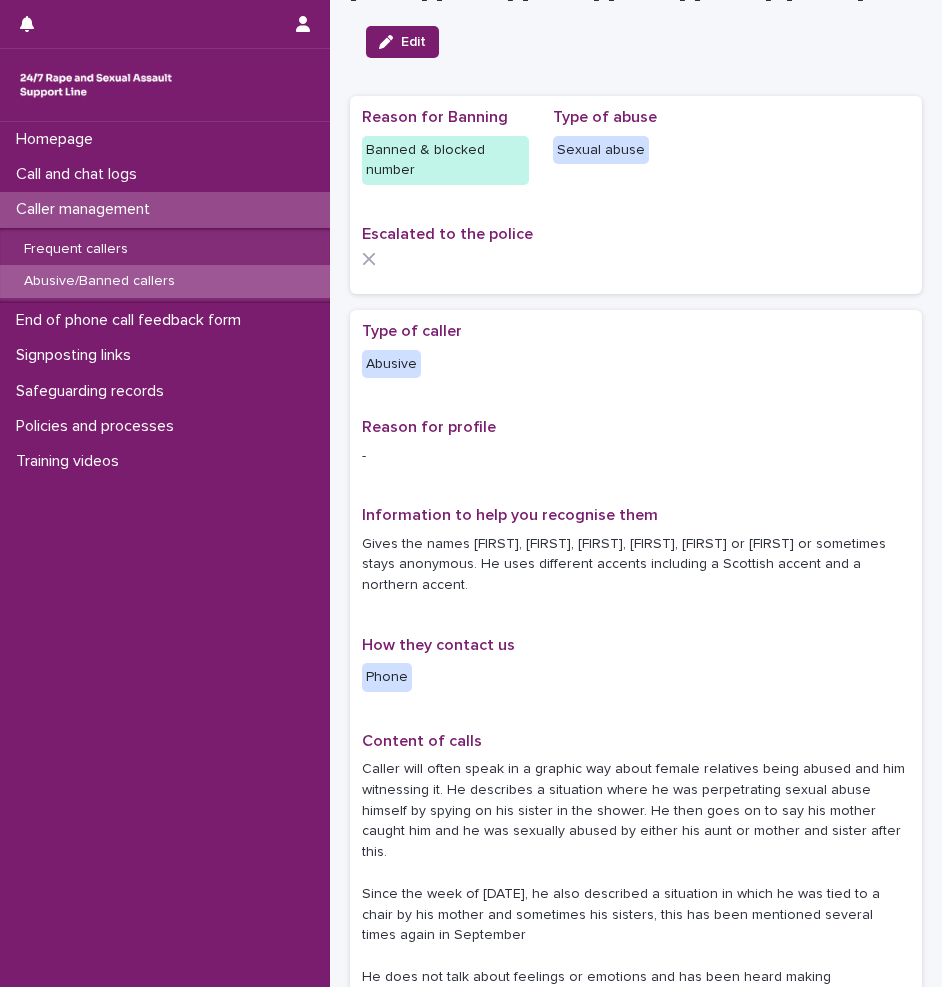 scroll, scrollTop: 600, scrollLeft: 0, axis: vertical 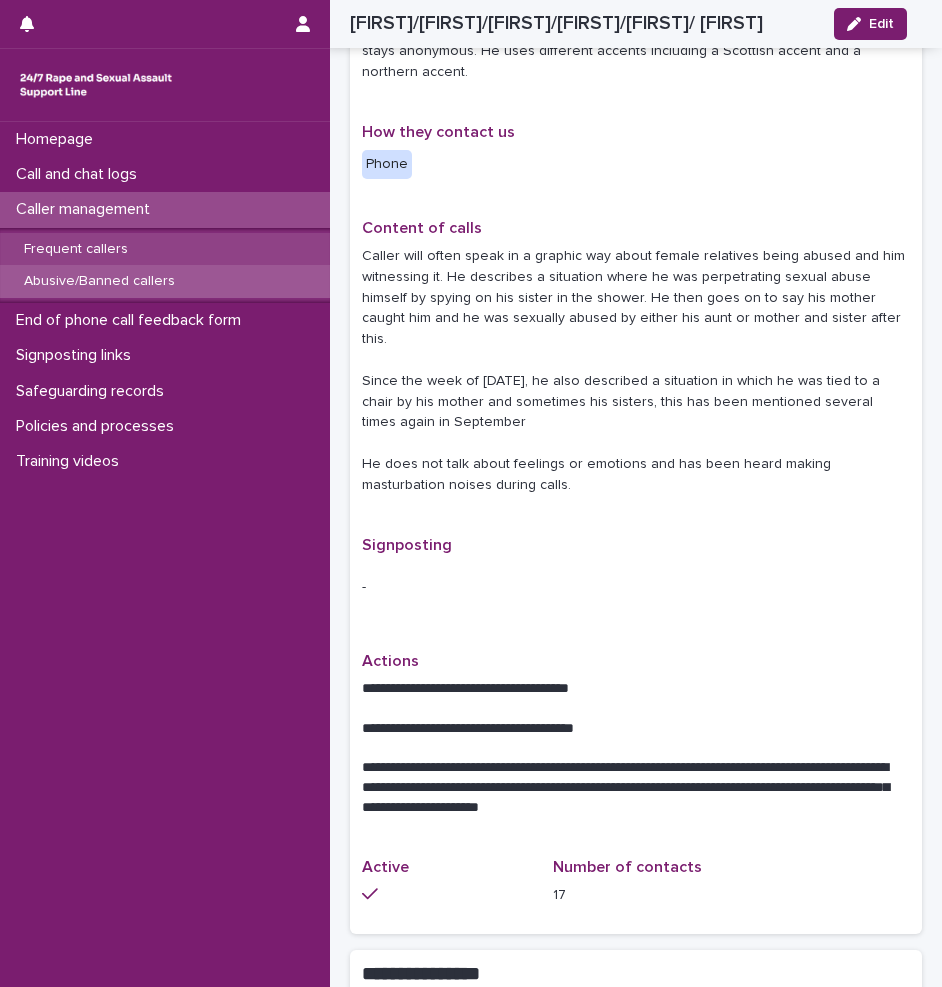 click on "Frequent callers" at bounding box center [165, 249] 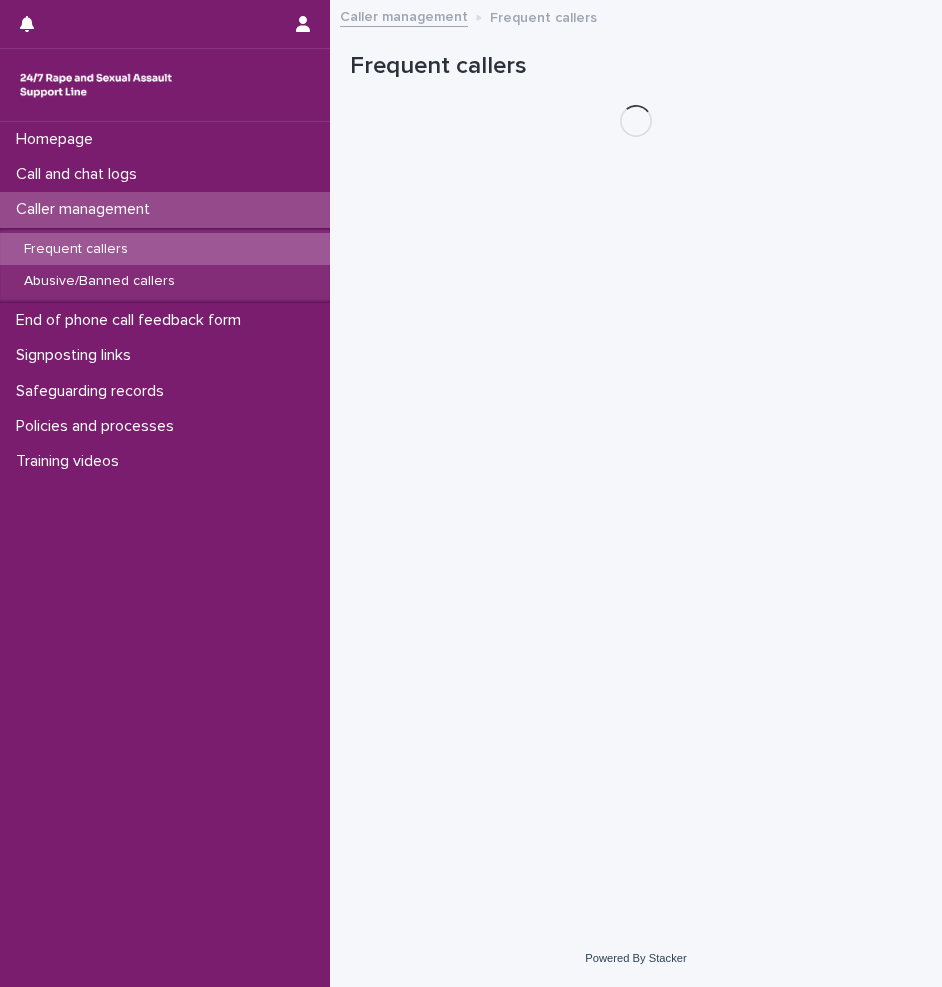 scroll, scrollTop: 0, scrollLeft: 0, axis: both 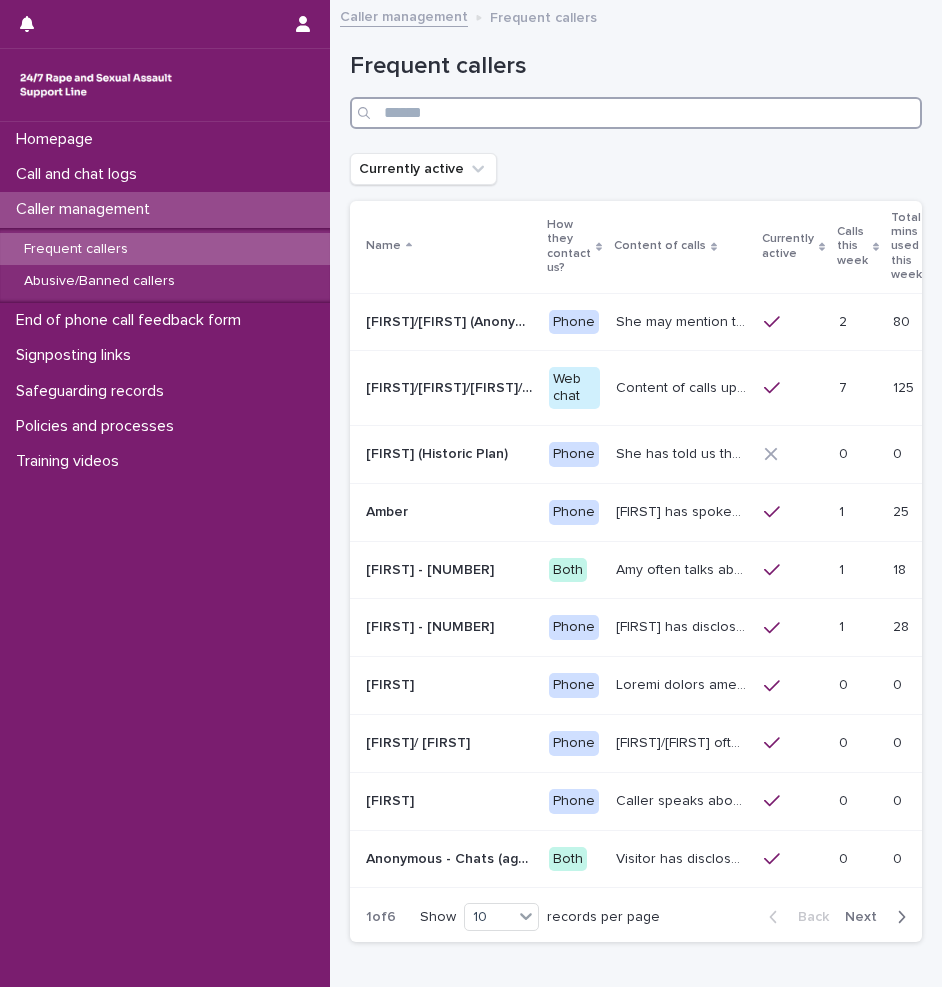 click at bounding box center [636, 113] 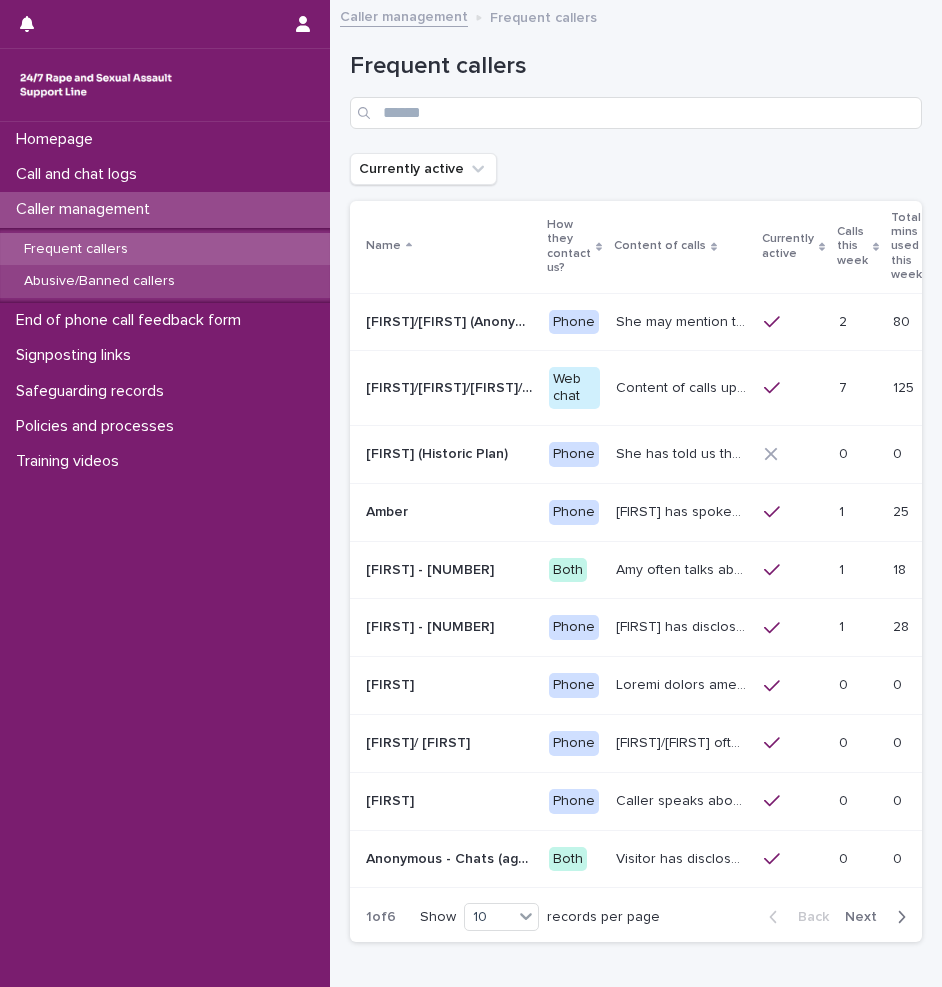 click on "Abusive/Banned callers" at bounding box center [165, 281] 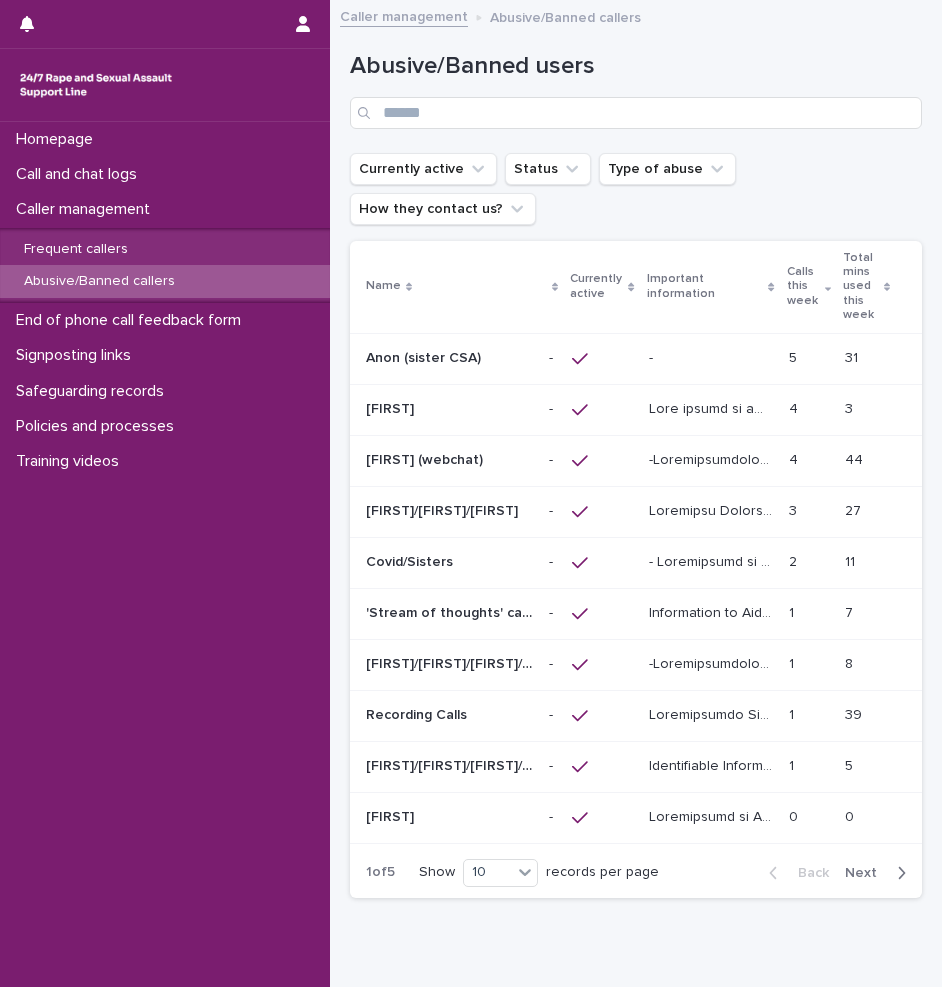 click at bounding box center [602, 359] 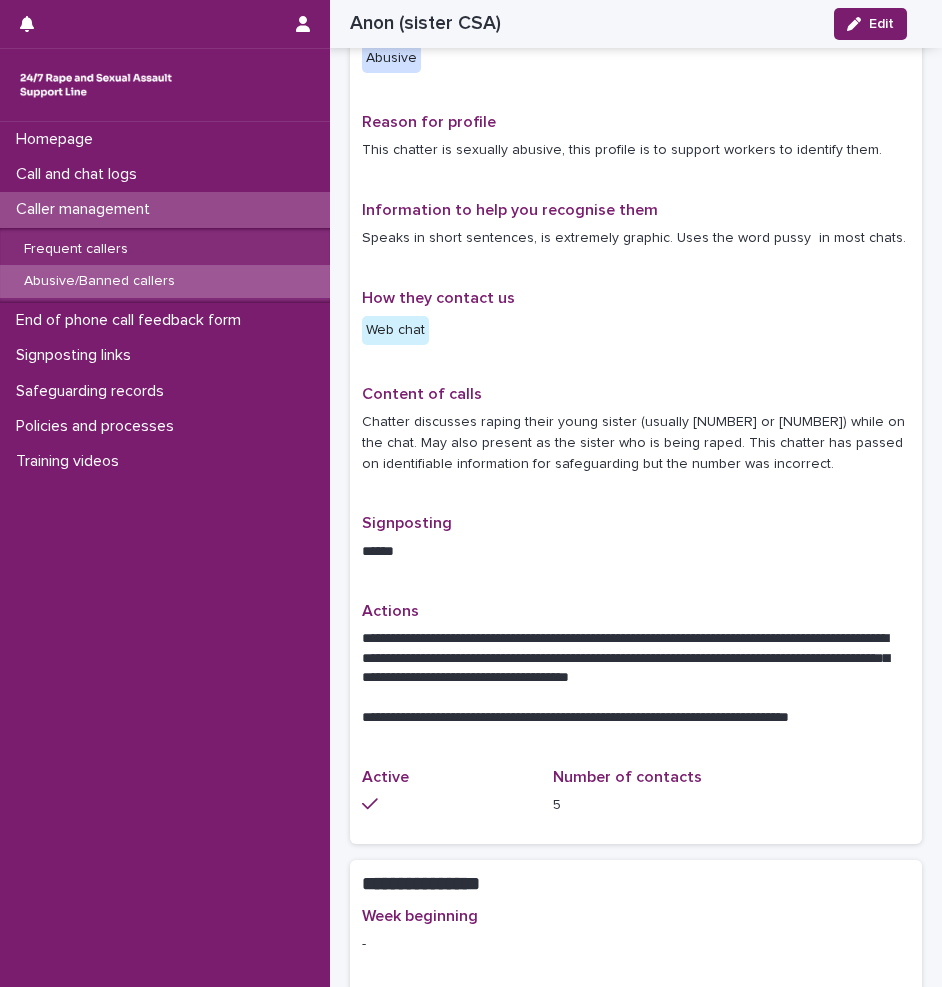scroll, scrollTop: 0, scrollLeft: 0, axis: both 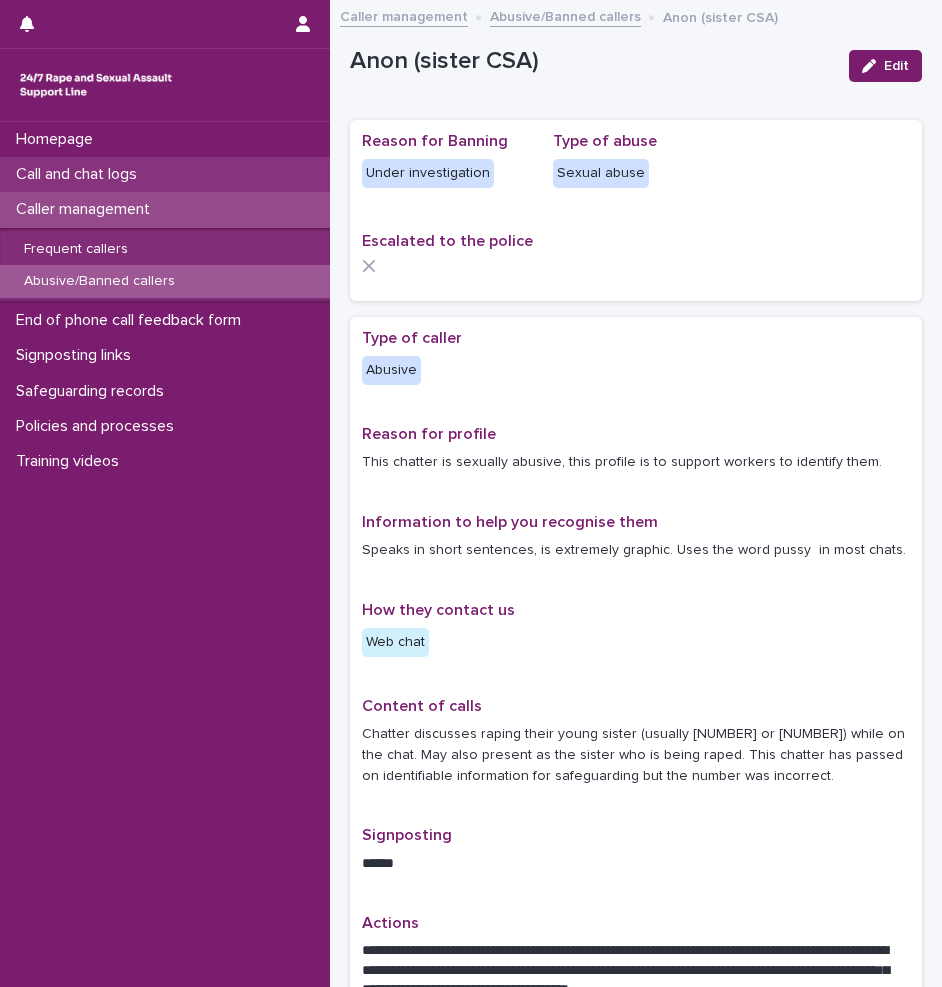click on "Call and chat logs" at bounding box center [80, 174] 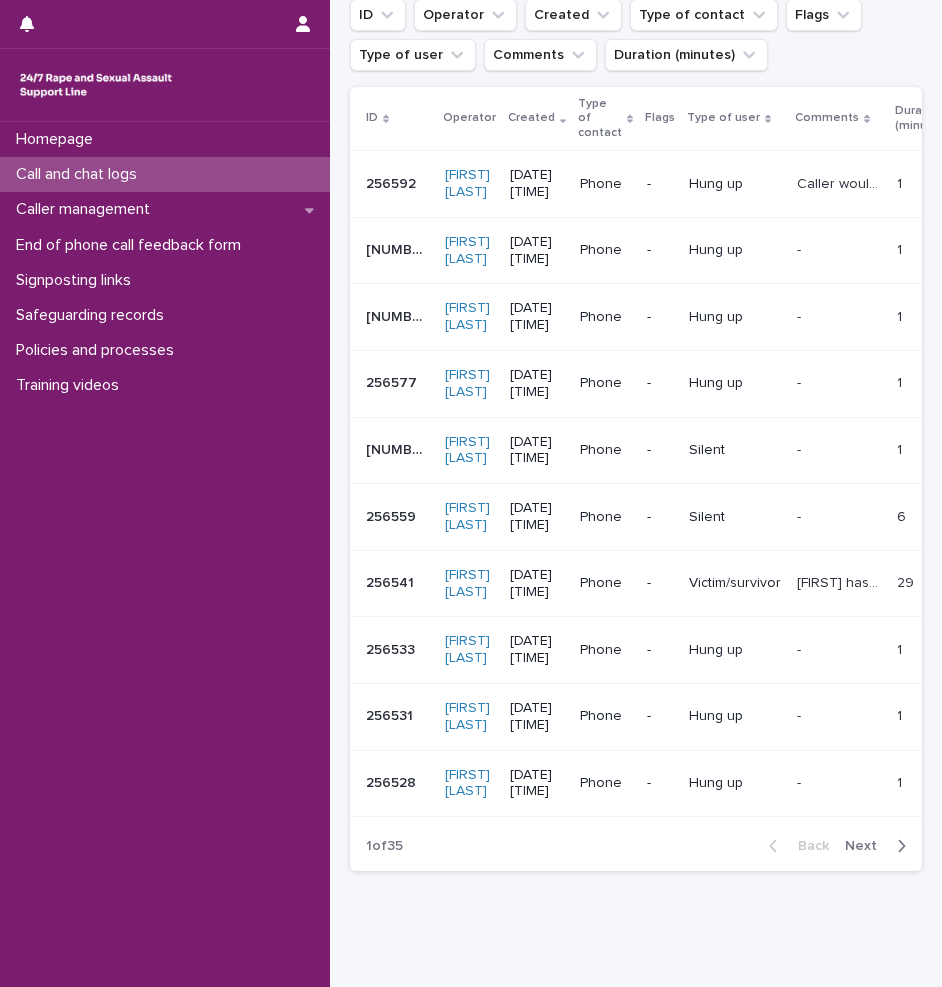 scroll, scrollTop: 367, scrollLeft: 0, axis: vertical 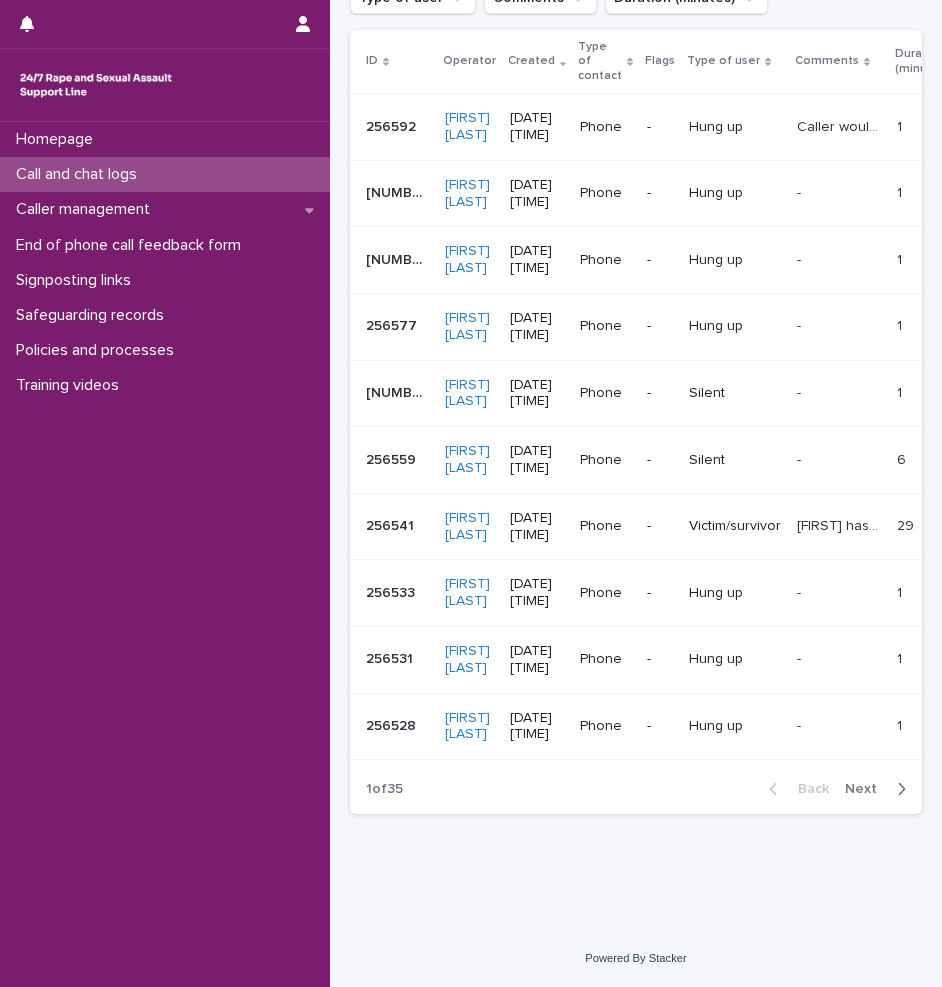 click on "Back Next" at bounding box center (837, 789) 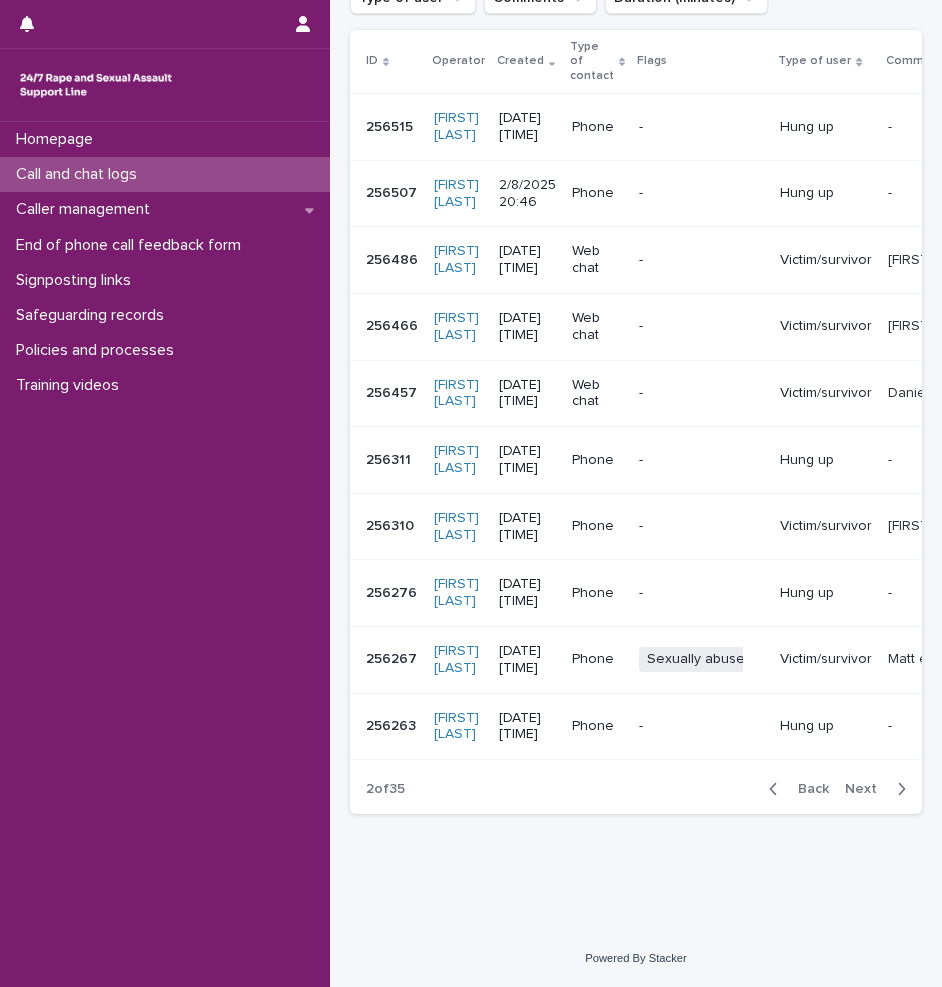 click on "Next" at bounding box center (867, 789) 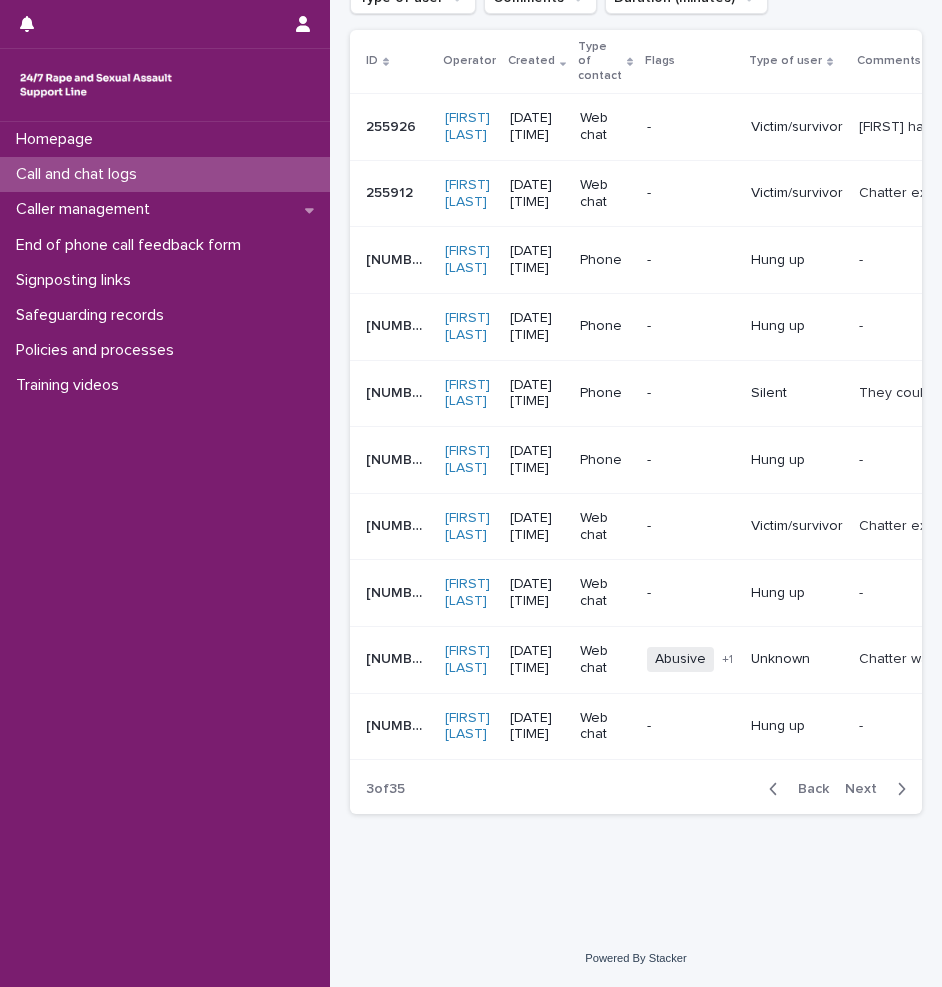 click on "Unknown" at bounding box center (797, 659) 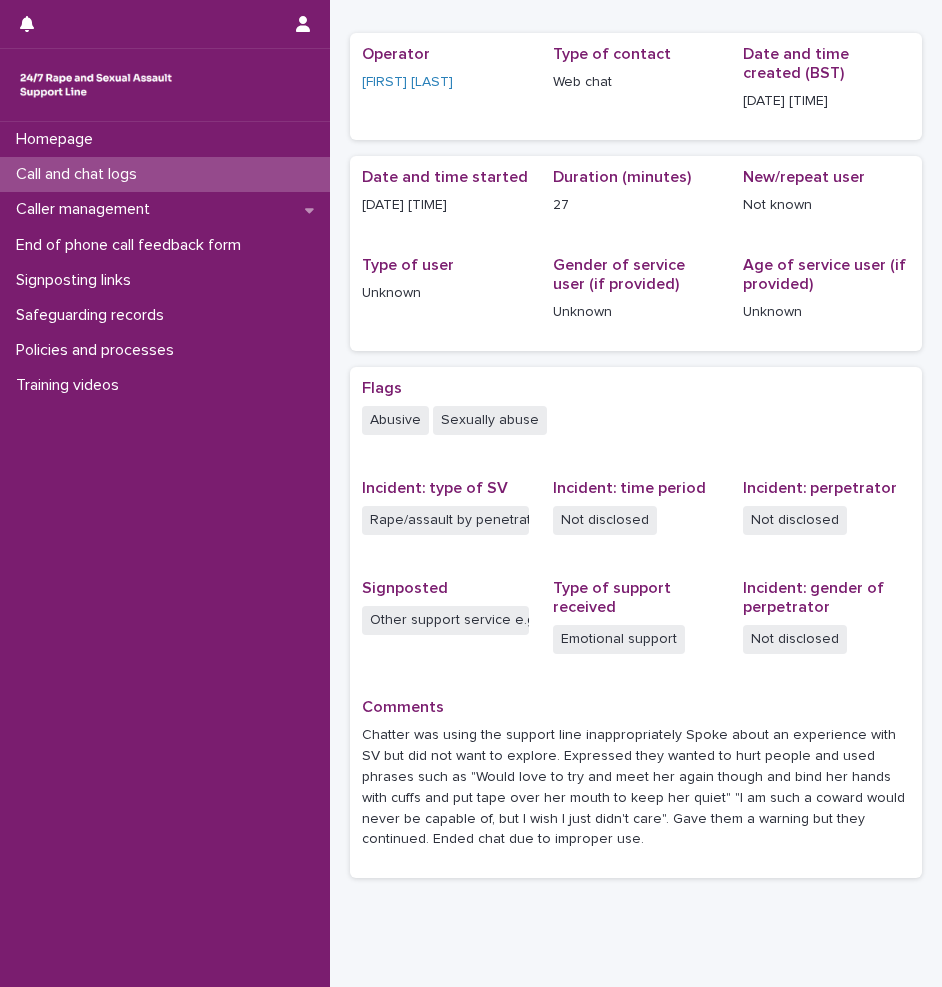 scroll, scrollTop: 151, scrollLeft: 0, axis: vertical 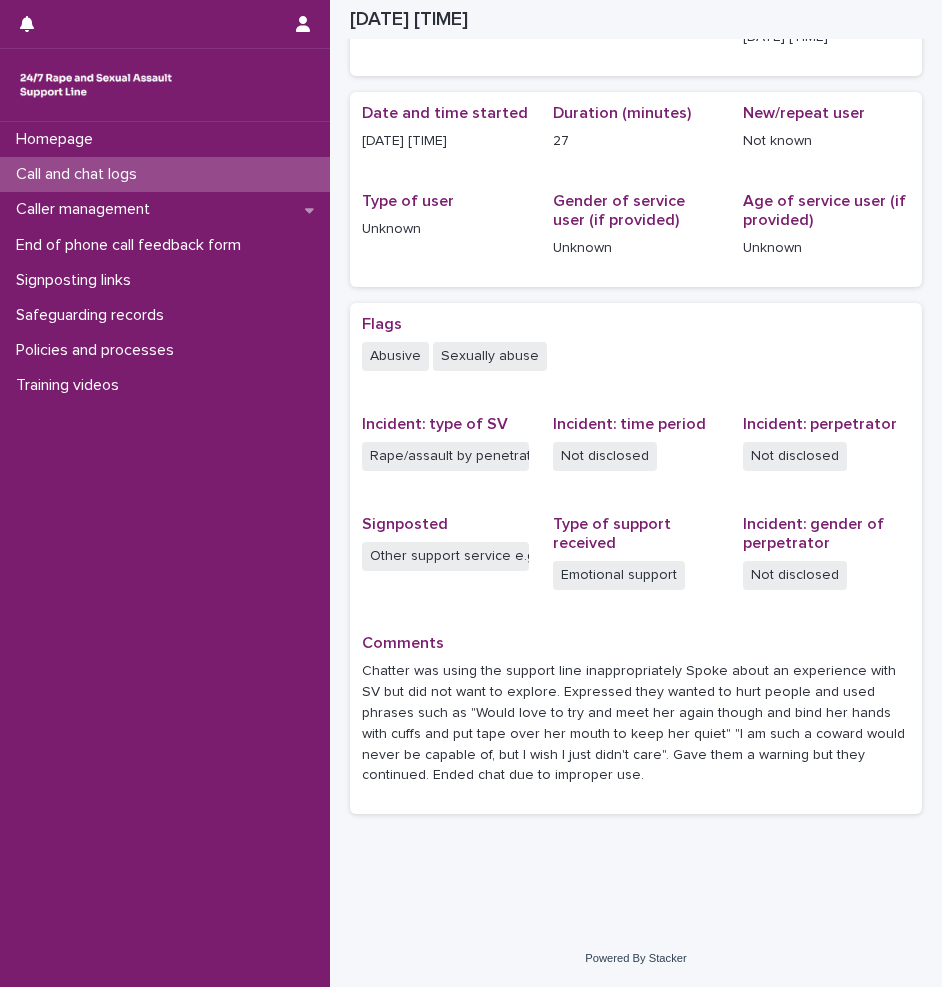 click on "Type of user Unknown" at bounding box center [445, 224] 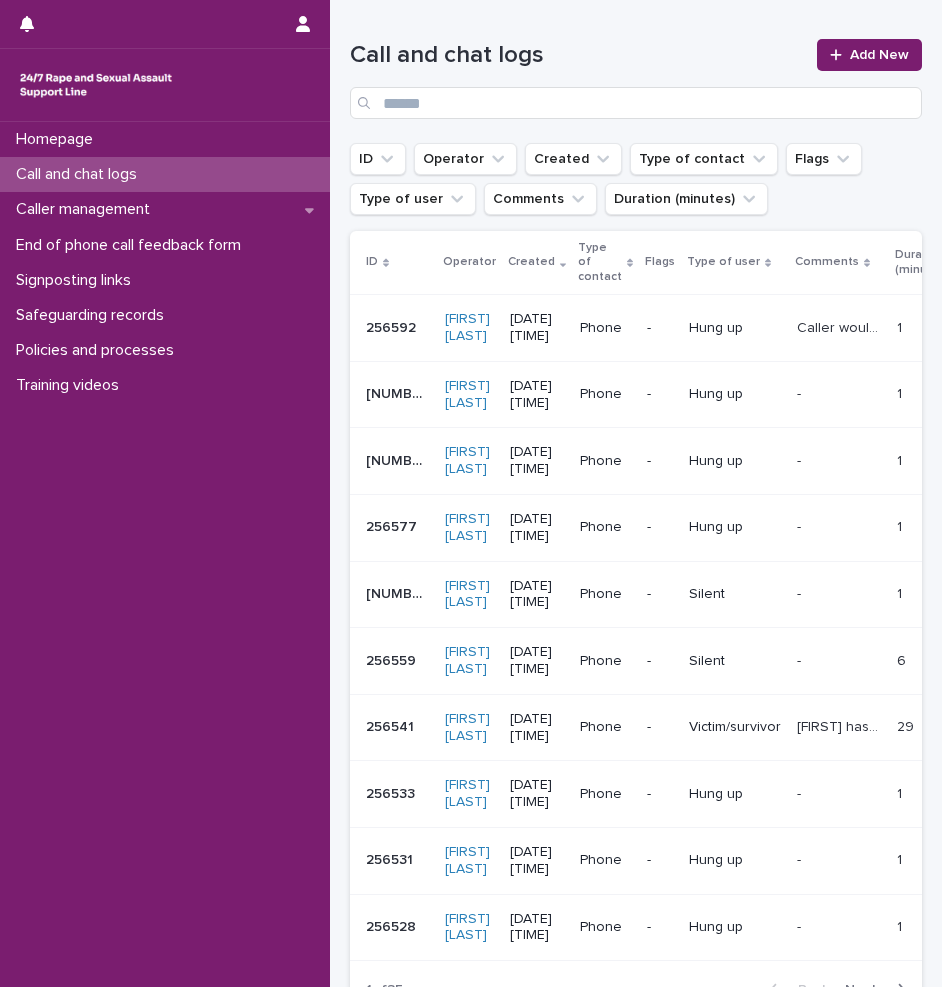 scroll, scrollTop: 0, scrollLeft: 0, axis: both 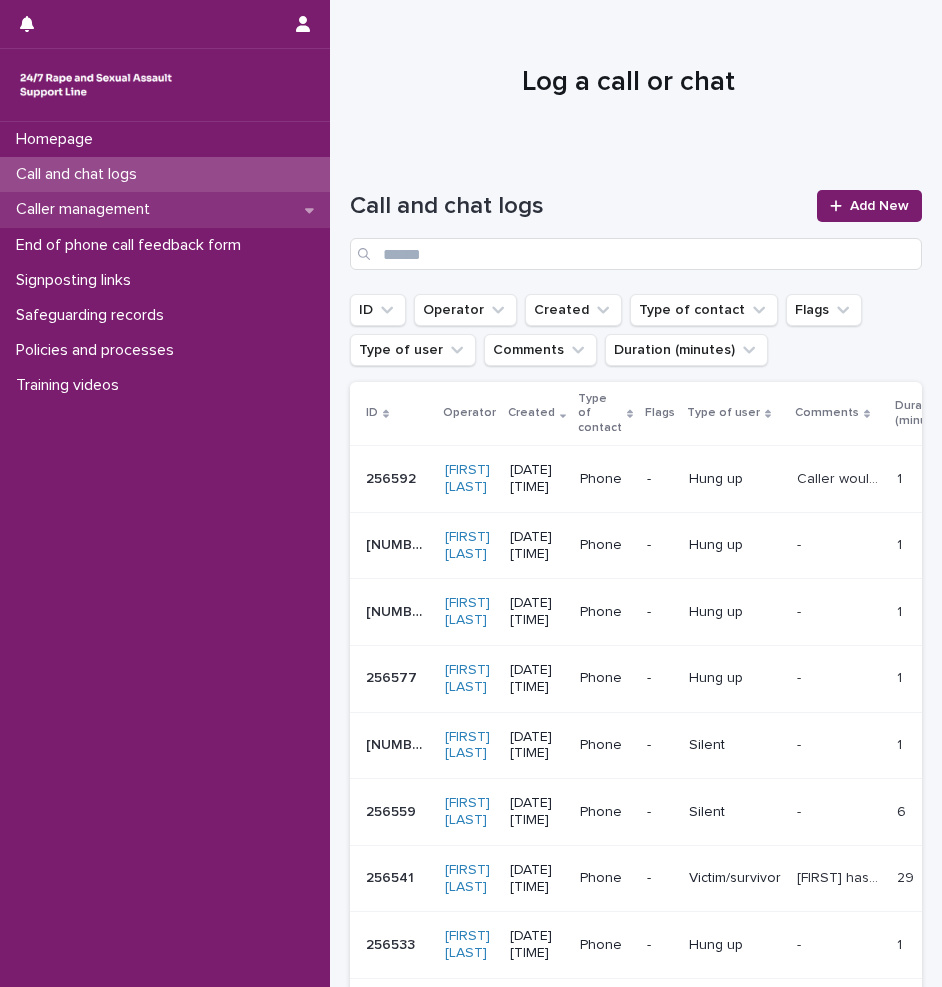 click on "Caller management" at bounding box center (87, 209) 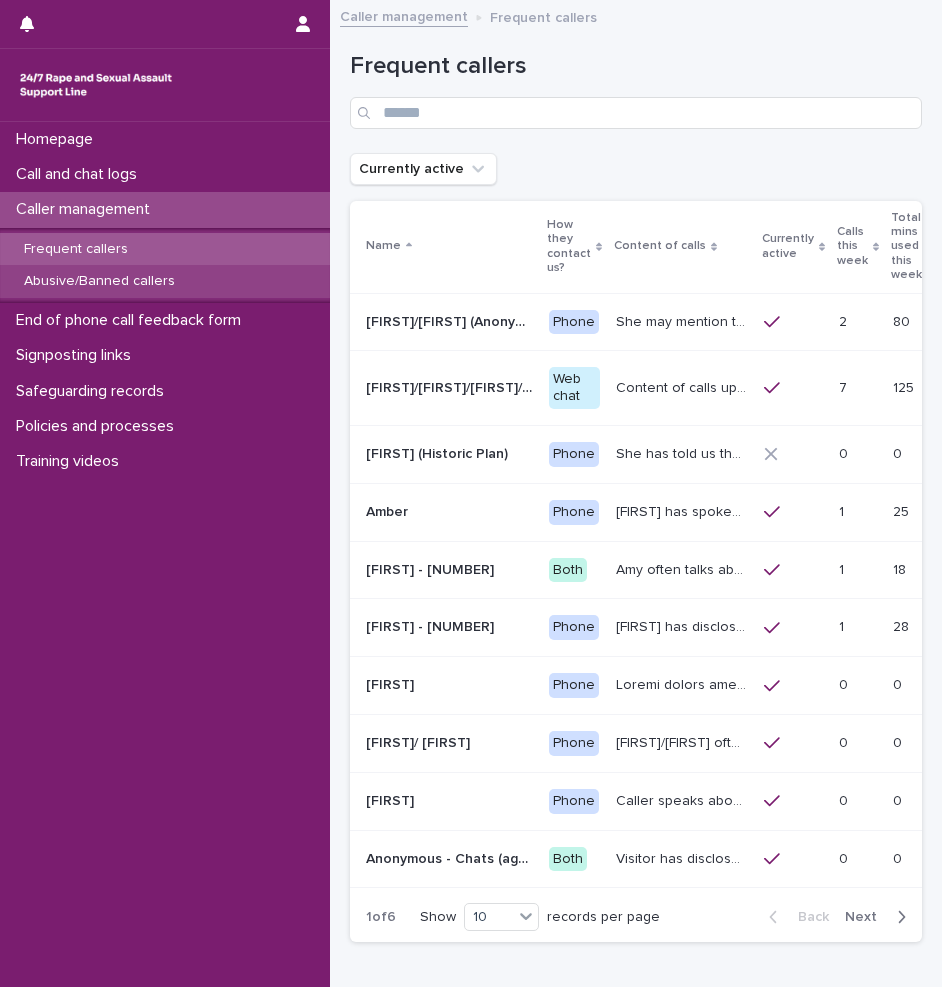 click on "Abusive/Banned callers" at bounding box center [165, 281] 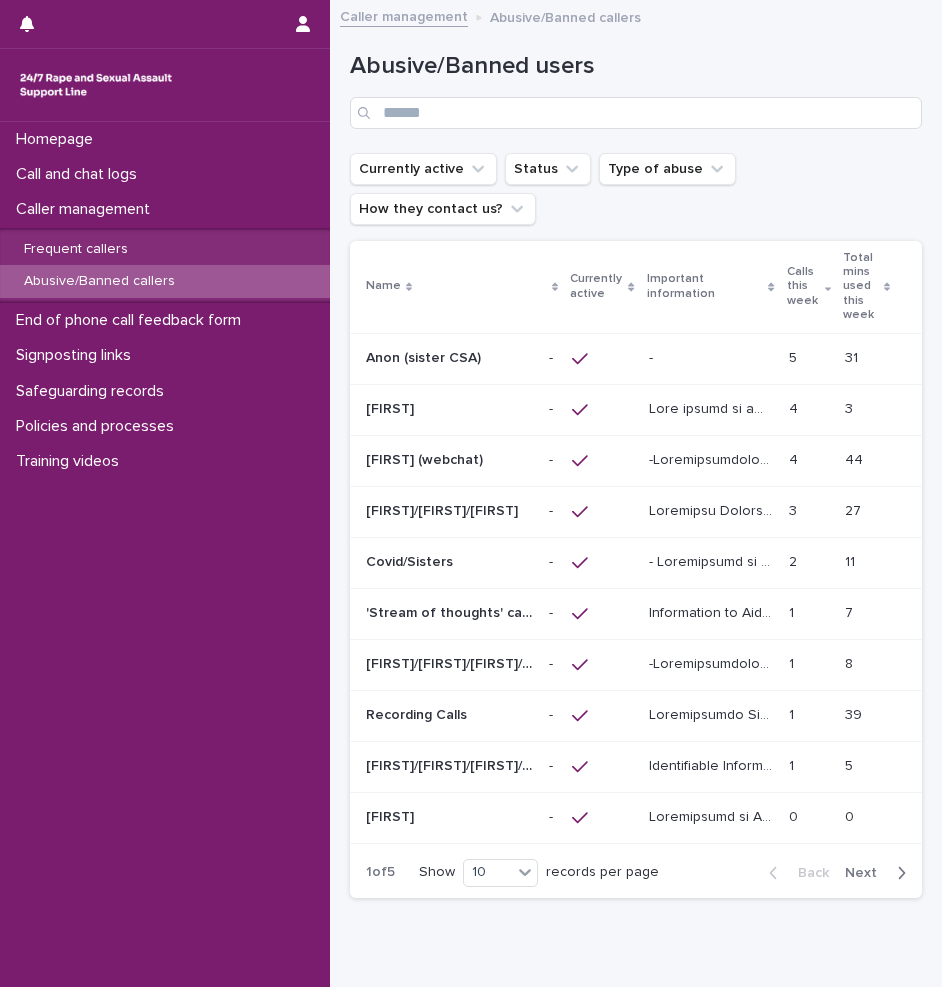 click on "Abusive/Banned users" at bounding box center (636, 82) 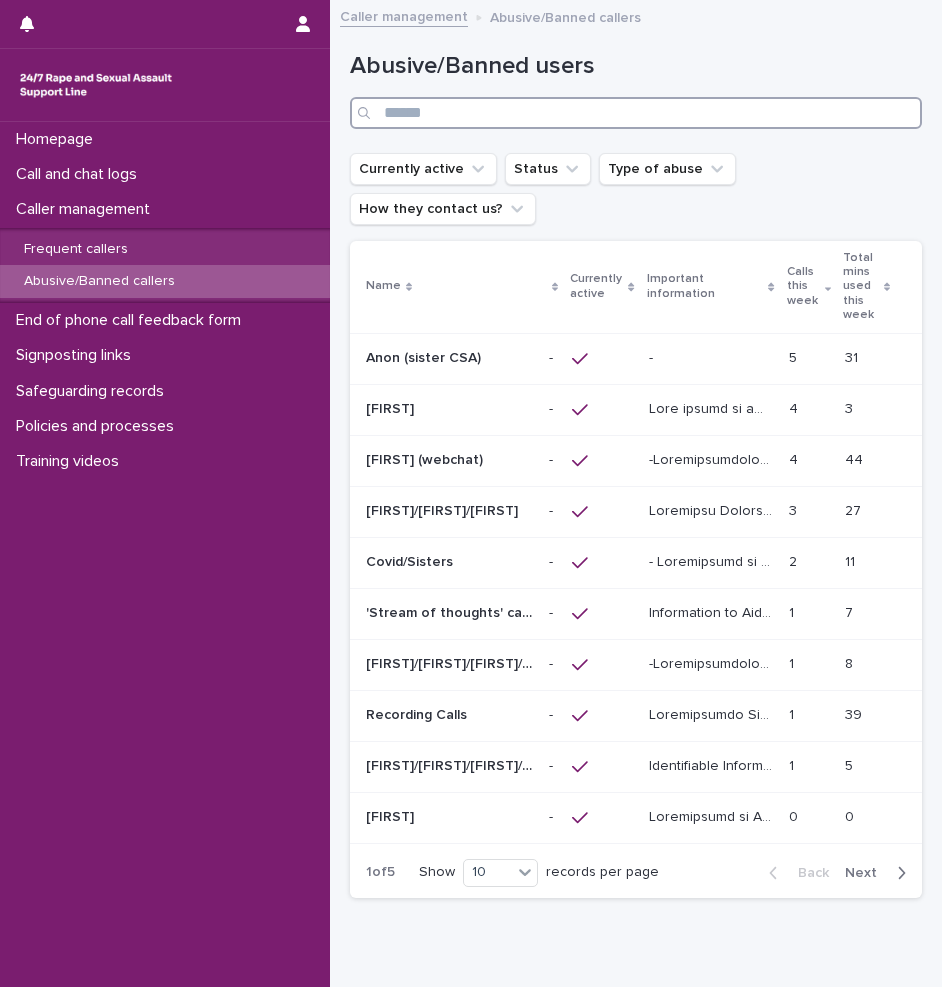 click at bounding box center [636, 113] 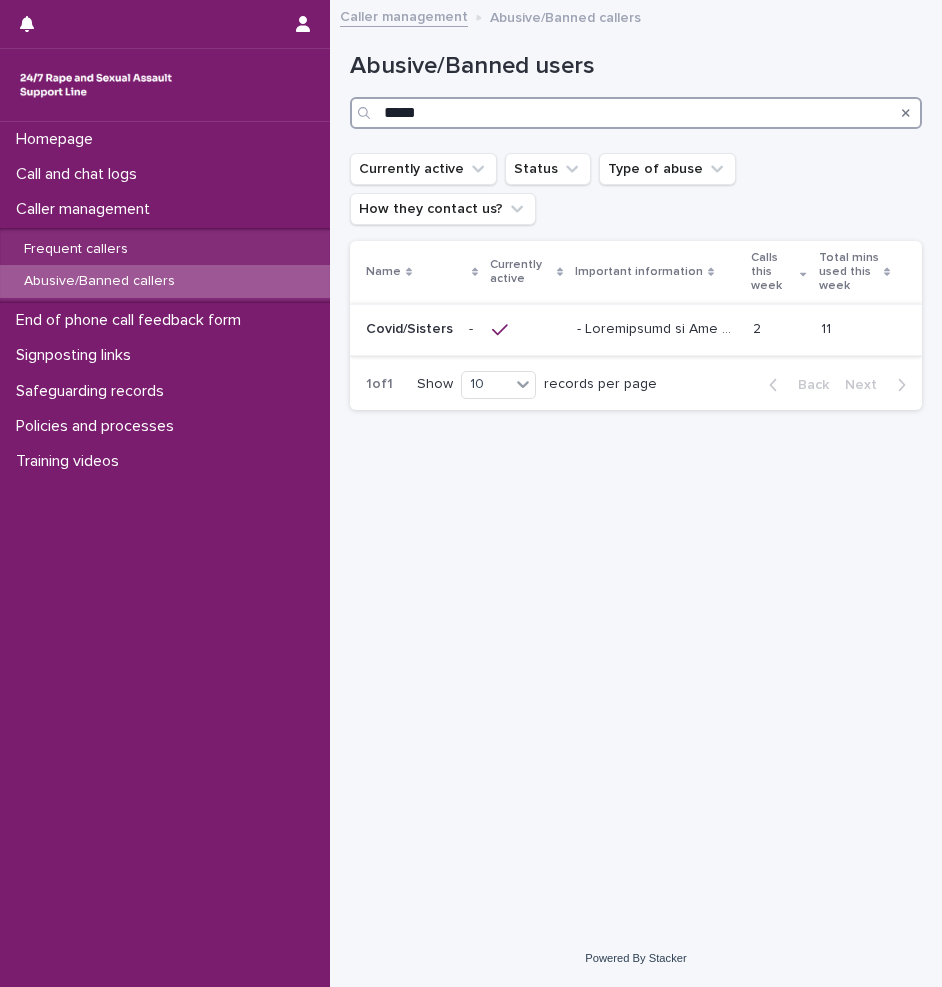 type on "*****" 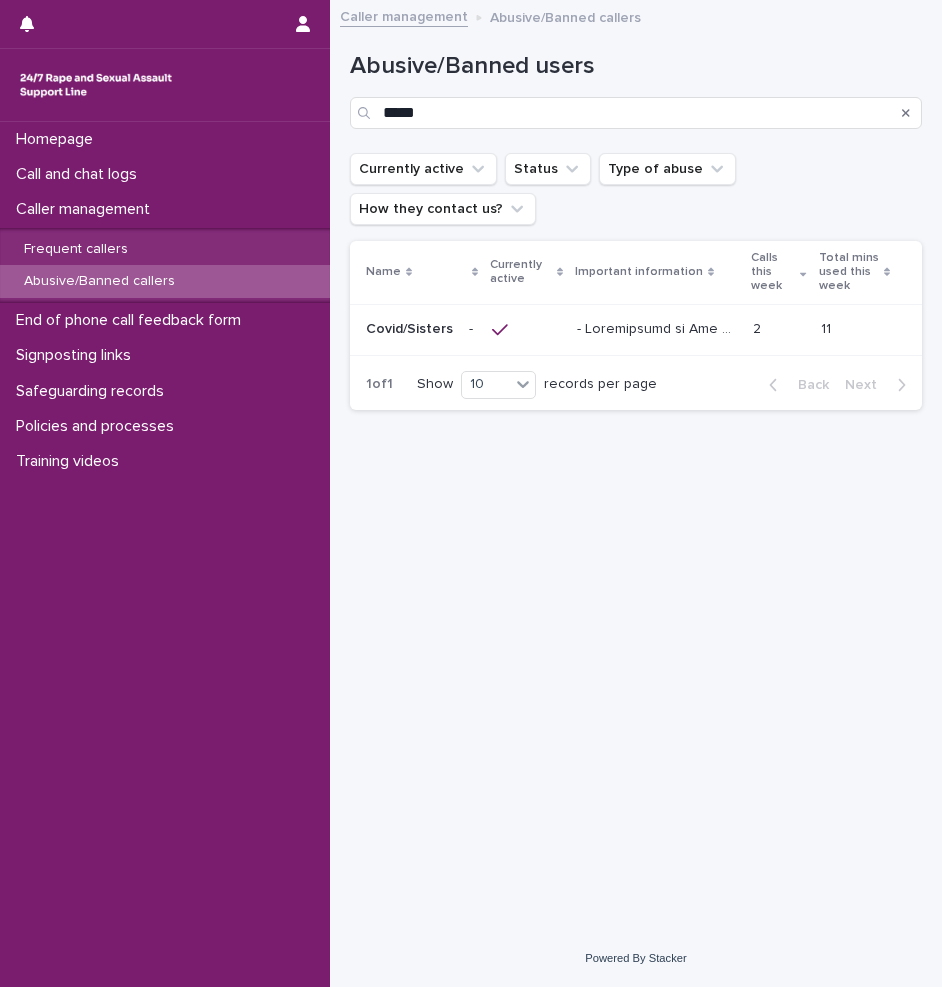 click at bounding box center [659, 327] 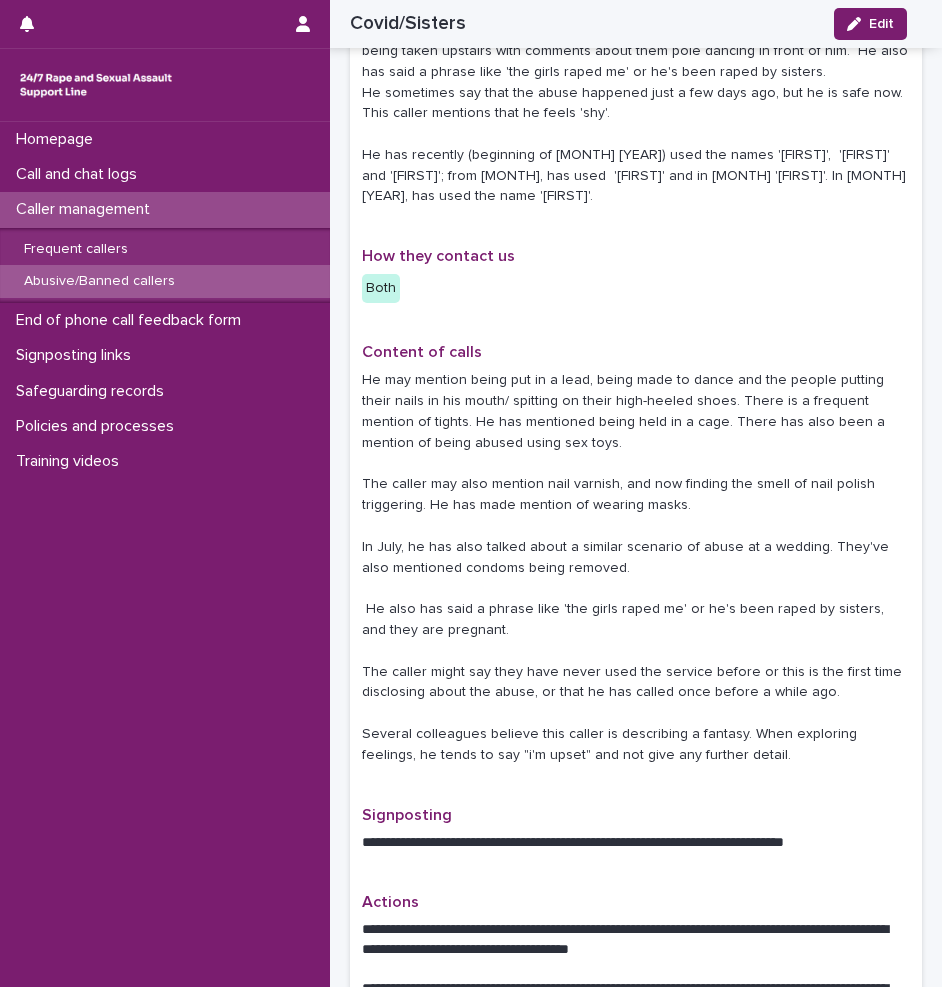 scroll, scrollTop: 700, scrollLeft: 0, axis: vertical 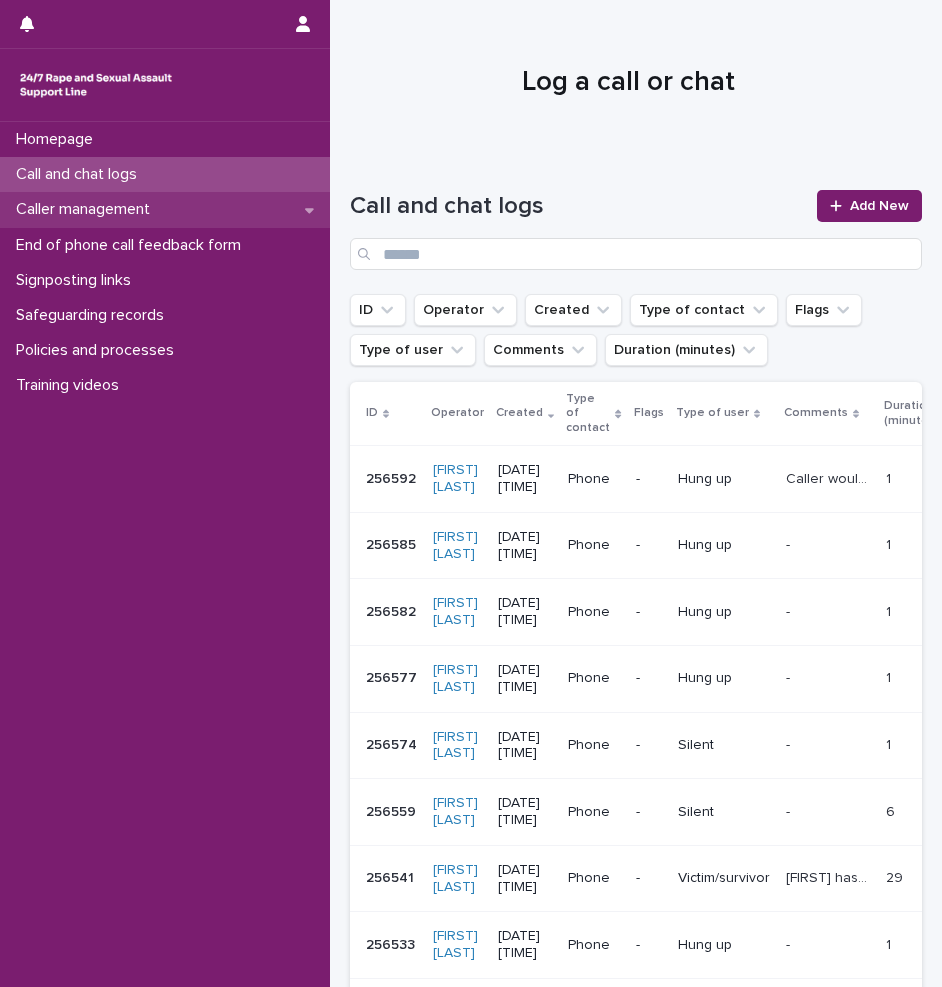 click on "Caller management" at bounding box center (87, 209) 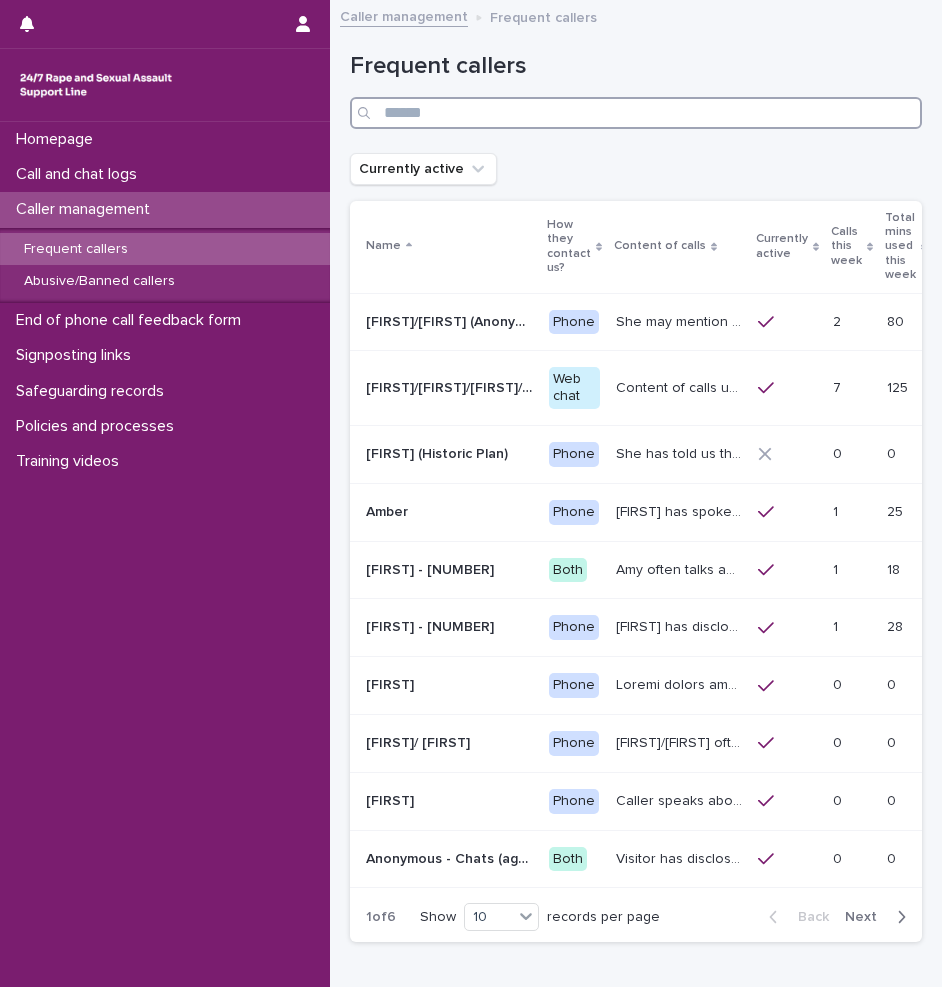 click at bounding box center [636, 113] 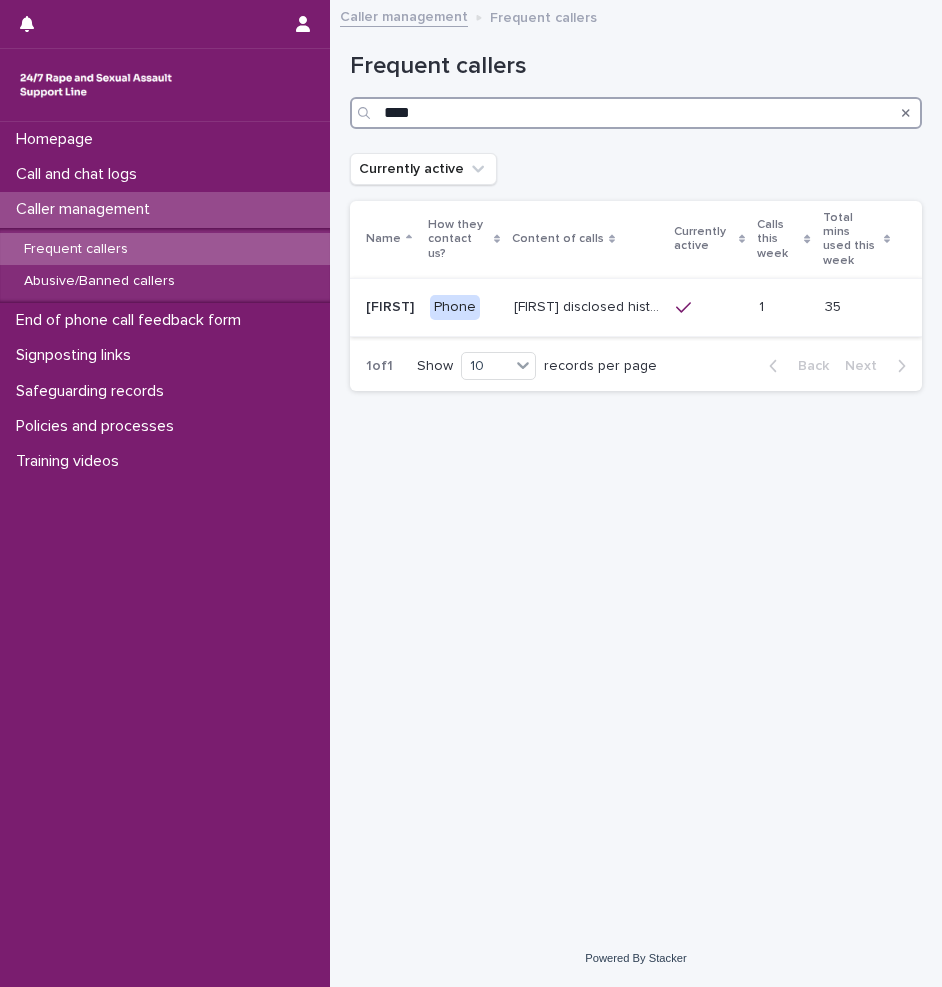 type on "****" 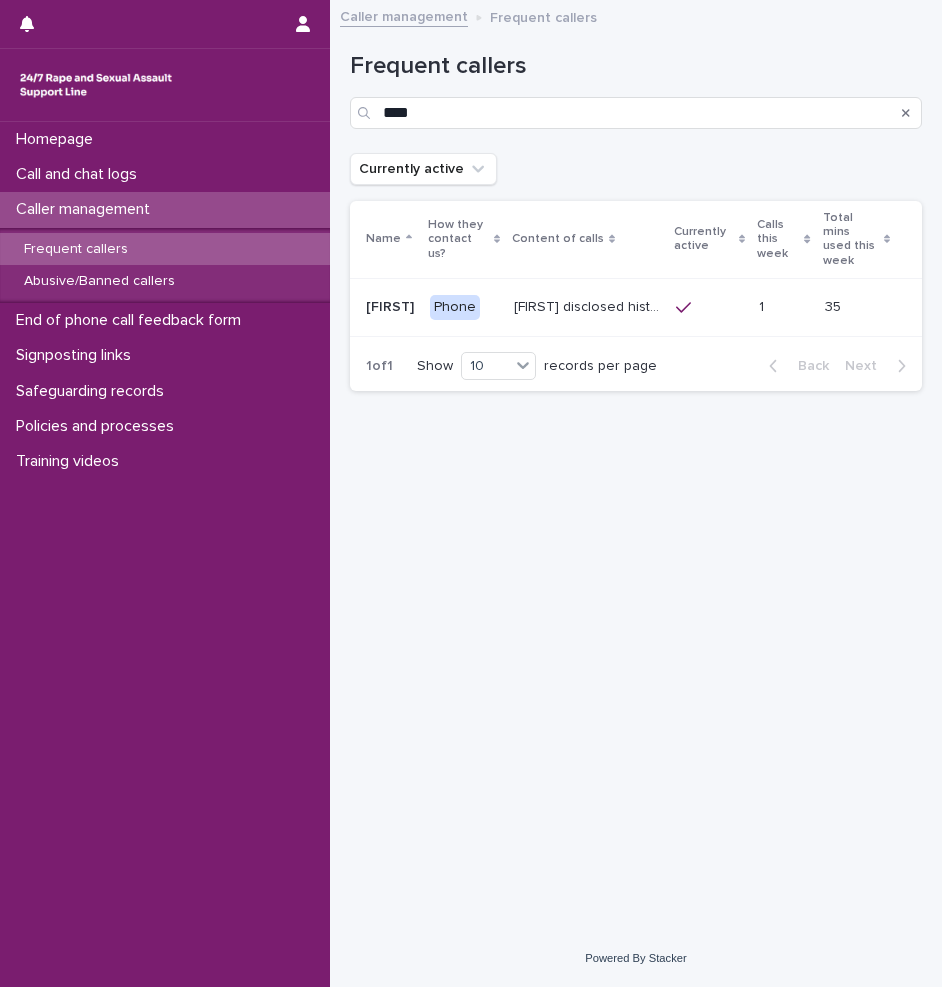 click on "[FIRST] disclosed historic repeated rape perpetrated by men in [CITY] and [CITY]. Often discusses contact with police, books they're writing and becoming self-employed. He has been diagnosed with Schizophrenia.
[FIRST] currently ([MONTH] [YEAR]) mentions being in a relationship with a woman who has stolen money from him.
Please note [DATE]- [FIRST] has disclosed that his girlfriend is still taking money from him, he got quite frustrated when it was discussed. [FIRST] disclosed historic repeated rape perpetrated by men in [CITY] and [CITY]. Often discusses contact with police, books they're writing and becoming self-employed. He has been diagnosed with Schizophrenia.
[FIRST] currently ([MONTH] [YEAR]) mentions being in a relationship with a woman who has stolen money from him.
Please note [DATE]- [FIRST] has disclosed that his girlfriend is still taking money from him, he got quite frustrated when it was discussed." at bounding box center (587, 307) 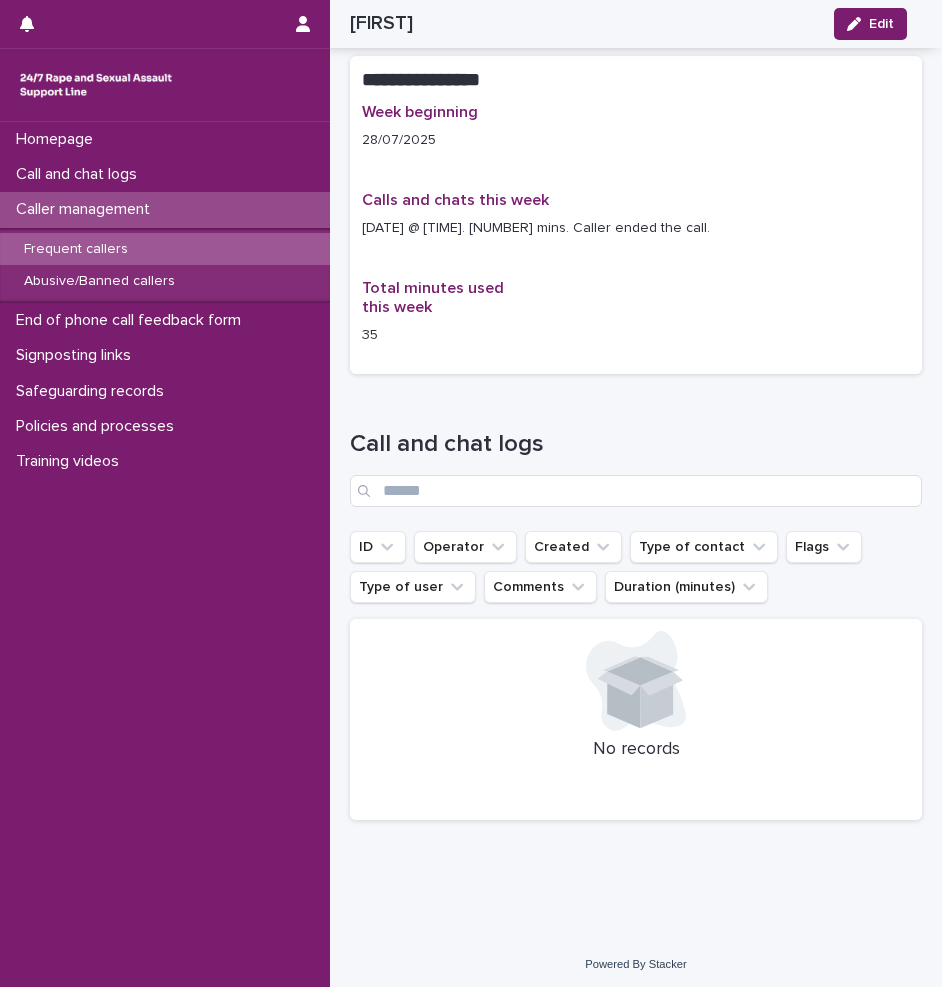 scroll, scrollTop: 1527, scrollLeft: 0, axis: vertical 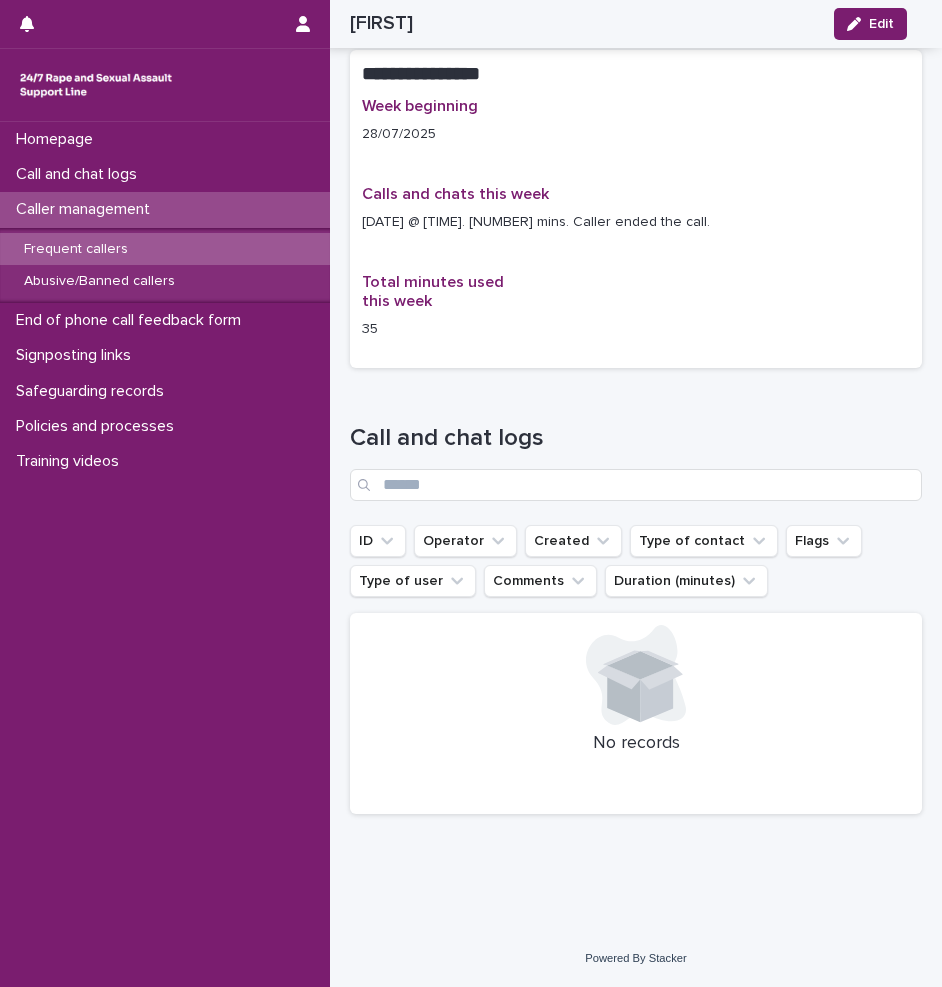 click on "Frequent callers" at bounding box center (165, 249) 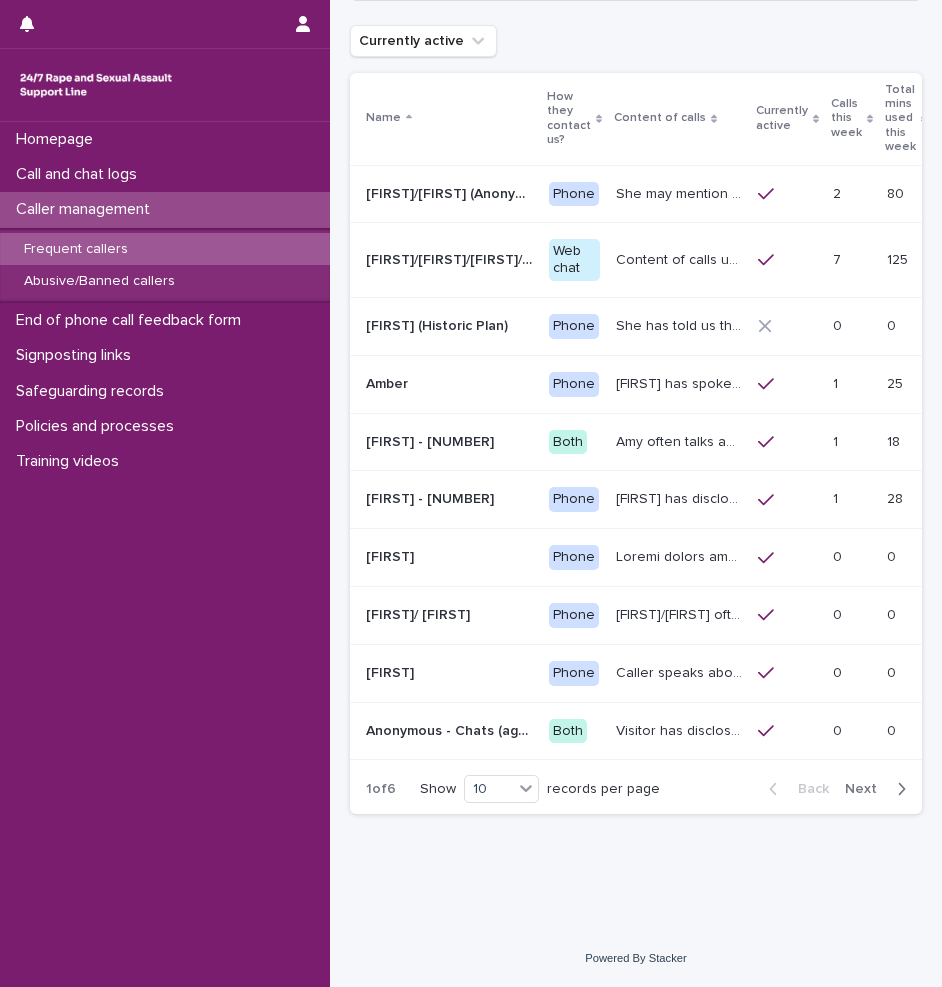 scroll, scrollTop: 0, scrollLeft: 0, axis: both 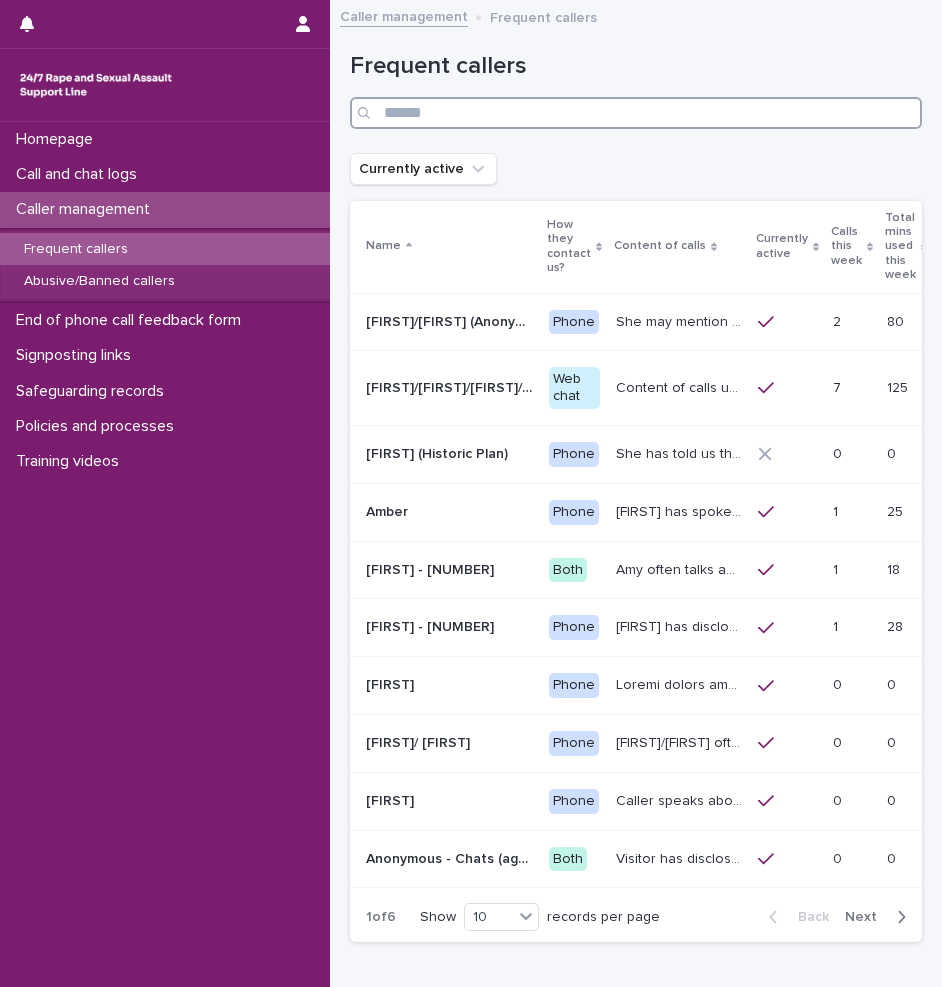 click at bounding box center (636, 113) 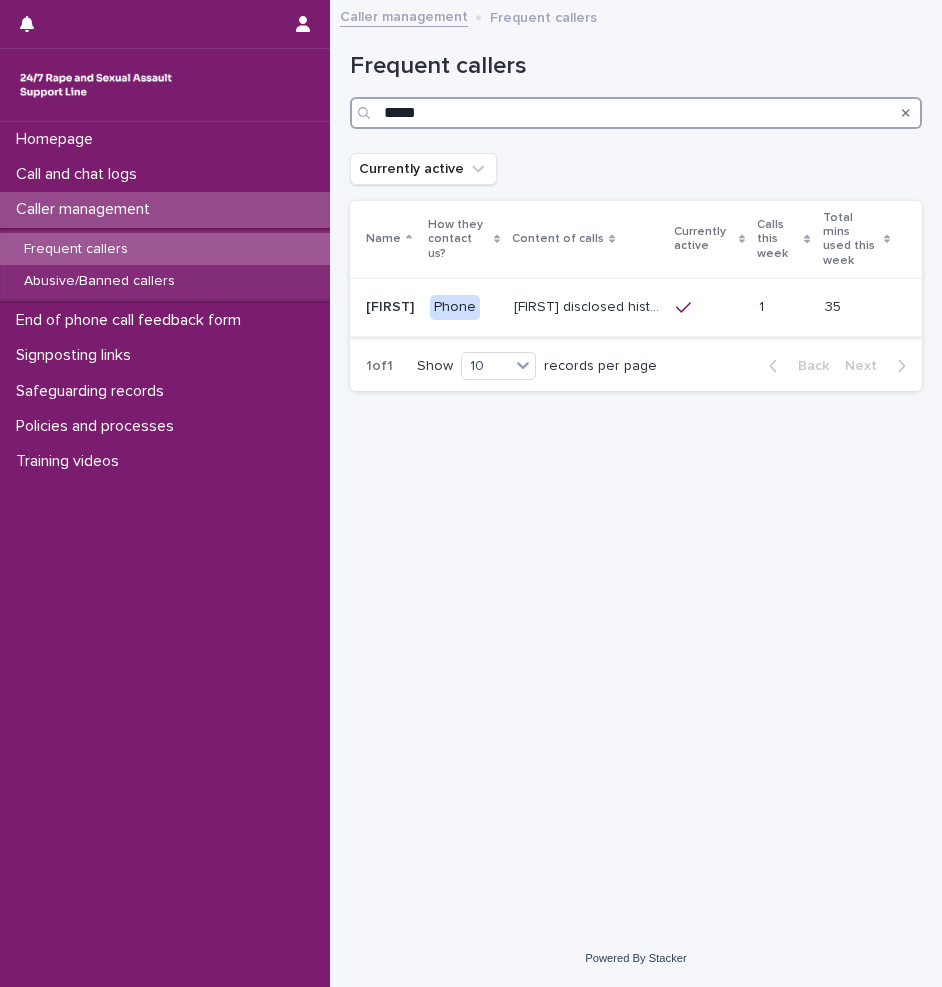 type on "*****" 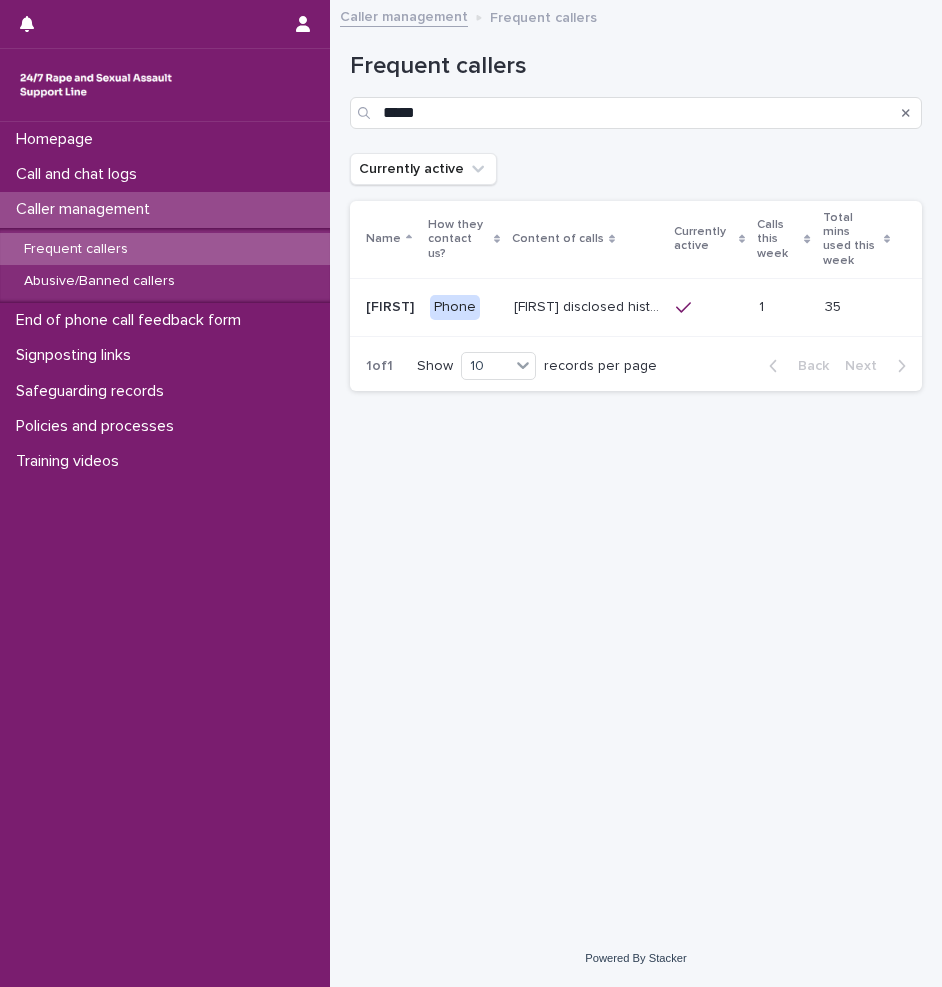 click at bounding box center (709, 308) 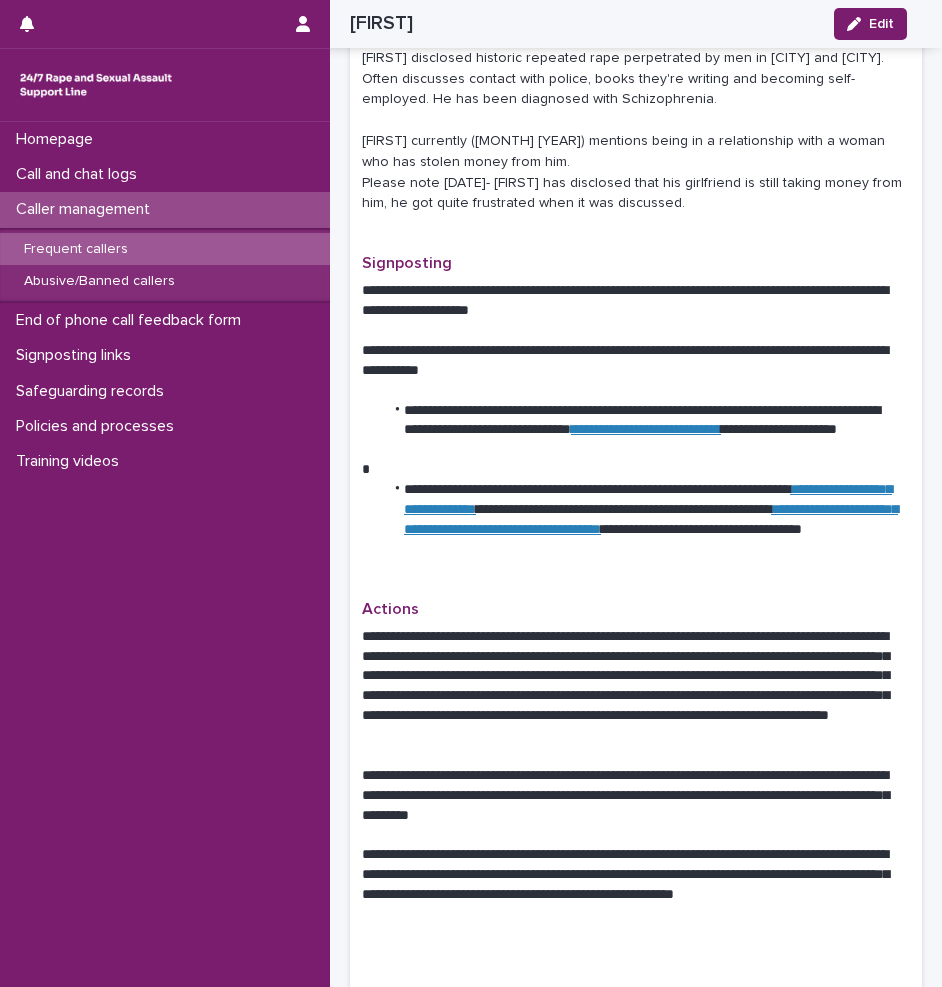scroll, scrollTop: 0, scrollLeft: 0, axis: both 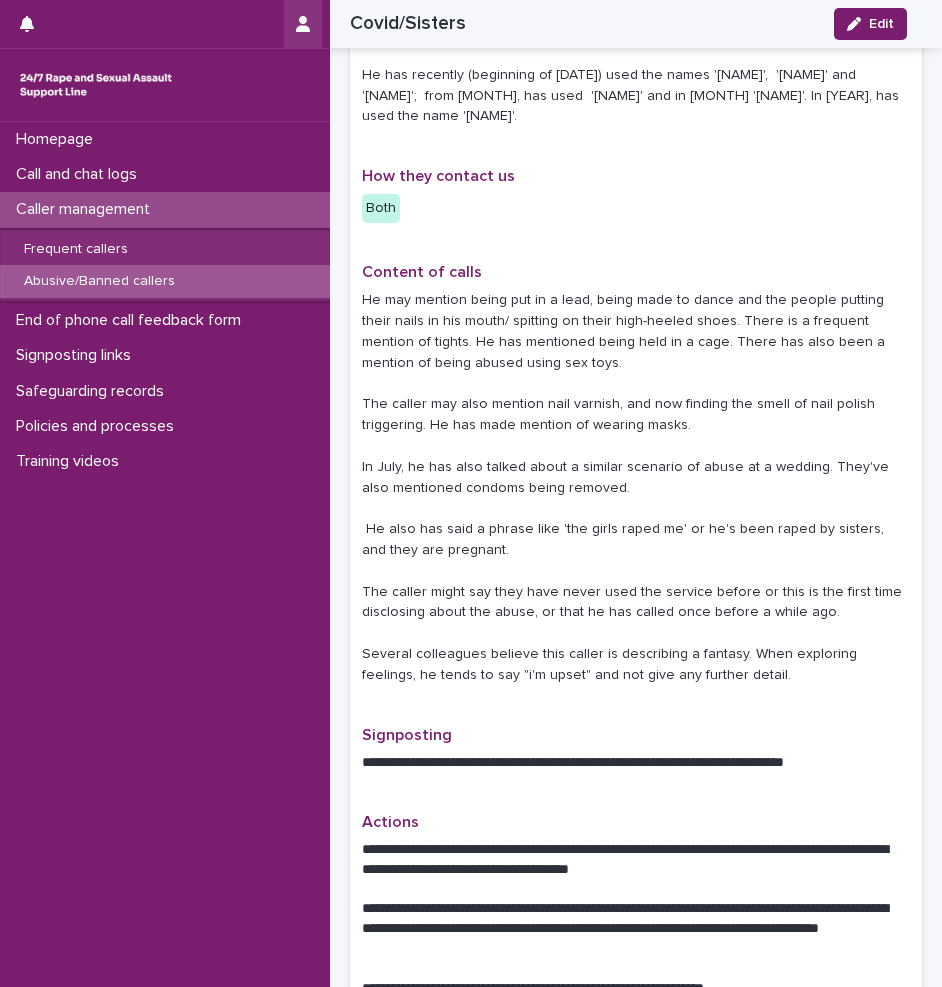 click at bounding box center (303, 24) 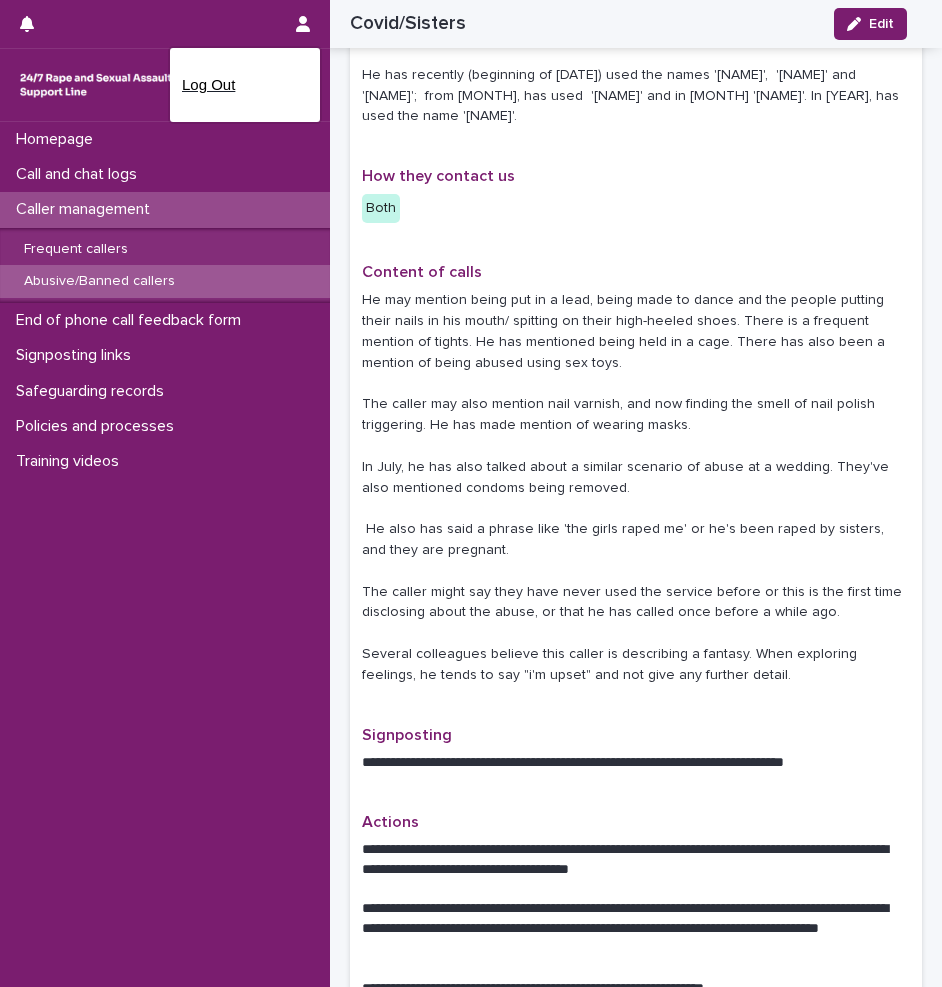 click on "Log Out" at bounding box center [245, 85] 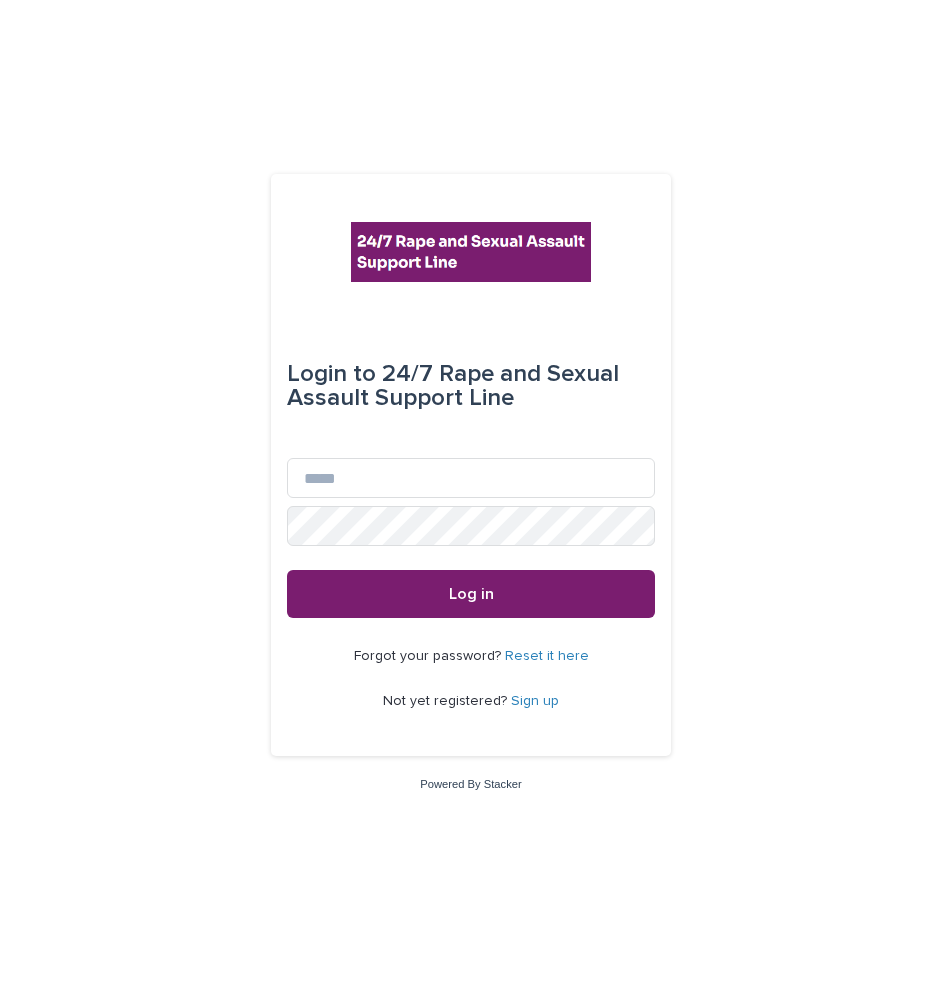 scroll, scrollTop: 0, scrollLeft: 0, axis: both 